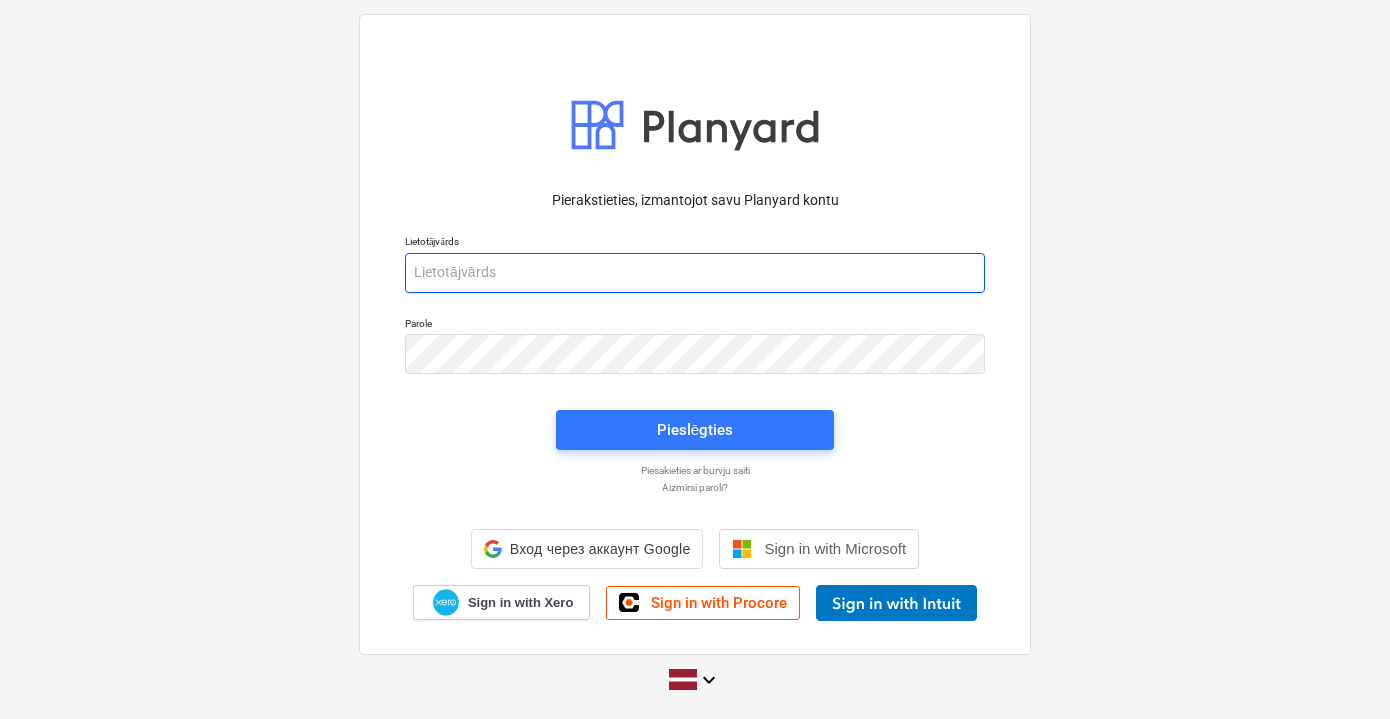 scroll, scrollTop: 0, scrollLeft: 0, axis: both 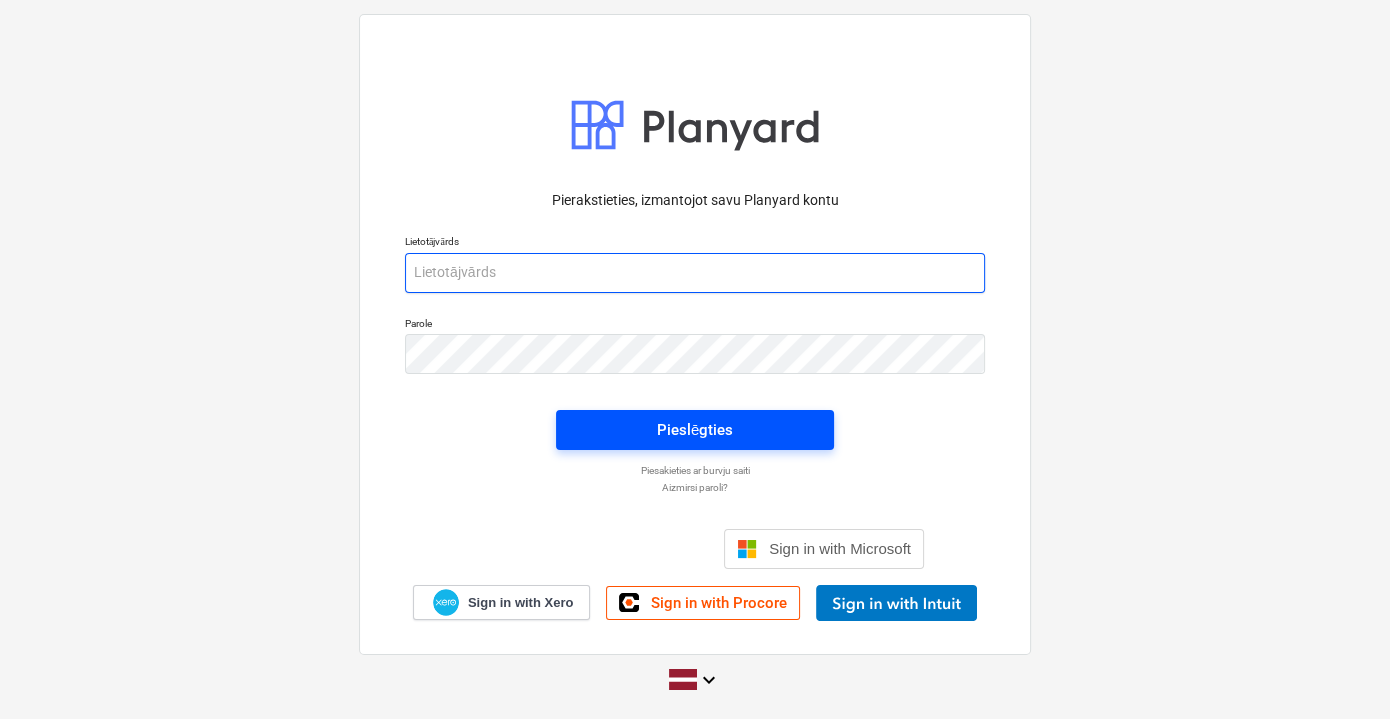type on "[EMAIL_ADDRESS][PERSON_NAME][DOMAIN_NAME]" 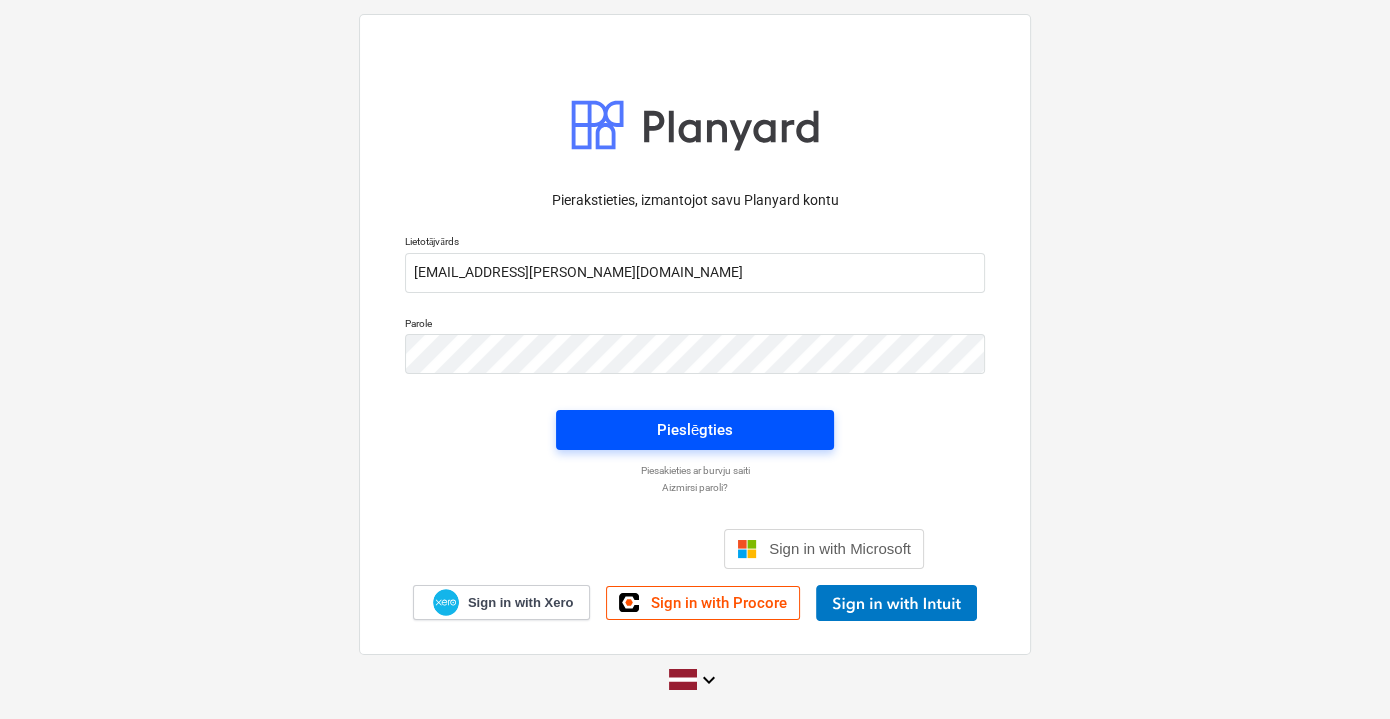 click on "Pieslēgties" at bounding box center (695, 430) 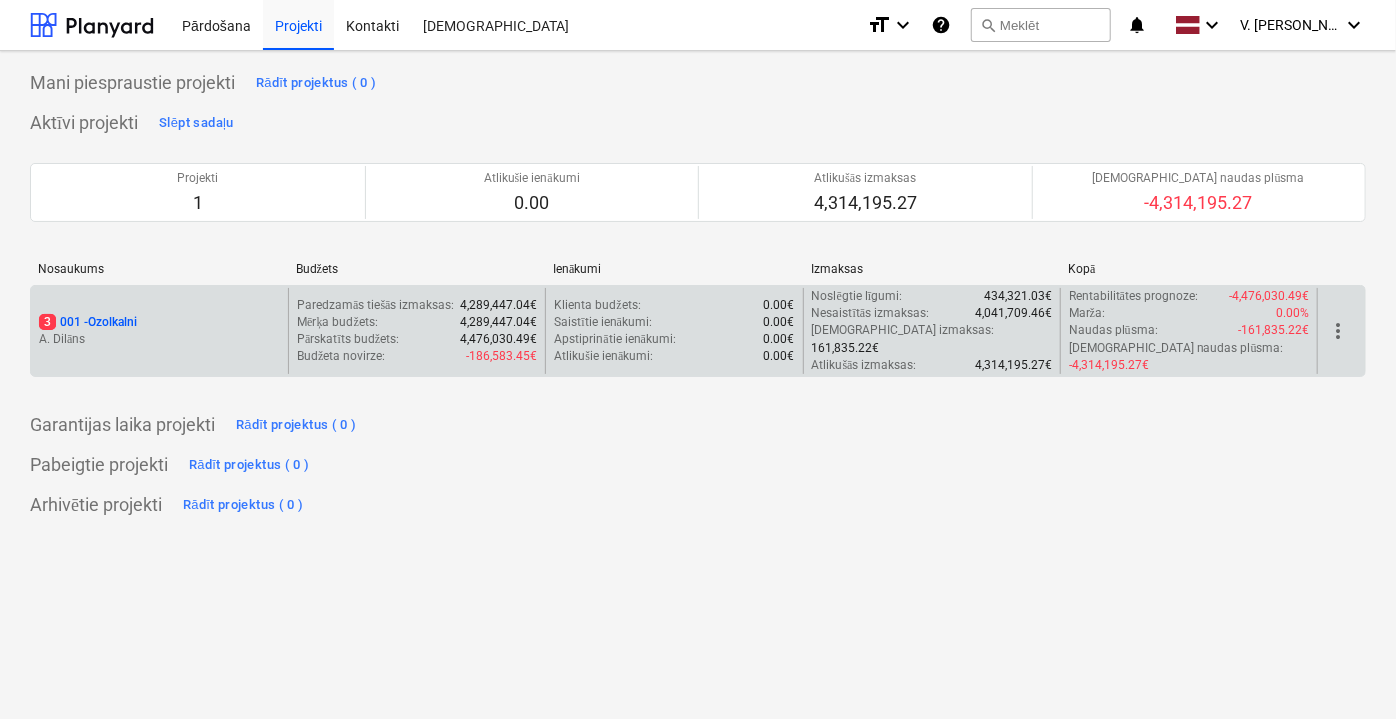 click on "3  001 -  Ozolkalni A. Dilāns" at bounding box center [159, 331] 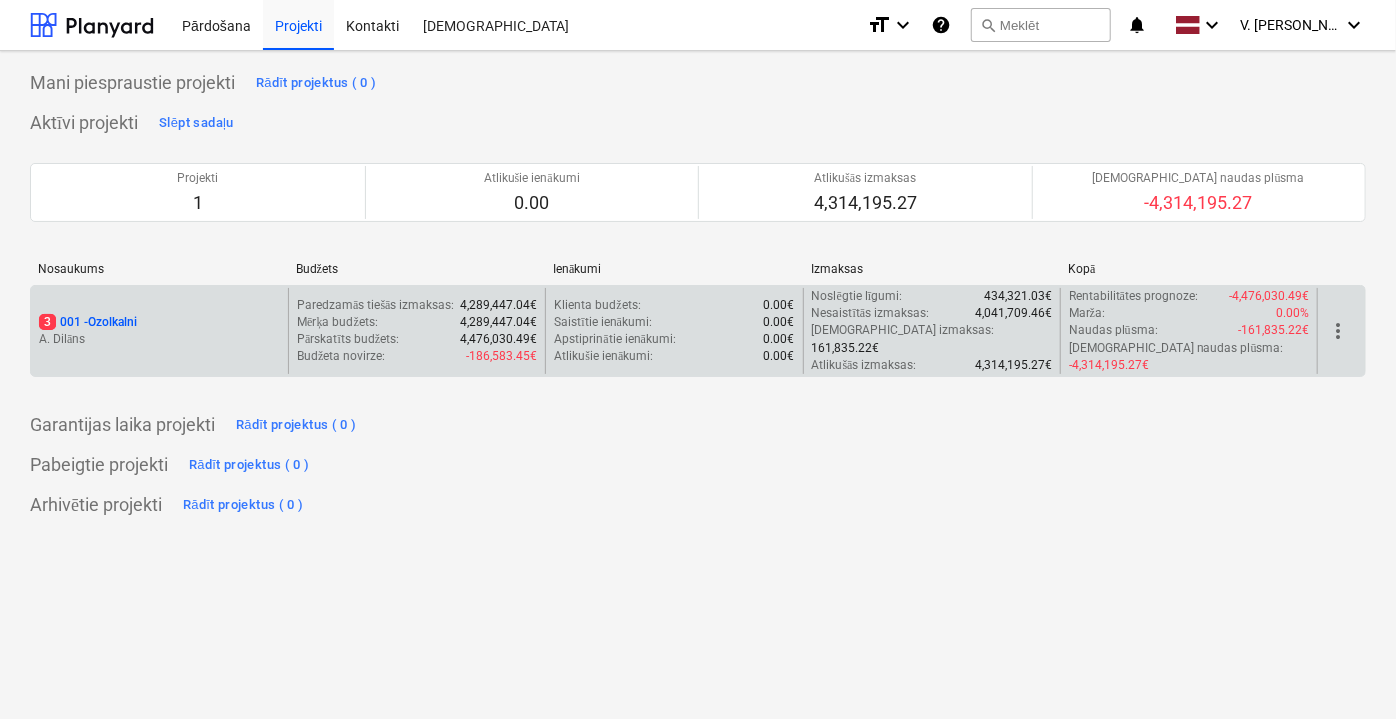 click on "3  001 -  Ozolkalni" at bounding box center [88, 322] 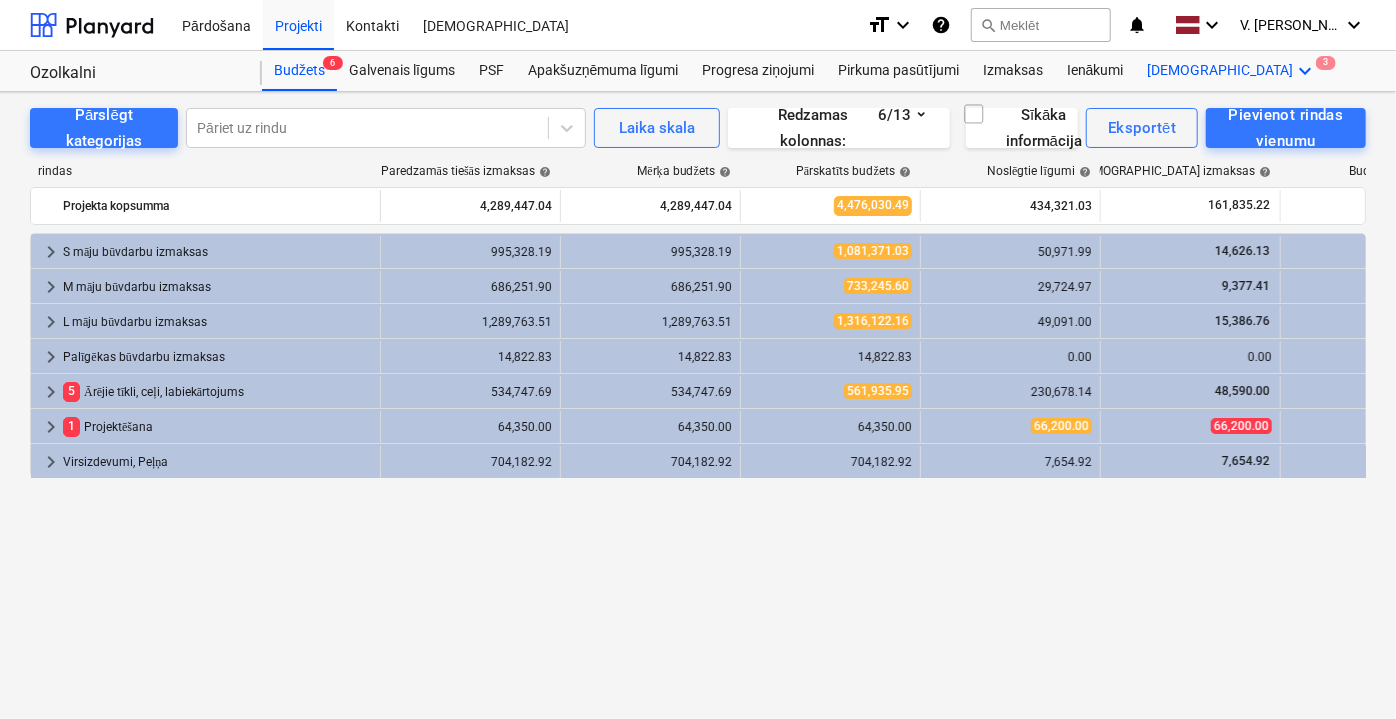 click on "keyboard_arrow_down" at bounding box center (1306, 71) 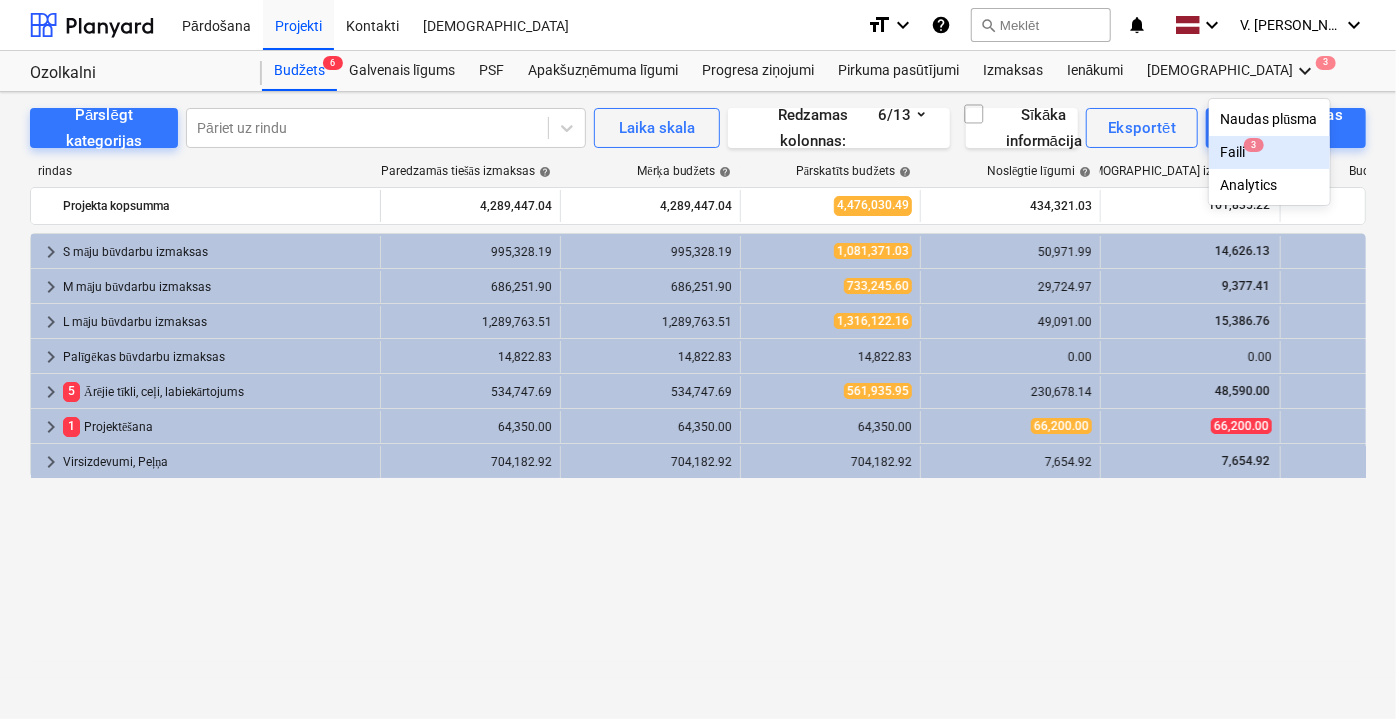 click on "3" at bounding box center (1254, 145) 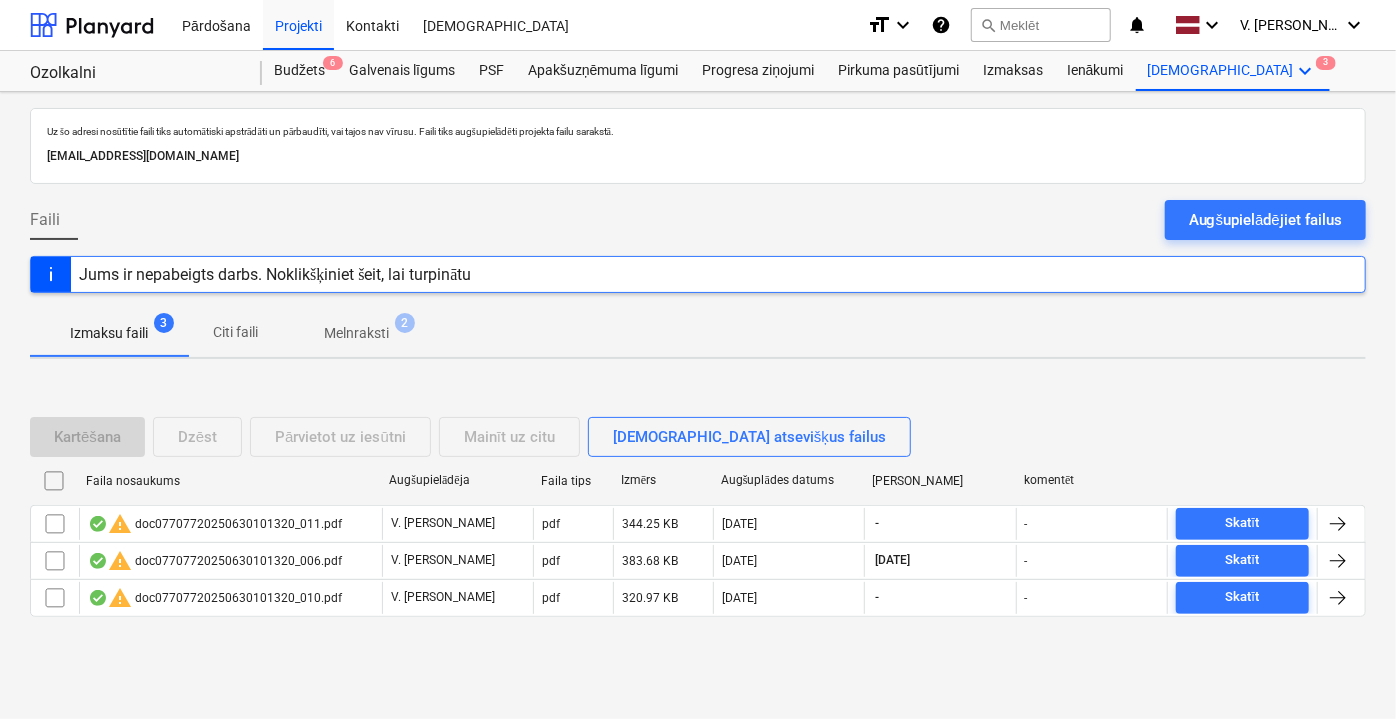 click on "Citi faili" at bounding box center (236, 332) 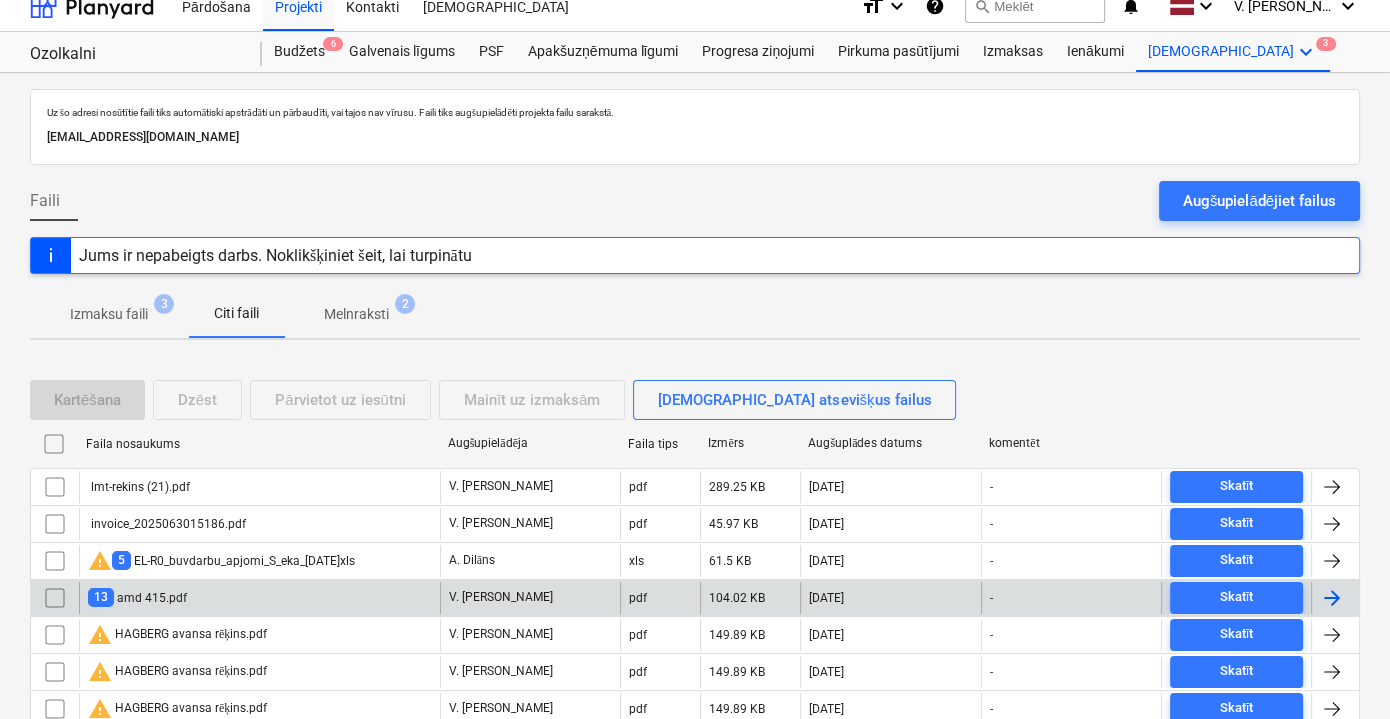 scroll, scrollTop: 0, scrollLeft: 0, axis: both 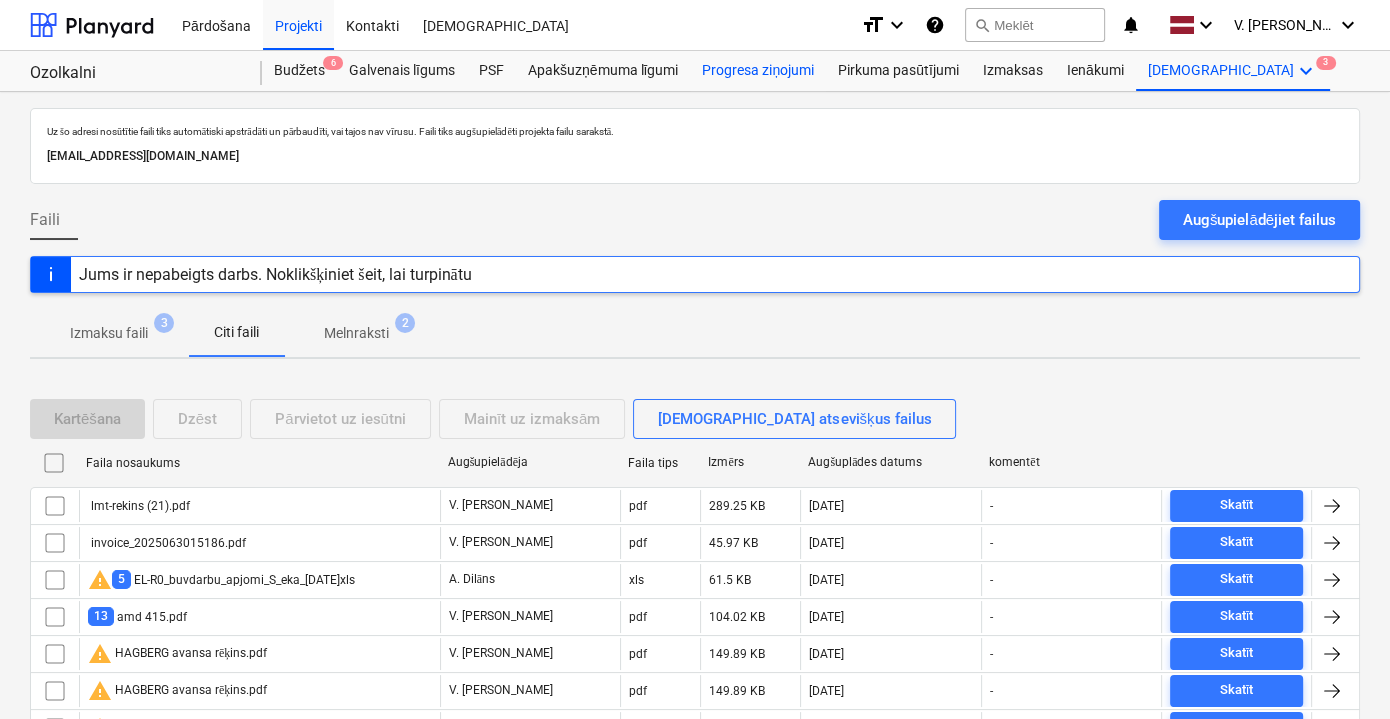 click on "Progresa ziņojumi" at bounding box center (758, 71) 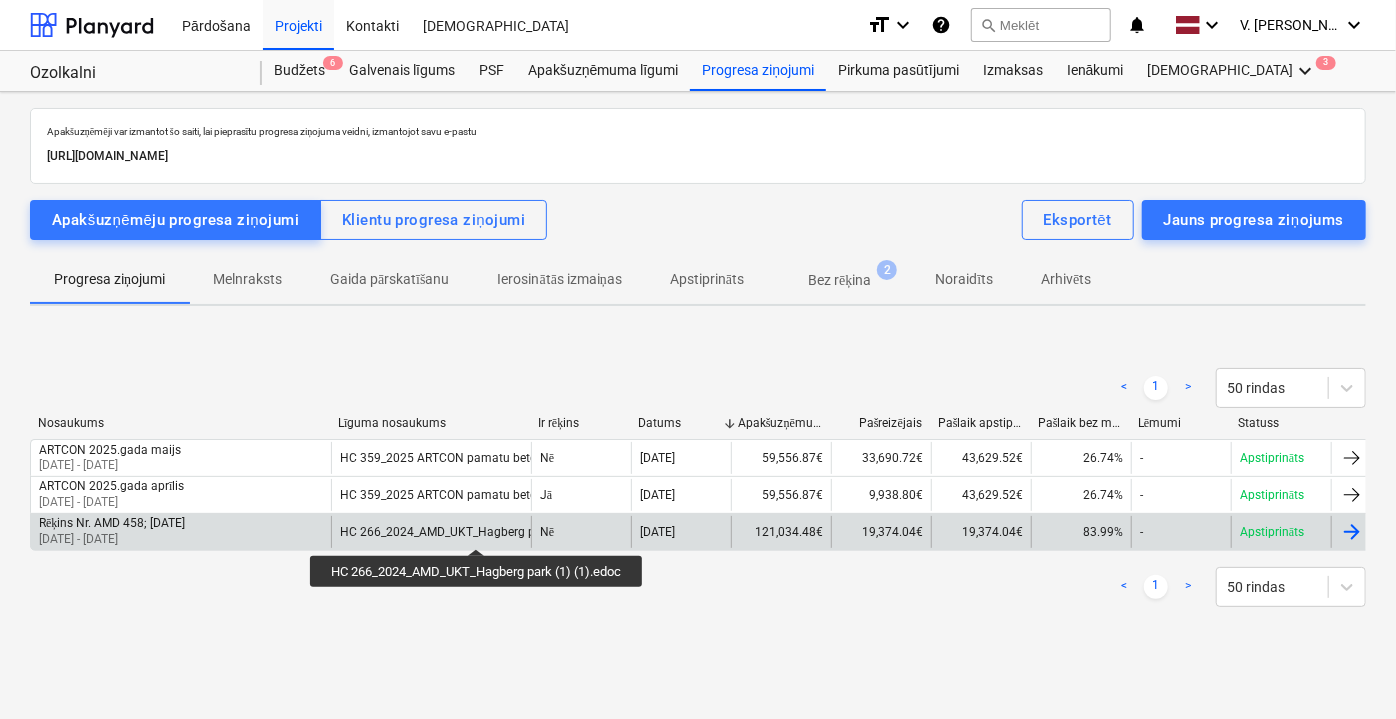click on "HC 266_2024_AMD_UKT_Hagberg park (1) (1).edoc" at bounding box center [478, 532] 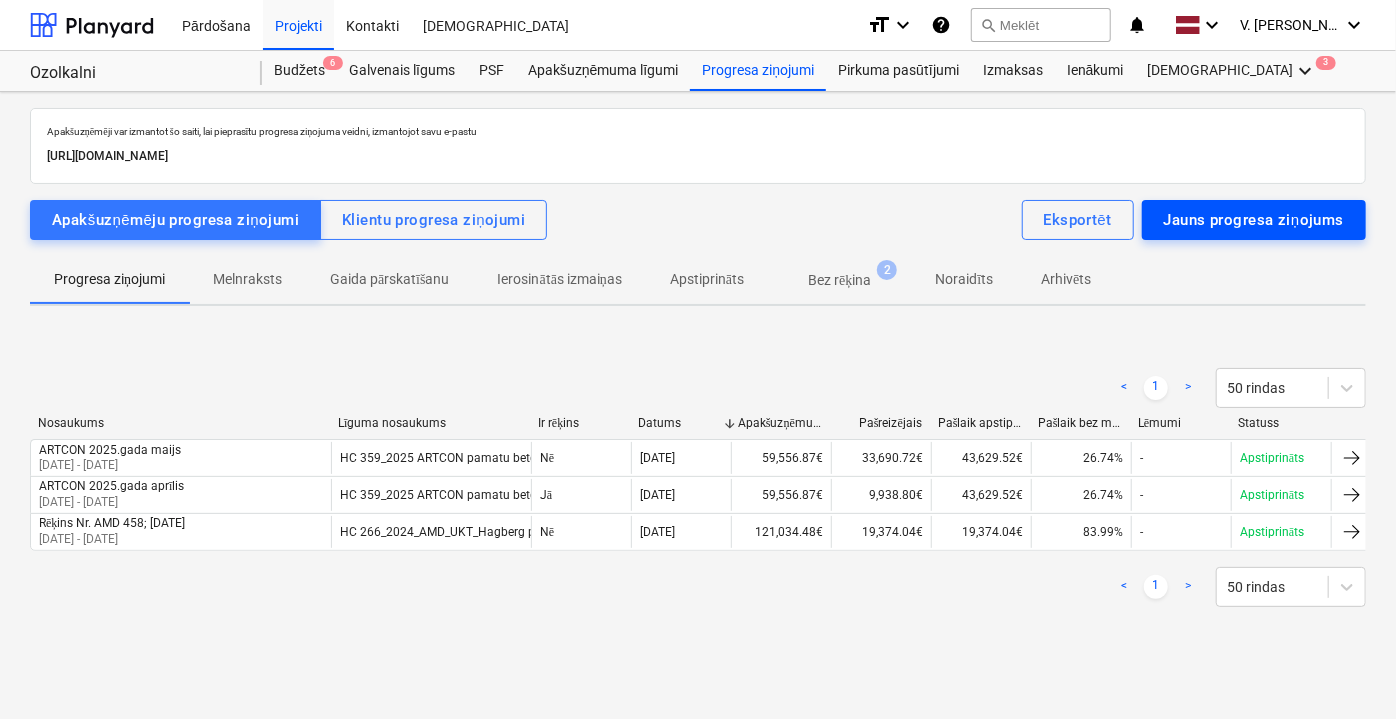 click on "Jauns progresa ziņojums" at bounding box center (1254, 220) 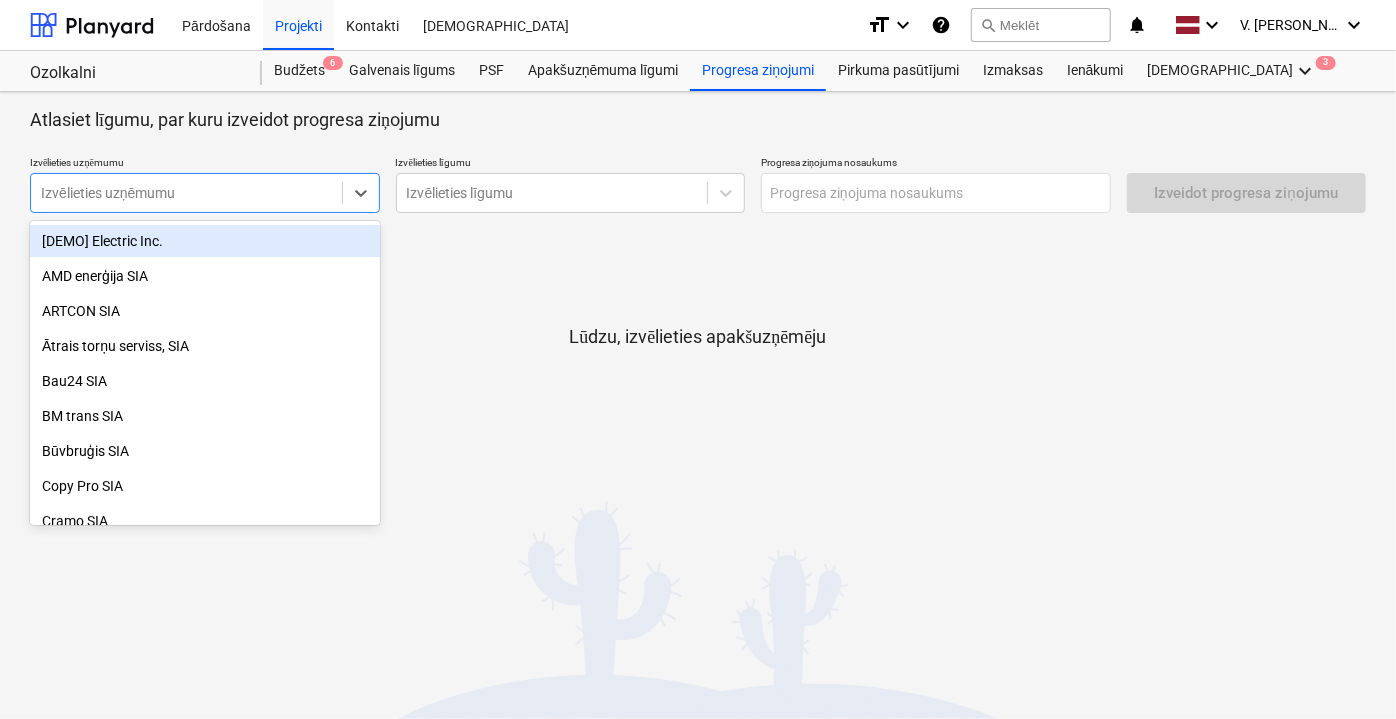 click at bounding box center (186, 193) 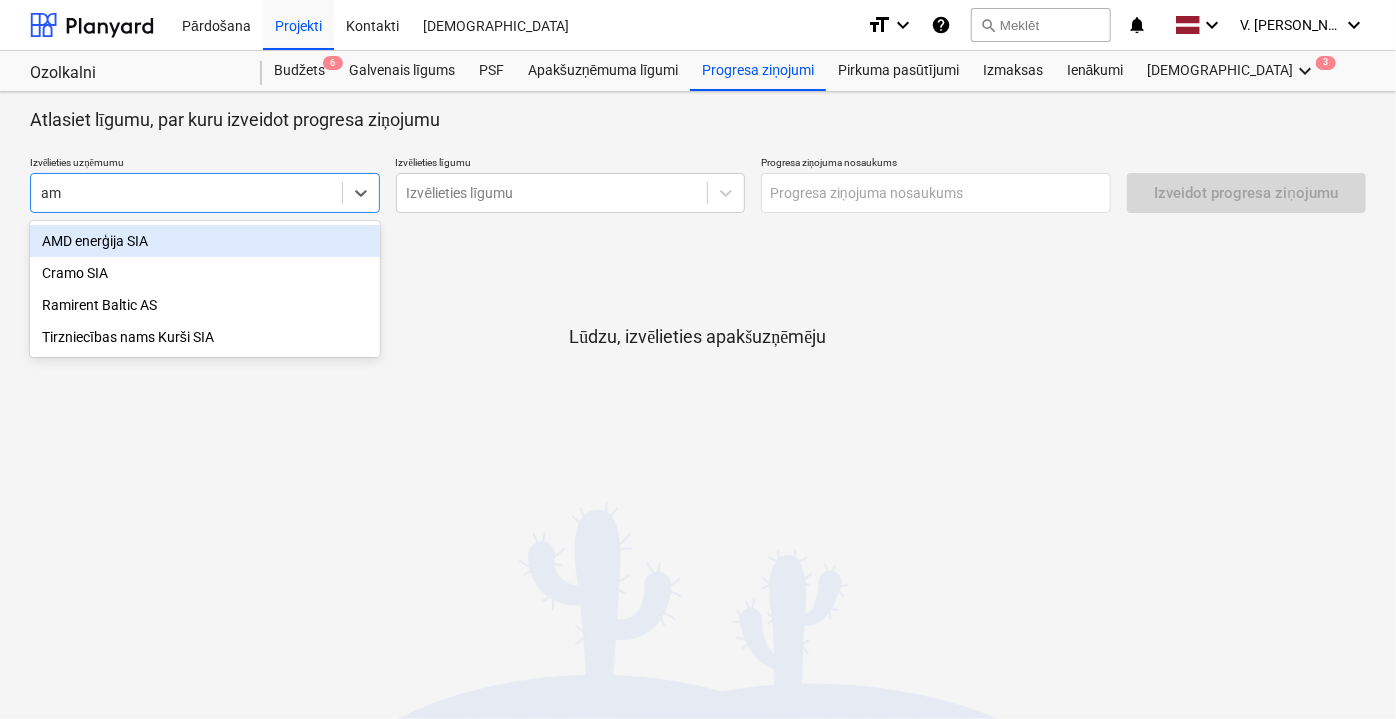 type on "amd" 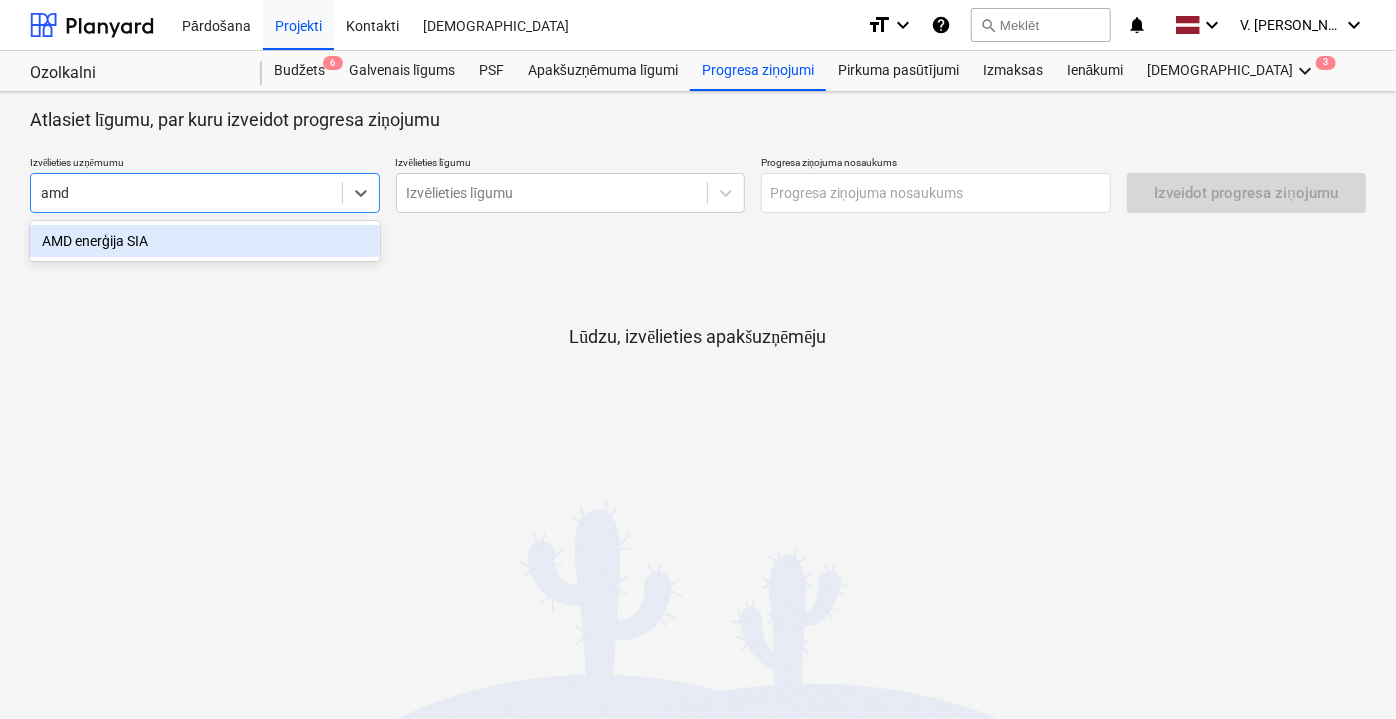 click on "AMD enerģija SIA" at bounding box center [205, 241] 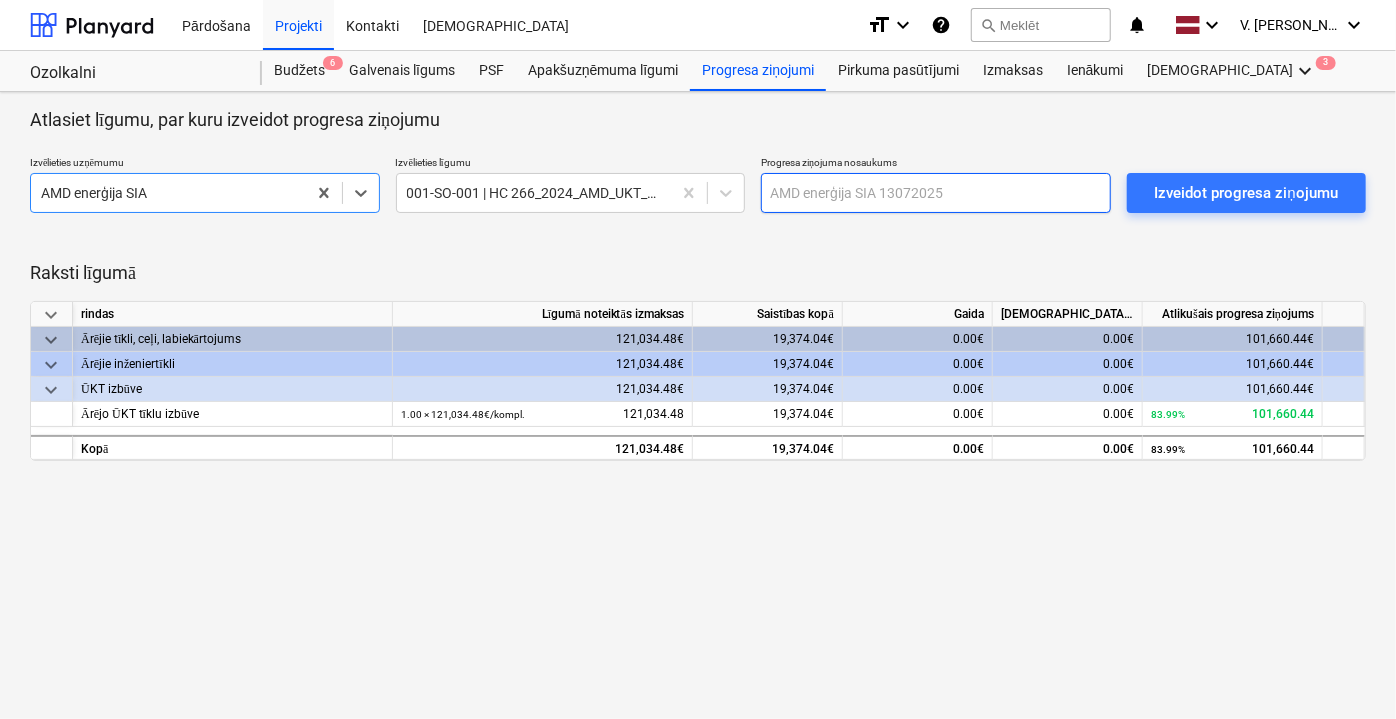 click at bounding box center (936, 193) 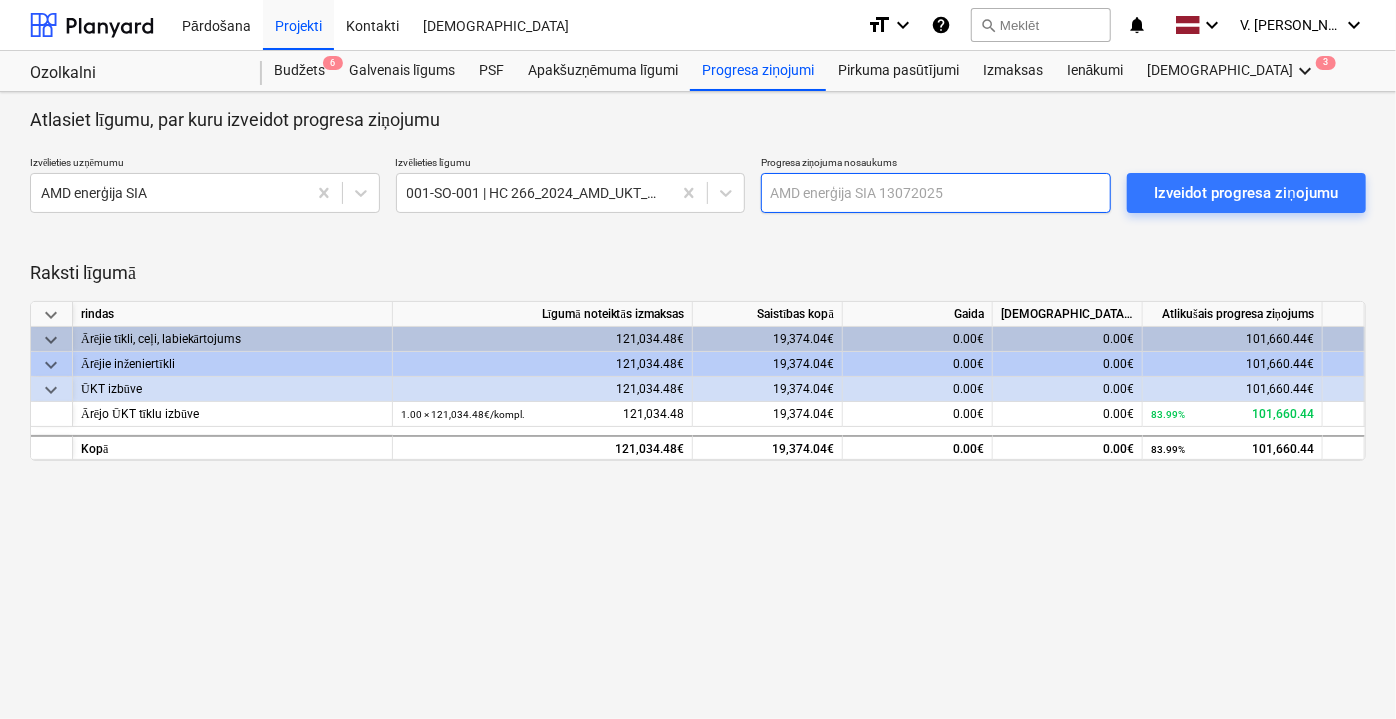 click at bounding box center [936, 193] 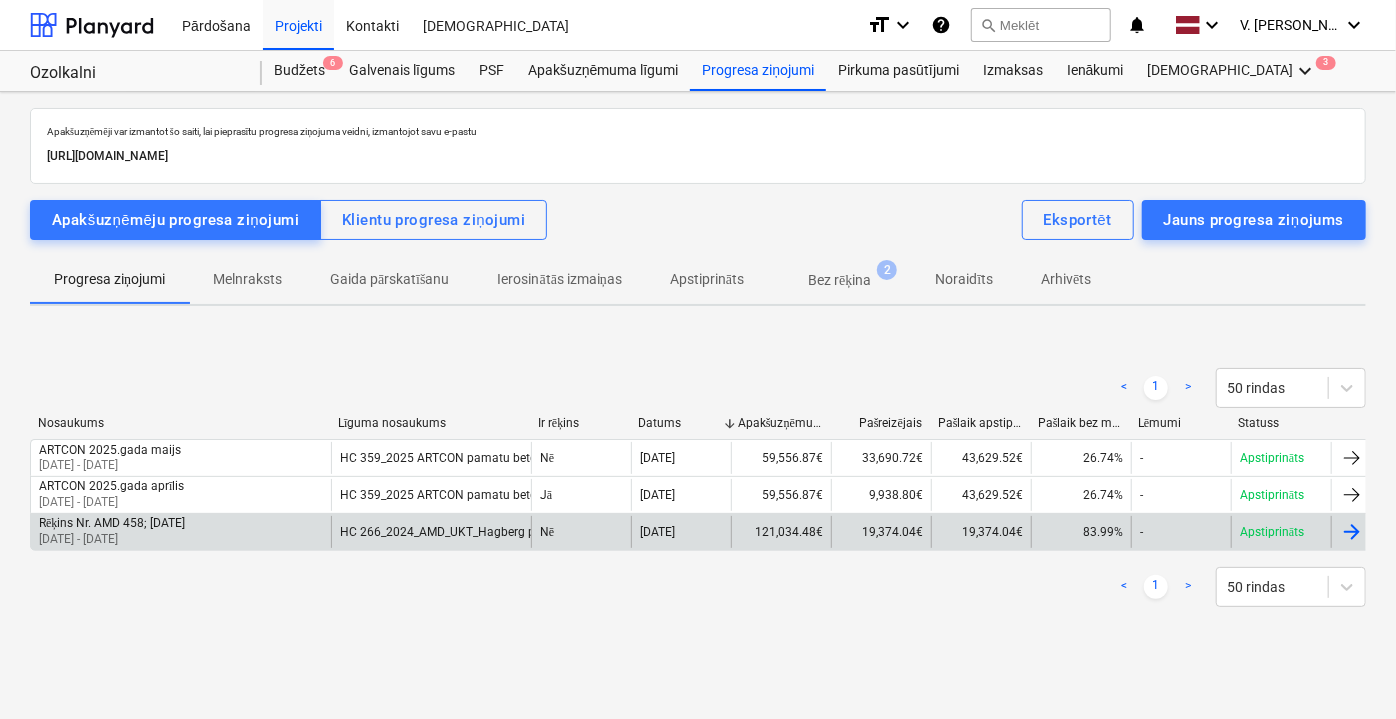 drag, startPoint x: 214, startPoint y: 523, endPoint x: 31, endPoint y: 518, distance: 183.0683 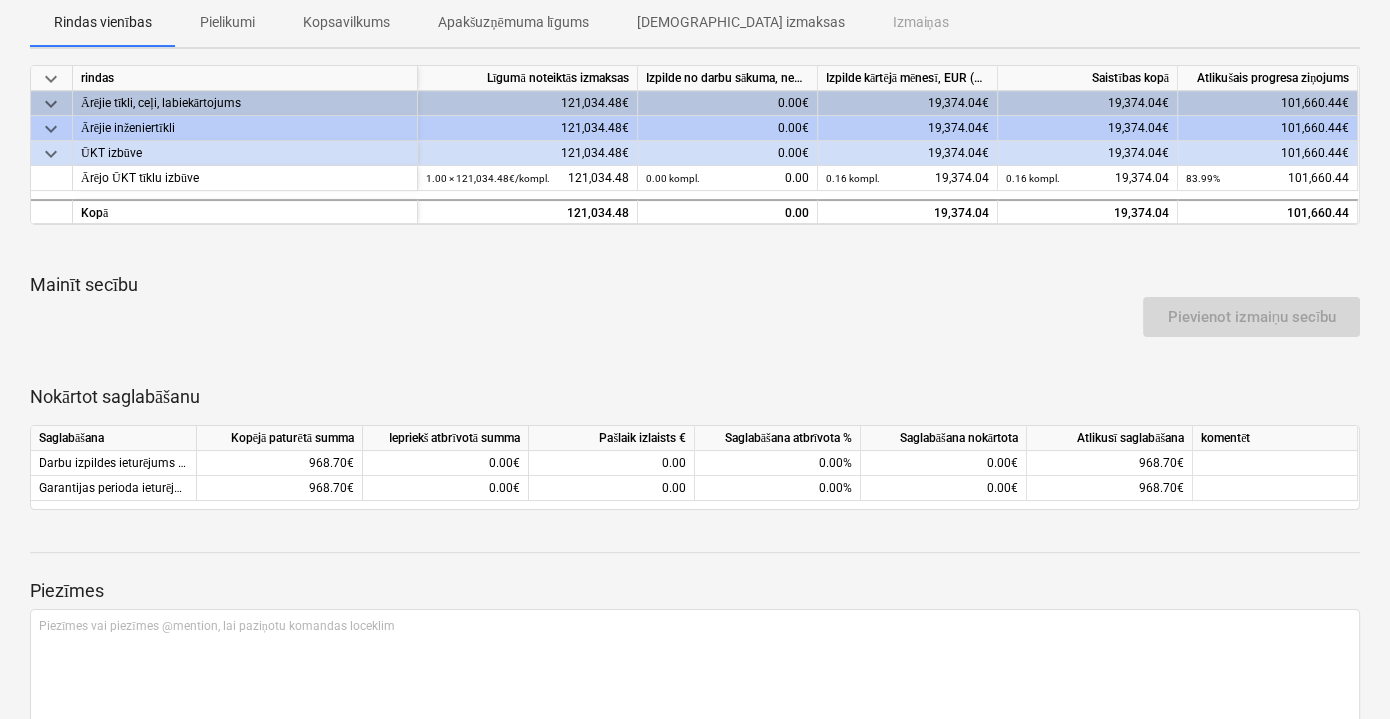scroll, scrollTop: 141, scrollLeft: 0, axis: vertical 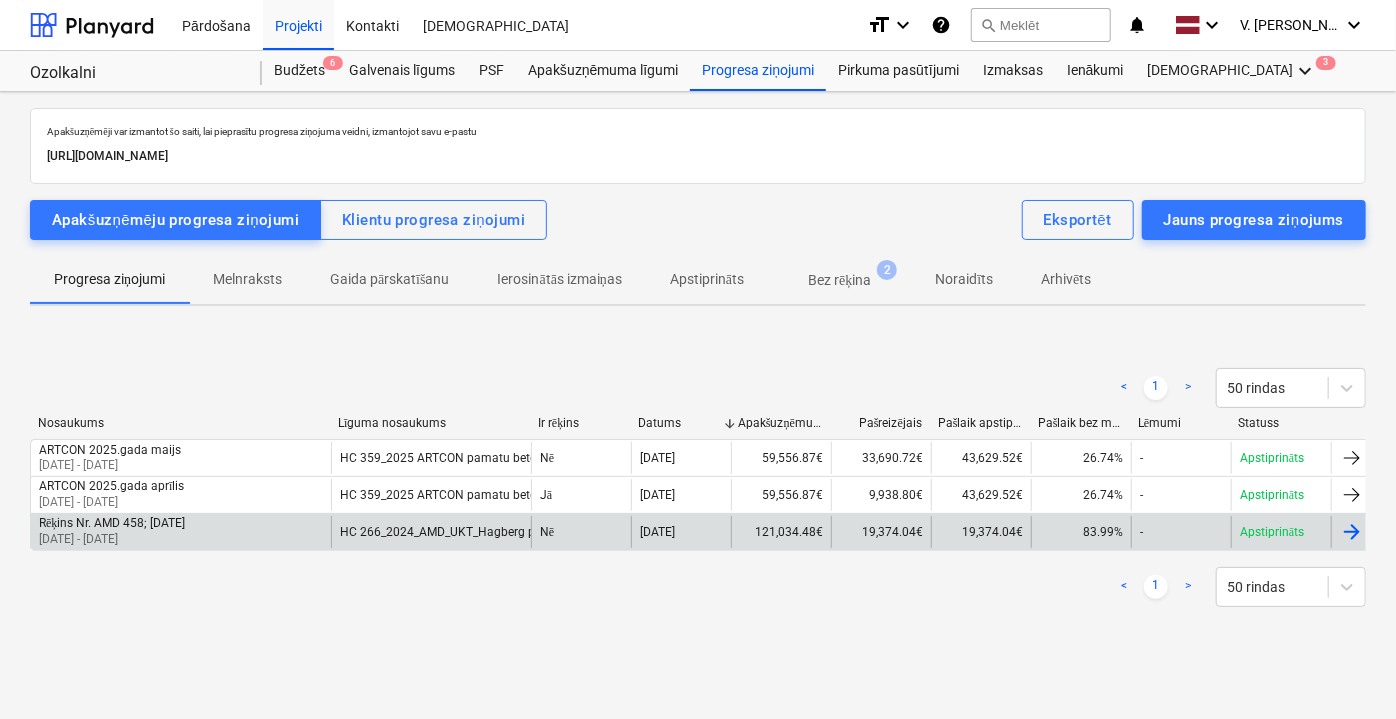 drag, startPoint x: 218, startPoint y: 523, endPoint x: 40, endPoint y: 516, distance: 178.13759 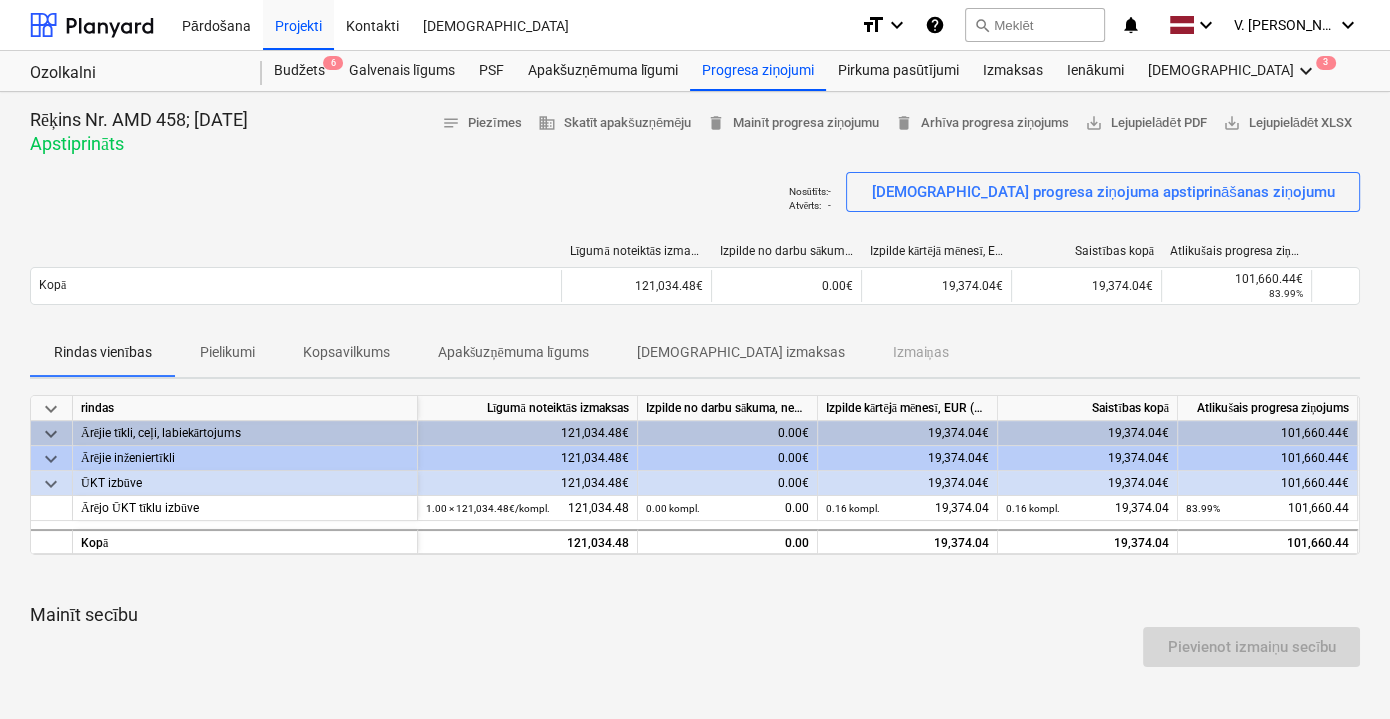 drag, startPoint x: 322, startPoint y: 107, endPoint x: 10, endPoint y: 127, distance: 312.64038 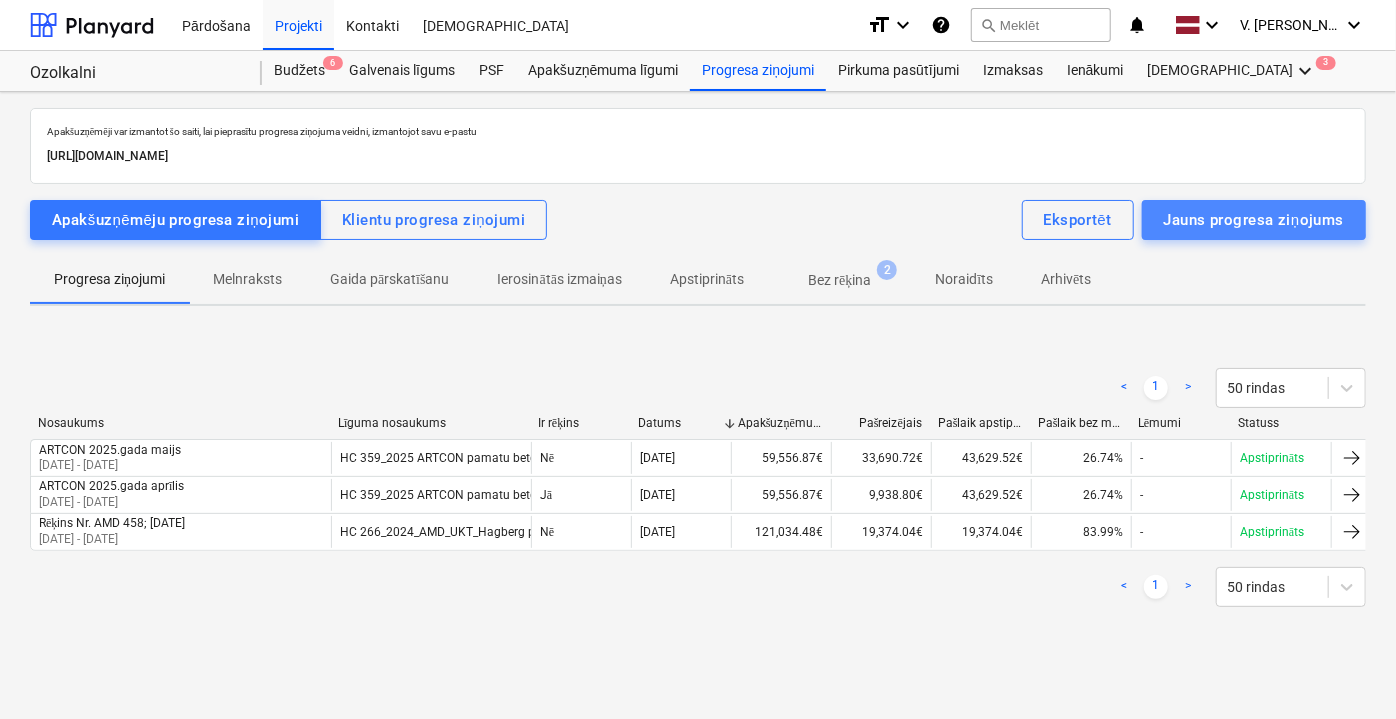 click on "Jauns progresa ziņojums" at bounding box center [1254, 220] 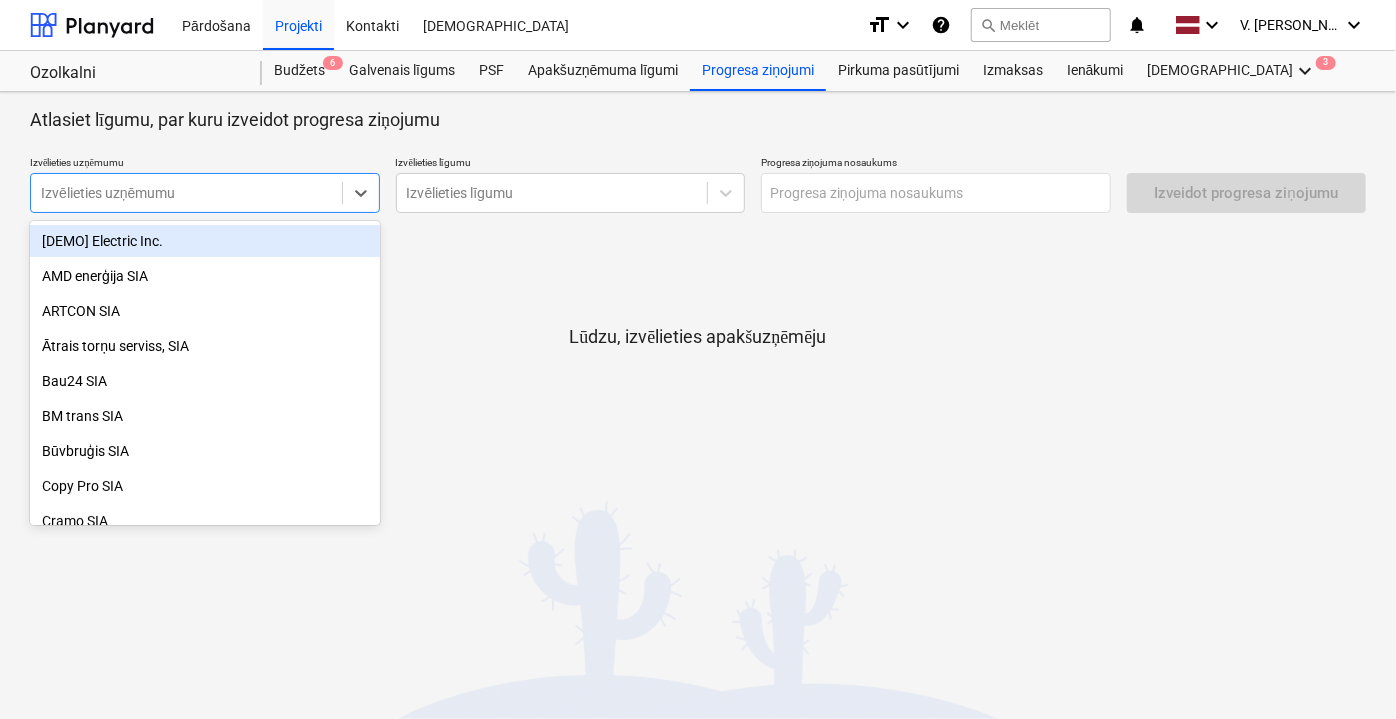 click at bounding box center [186, 193] 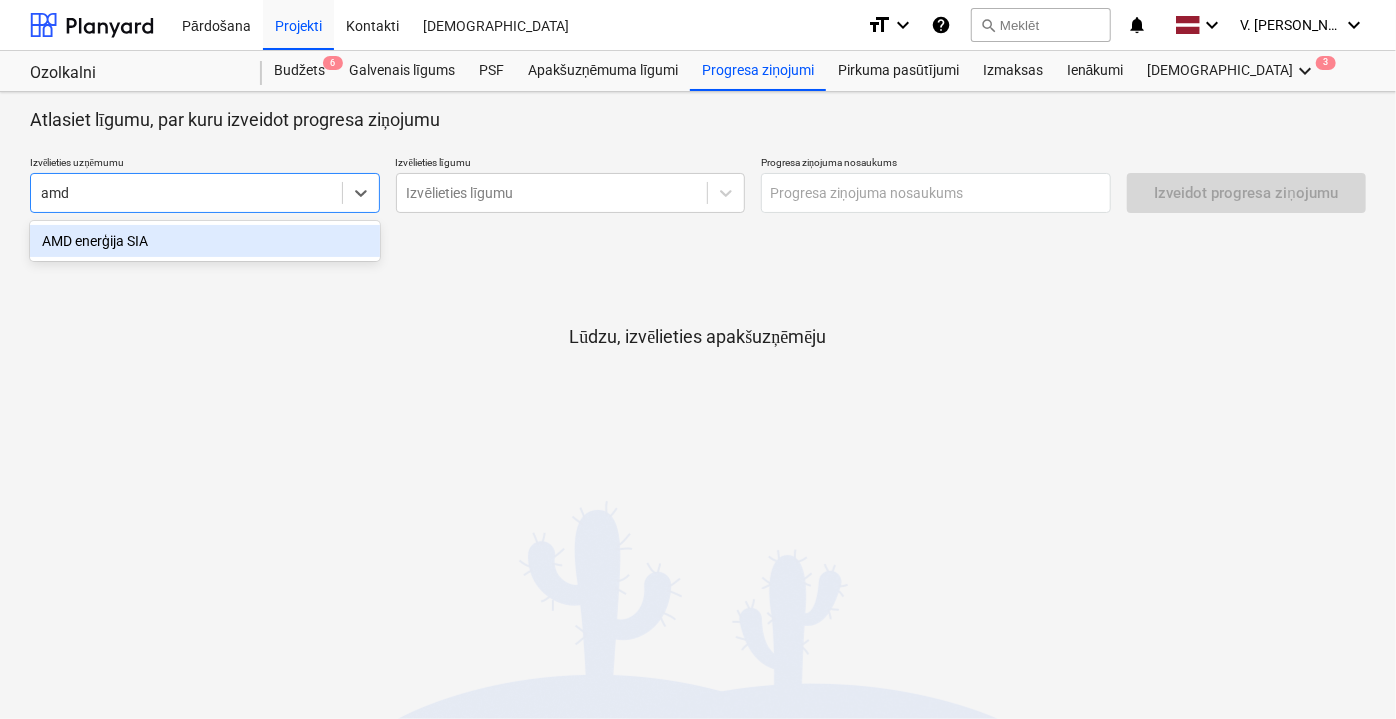 type on "amd" 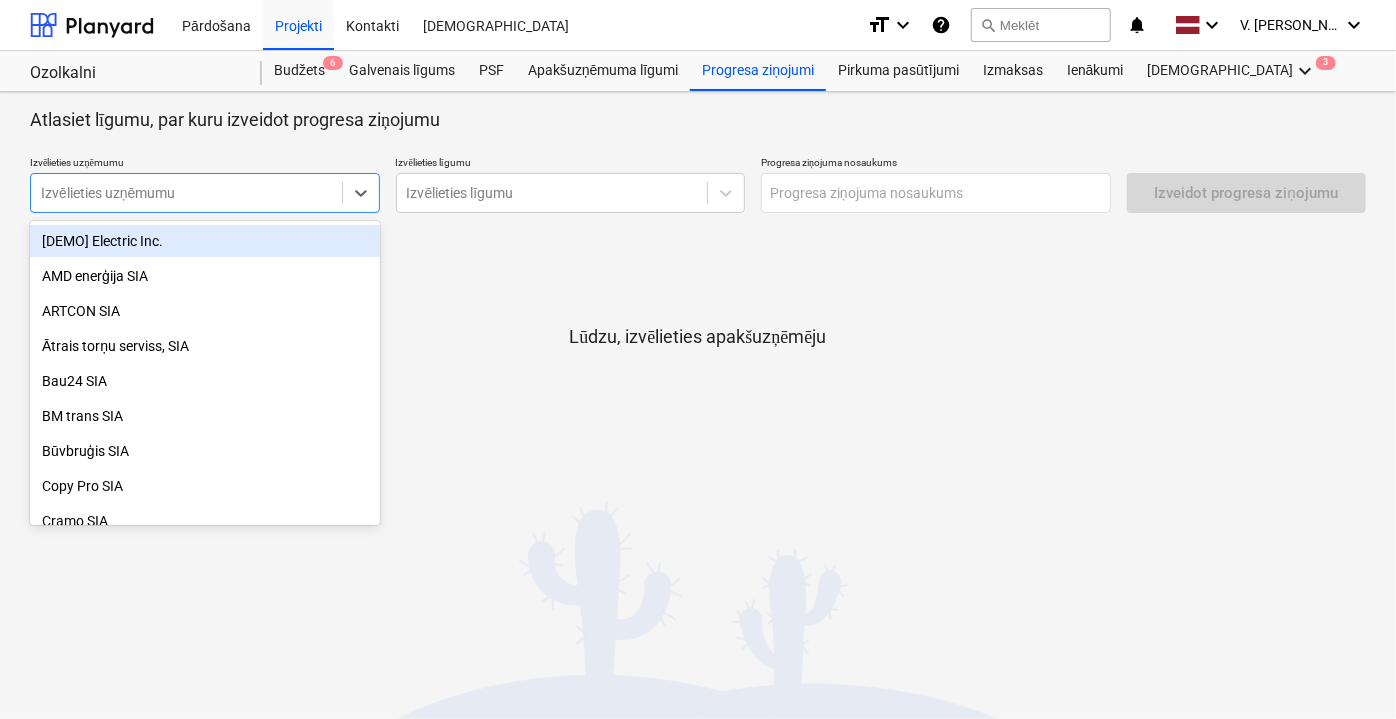 drag, startPoint x: 221, startPoint y: 255, endPoint x: 175, endPoint y: 195, distance: 75.60423 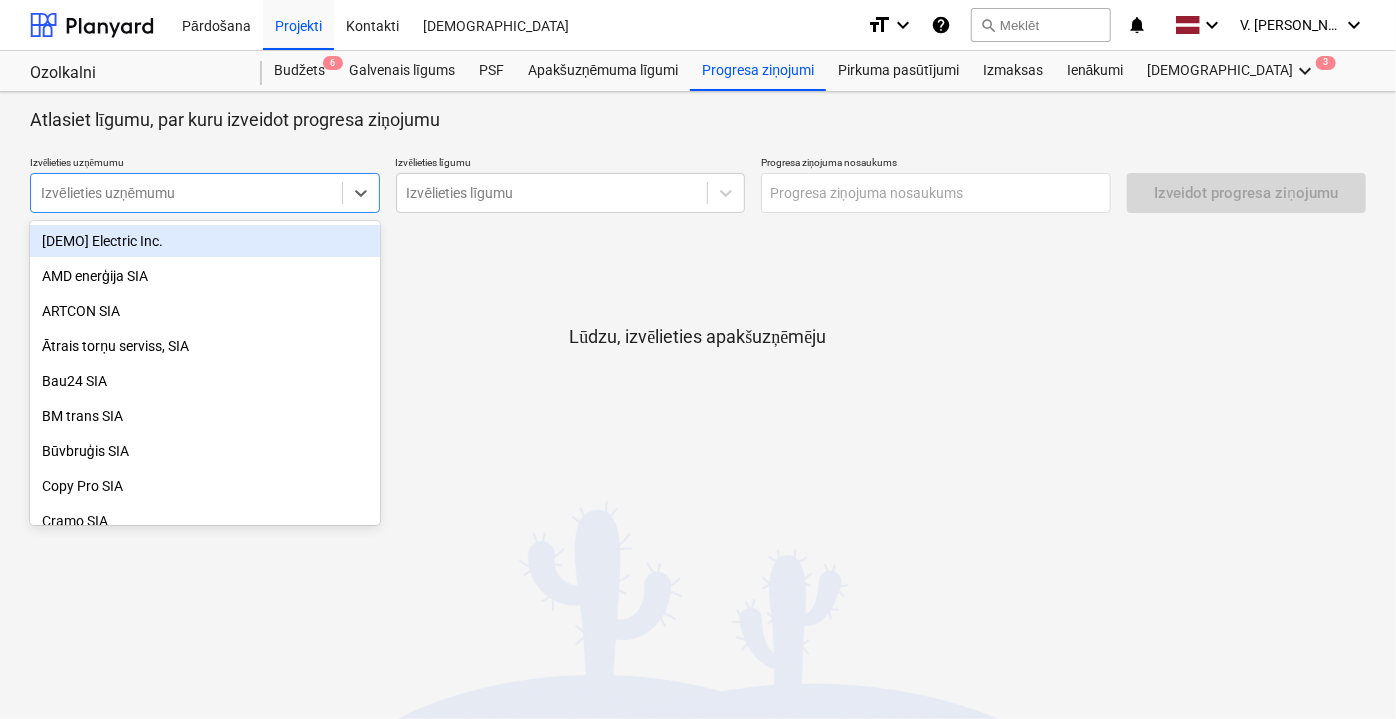 click at bounding box center (186, 193) 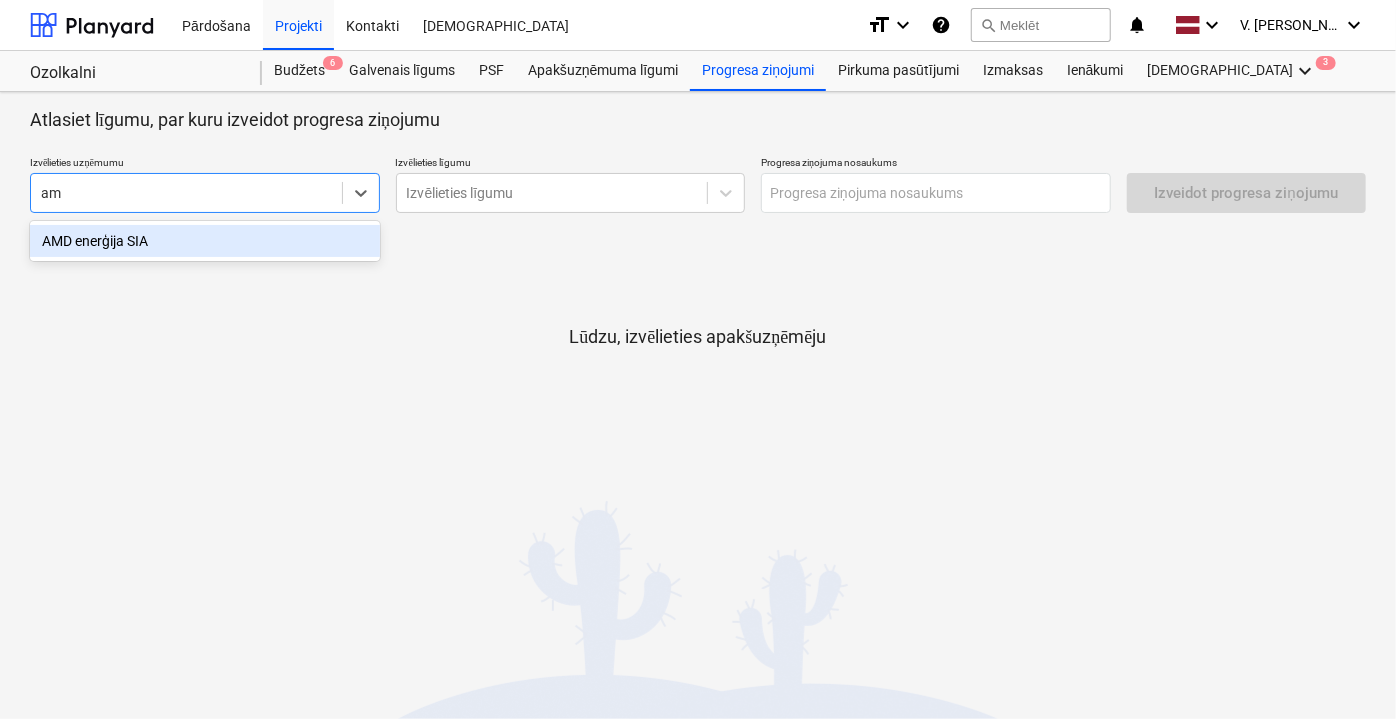type on "amd" 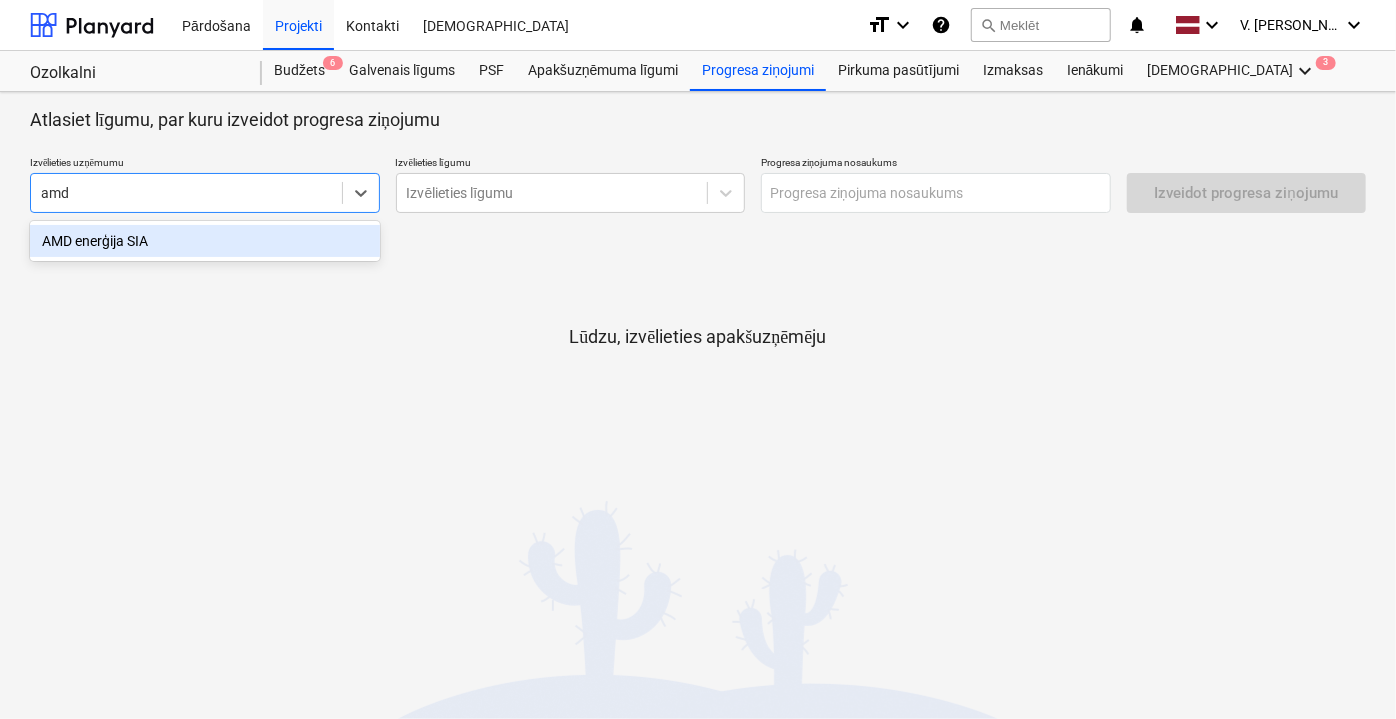 click on "AMD enerģija SIA" at bounding box center (205, 241) 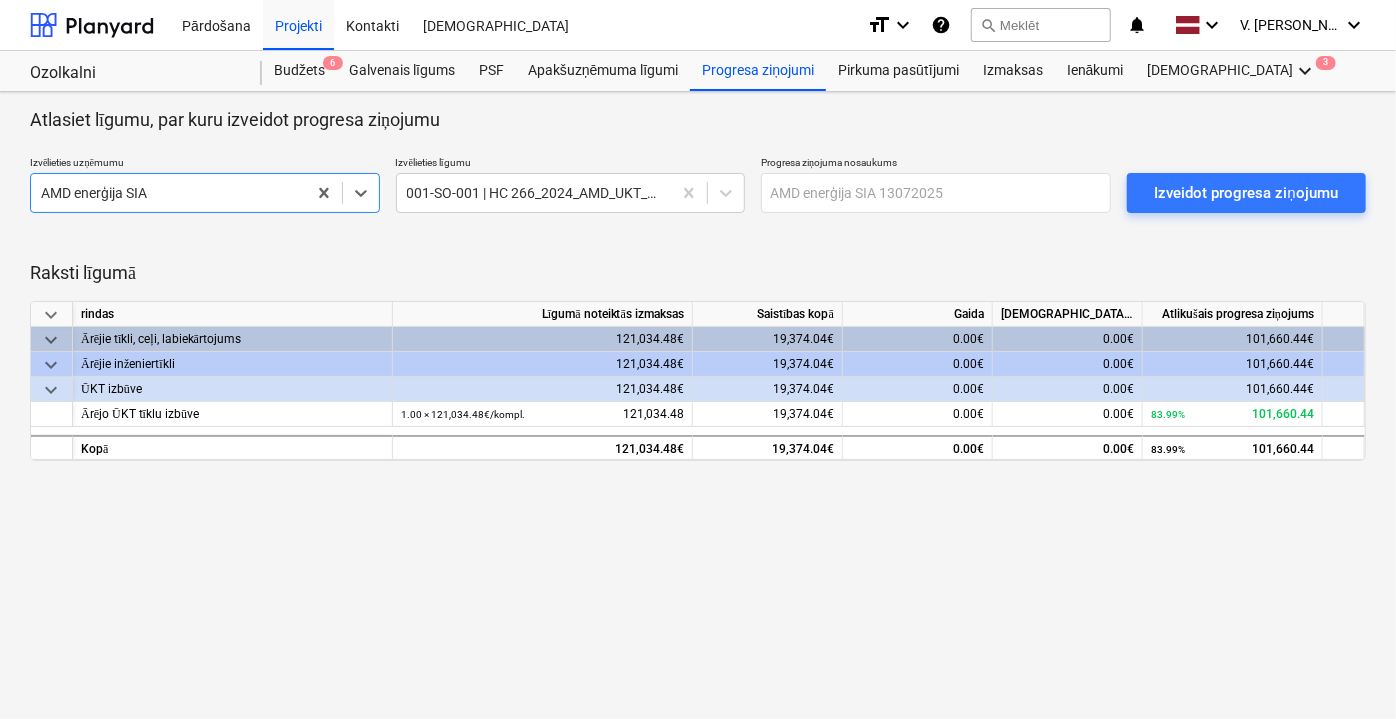 type 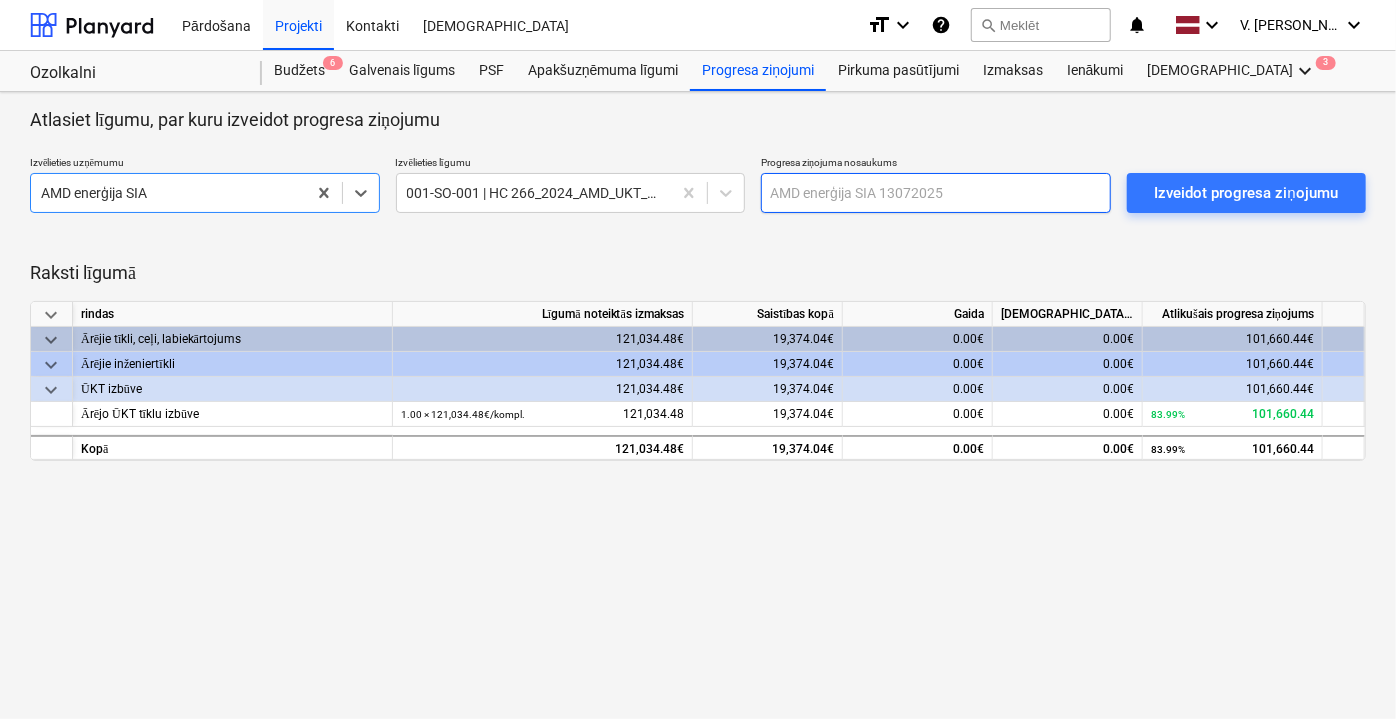 click at bounding box center [936, 193] 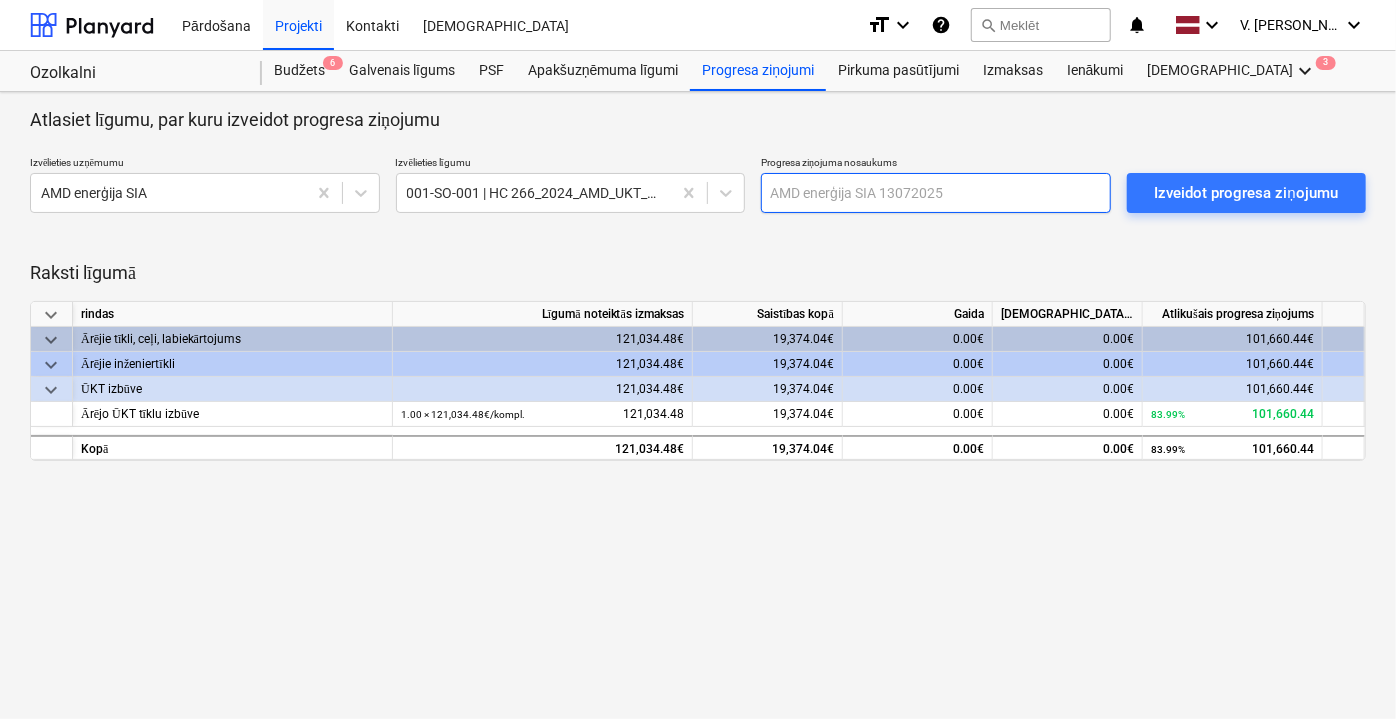 paste on "Rēķins Nr. AMD 458; [DATE]" 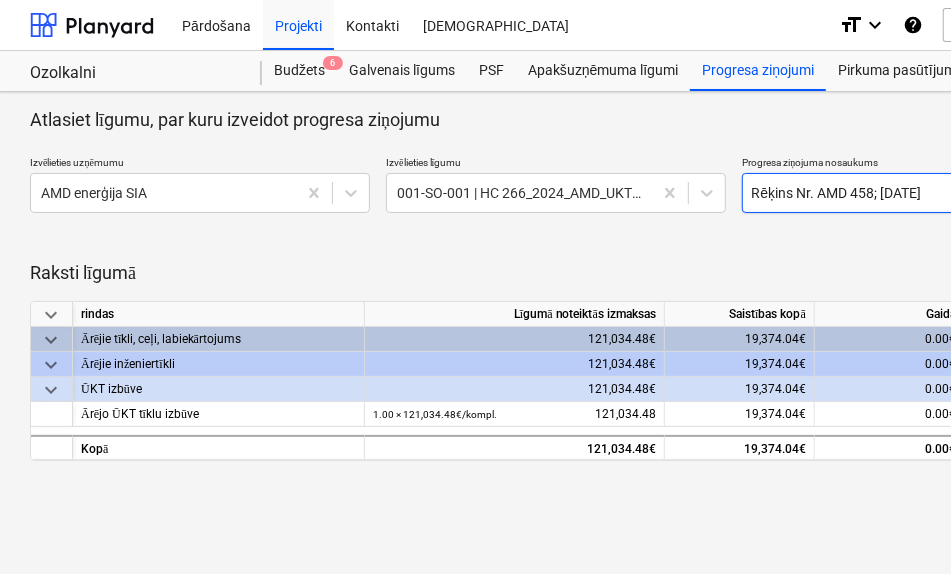 type on "Rēķins Nr. AMD 458; [DATE]" 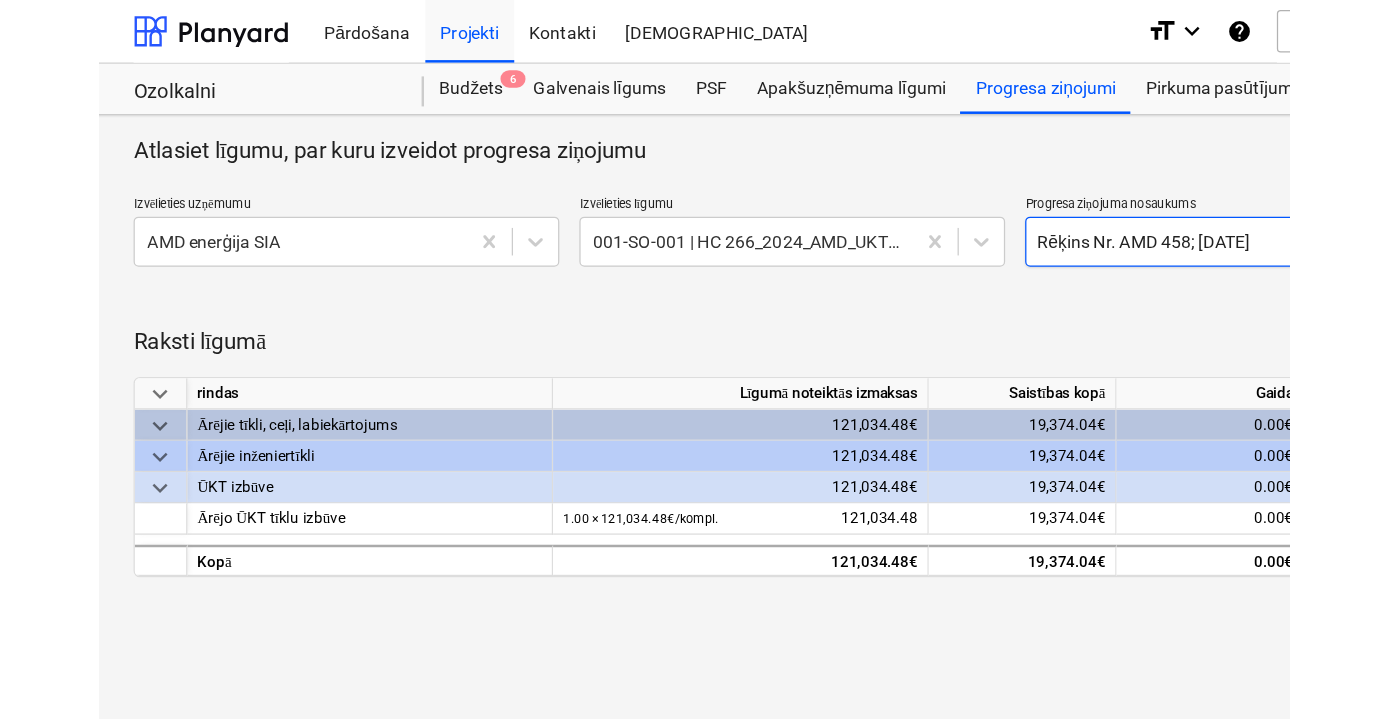 scroll, scrollTop: 0, scrollLeft: 0, axis: both 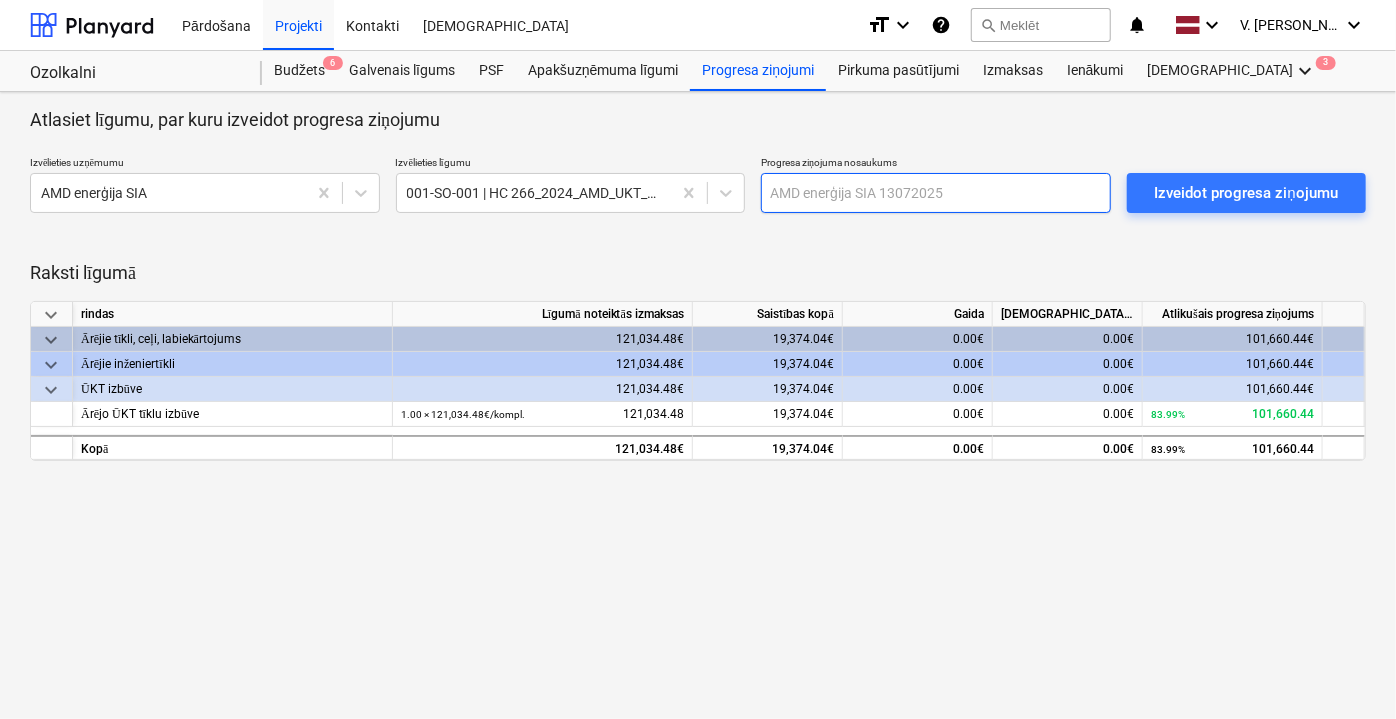 click at bounding box center [936, 193] 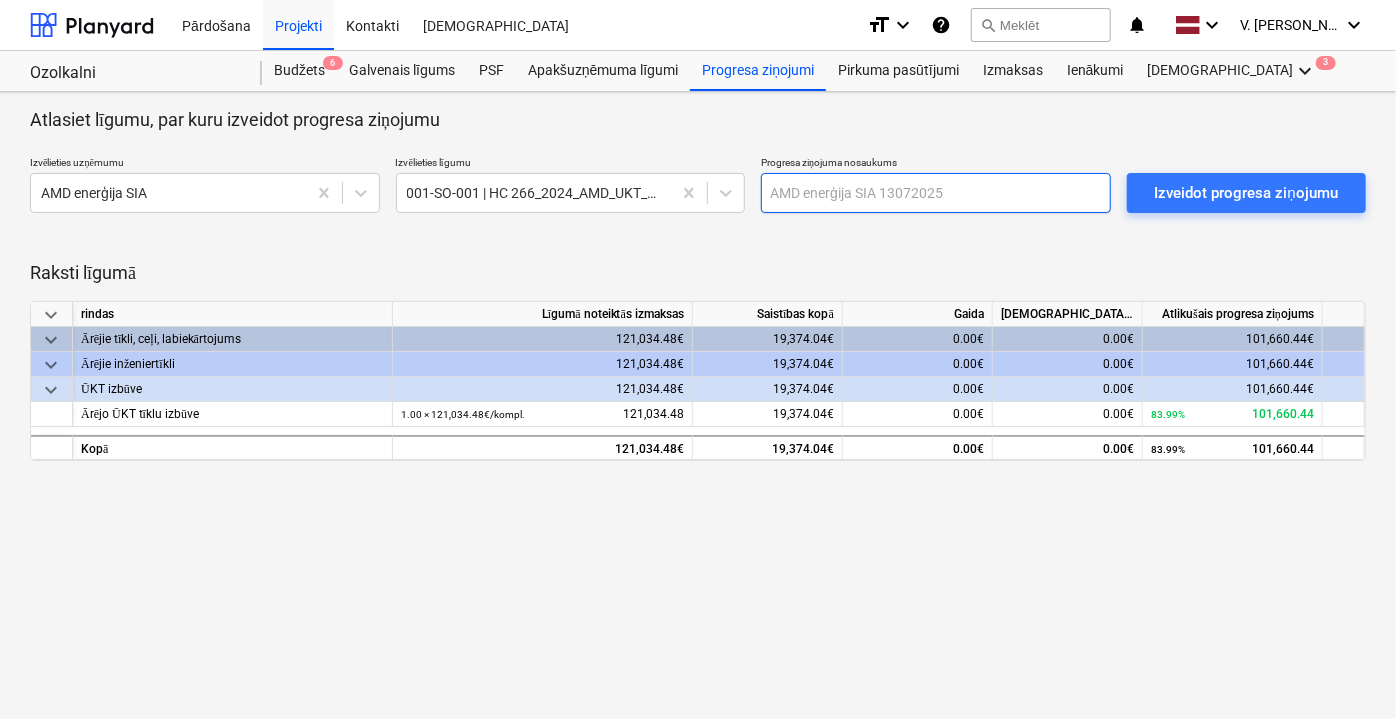 paste on "Rēķins Nr. AMD 458; [DATE]" 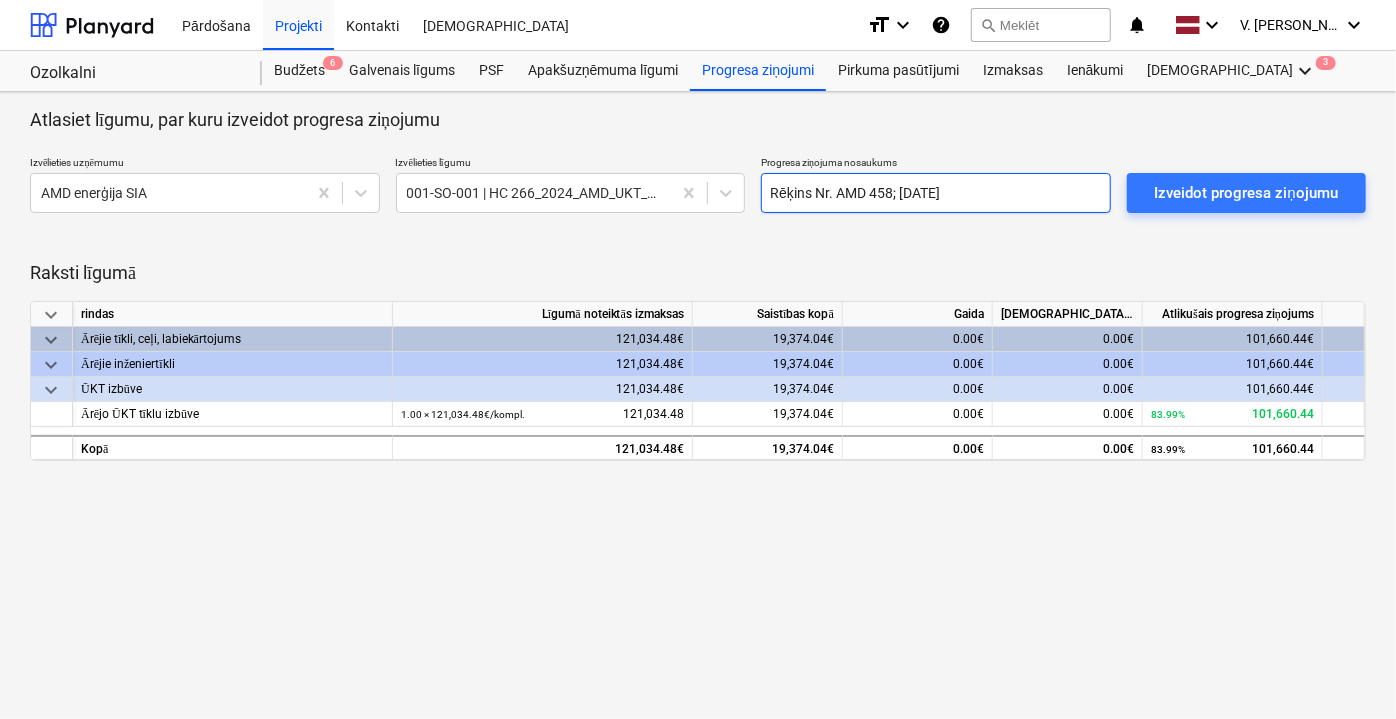 drag, startPoint x: 892, startPoint y: 195, endPoint x: 873, endPoint y: 194, distance: 19.026299 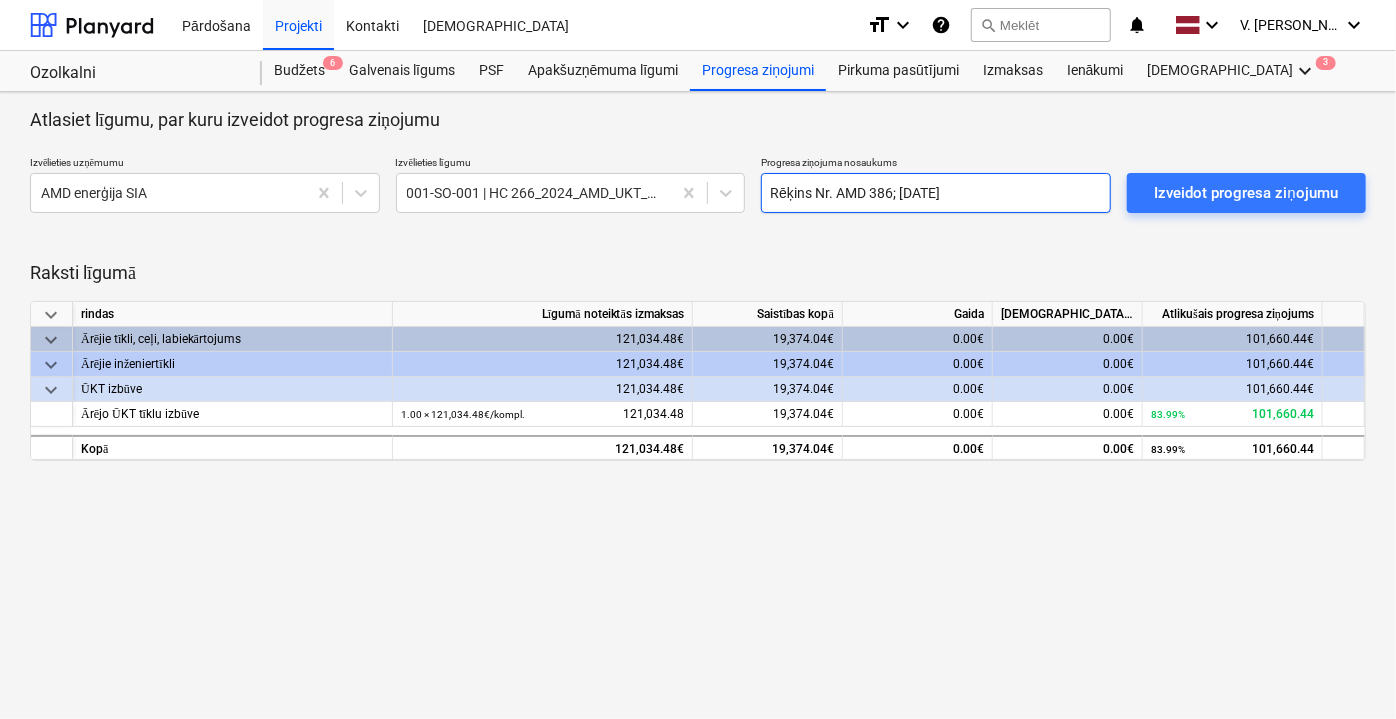 click on "Rēķins Nr. AMD 386; [DATE]" at bounding box center [936, 193] 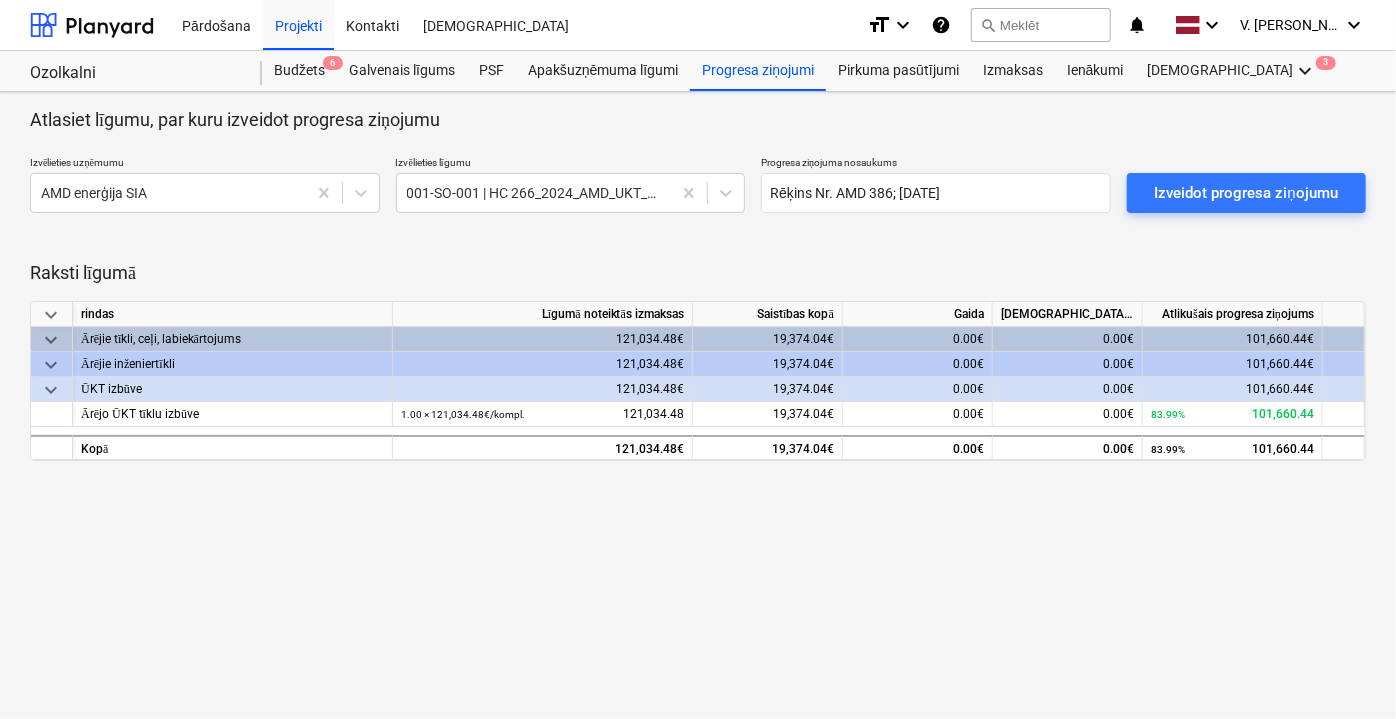 click at bounding box center [698, 140] 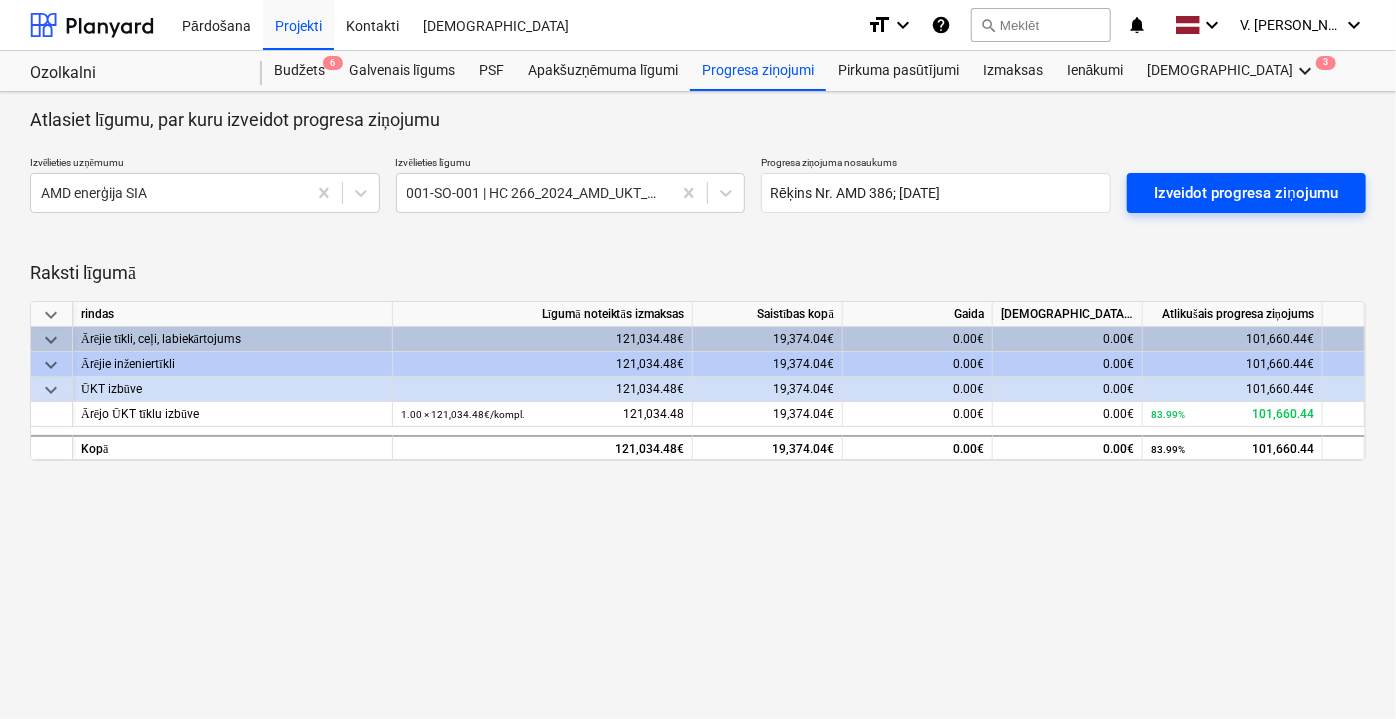 click on "Izveidot progresa ziņojumu" at bounding box center [1246, 193] 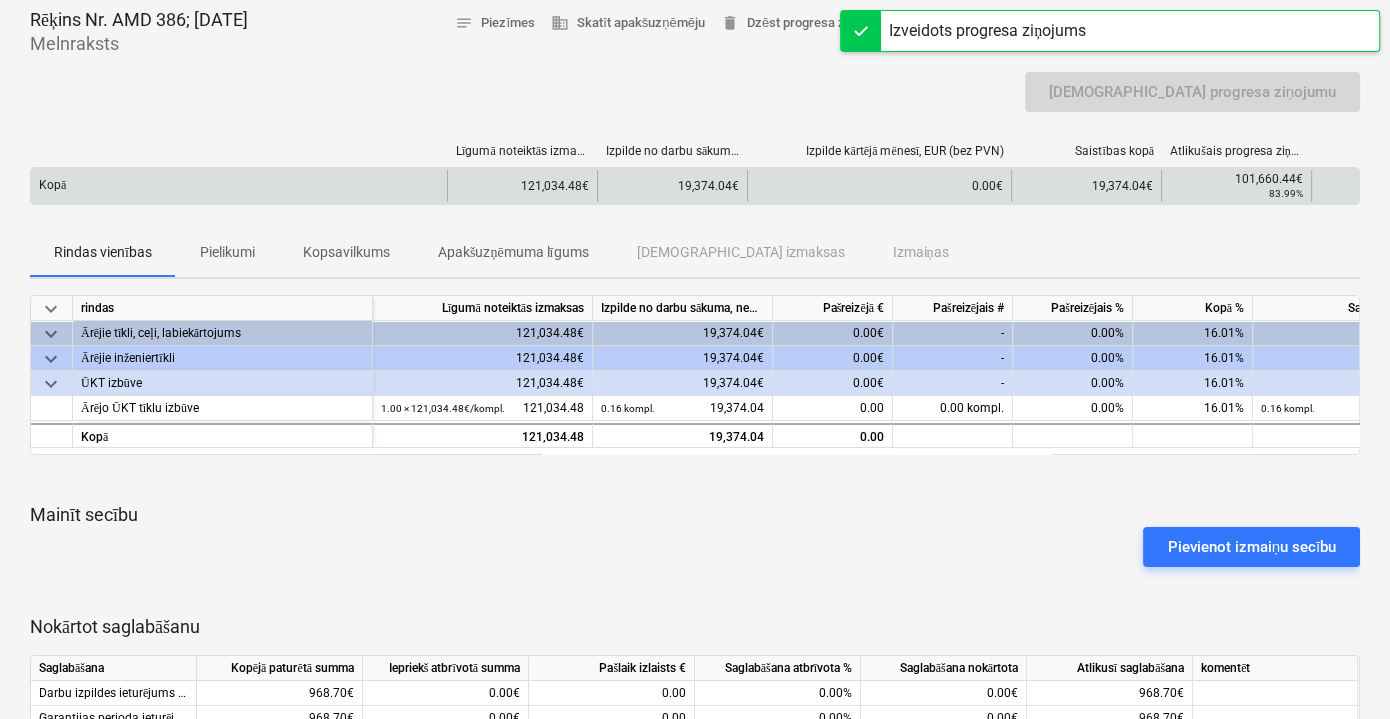 scroll, scrollTop: 272, scrollLeft: 0, axis: vertical 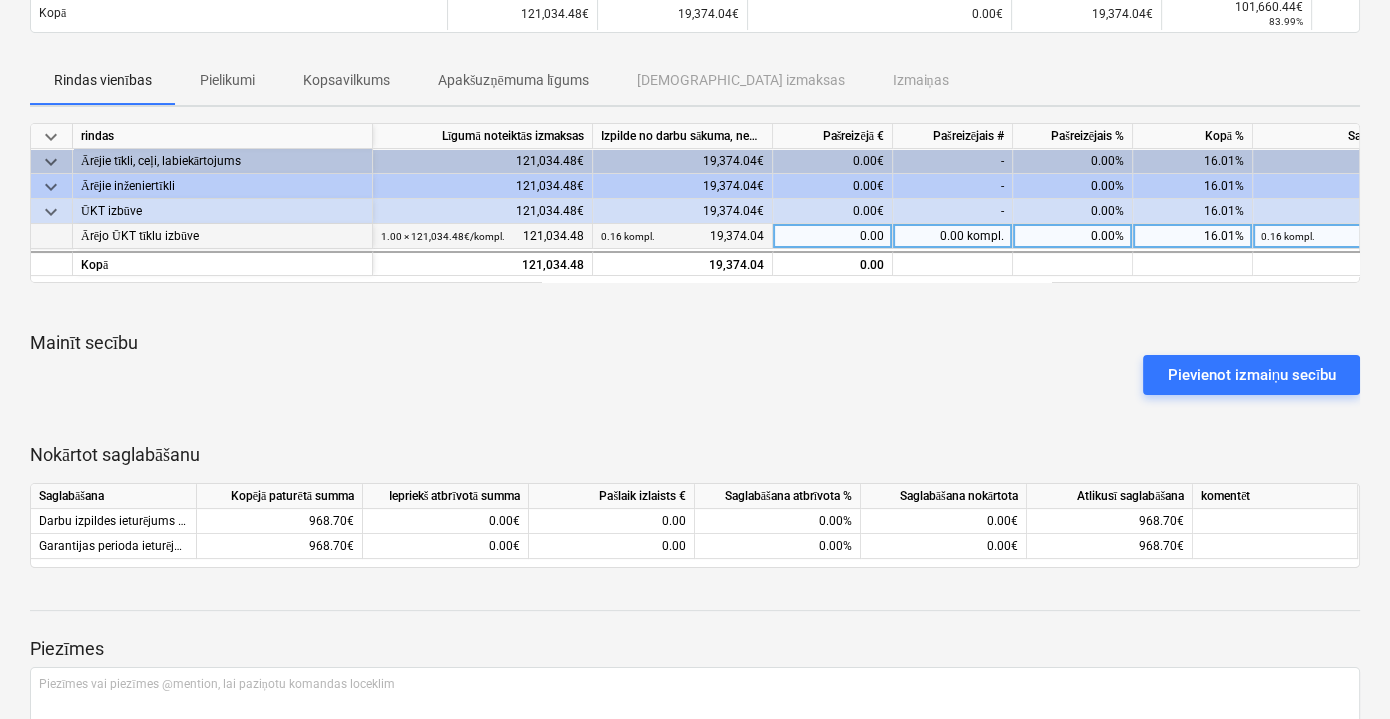 click on "0.00" at bounding box center [833, 236] 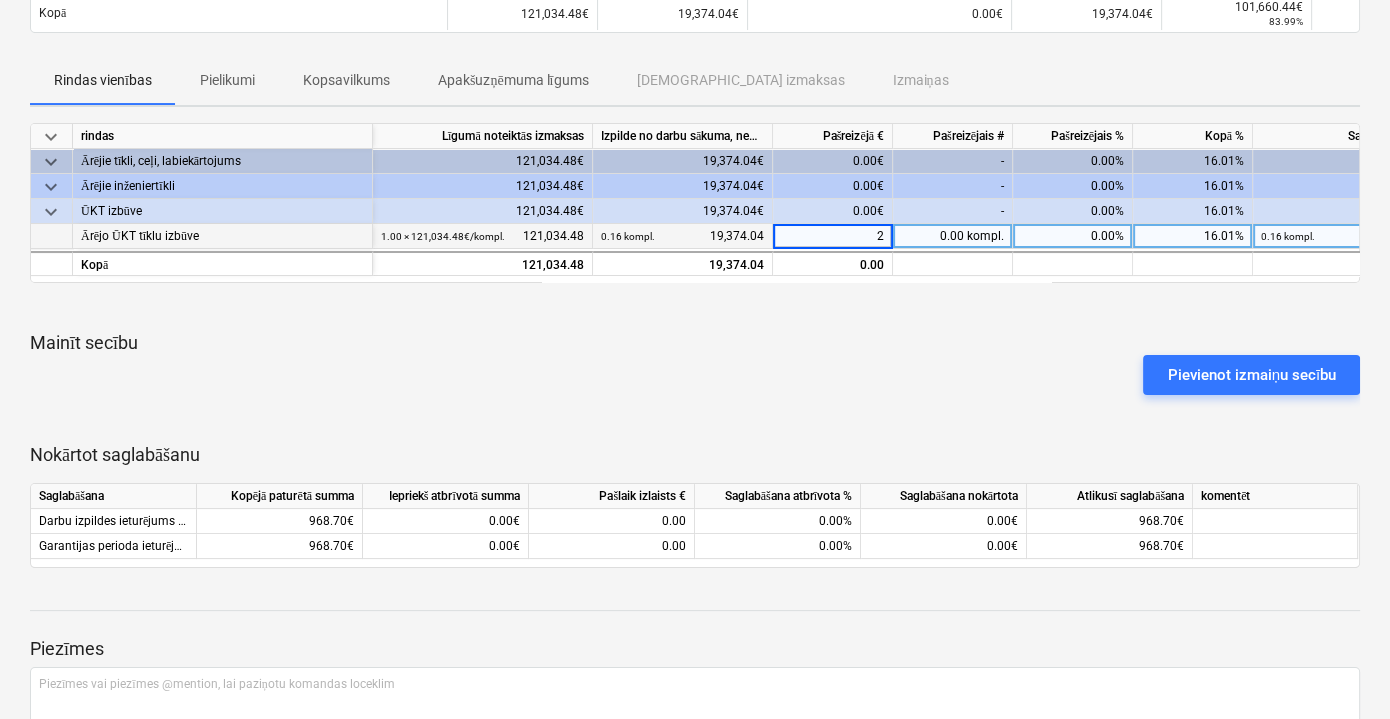type on "23" 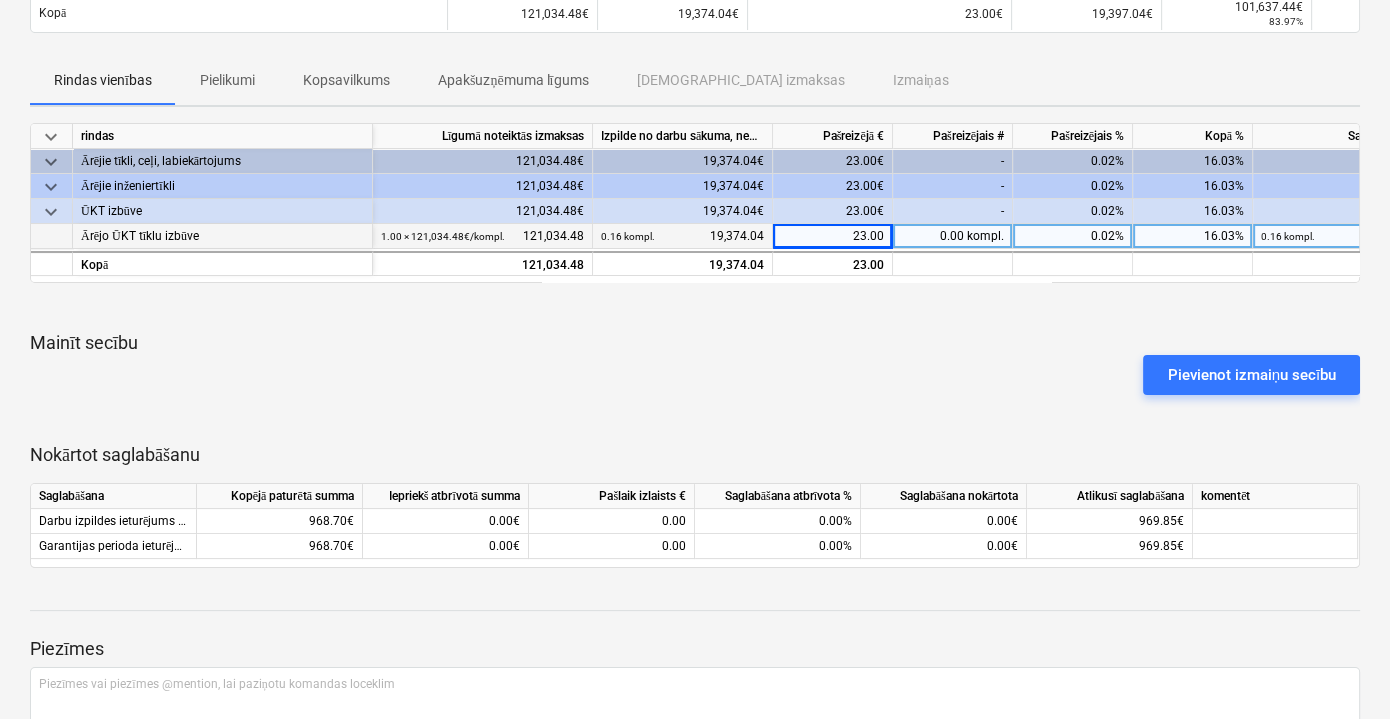 click on "23.00" at bounding box center (833, 236) 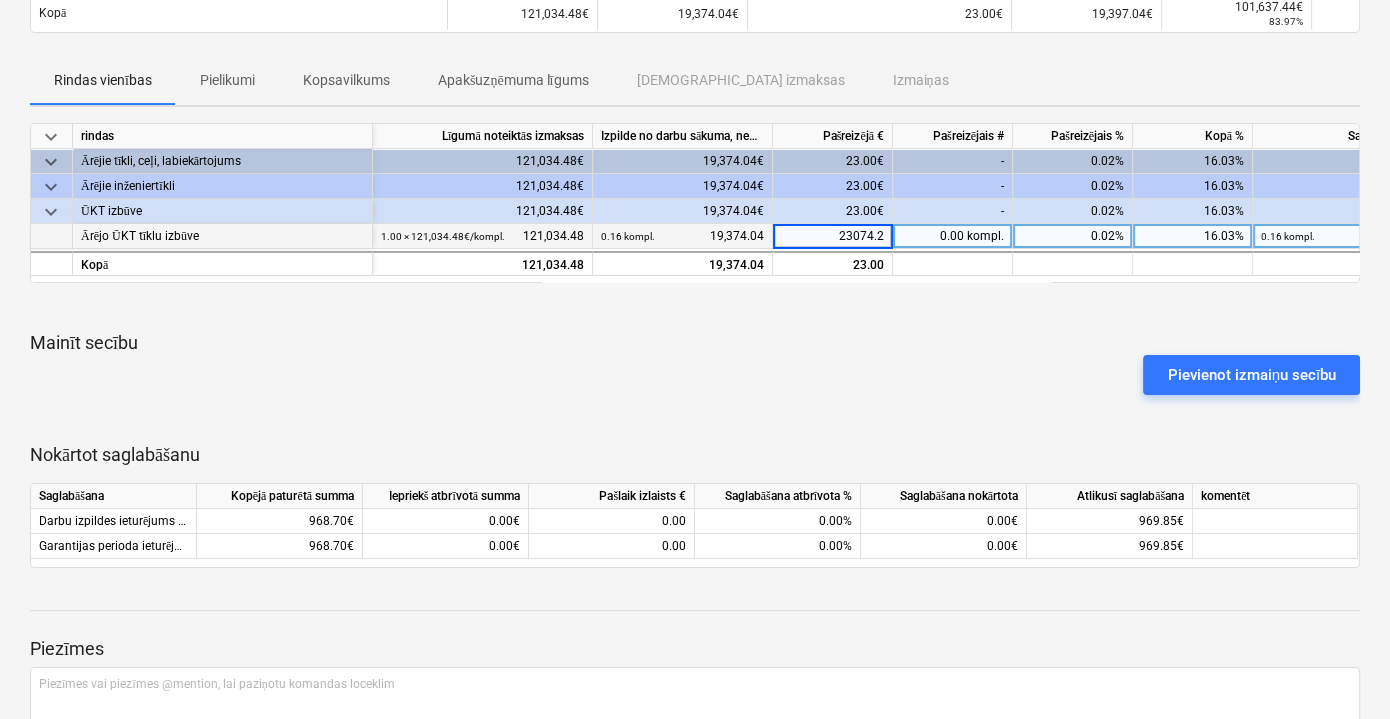 type on "23074.26" 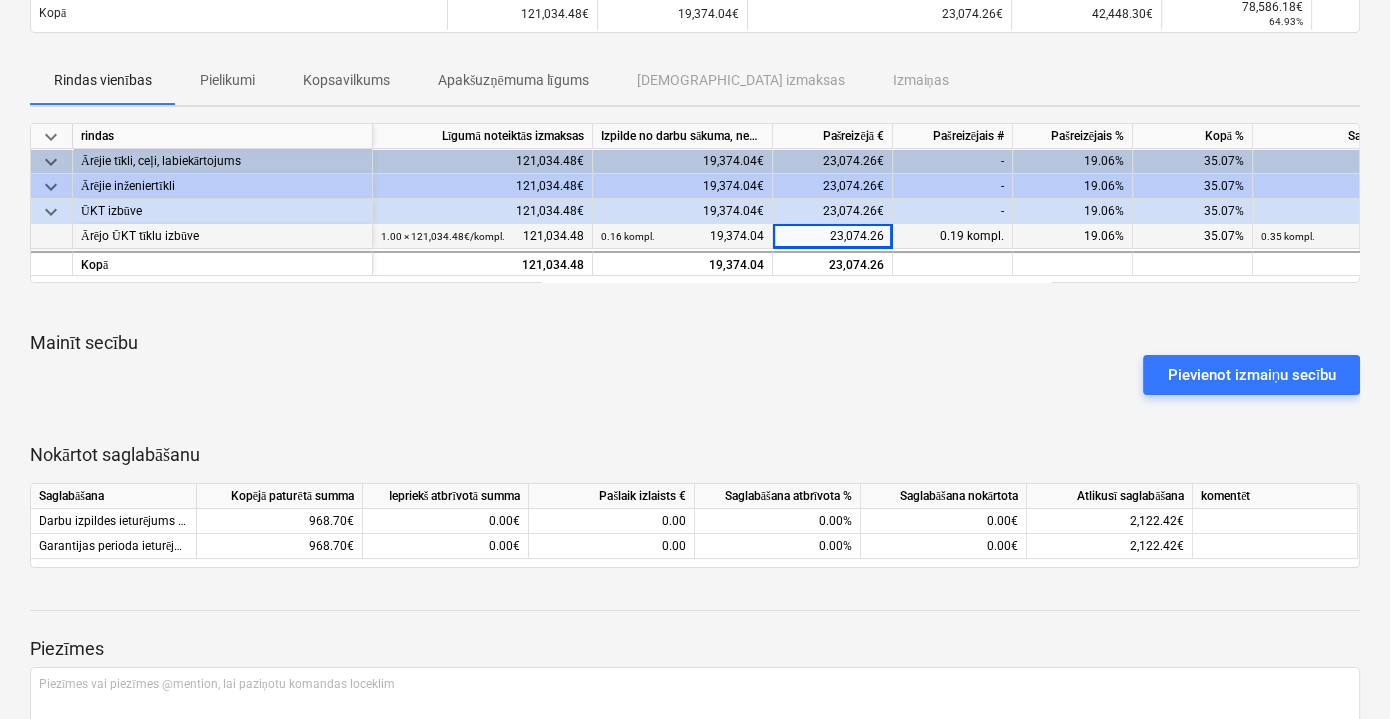 click on "Pievienot izmaiņu secību" at bounding box center (695, 375) 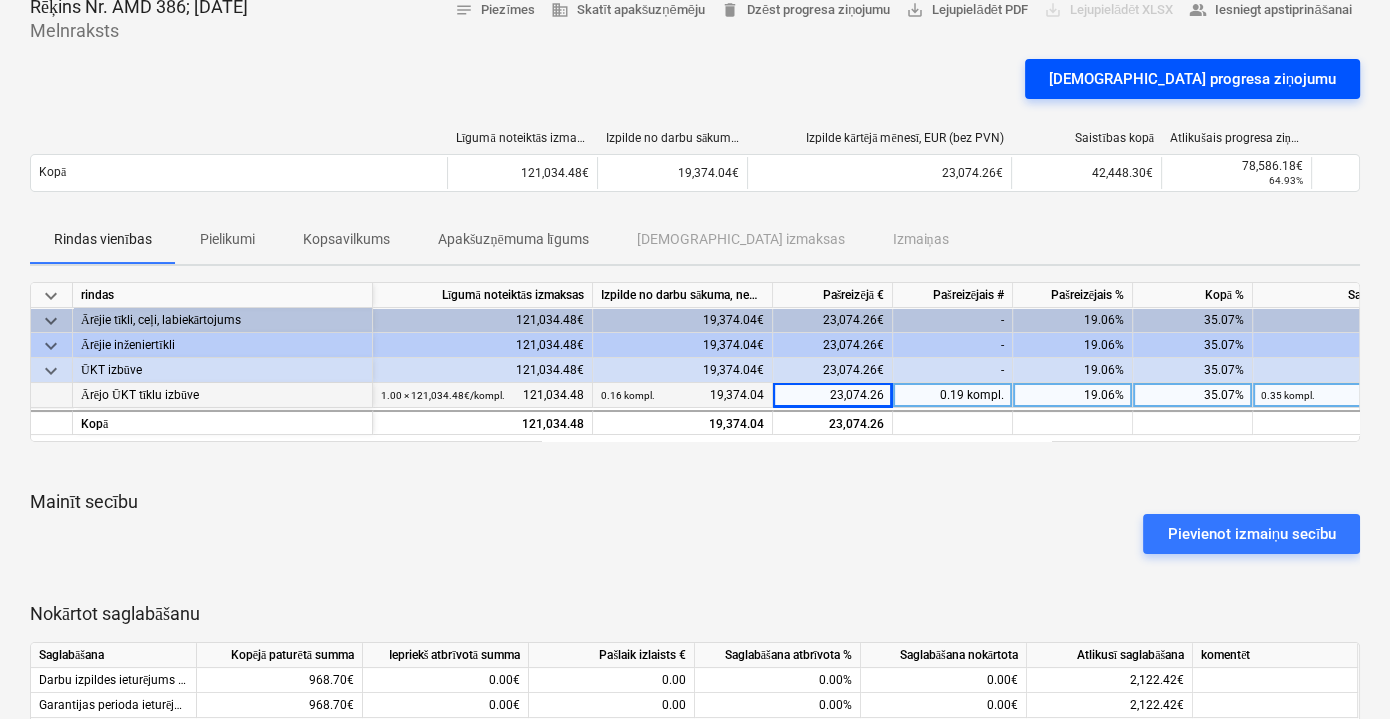scroll, scrollTop: 90, scrollLeft: 0, axis: vertical 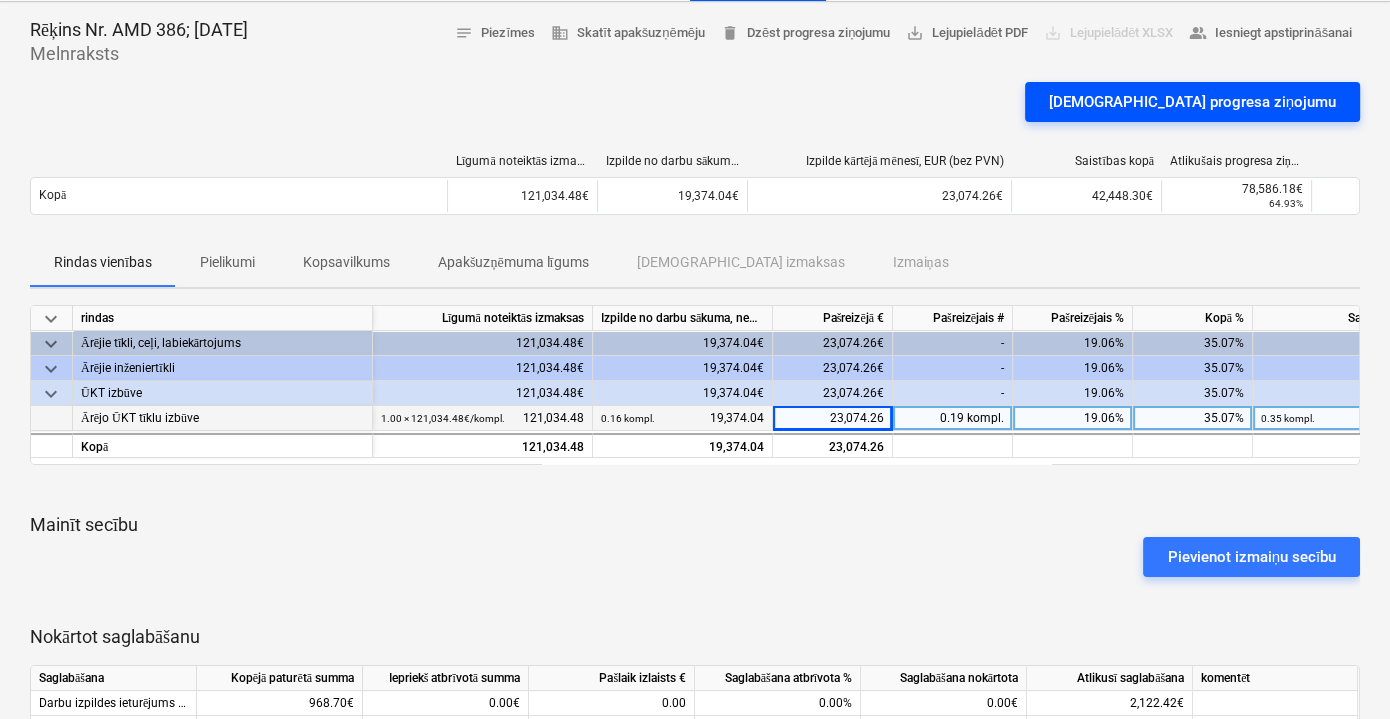 click on "[DEMOGRAPHIC_DATA] progresa ziņojumu" at bounding box center [1192, 102] 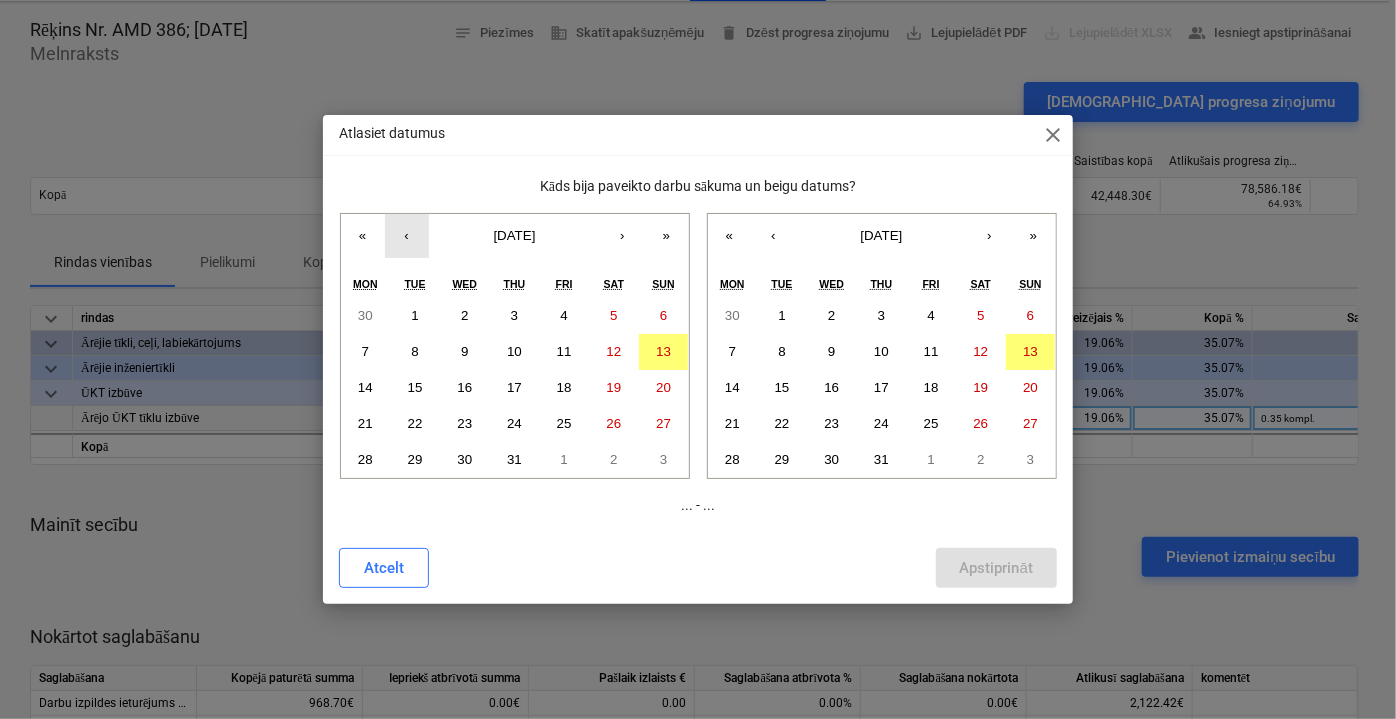 click on "‹" at bounding box center (407, 236) 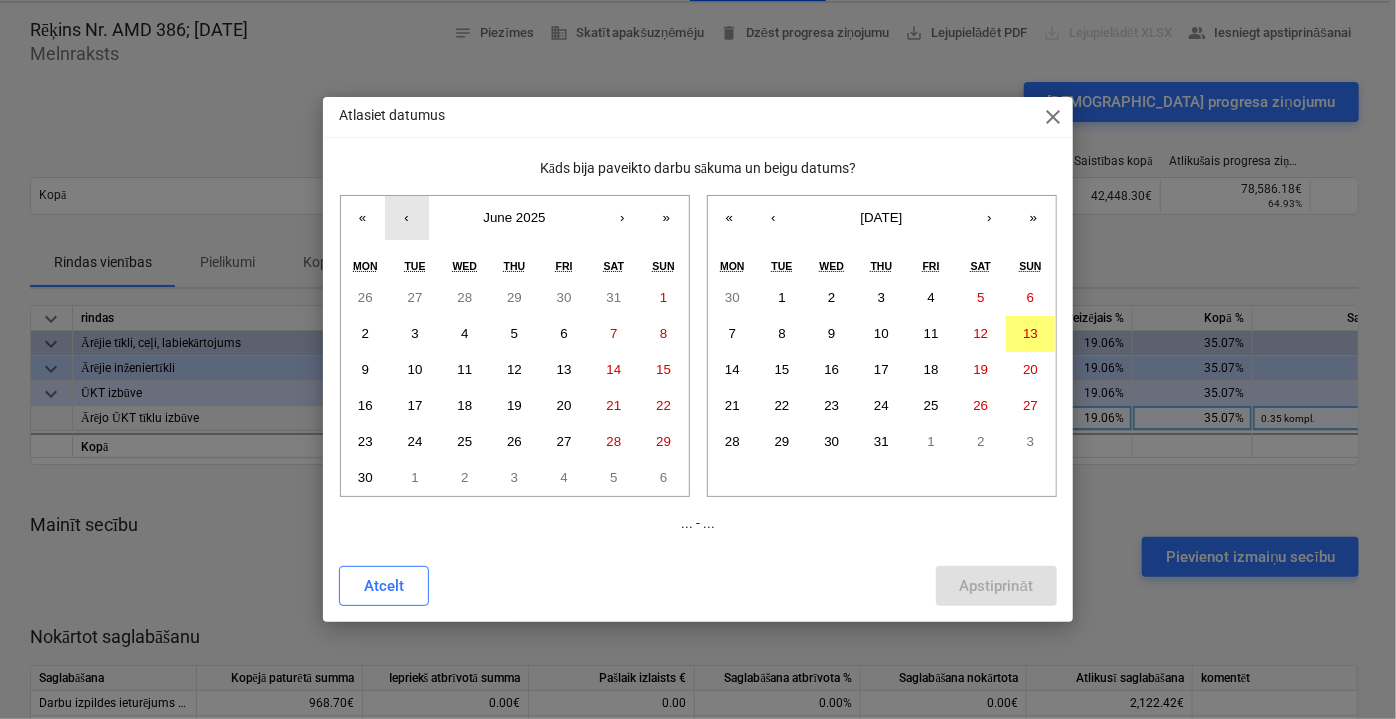 click on "‹" at bounding box center [407, 218] 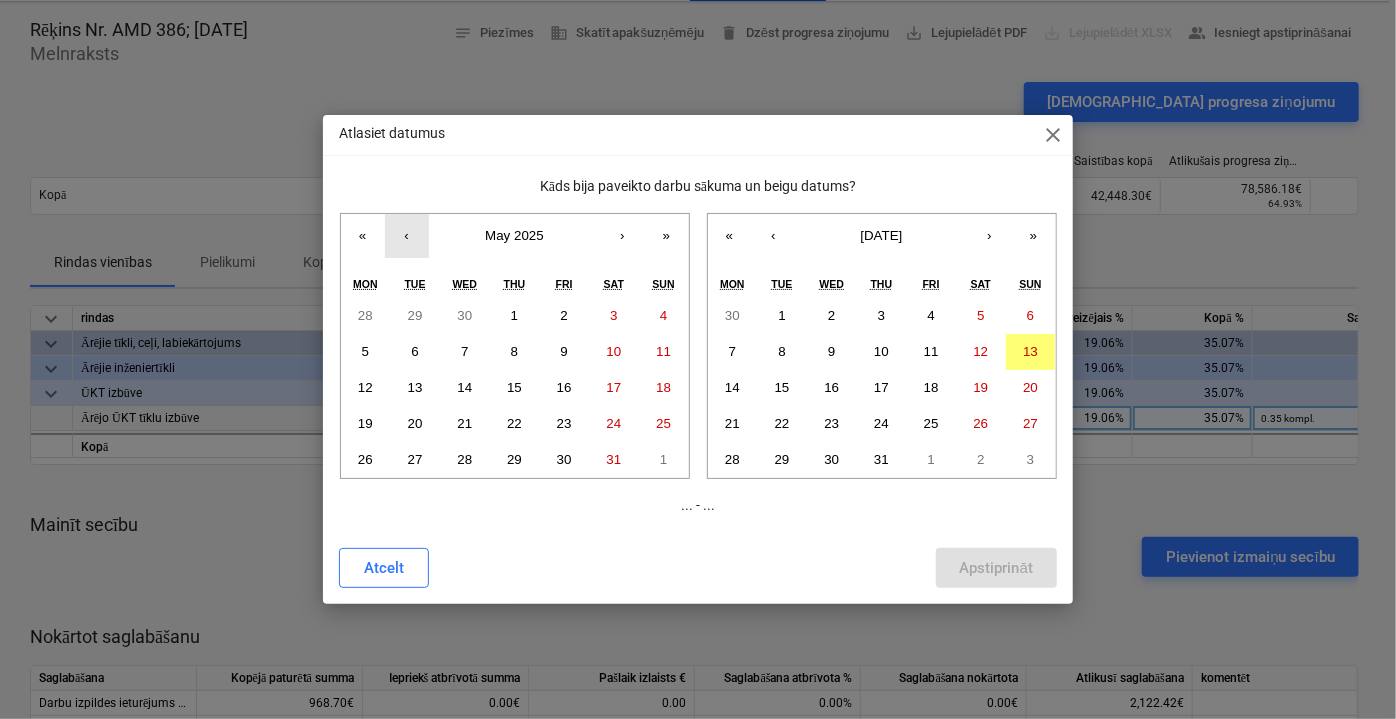 click on "‹" at bounding box center (407, 236) 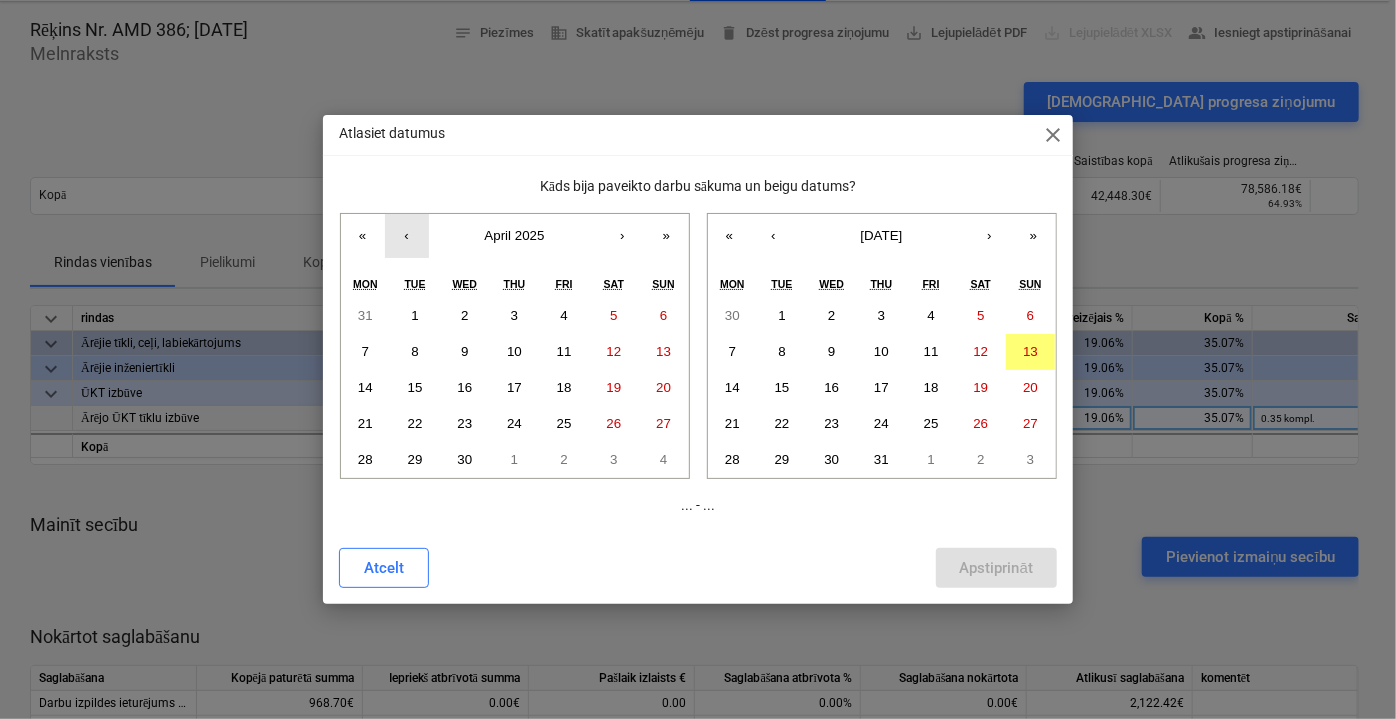click on "‹" at bounding box center [407, 236] 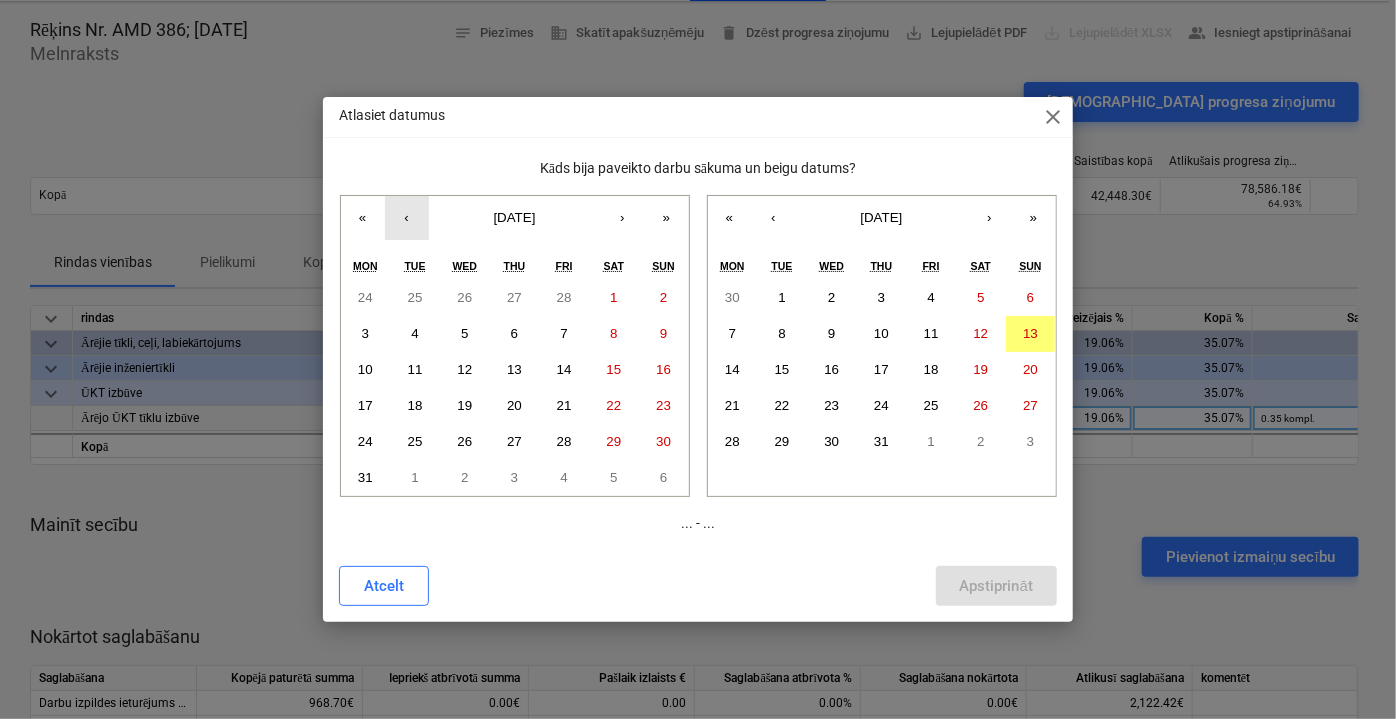 click on "‹" at bounding box center [407, 218] 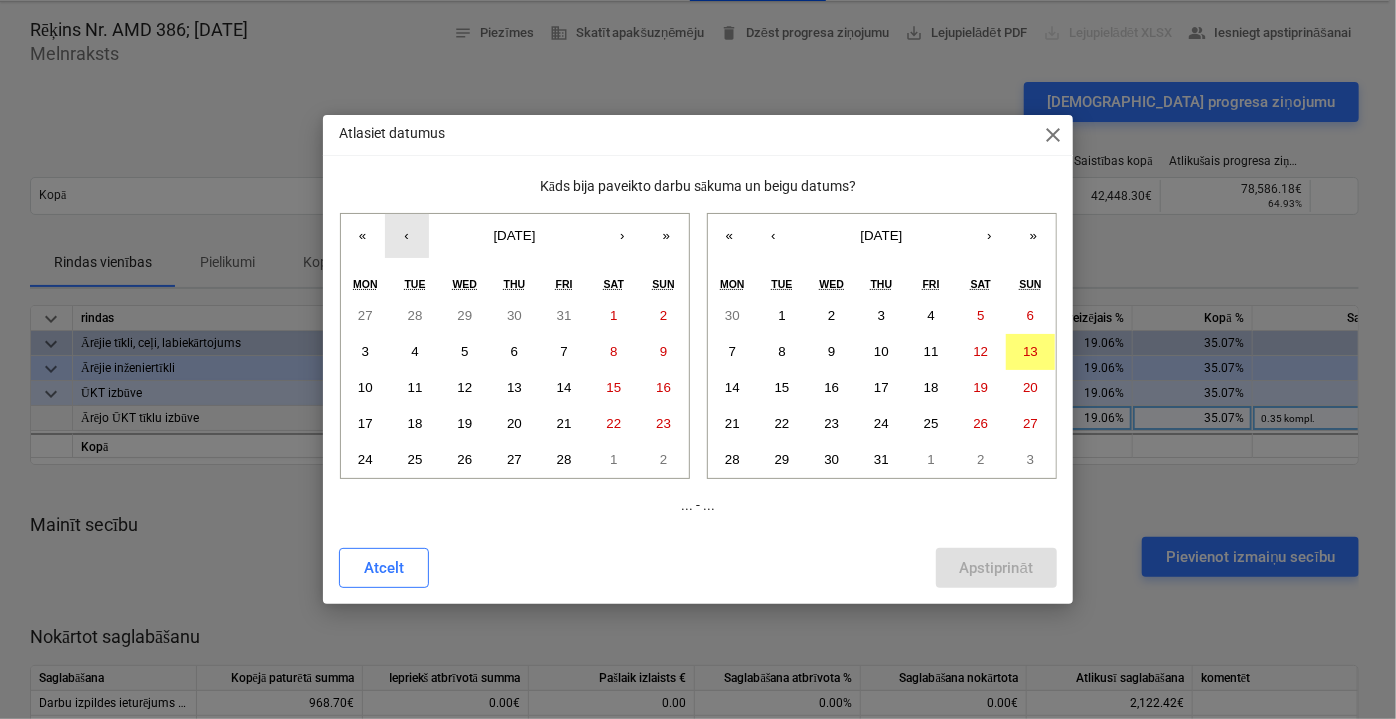 click on "‹" at bounding box center [407, 236] 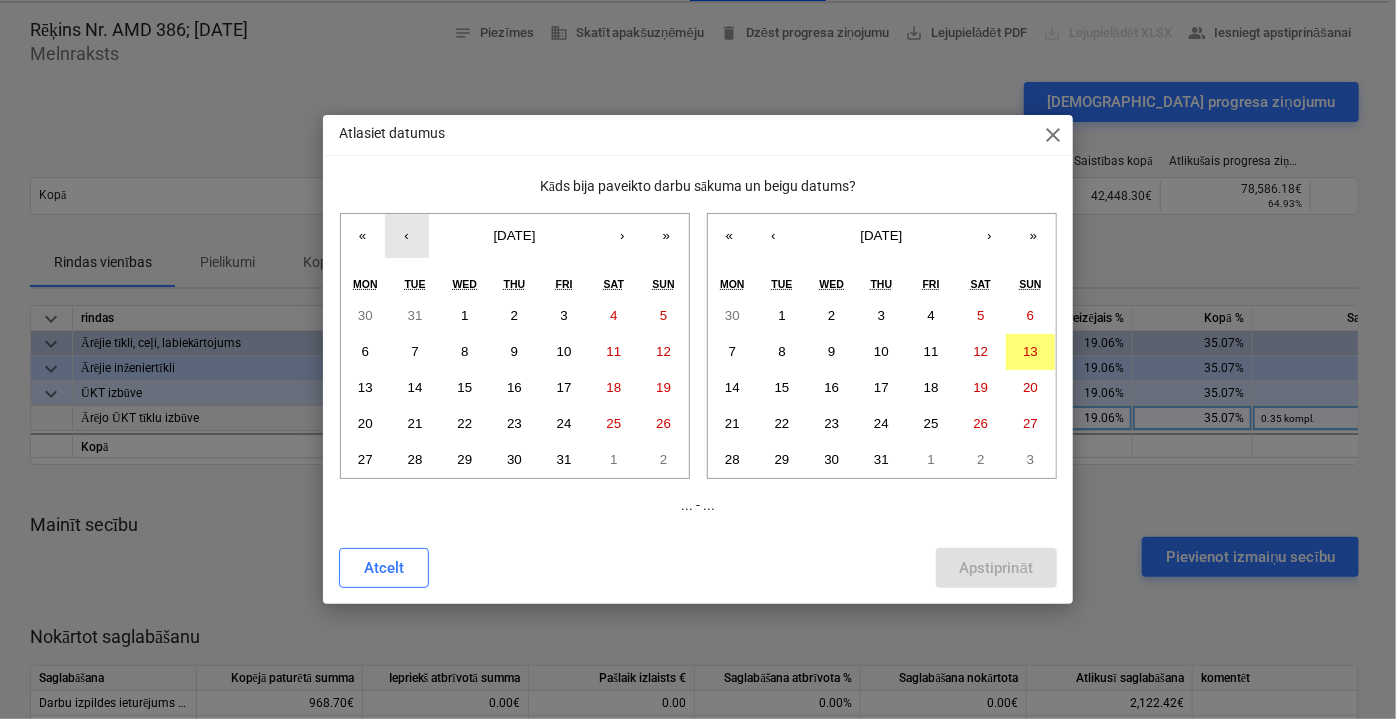 click on "‹" at bounding box center [407, 236] 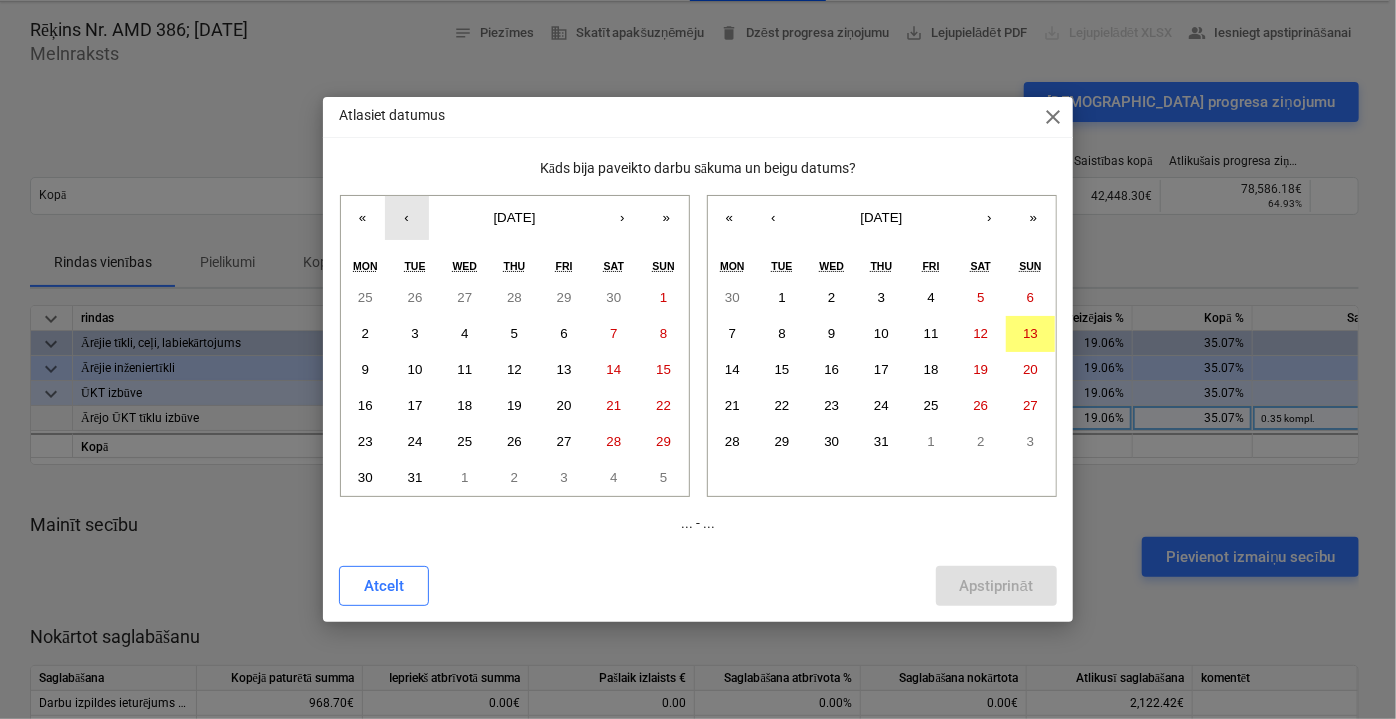 click on "‹" at bounding box center [407, 218] 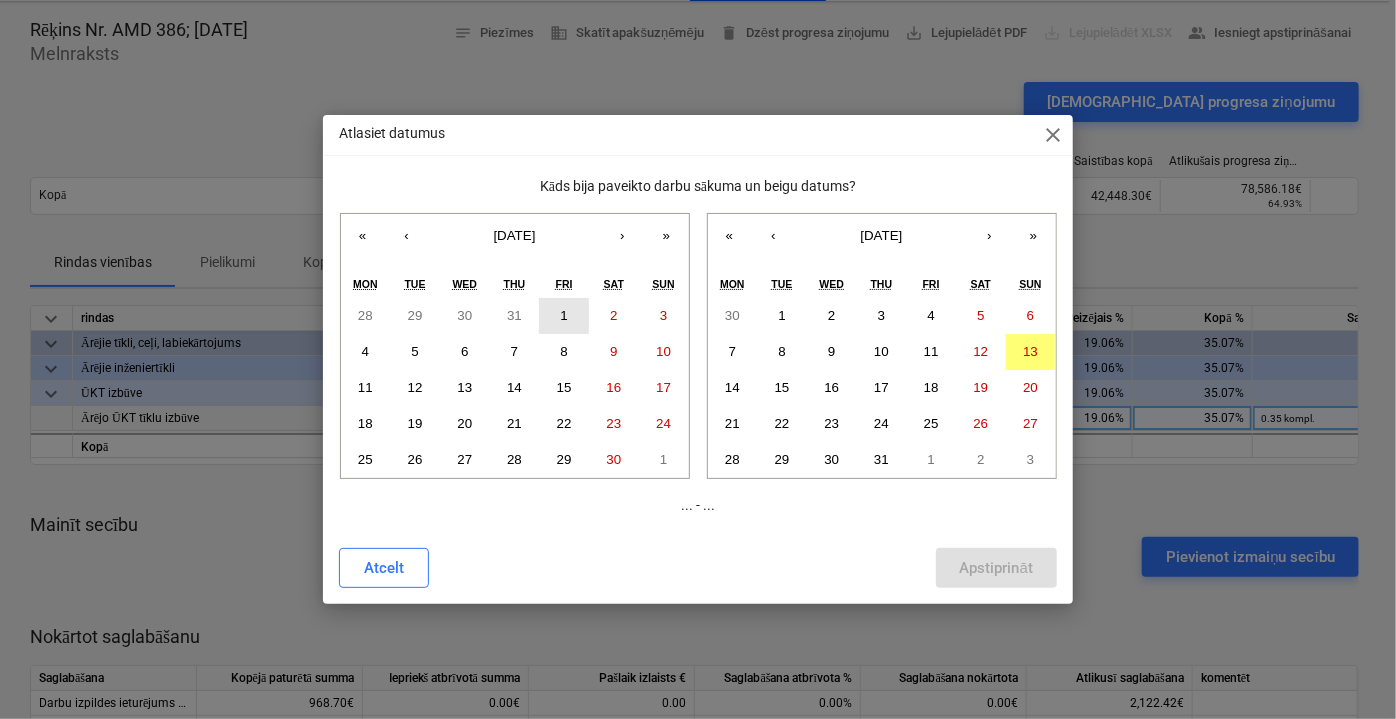 click on "1" at bounding box center (564, 316) 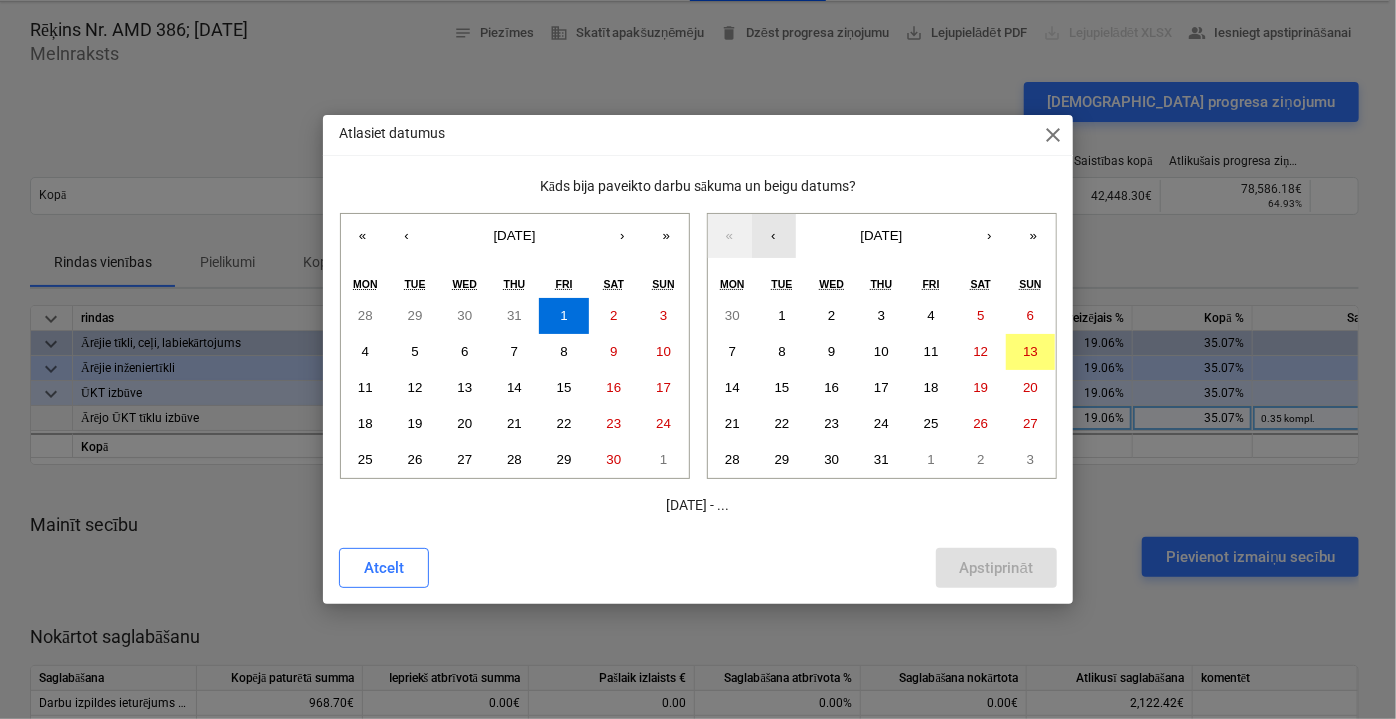 click on "‹" at bounding box center [774, 236] 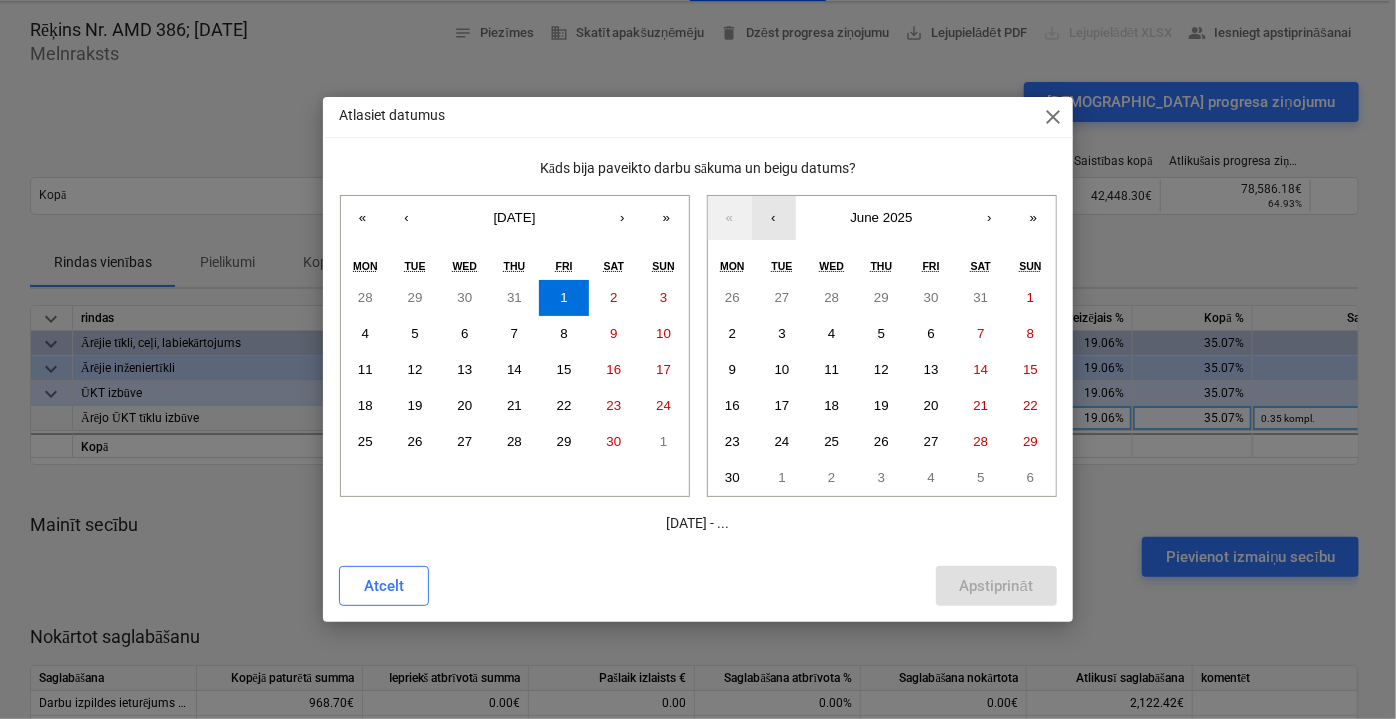 click on "‹" at bounding box center (774, 218) 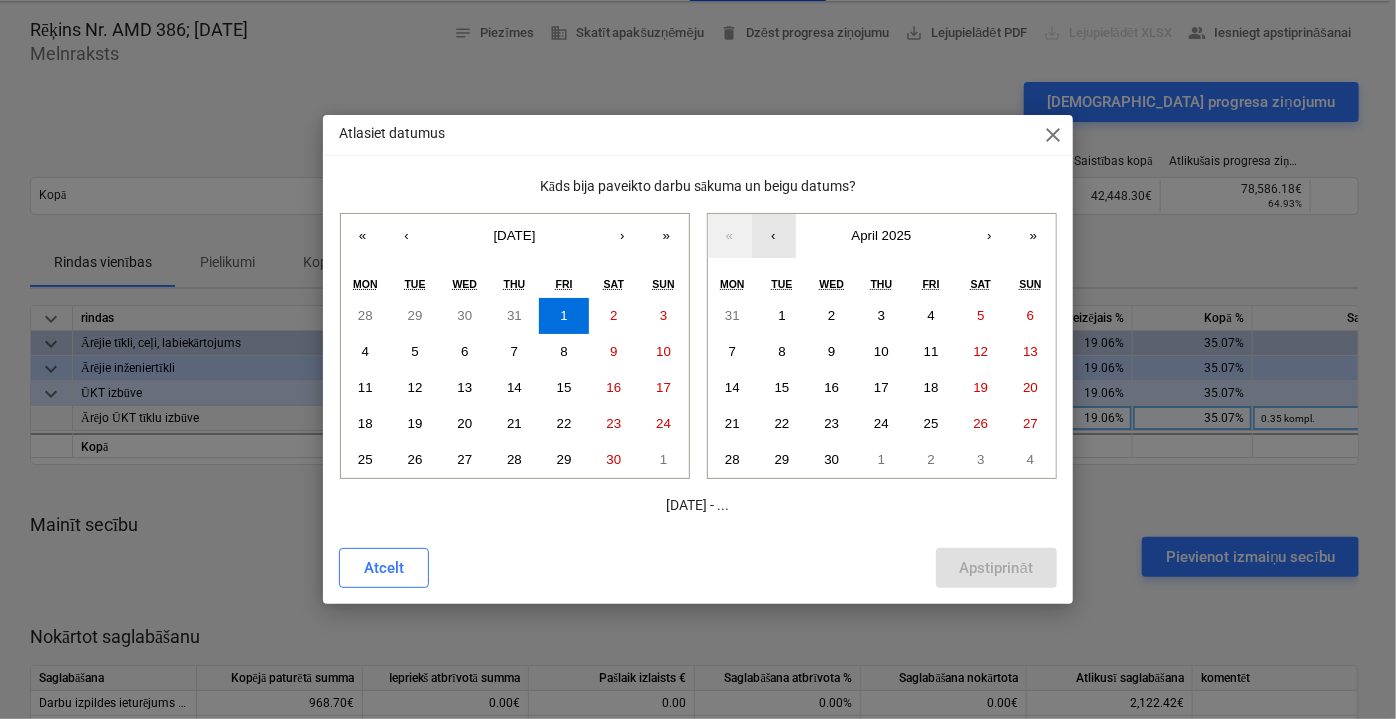 click on "‹" at bounding box center (774, 236) 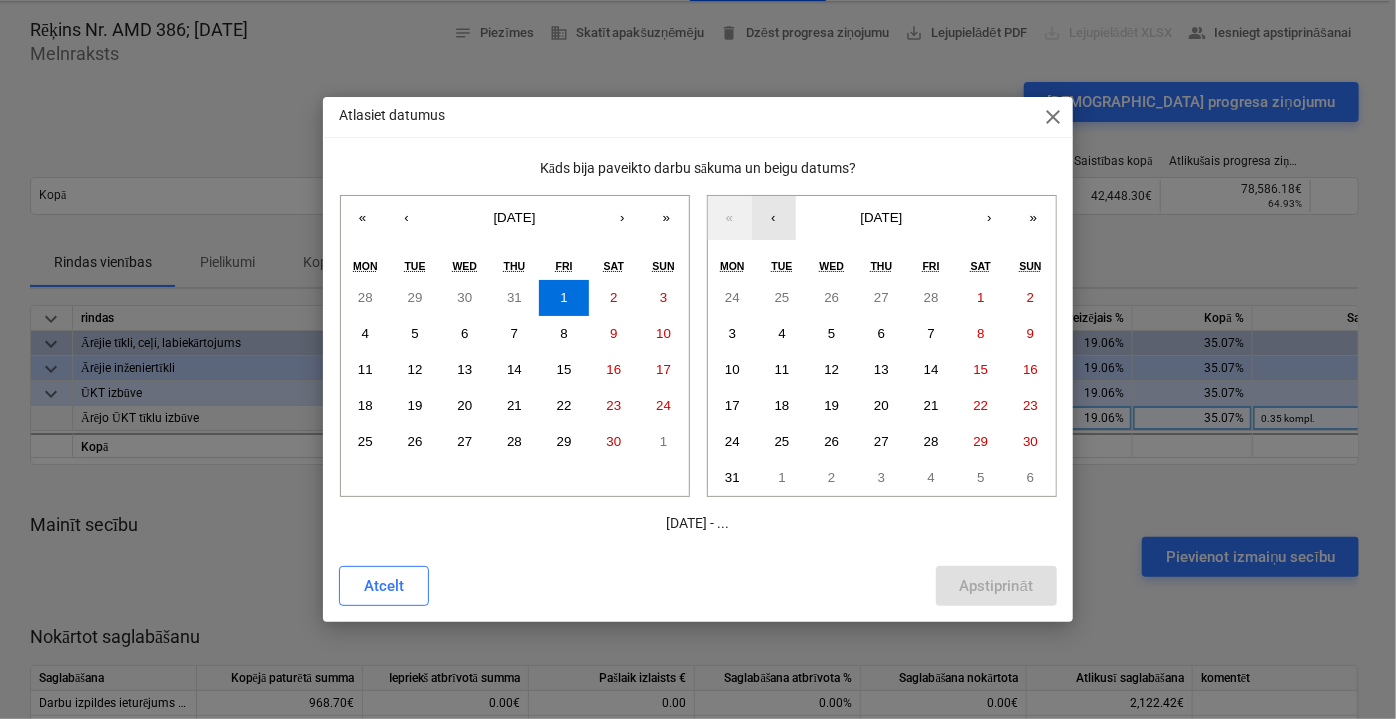 click on "‹" at bounding box center (774, 218) 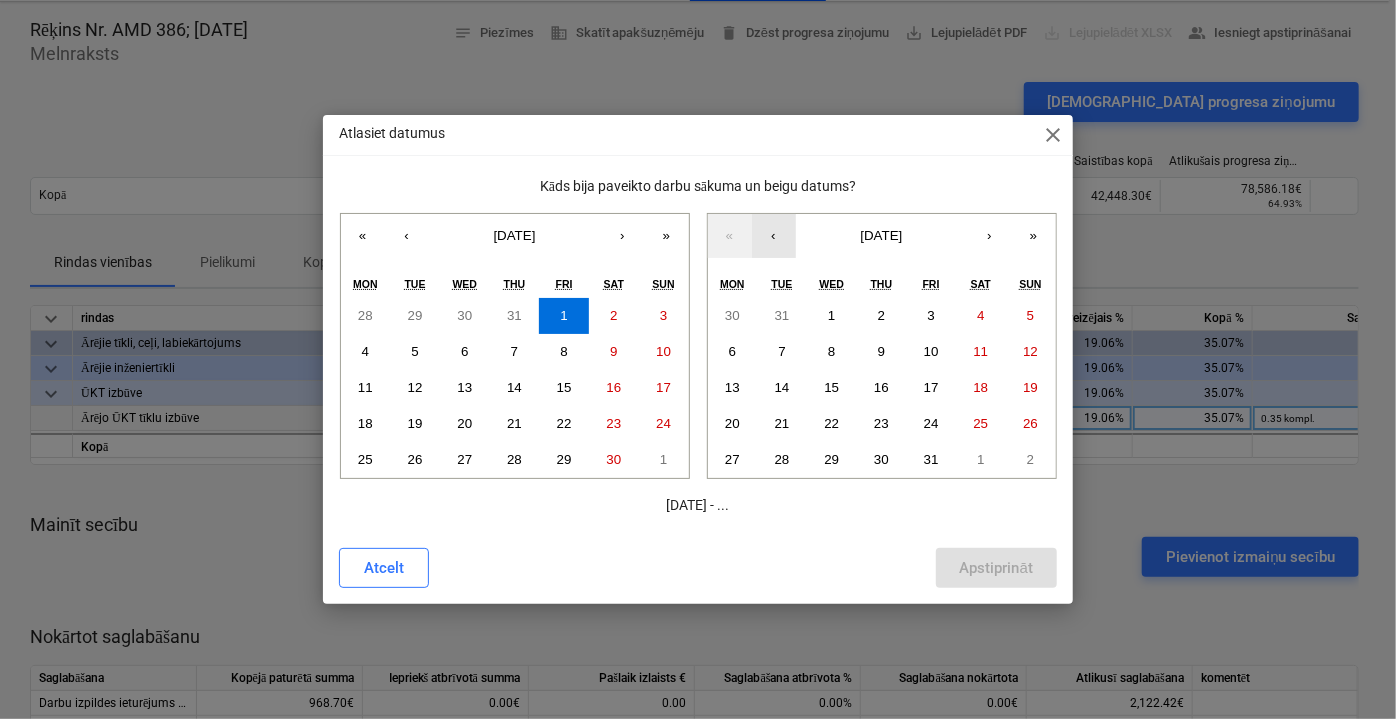click on "‹" at bounding box center [774, 236] 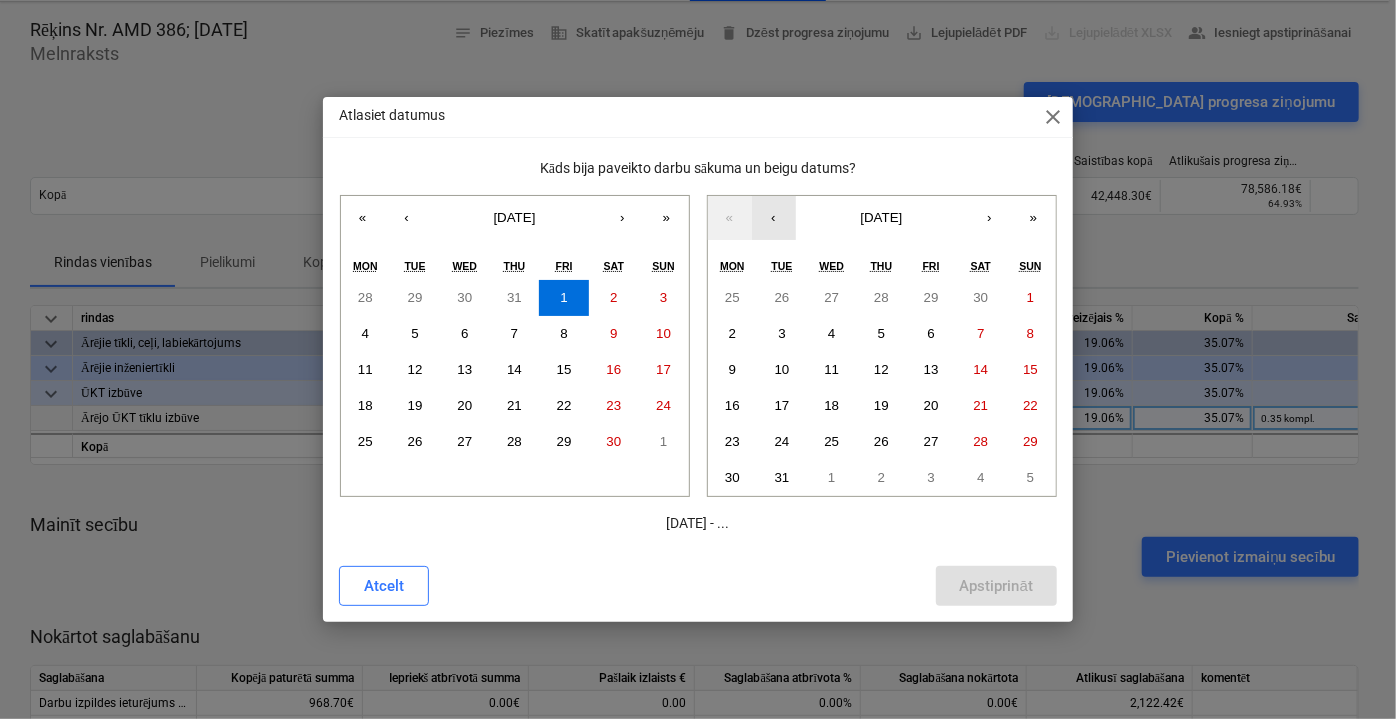 click on "‹" at bounding box center (774, 218) 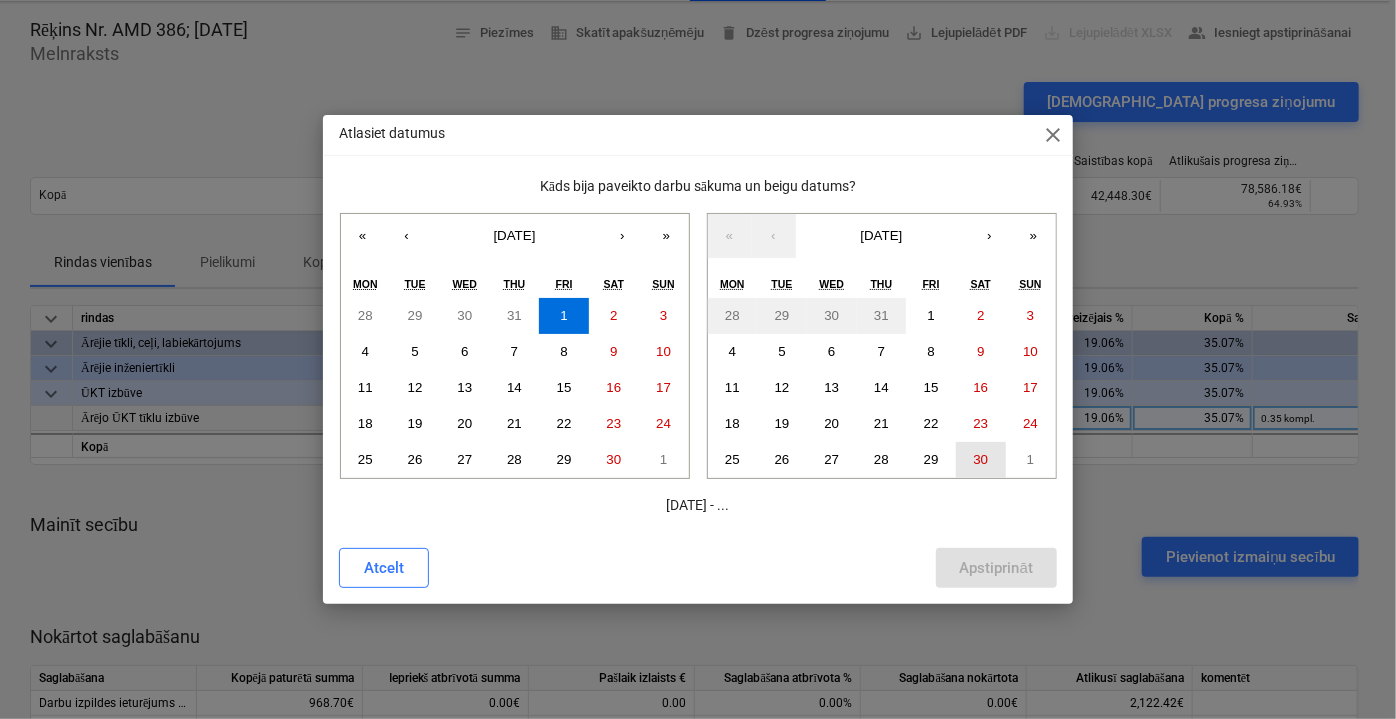 click on "30" at bounding box center (980, 459) 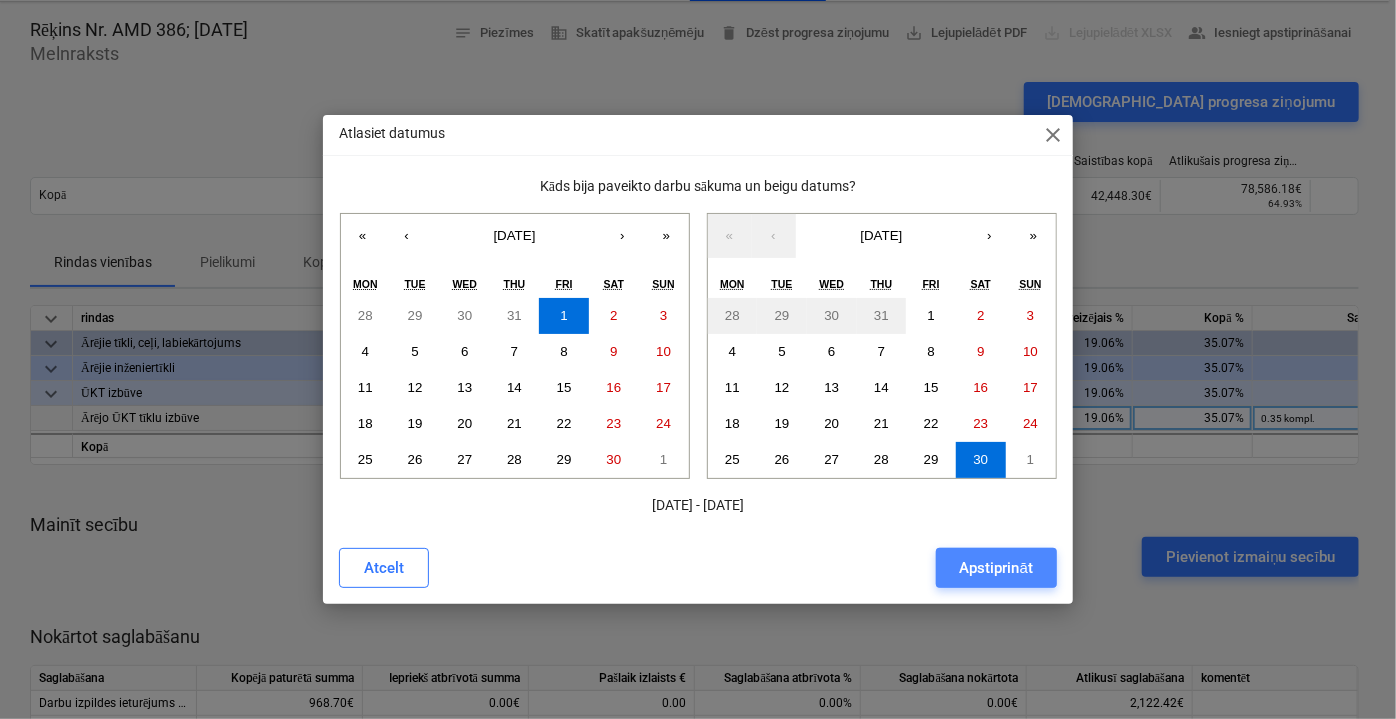 click on "Apstiprināt" at bounding box center [996, 568] 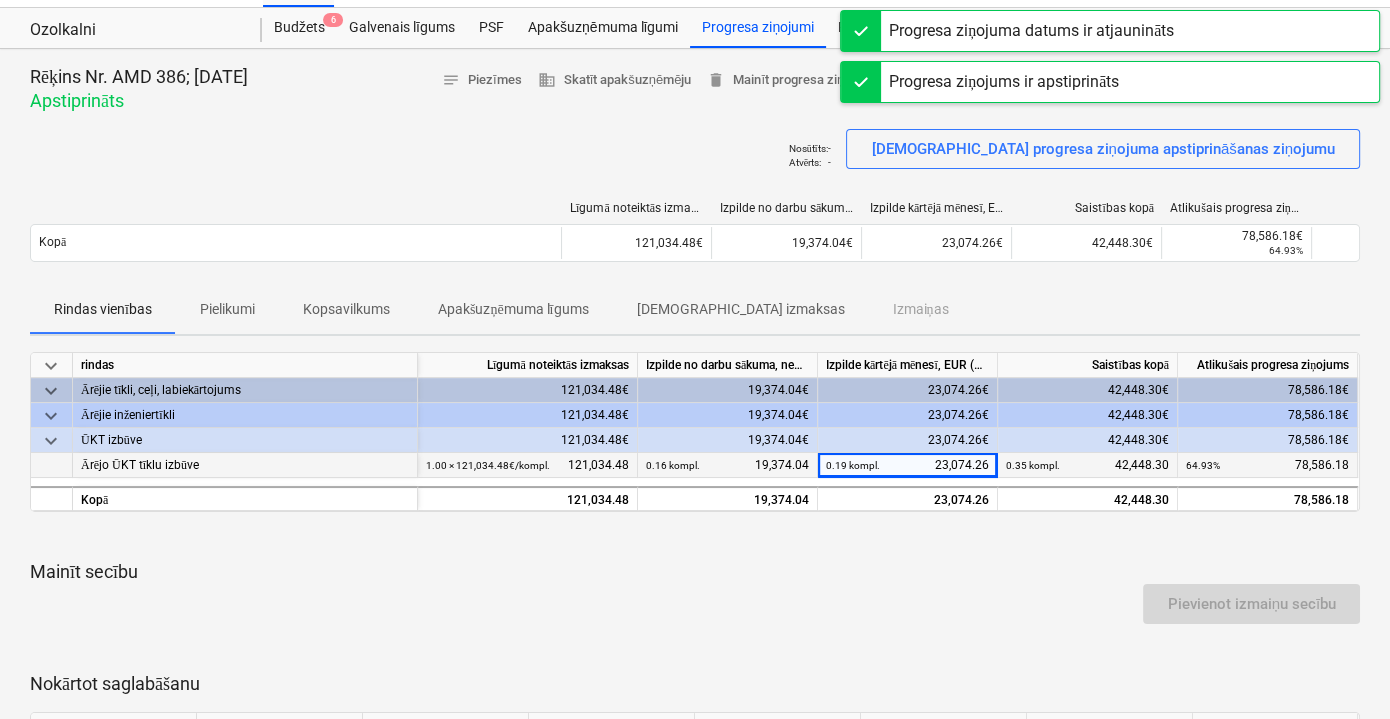 scroll, scrollTop: 0, scrollLeft: 0, axis: both 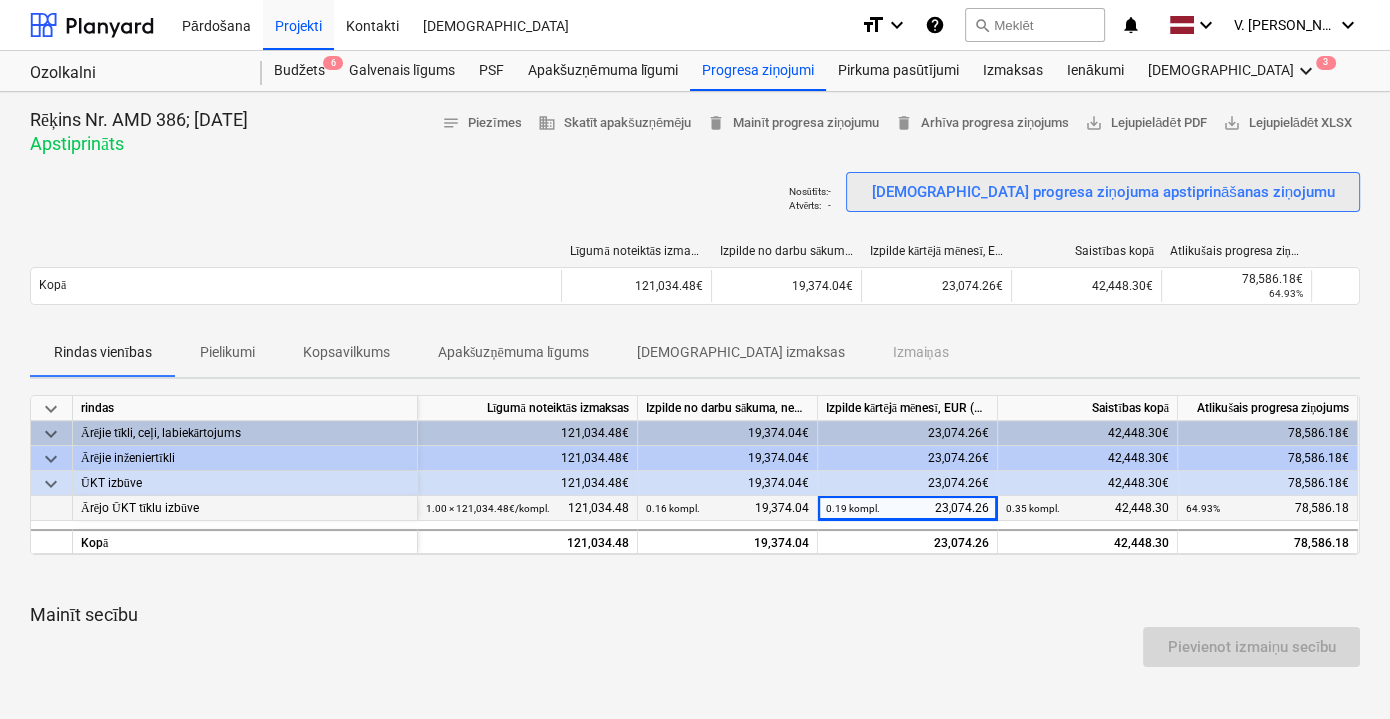 click on "[DEMOGRAPHIC_DATA] progresa ziņojuma apstiprināšanas ziņojumu" at bounding box center (1103, 192) 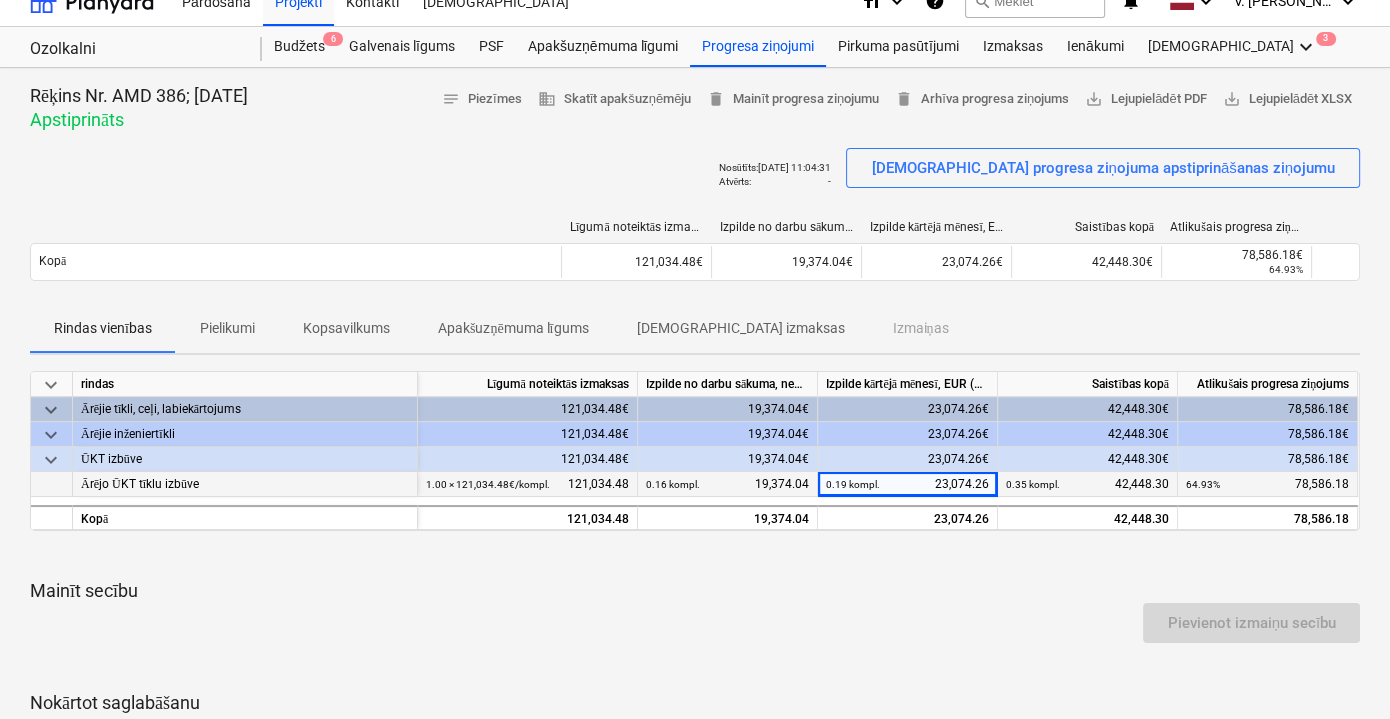 scroll, scrollTop: 0, scrollLeft: 0, axis: both 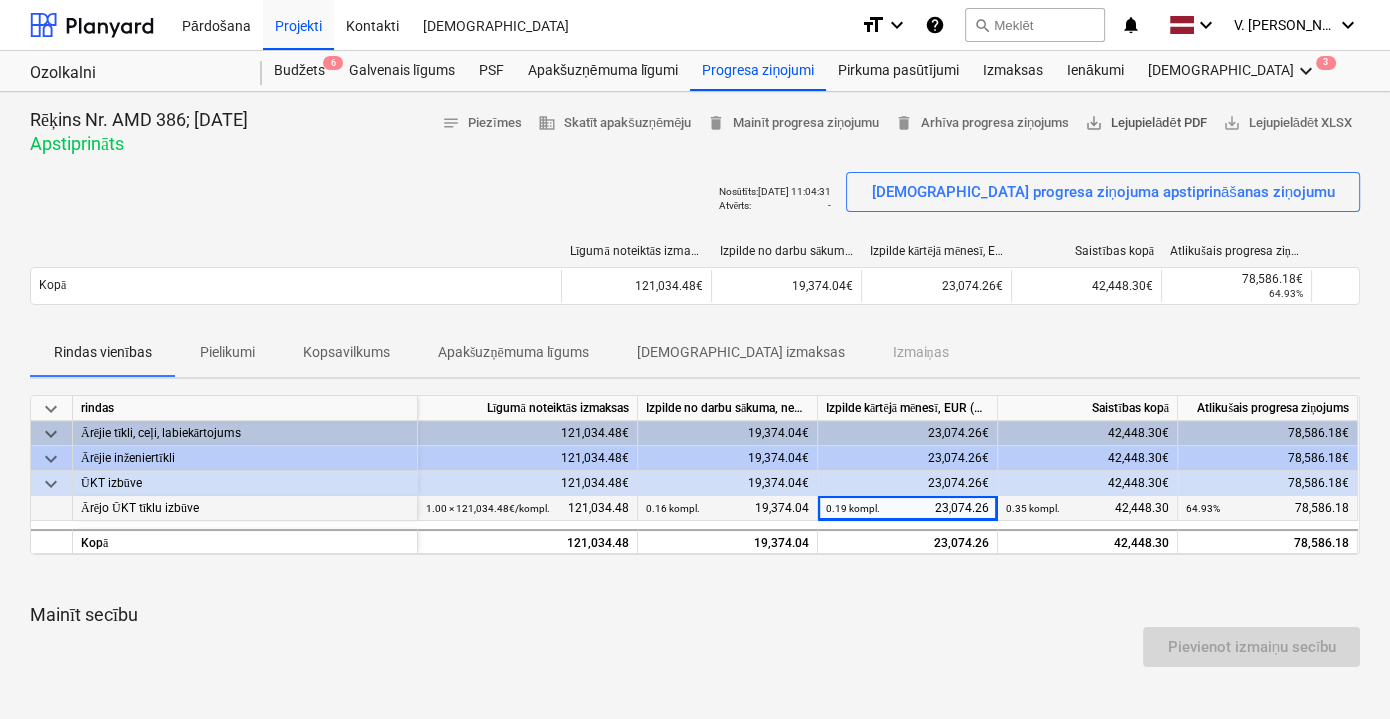 click on "save_alt Lejupielādēt PDF" at bounding box center (1145, 123) 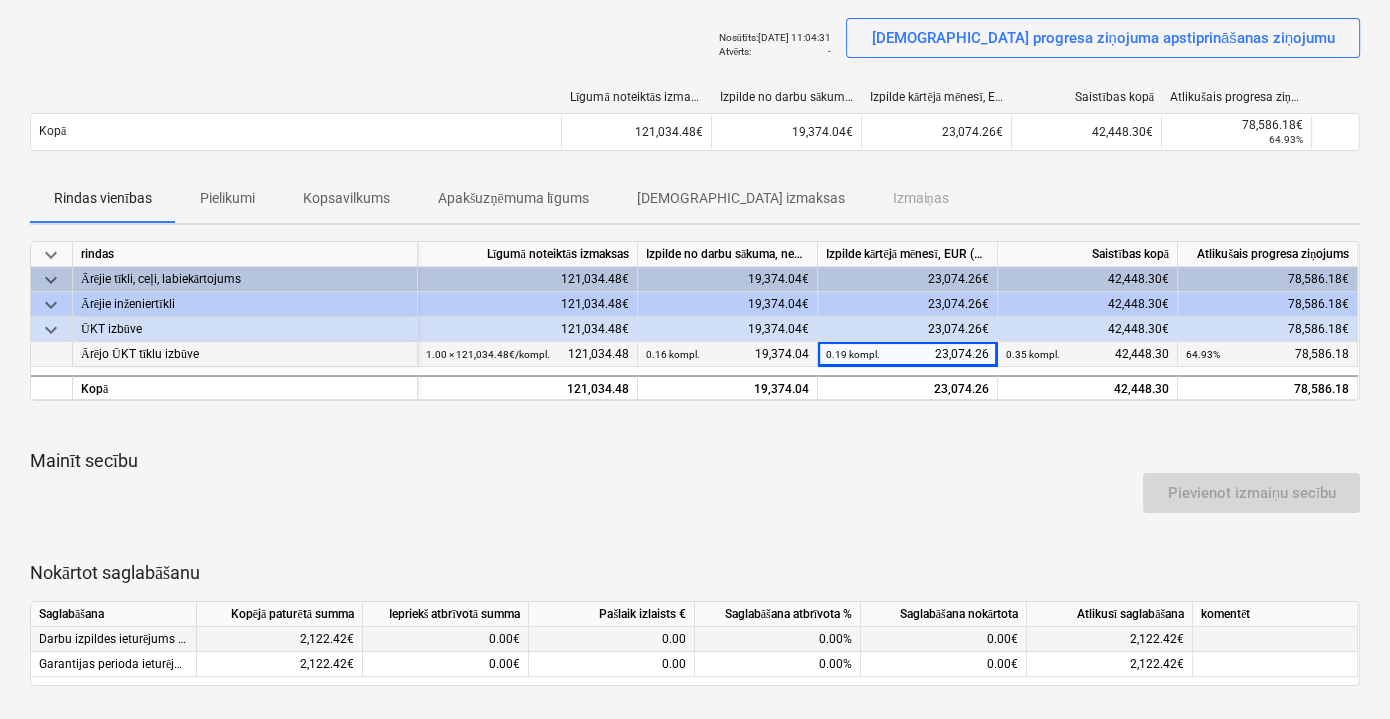 scroll, scrollTop: 141, scrollLeft: 0, axis: vertical 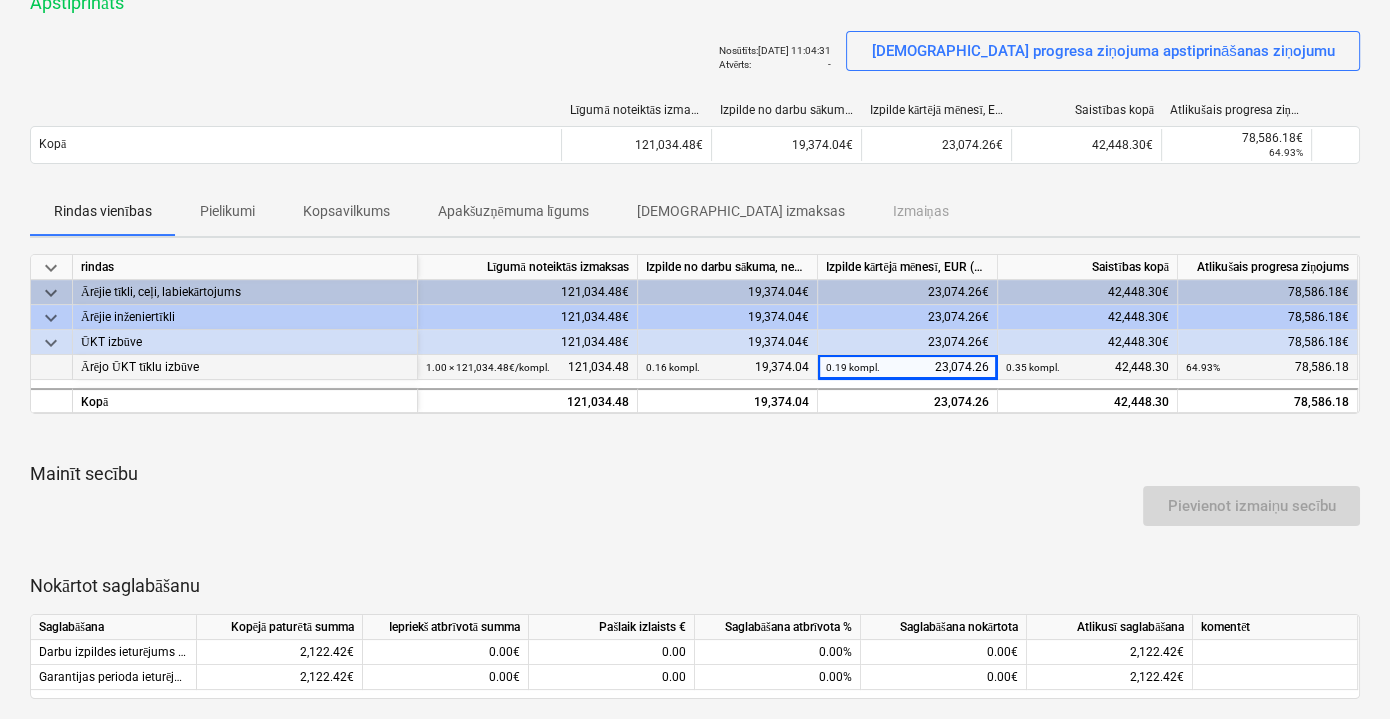 click on "Pielikumi" at bounding box center (227, 211) 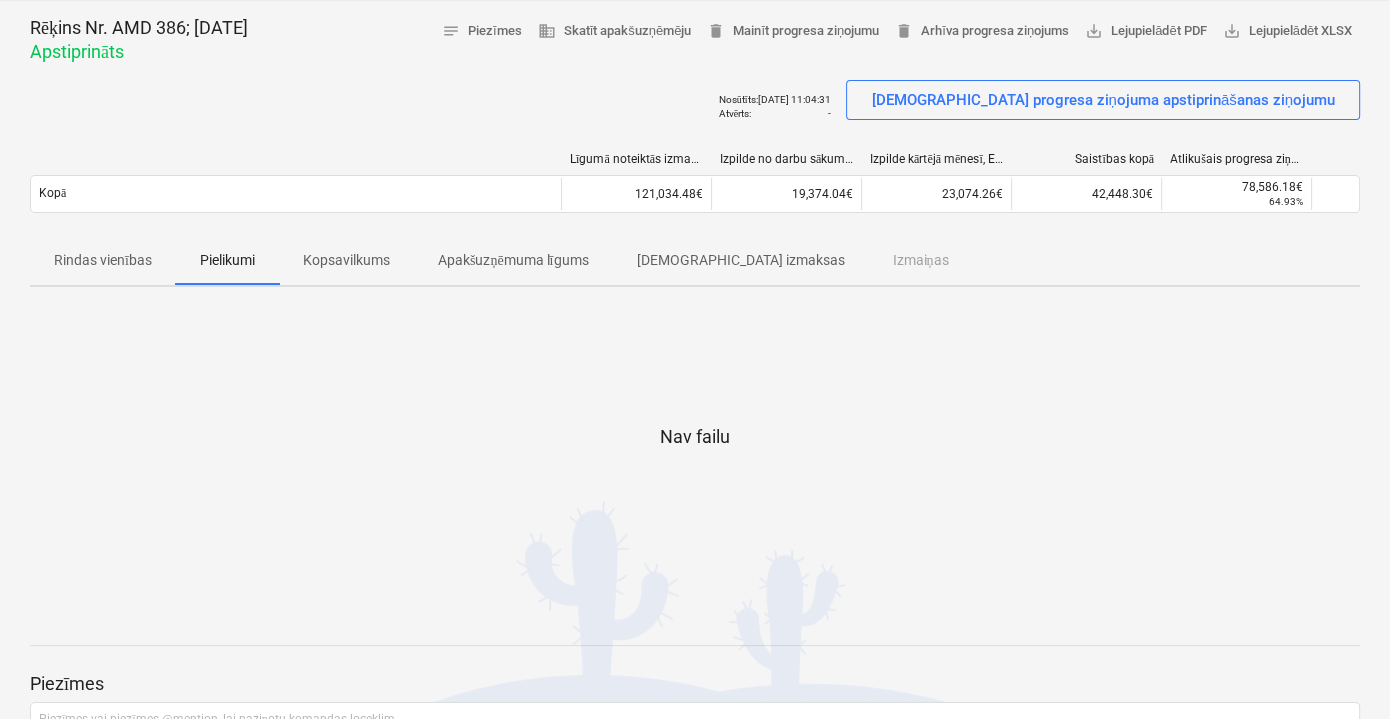 scroll, scrollTop: 50, scrollLeft: 0, axis: vertical 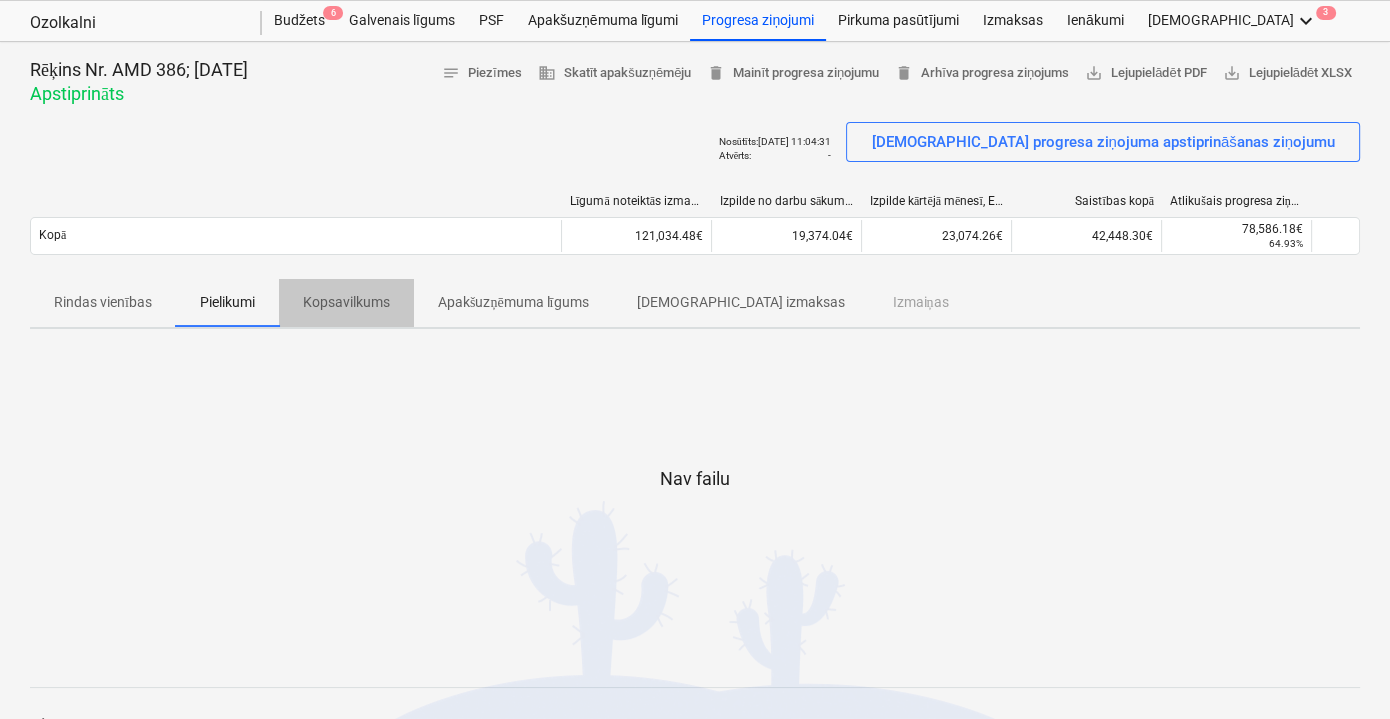 click on "Kopsavilkums" at bounding box center (346, 302) 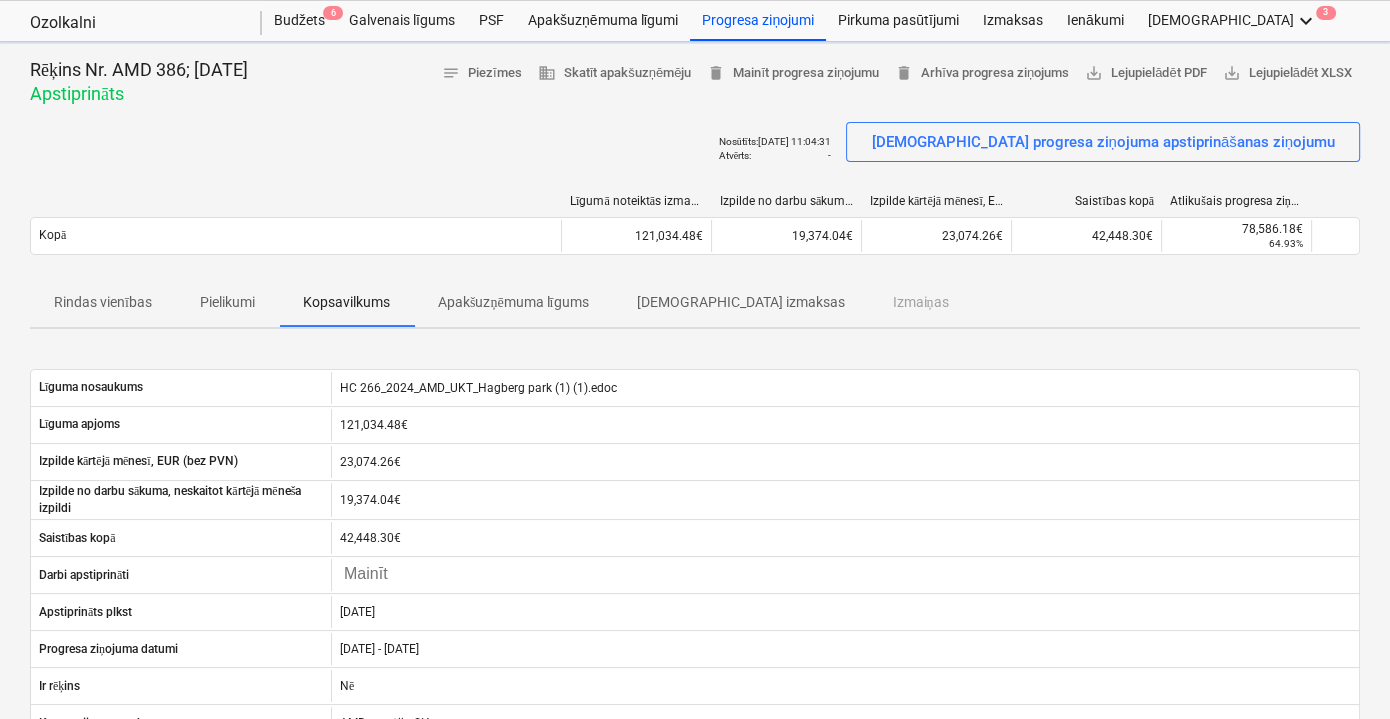 click on "Pielikumi" at bounding box center [227, 302] 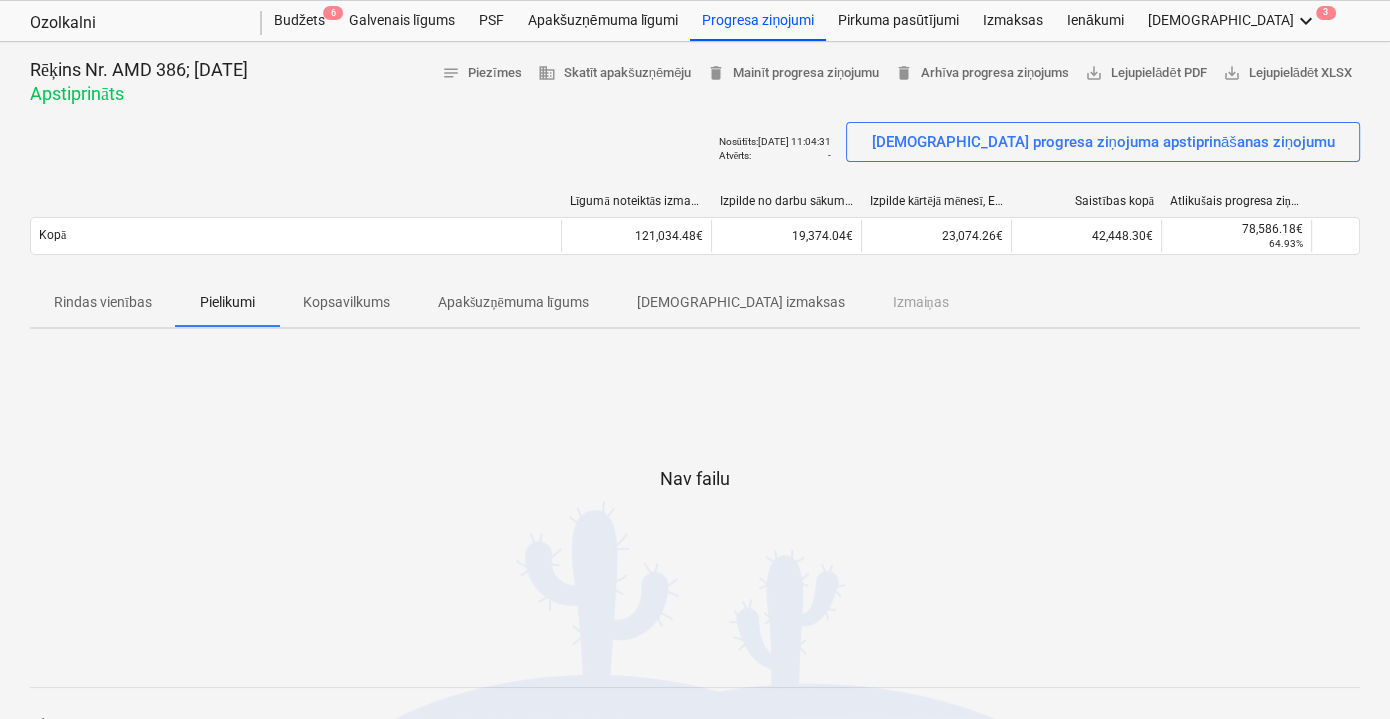 click on "Pielikumi" at bounding box center [227, 302] 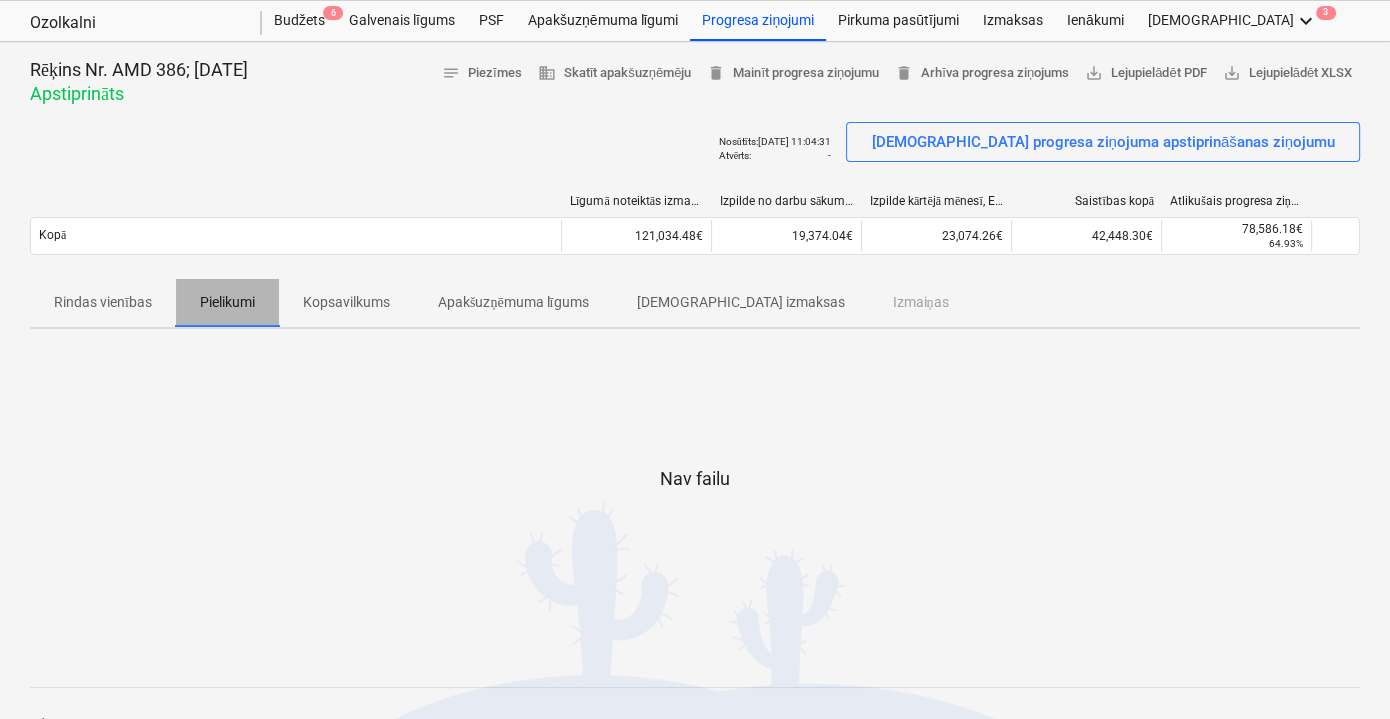 click on "Pielikumi" at bounding box center (227, 302) 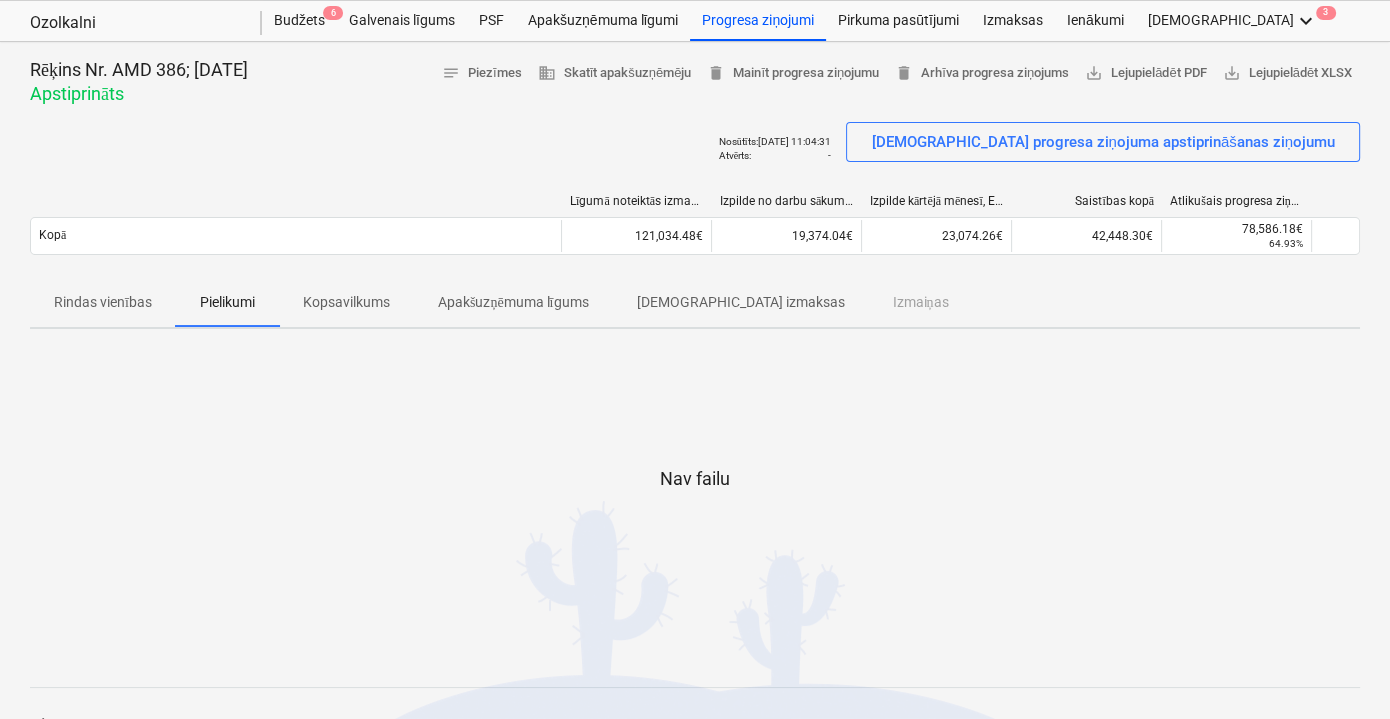 click on "Pielikumi" at bounding box center (227, 302) 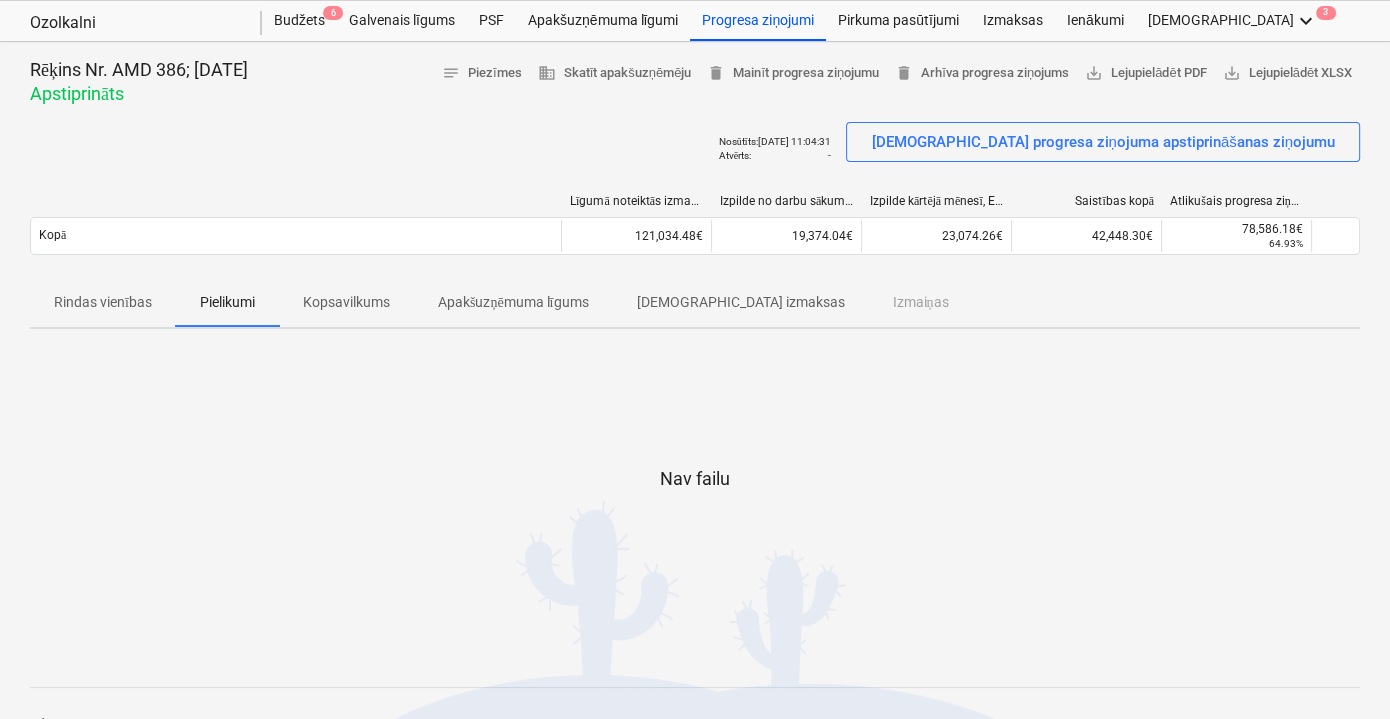 drag, startPoint x: 240, startPoint y: 298, endPoint x: 384, endPoint y: 355, distance: 154.87091 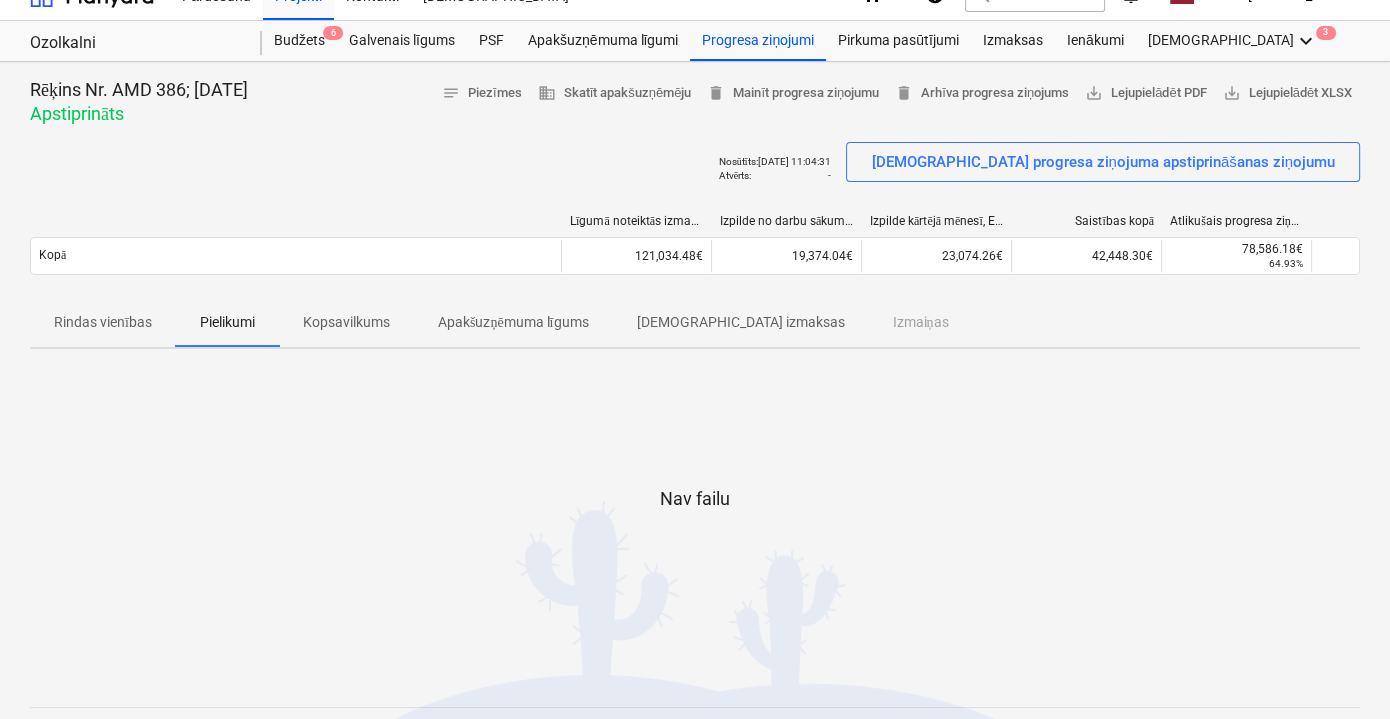scroll, scrollTop: 0, scrollLeft: 0, axis: both 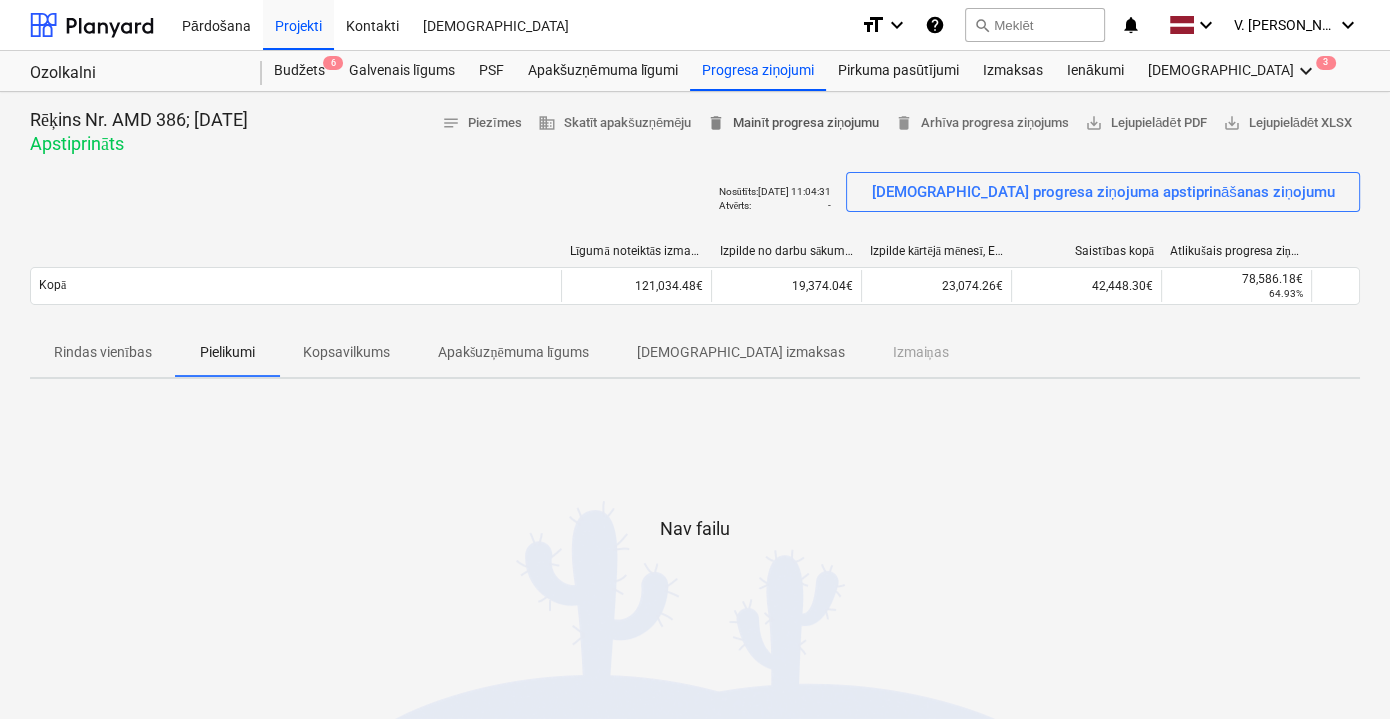 click on "delete Mainīt progresa ziņojumu" at bounding box center (793, 123) 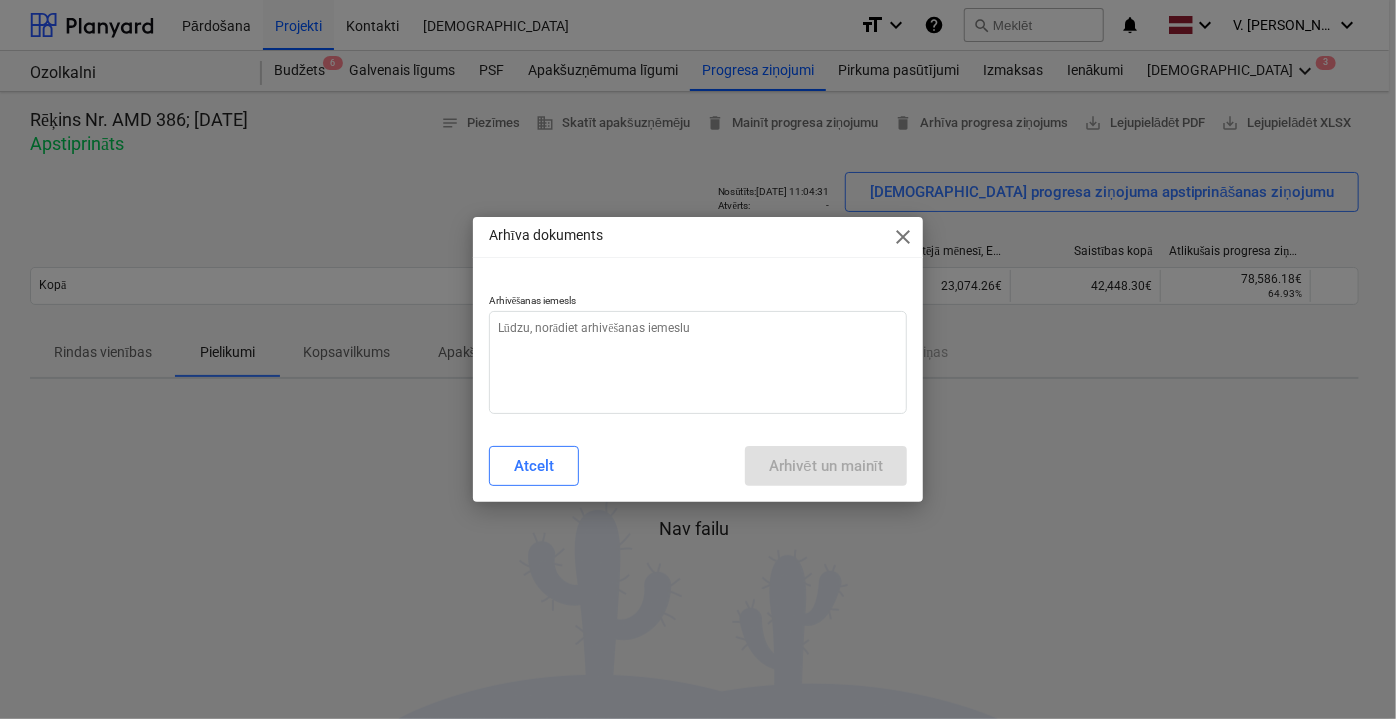 click on "close" at bounding box center [903, 237] 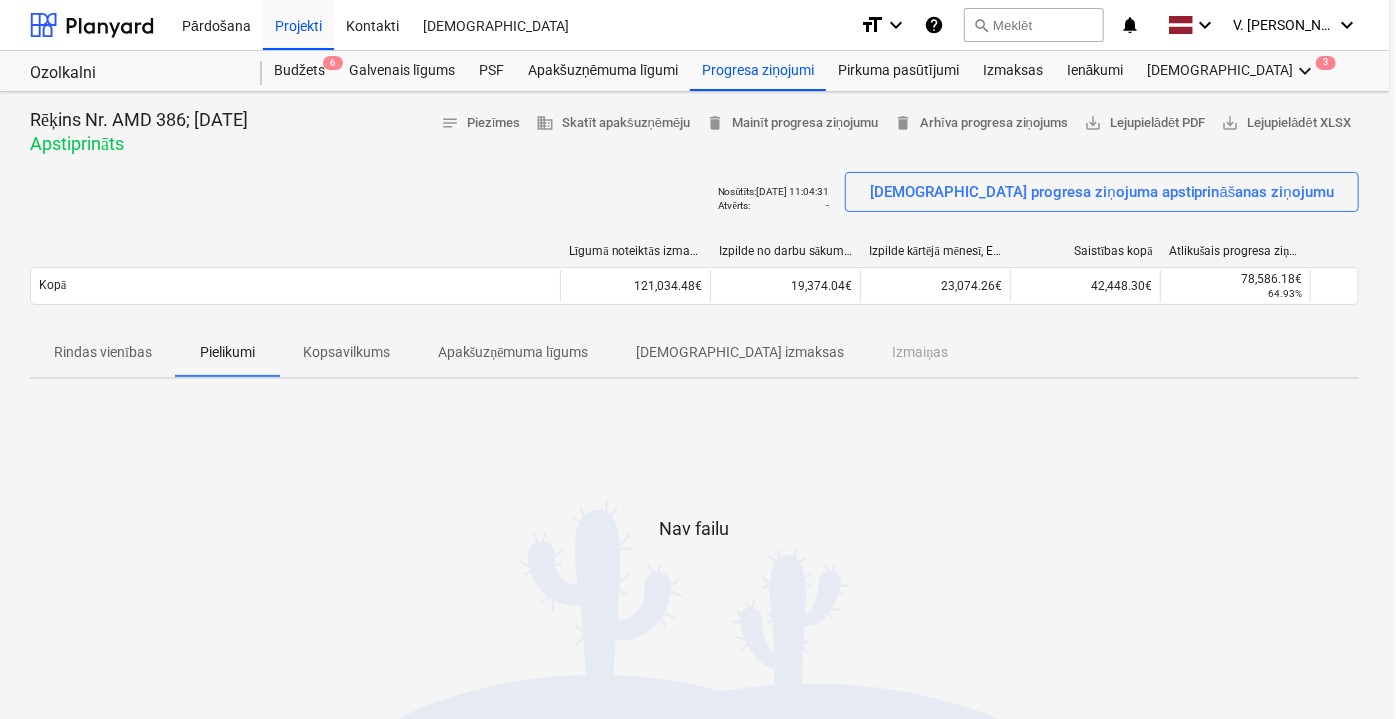 type on "x" 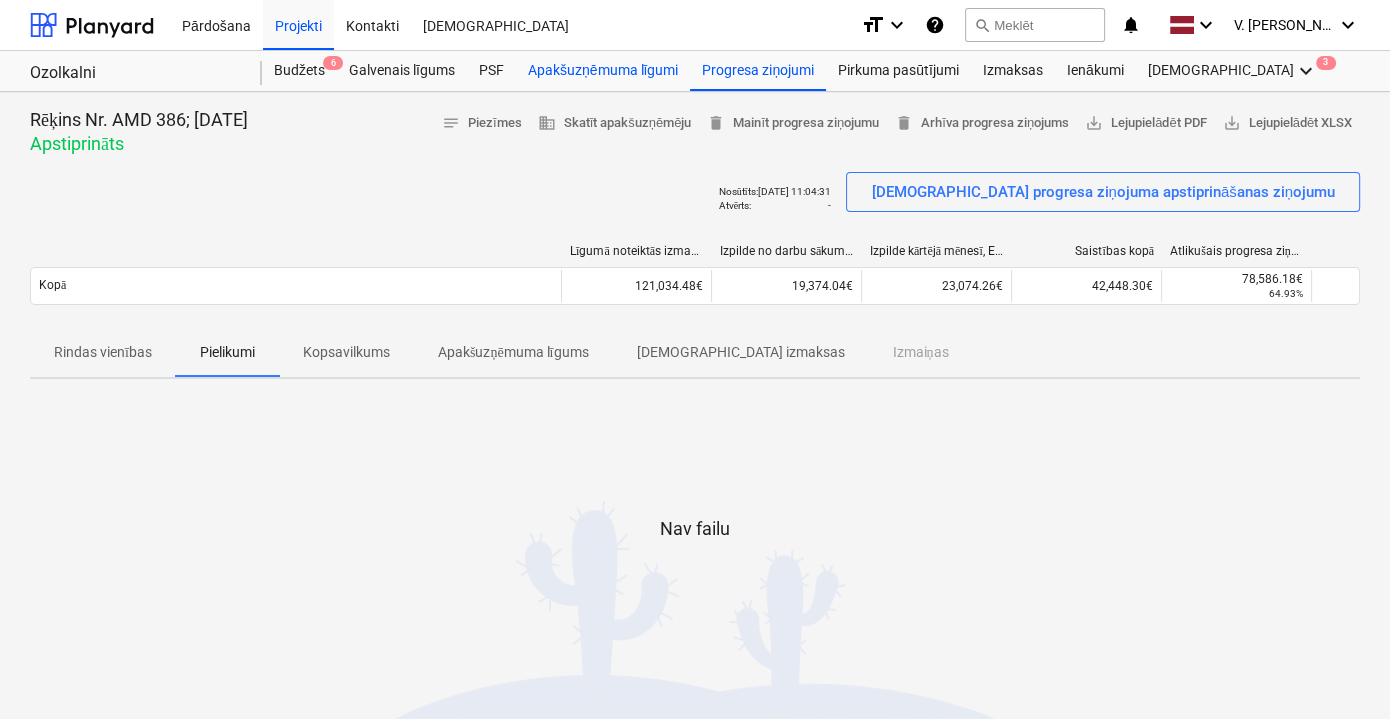 click on "Apakšuzņēmuma līgumi" at bounding box center (603, 71) 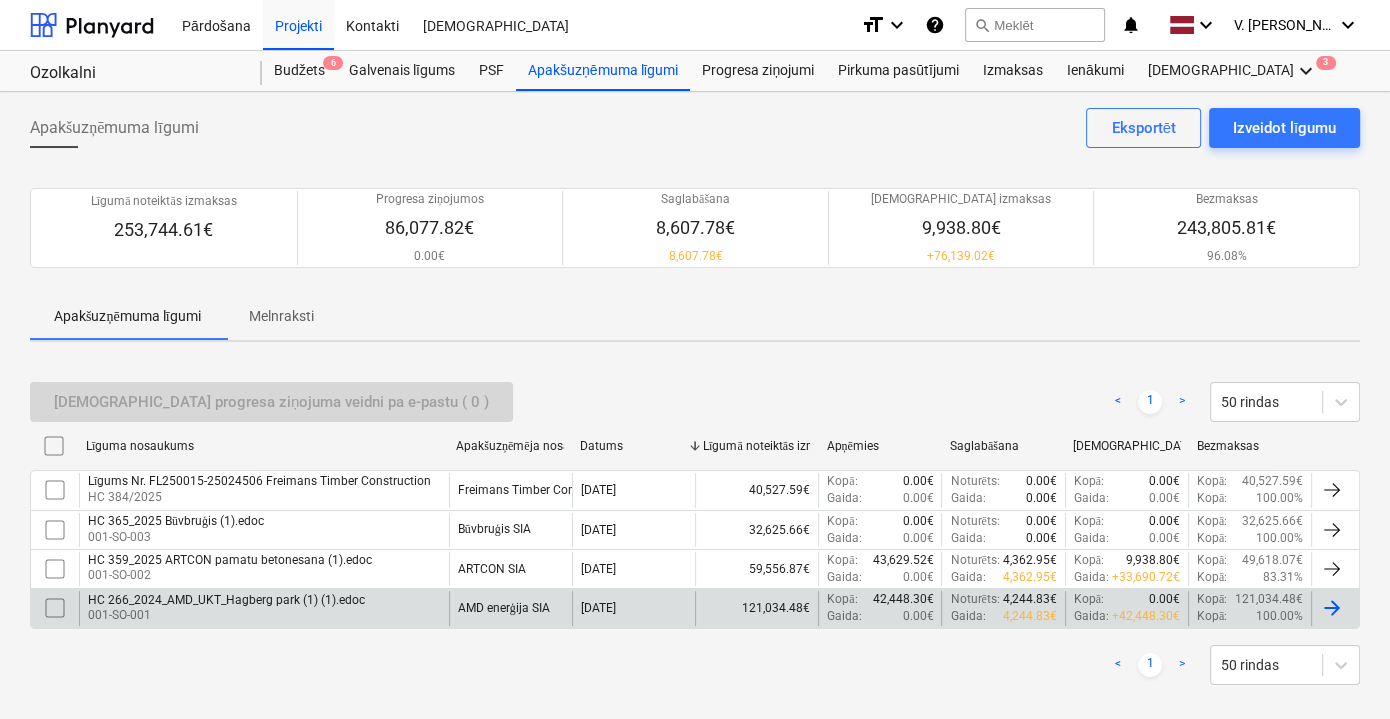 click on "AMD enerģija SIA" at bounding box center [504, 608] 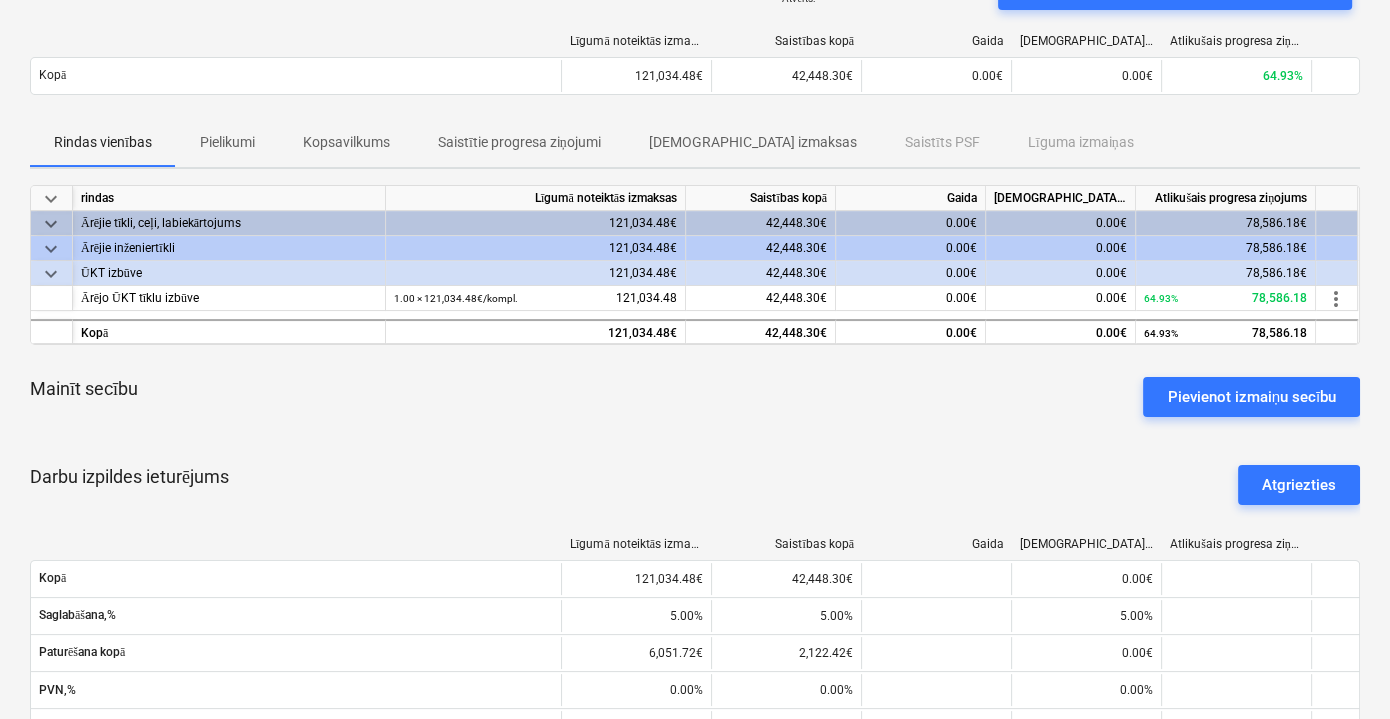 scroll, scrollTop: 54, scrollLeft: 0, axis: vertical 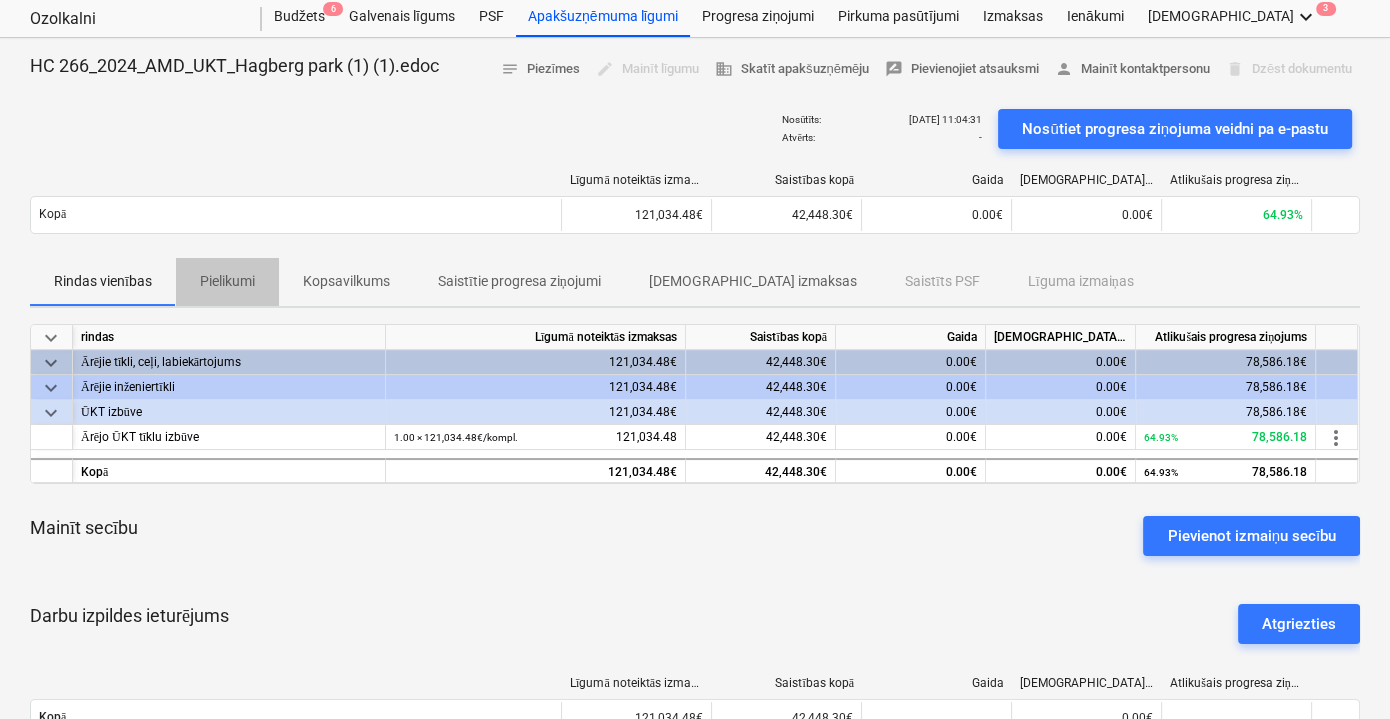 click on "Pielikumi" at bounding box center (227, 281) 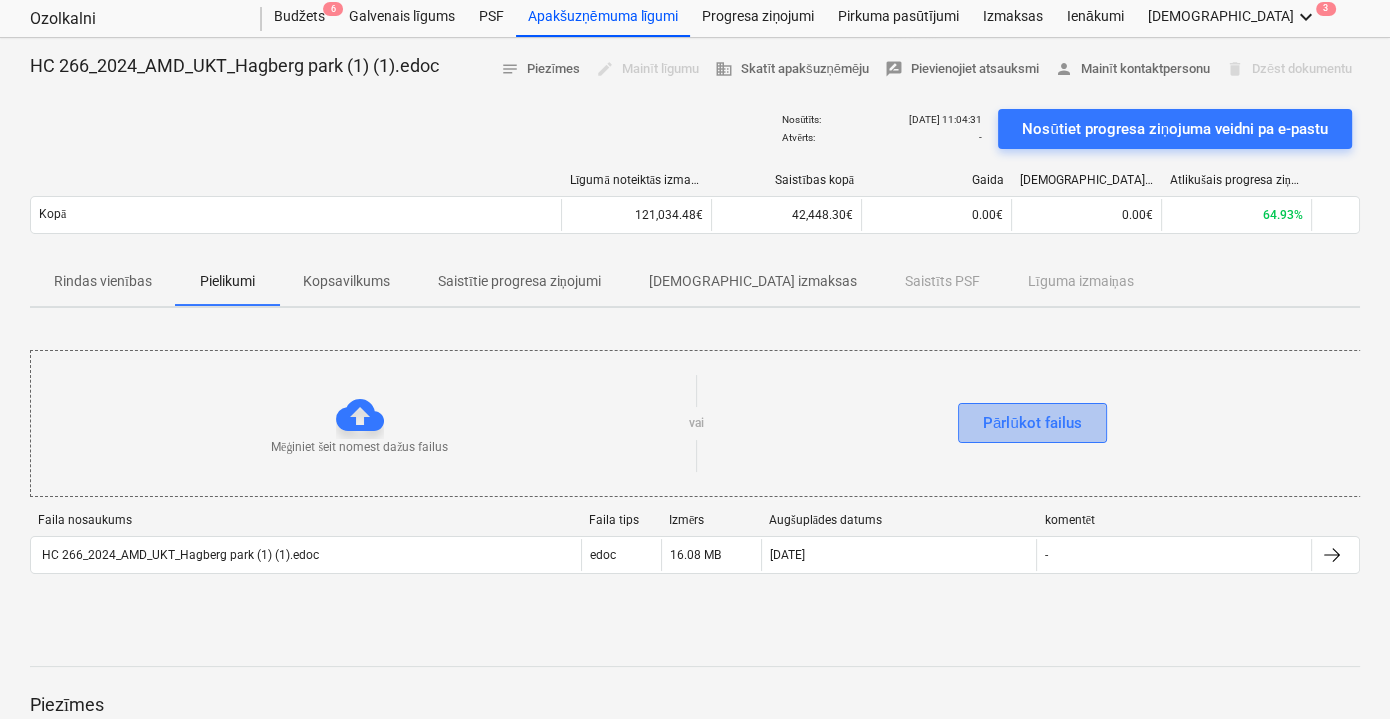 click on "Pārlūkot failus" at bounding box center (1032, 423) 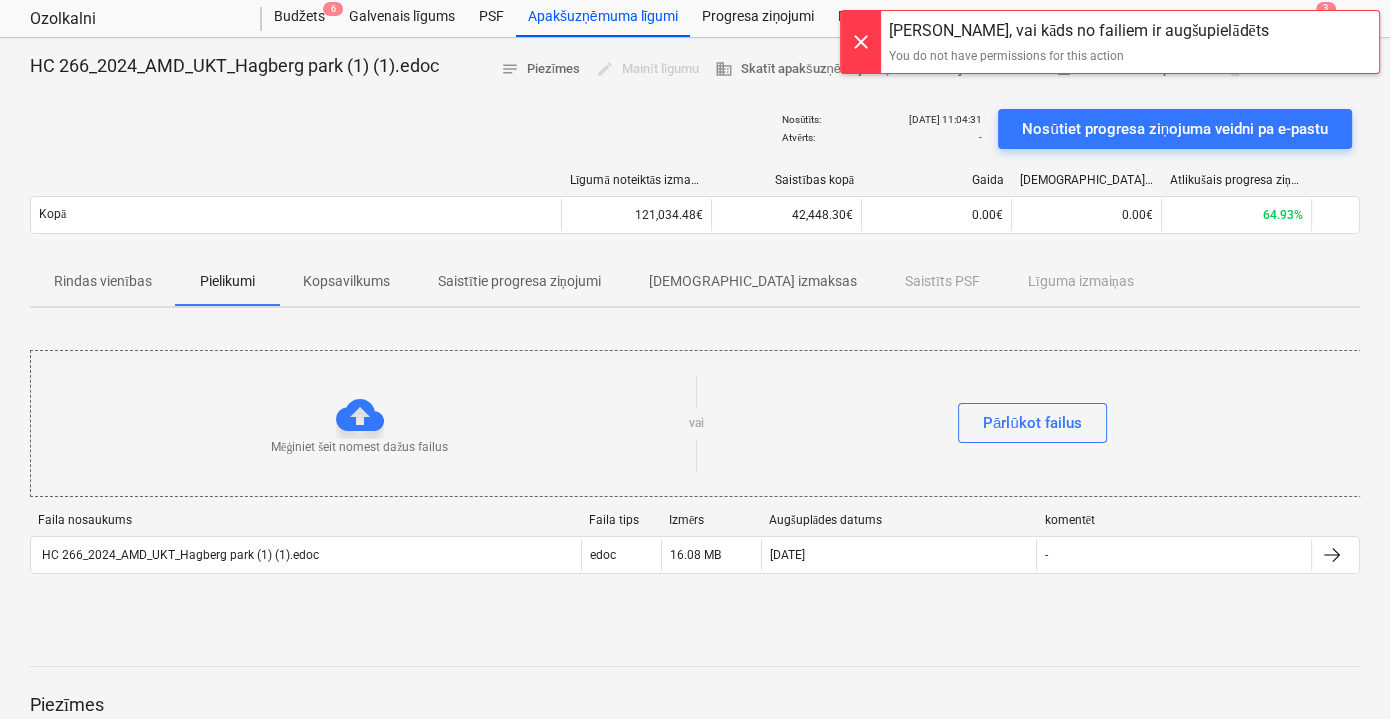 click on "[DEMOGRAPHIC_DATA] izmaksas" at bounding box center [753, 281] 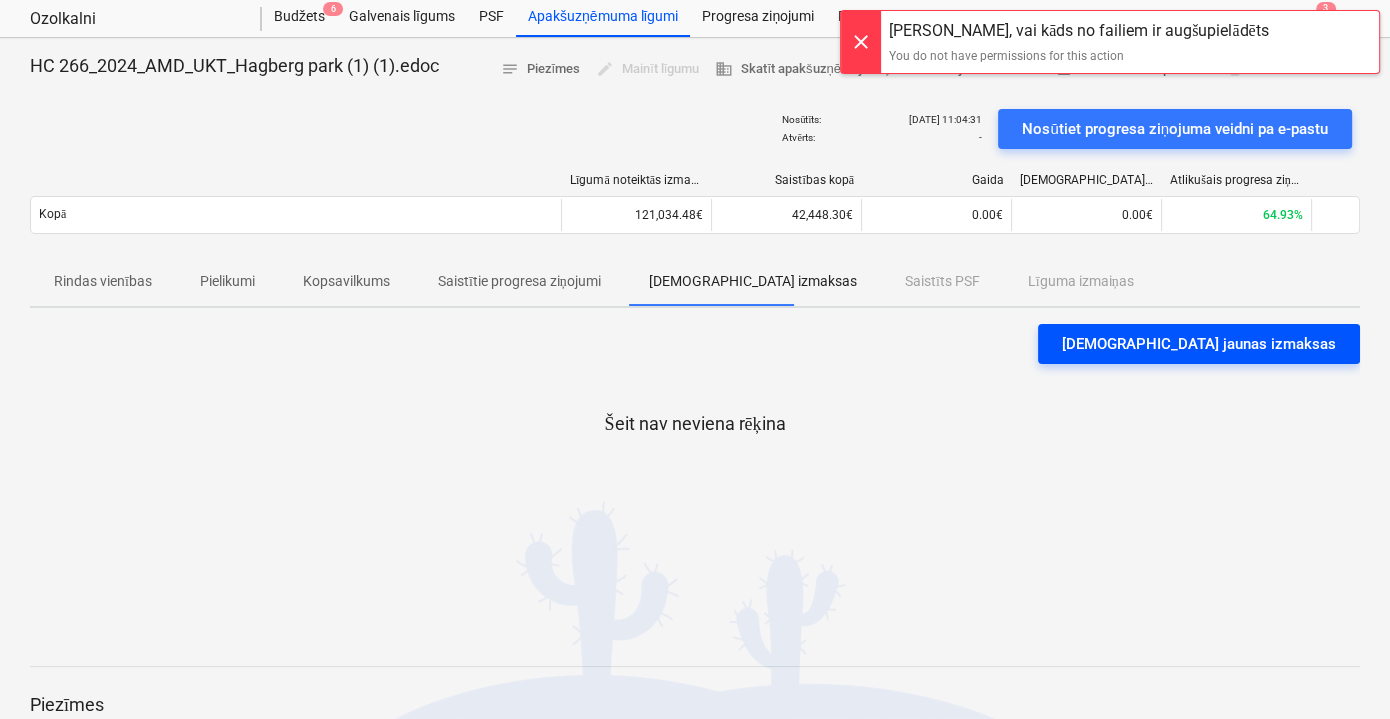 click on "[DEMOGRAPHIC_DATA] jaunas izmaksas" at bounding box center (1199, 344) 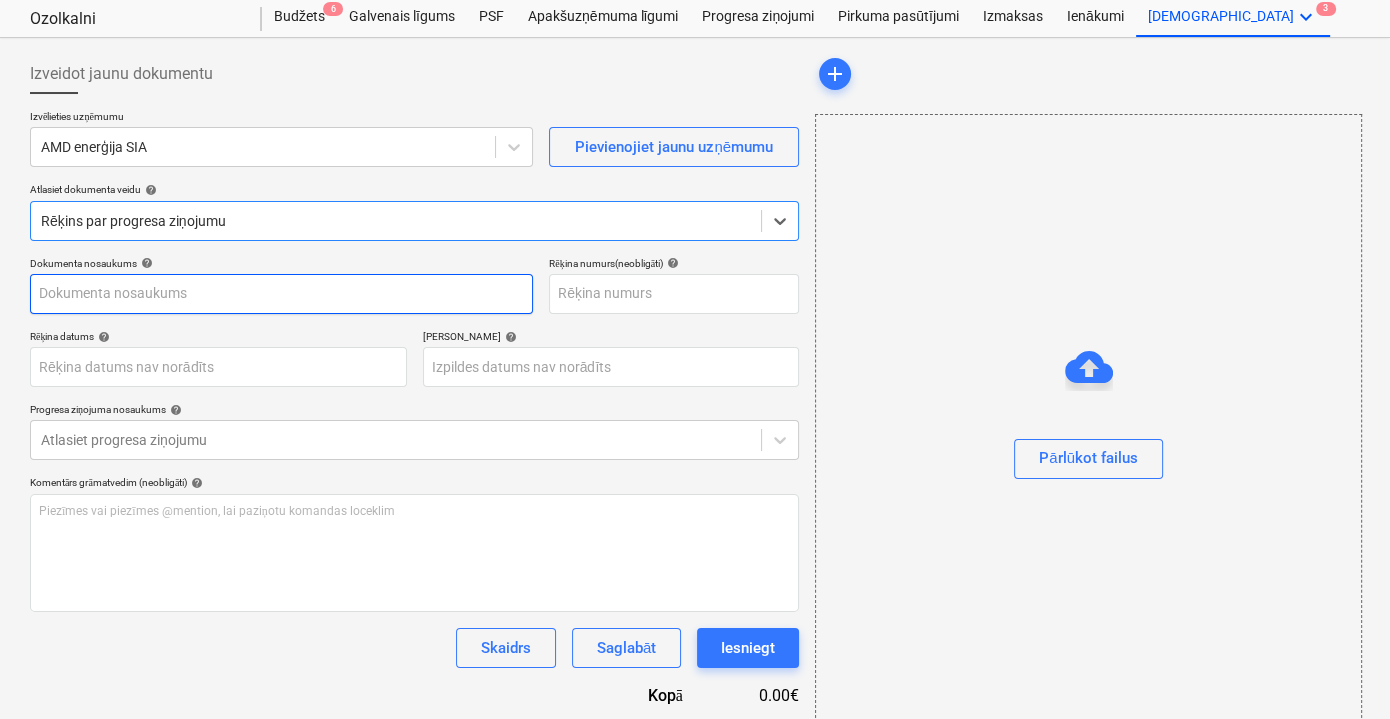 scroll, scrollTop: 72, scrollLeft: 0, axis: vertical 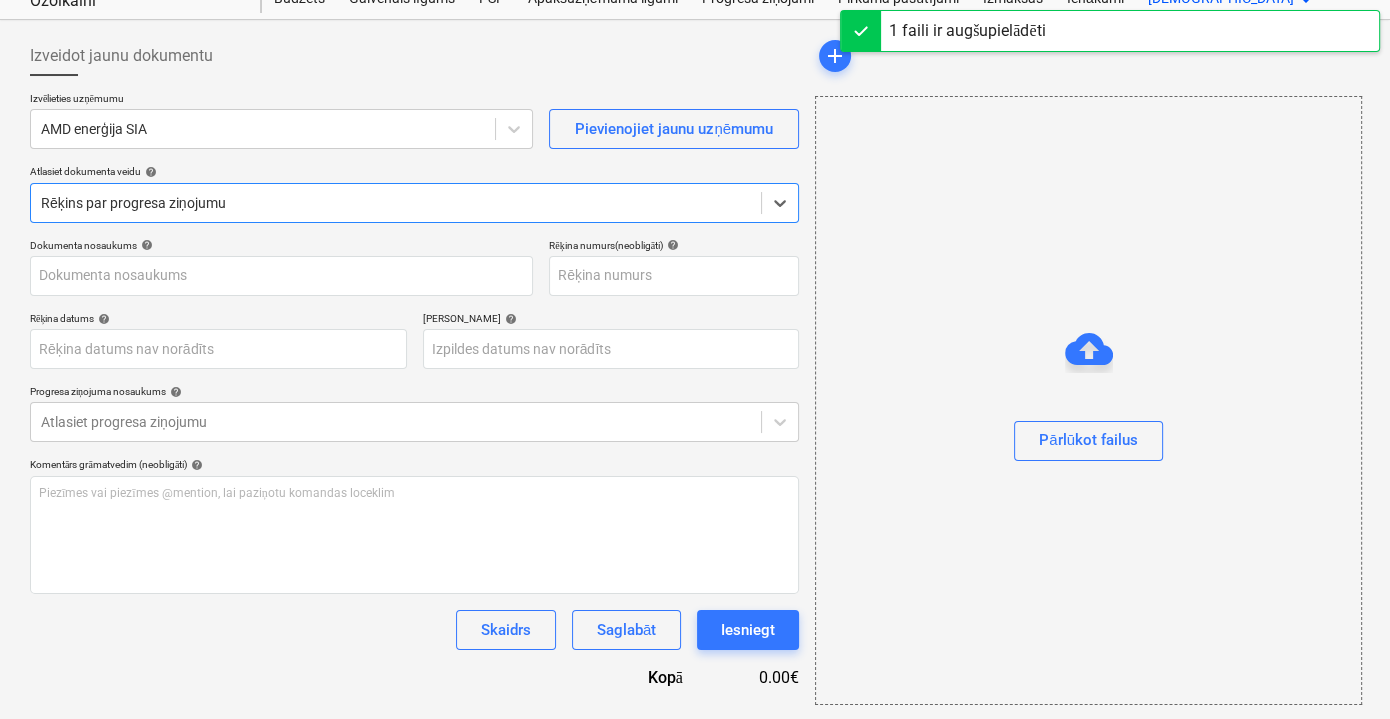 type on "amd 386.pdf" 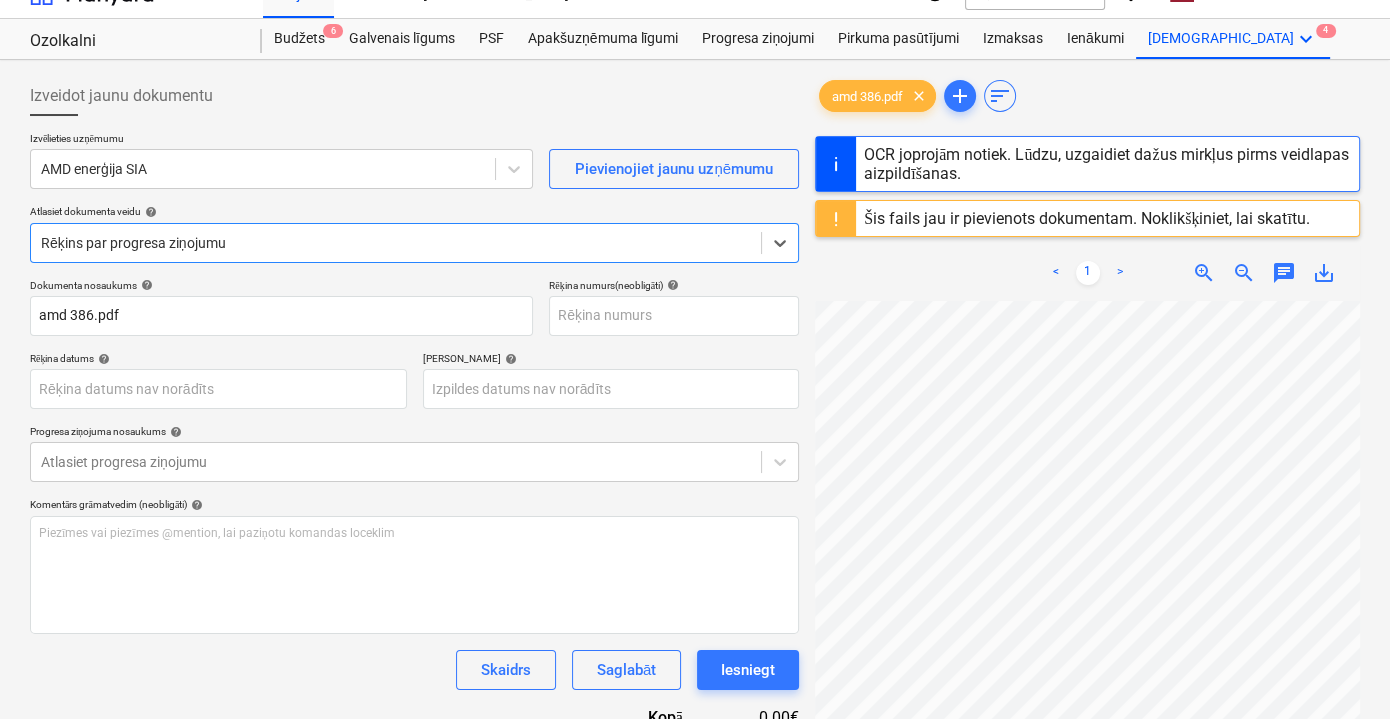 scroll, scrollTop: 0, scrollLeft: 0, axis: both 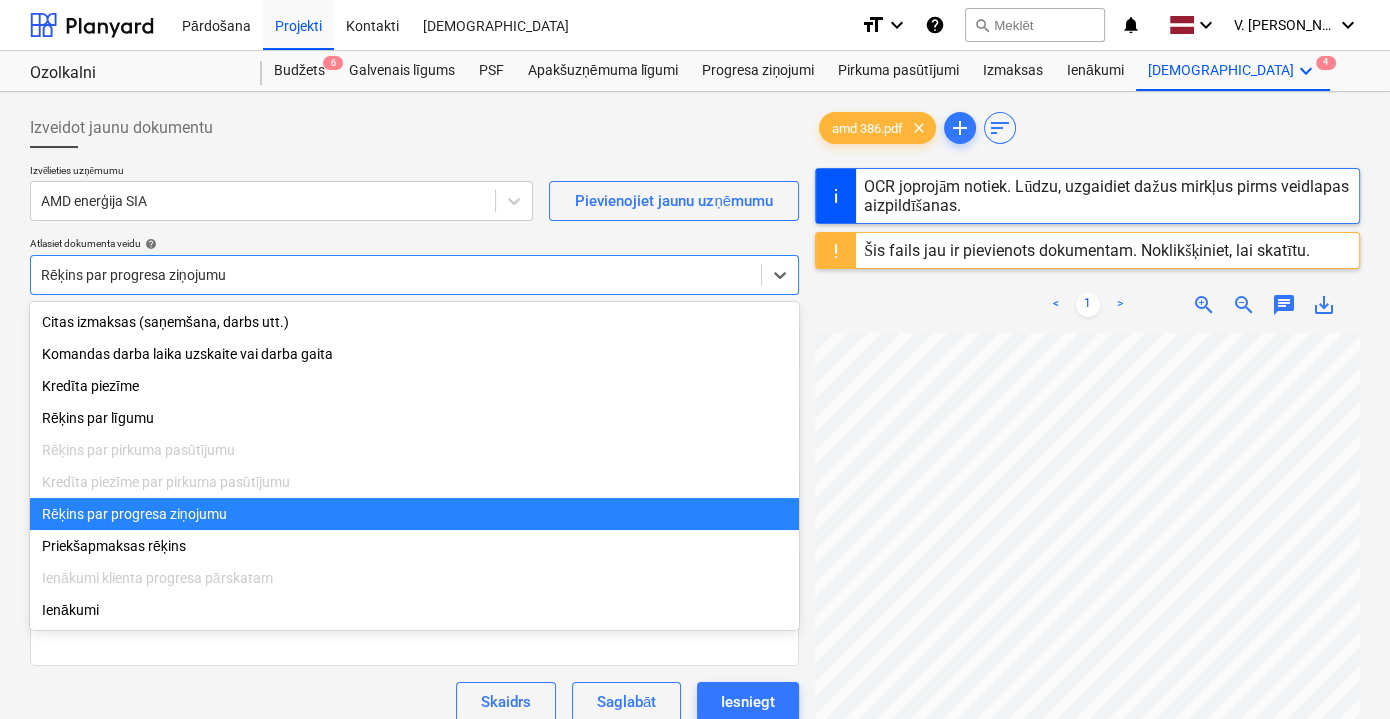click at bounding box center [396, 275] 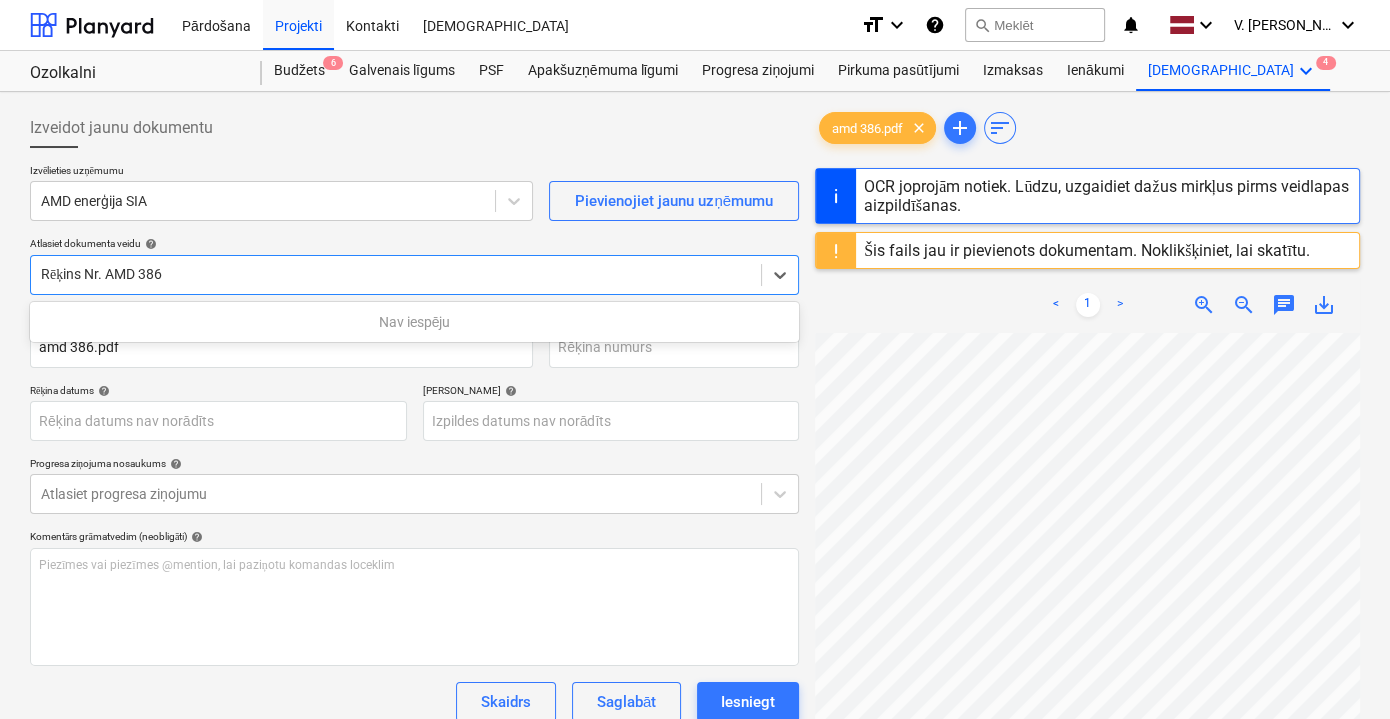 type on "Rēķins Nr. AMD 386" 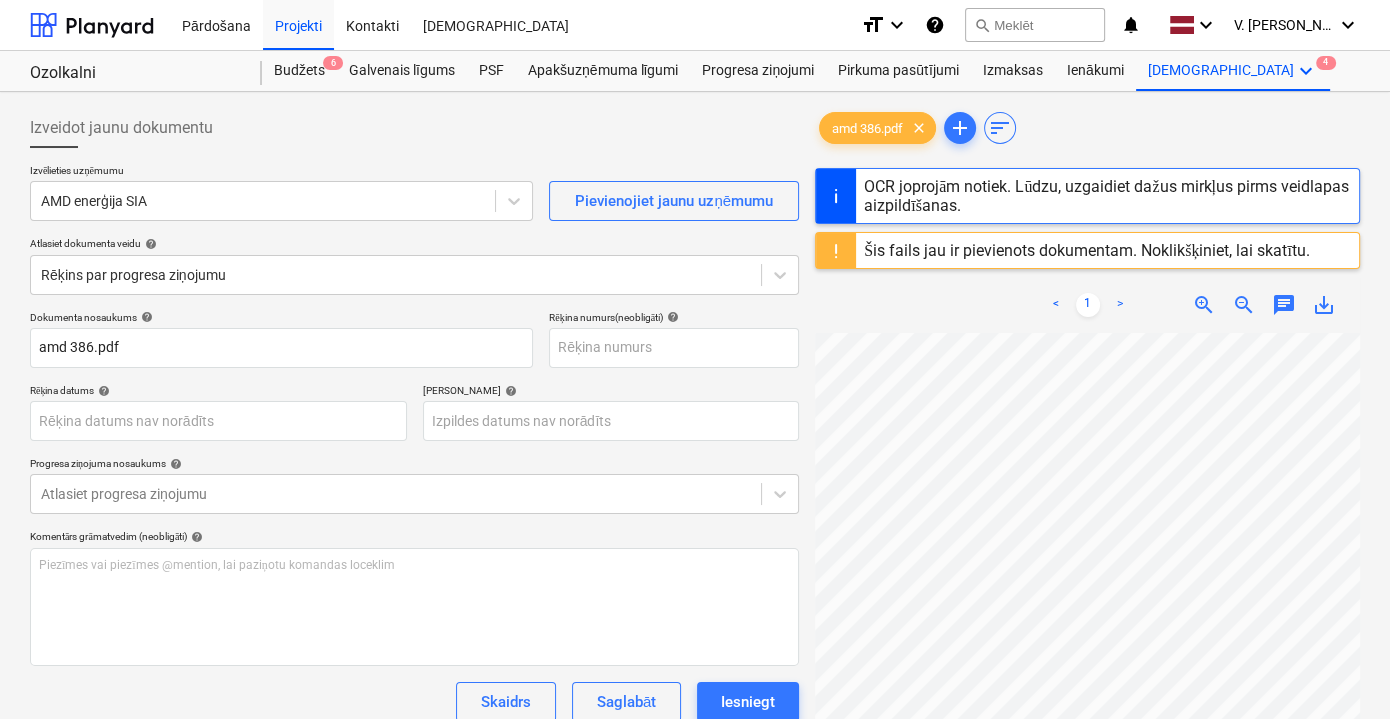 click on "Atlasiet dokumenta veidu help" at bounding box center (414, 243) 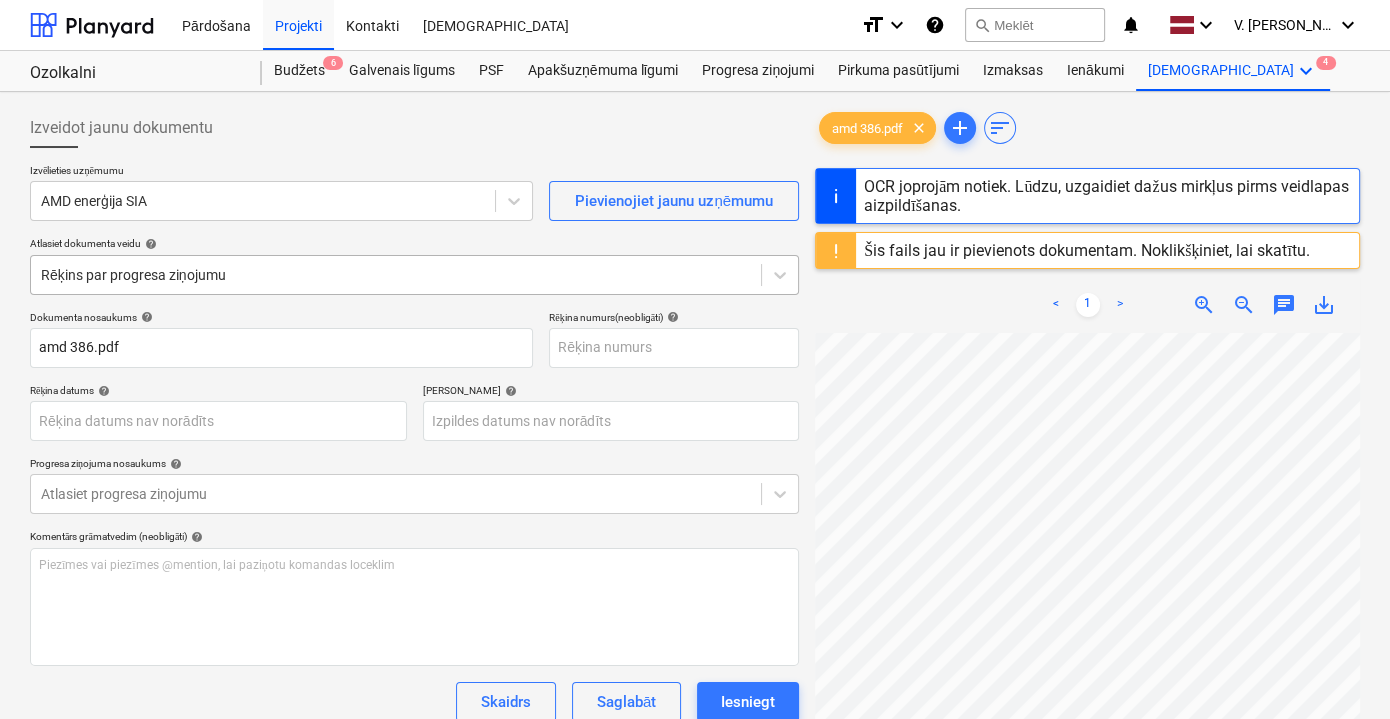 click at bounding box center (396, 275) 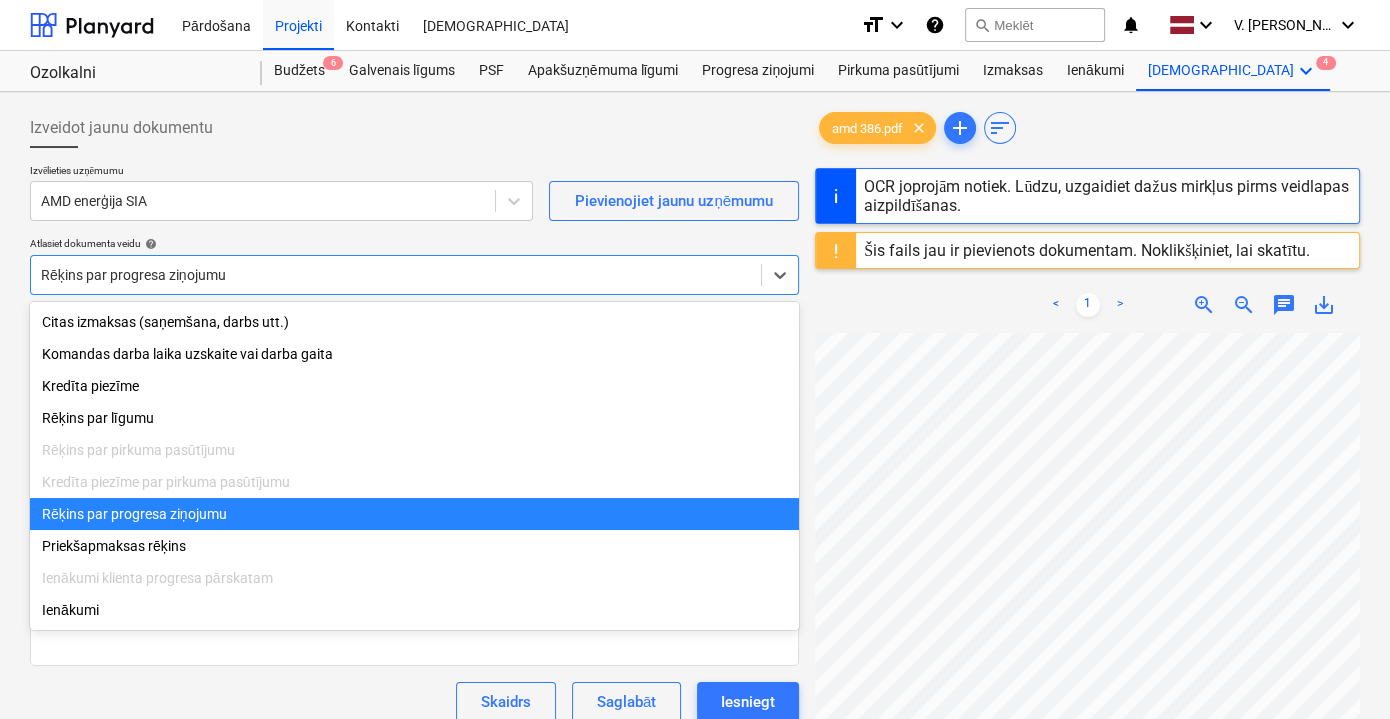 click at bounding box center (396, 275) 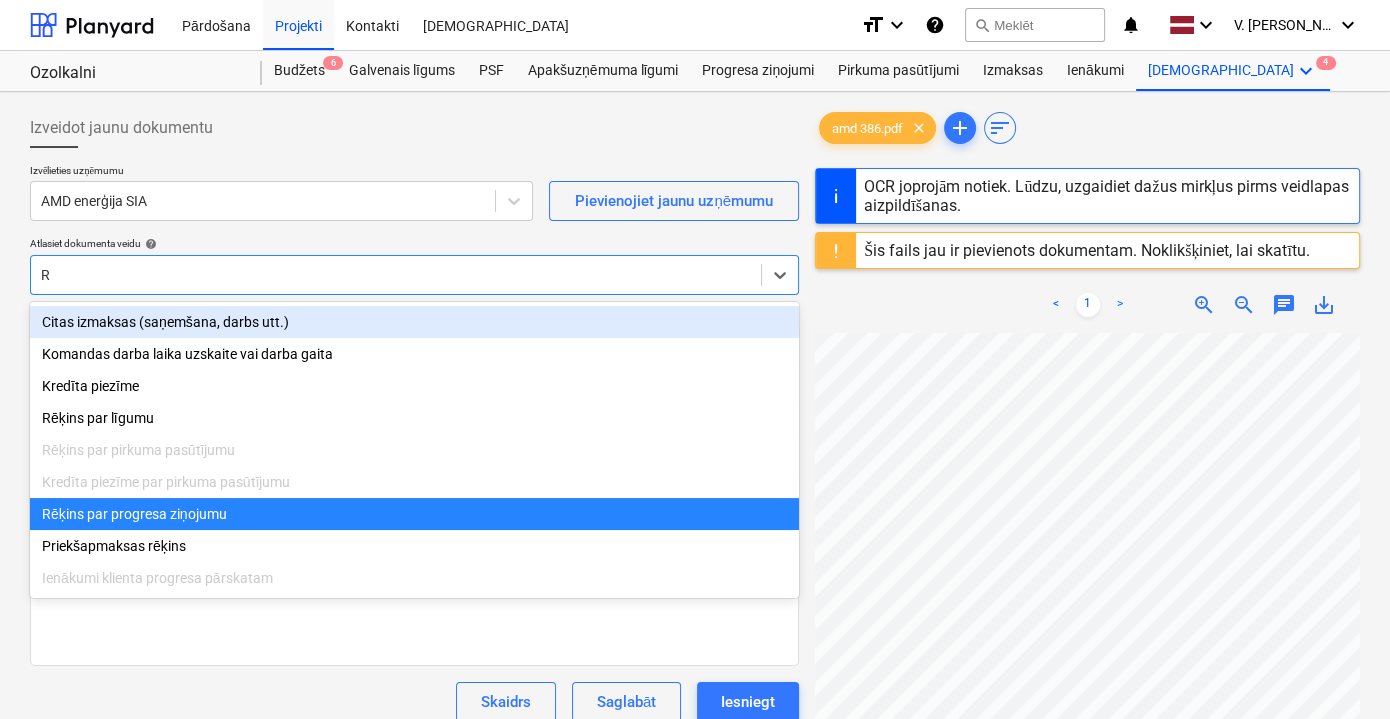 type on "Rē" 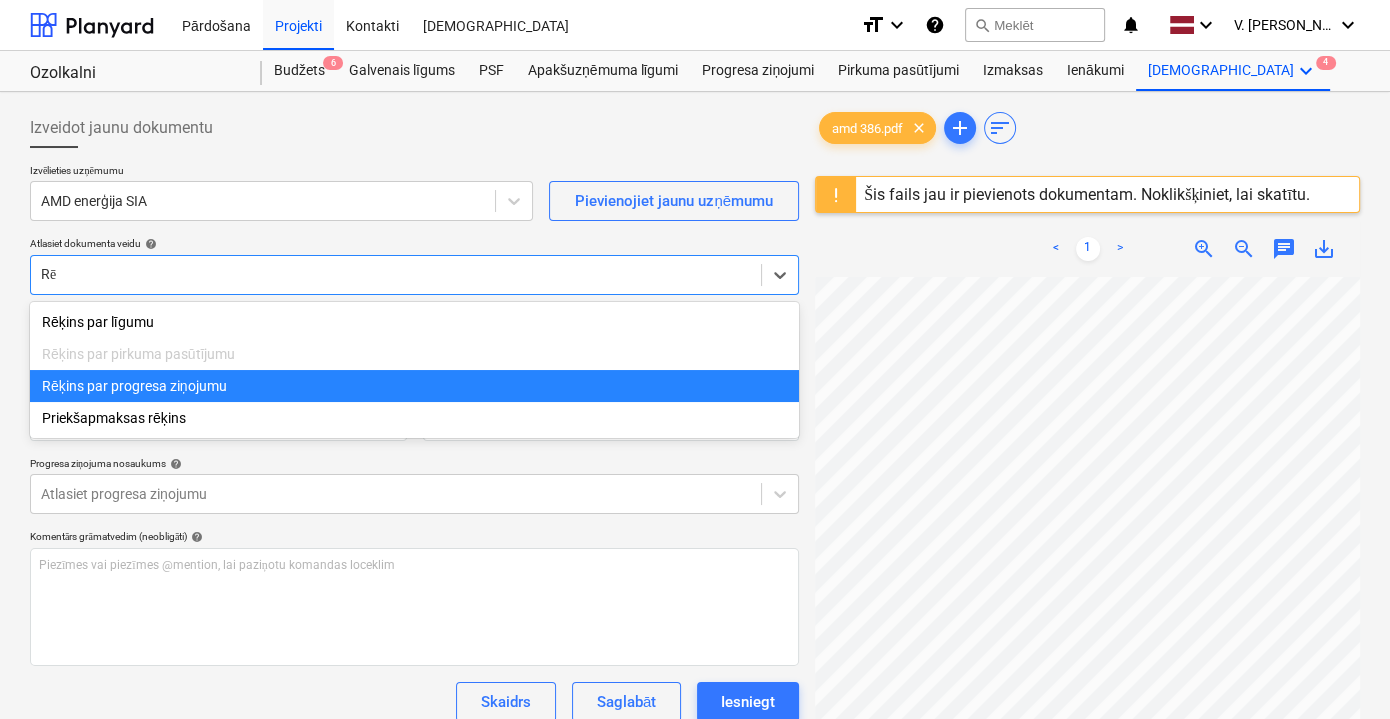 click on "Rēķins par progresa ziņojumu" at bounding box center [414, 386] 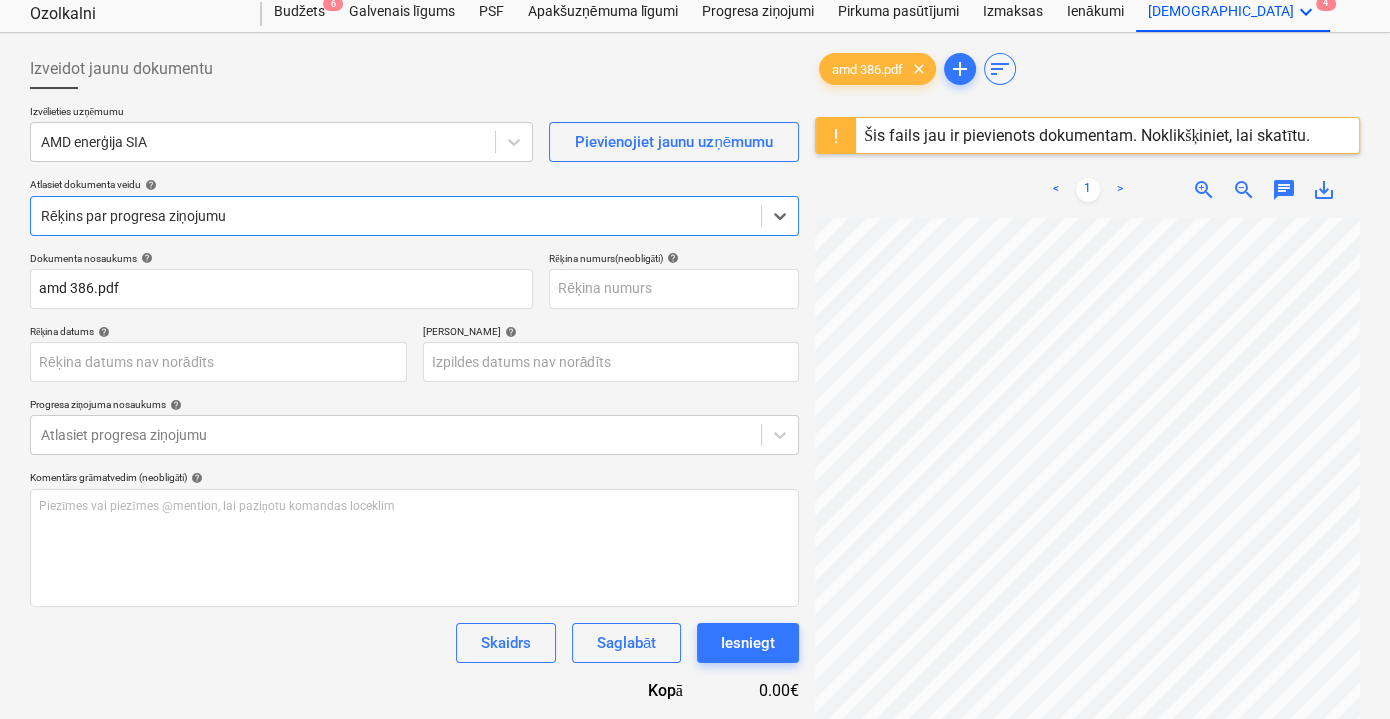 scroll, scrollTop: 90, scrollLeft: 0, axis: vertical 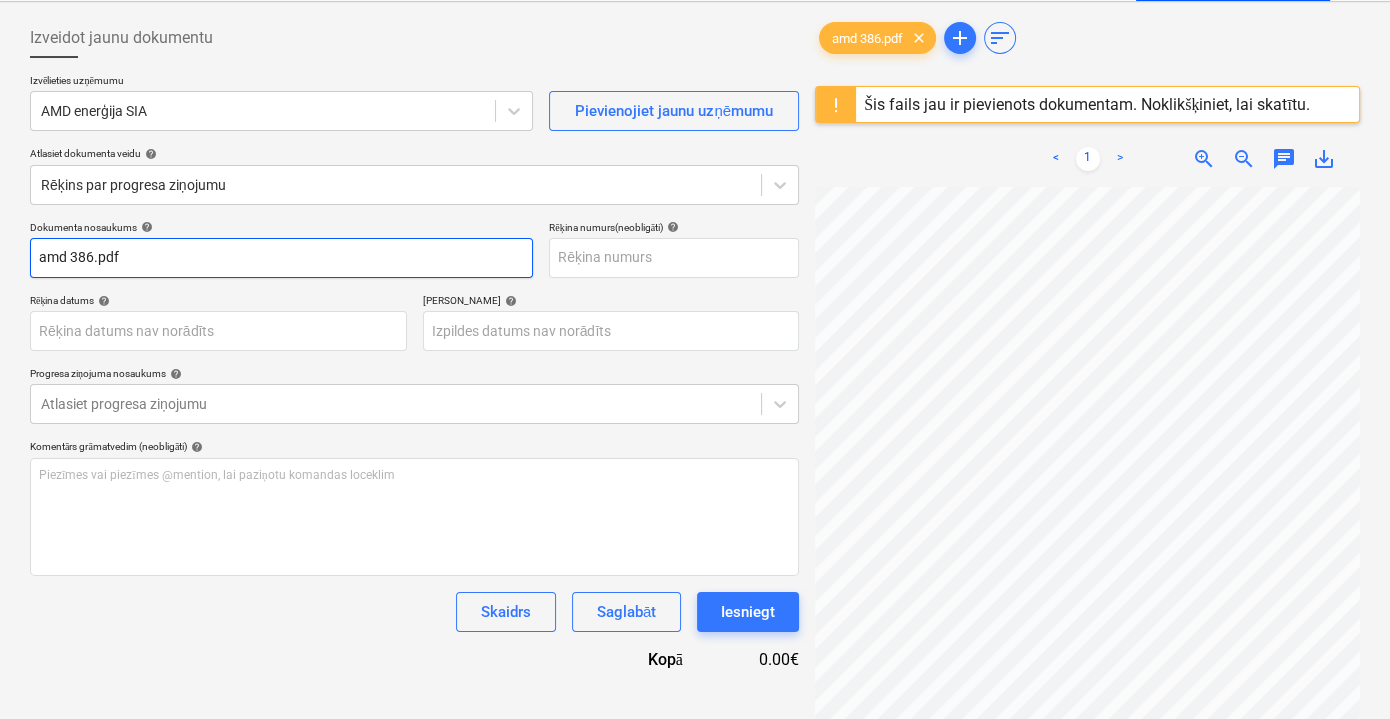 click on "amd 386.pdf" at bounding box center (281, 258) 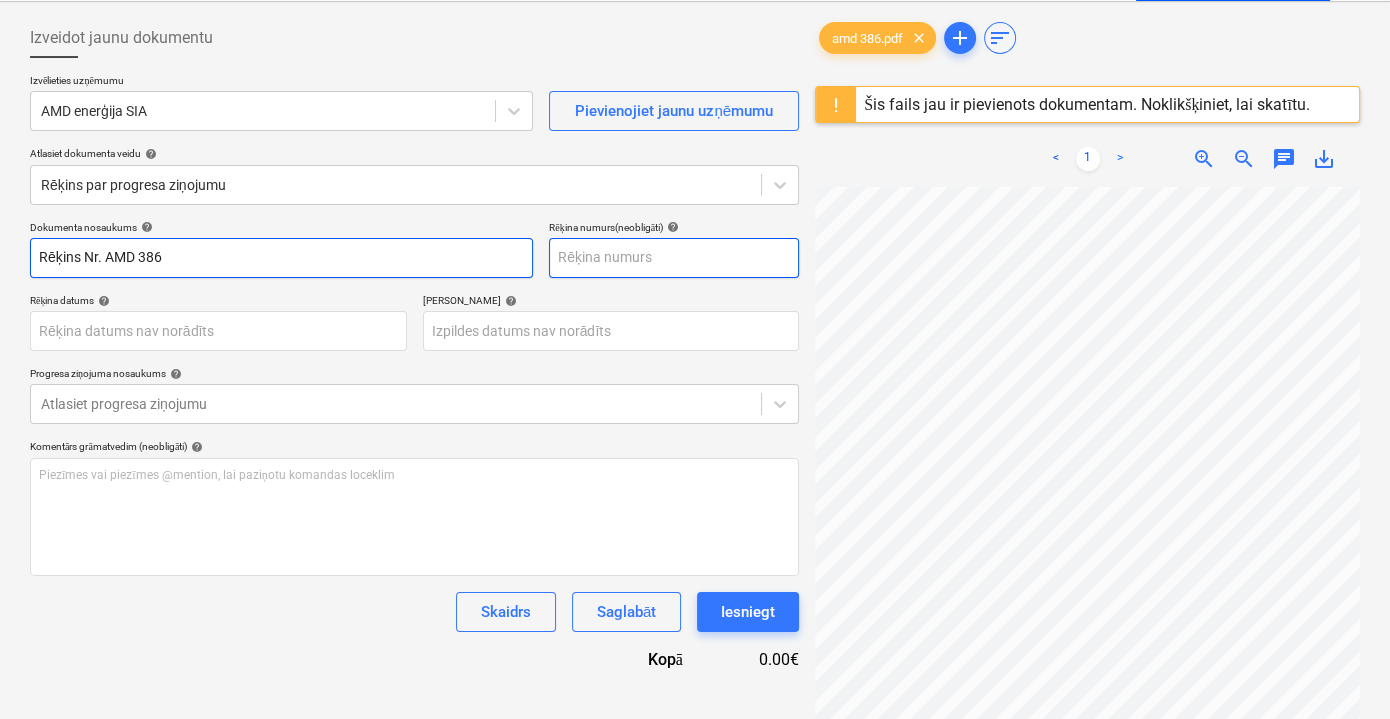 type on "Rēķins Nr. AMD 386" 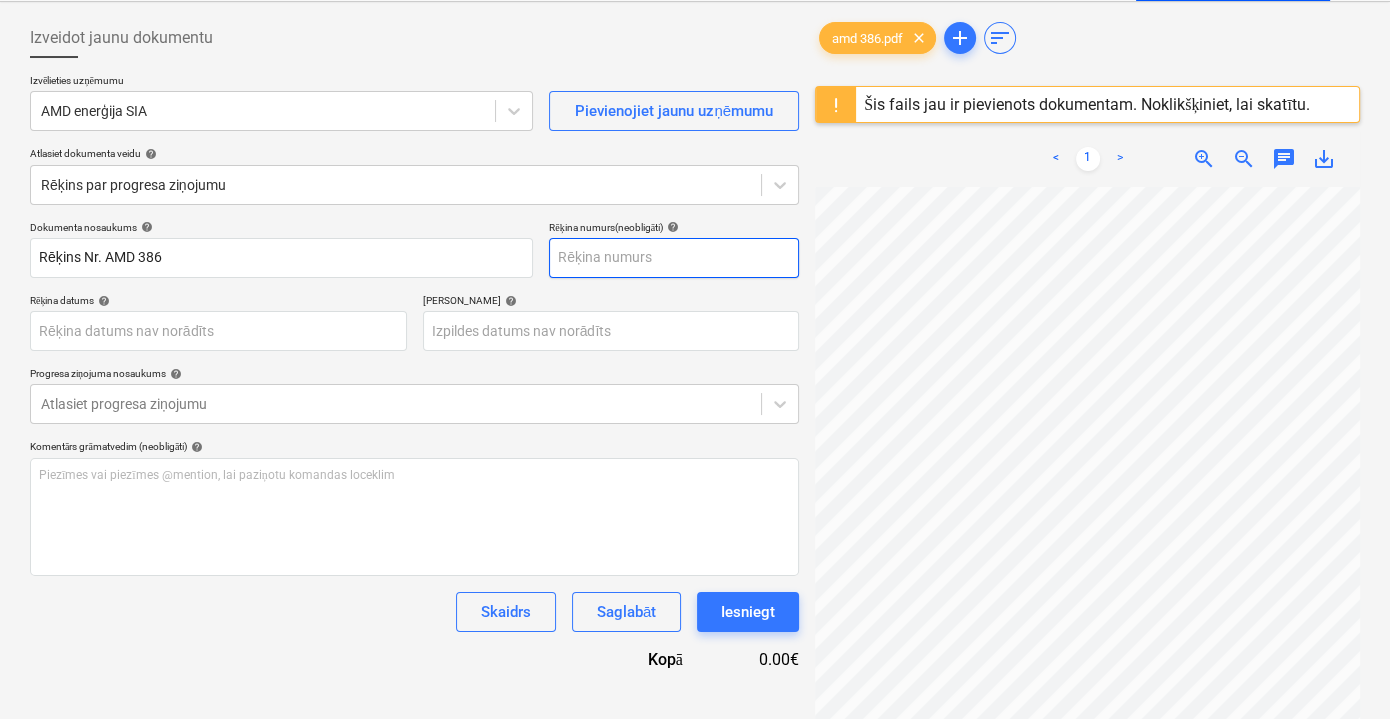 click at bounding box center [674, 258] 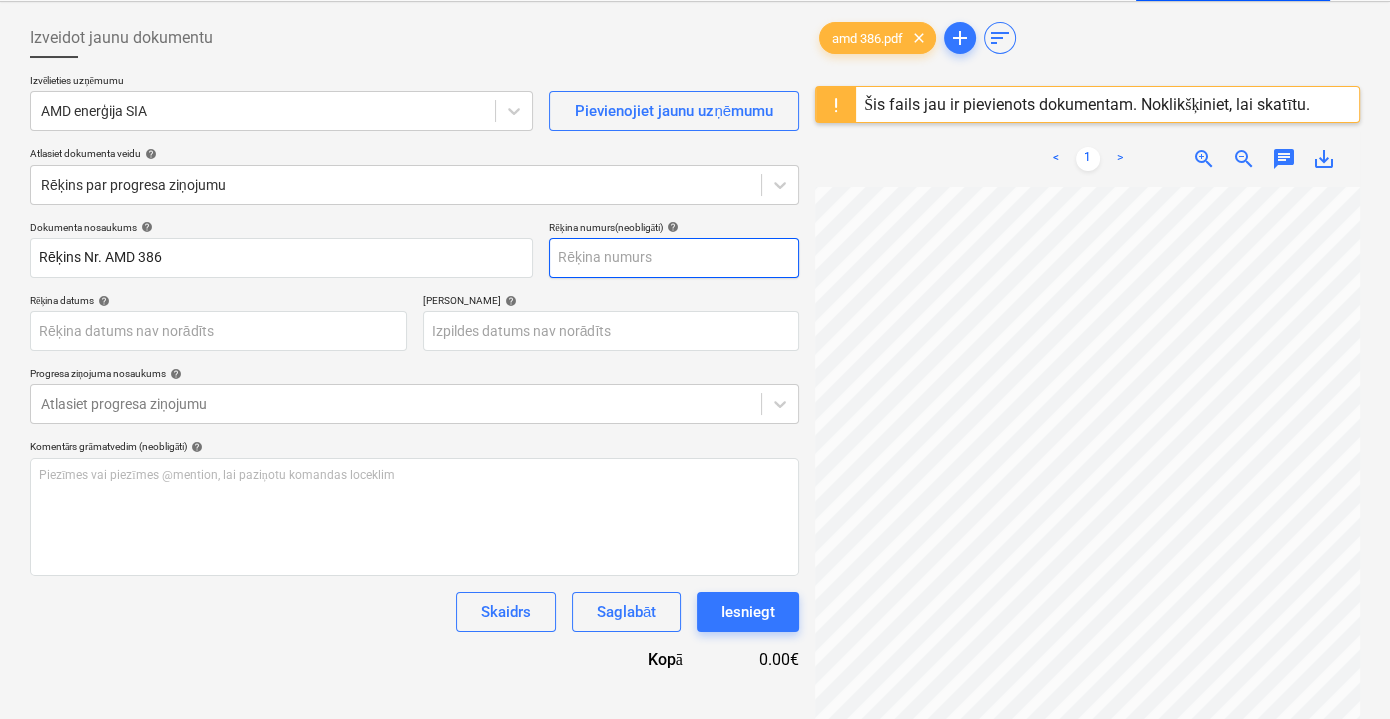 scroll, scrollTop: 90, scrollLeft: 0, axis: vertical 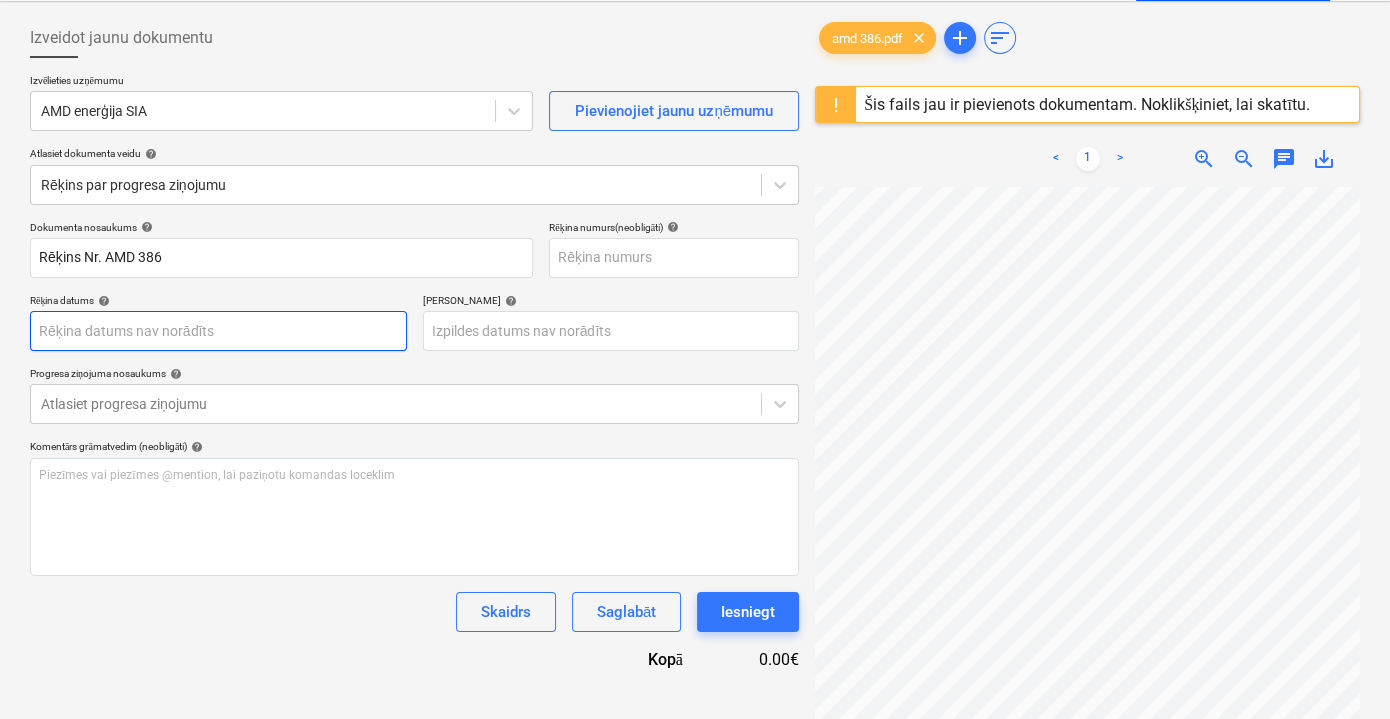 click on "Pārdošana Projekti Kontakti Iesūtne format_size keyboard_arrow_down help search Meklēt notifications 0 keyboard_arrow_down V. Filipčenko keyboard_arrow_down Ozolkalni Ozolkalni Budžets 6 Galvenais līgums PSF Apakšuzņēmuma līgumi Progresa ziņojumi Pirkuma pasūtījumi Izmaksas Ienākumi Vairāk keyboard_arrow_down 4 Izveidot jaunu dokumentu Izvēlieties uzņēmumu AMD enerģija SIA   Pievienojiet jaunu uzņēmumu Atlasiet dokumenta veidu help Rēķins par progresa ziņojumu Dokumenta nosaukums help Rēķins Nr. AMD 386 Rēķina numurs  (neobligāti) help Rēķina datums help Press the down arrow key to interact with the calendar and
select a date. Press the question mark key to get the keyboard shortcuts for changing dates. Termiņš help Press the down arrow key to interact with the calendar and
select a date. Press the question mark key to get the keyboard shortcuts for changing dates. Progresa ziņojuma nosaukums help Atlasiet progresa ziņojumu Komentārs grāmatvedim (neobligāti) <" at bounding box center (695, 269) 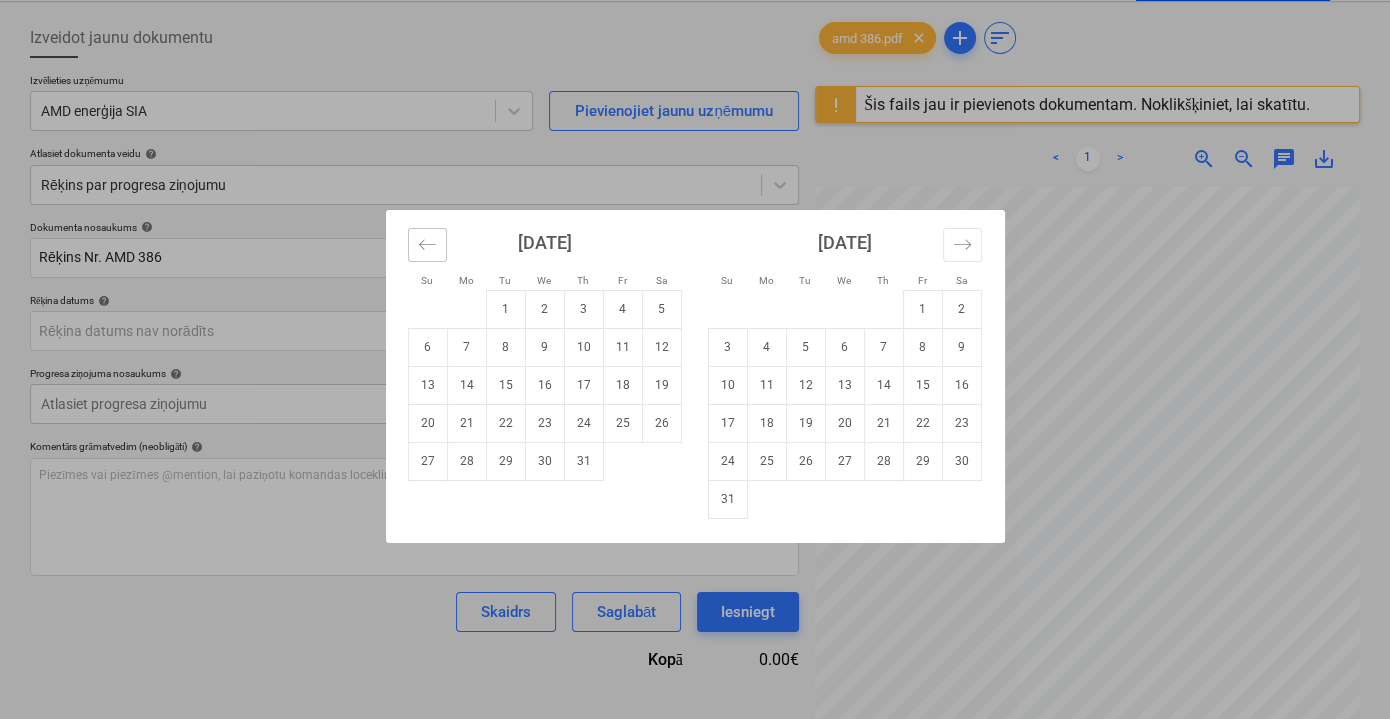 click 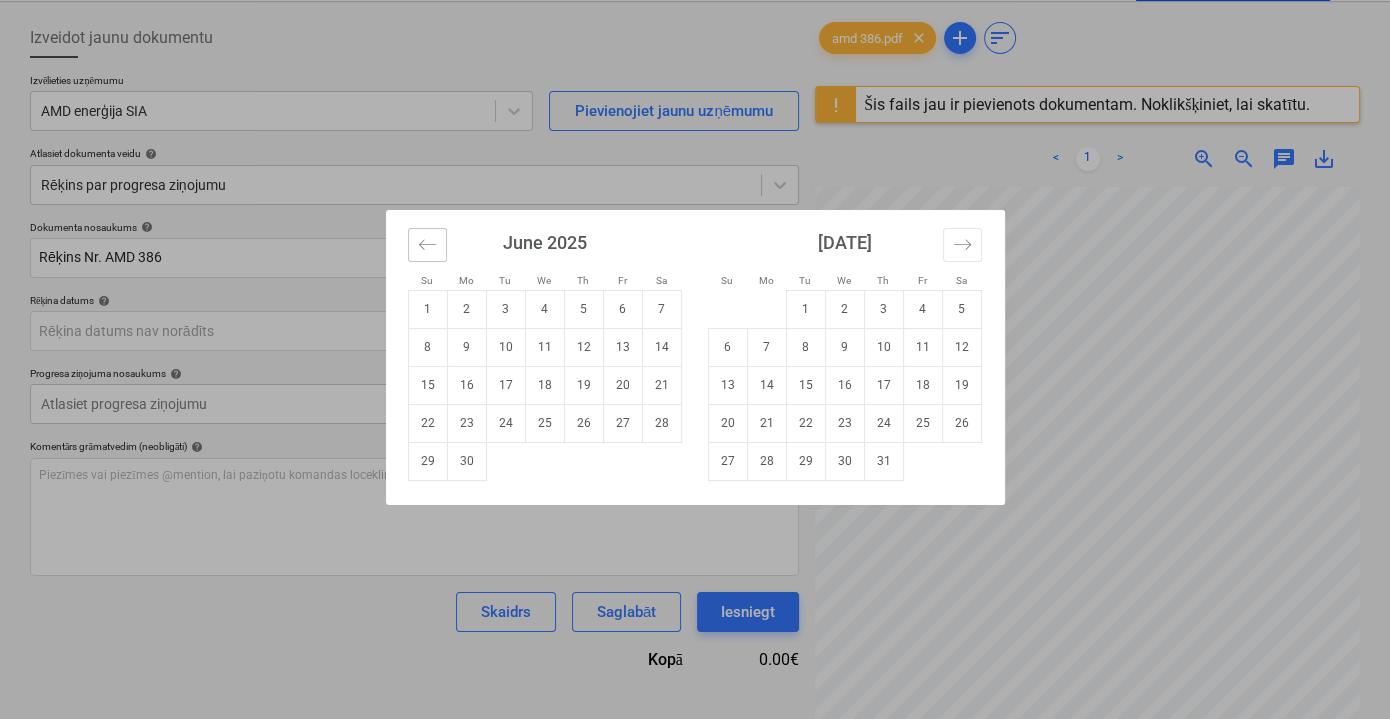 click 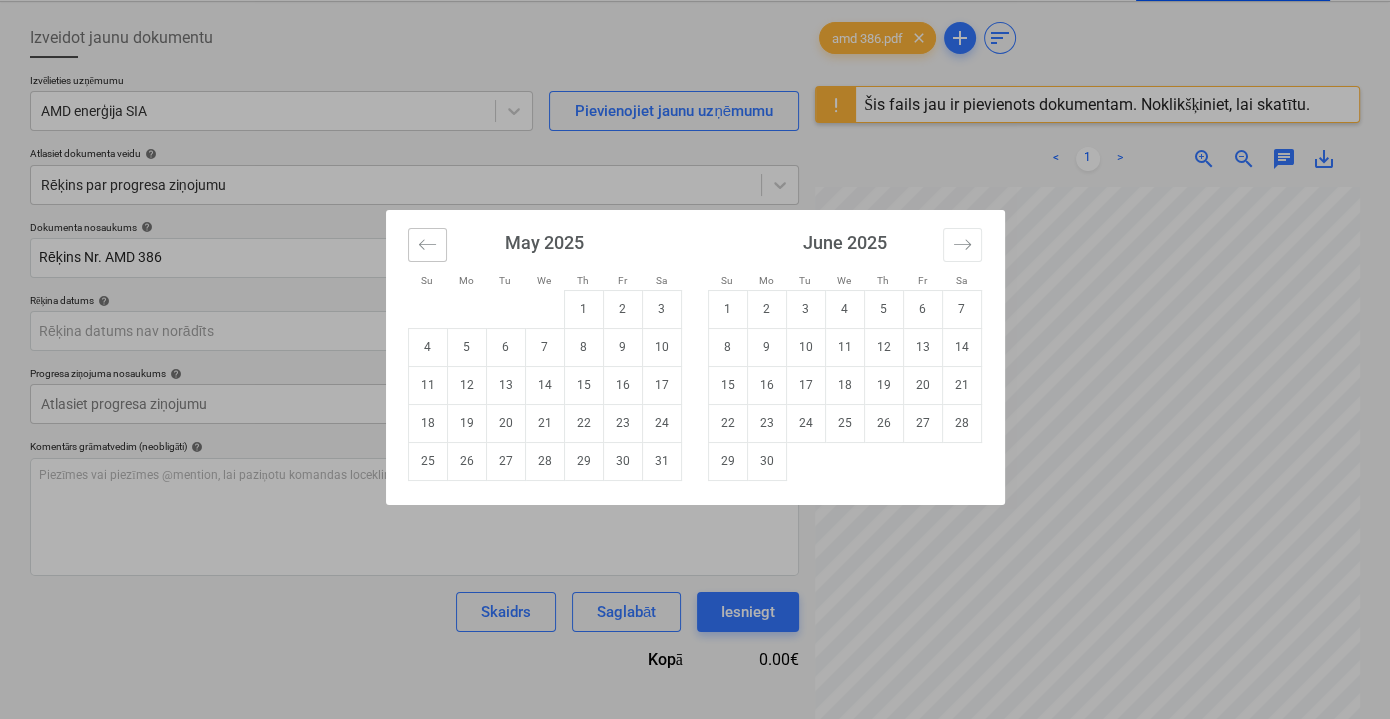 click 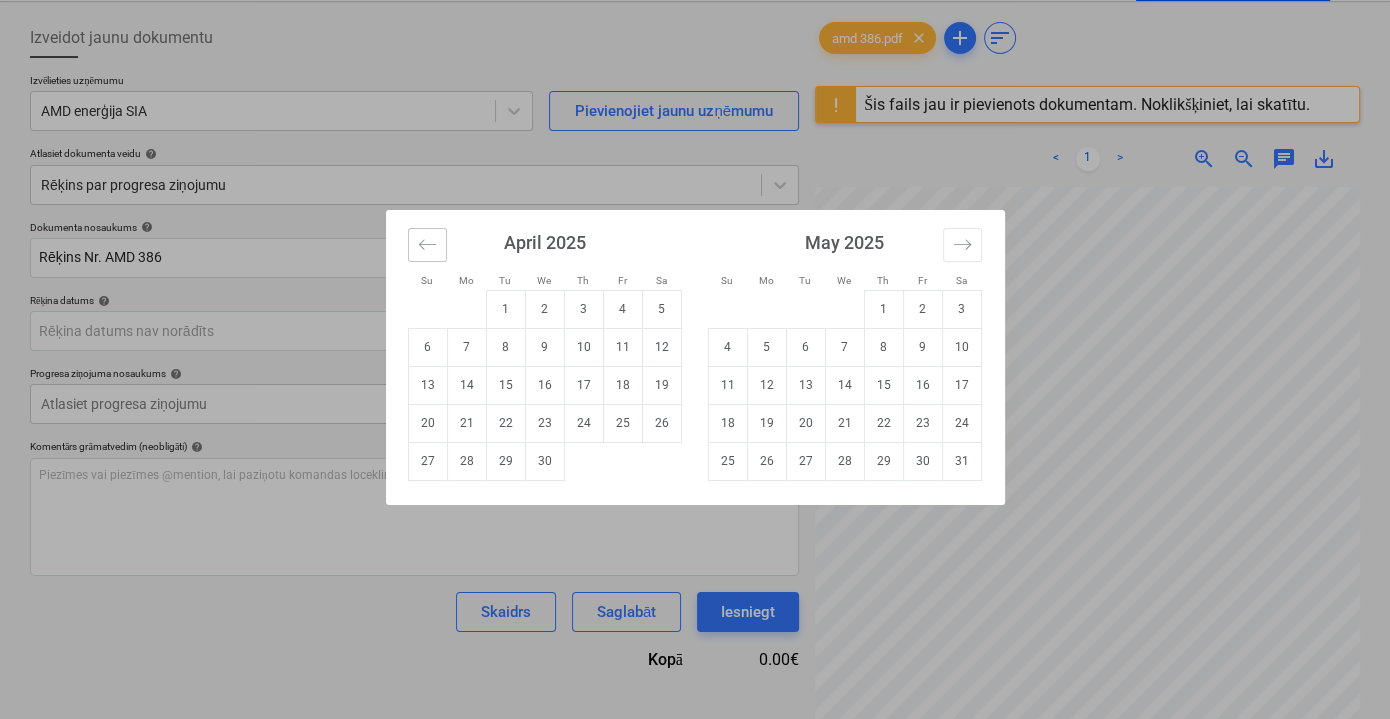 click 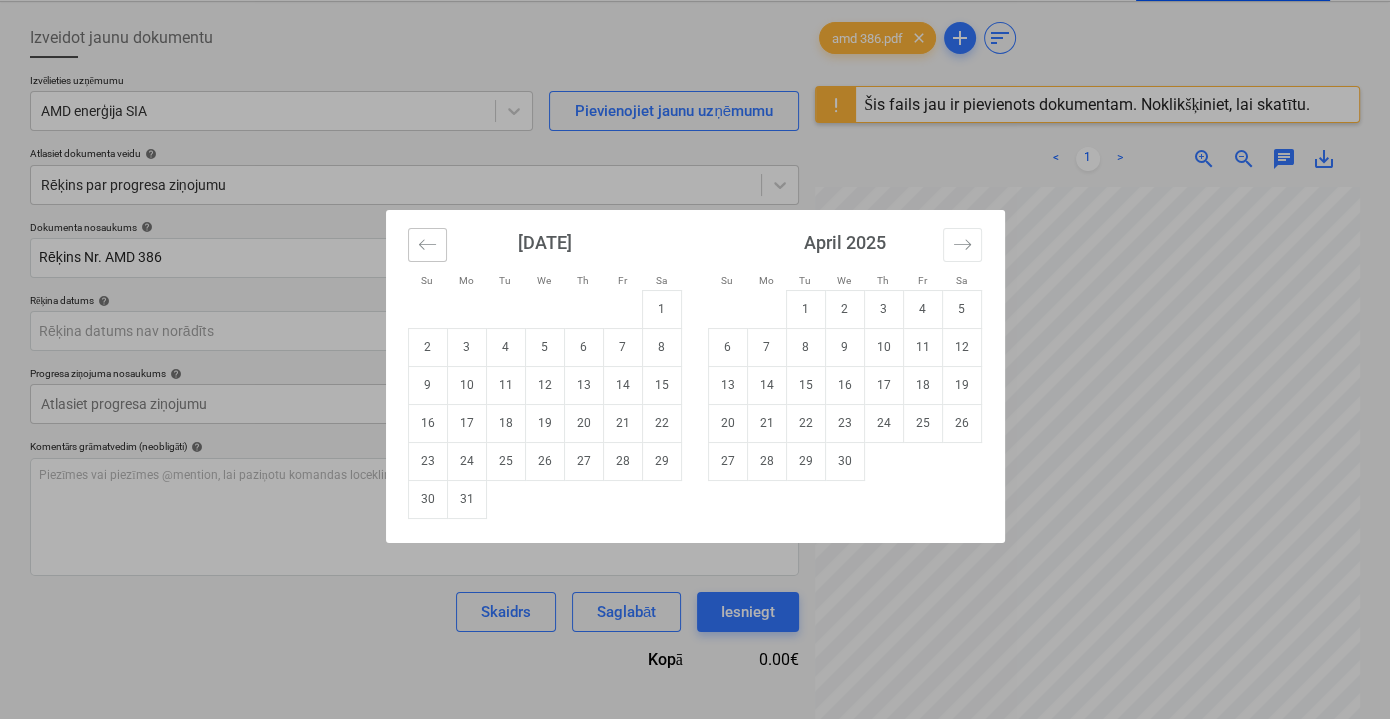 click 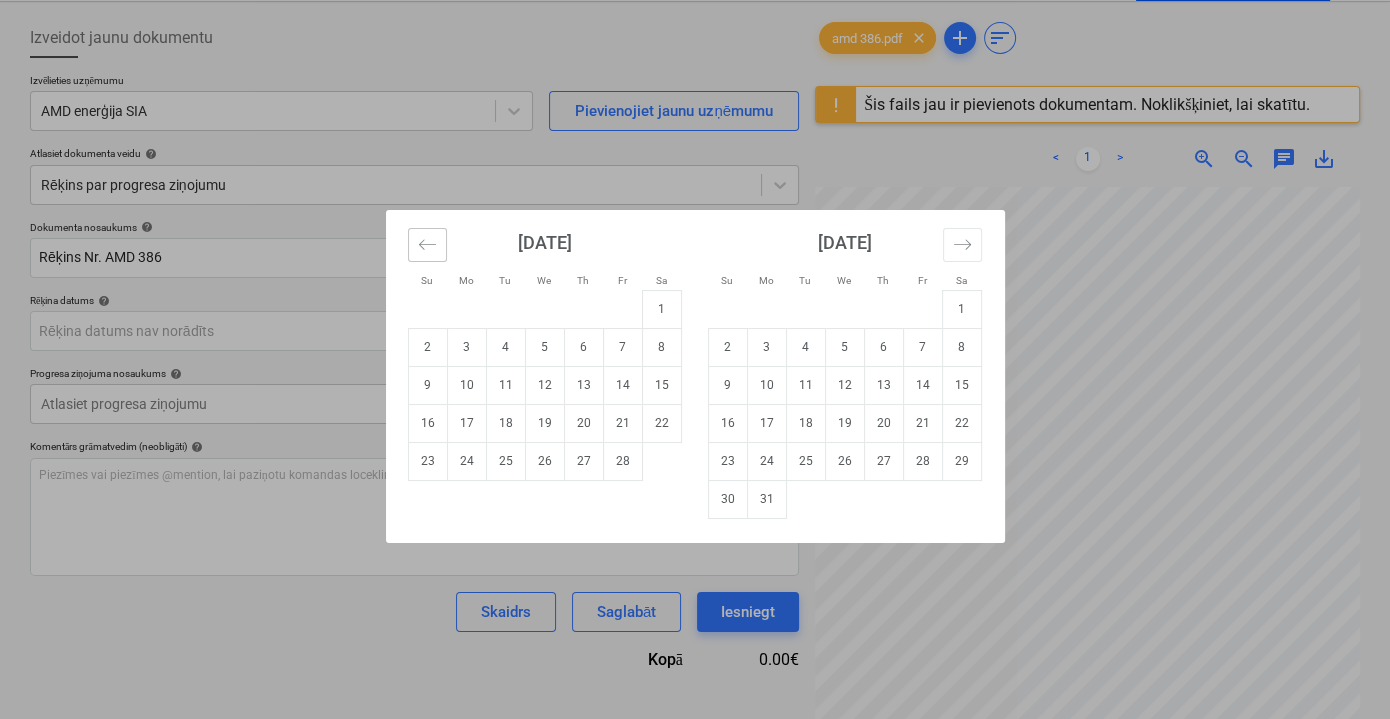 click 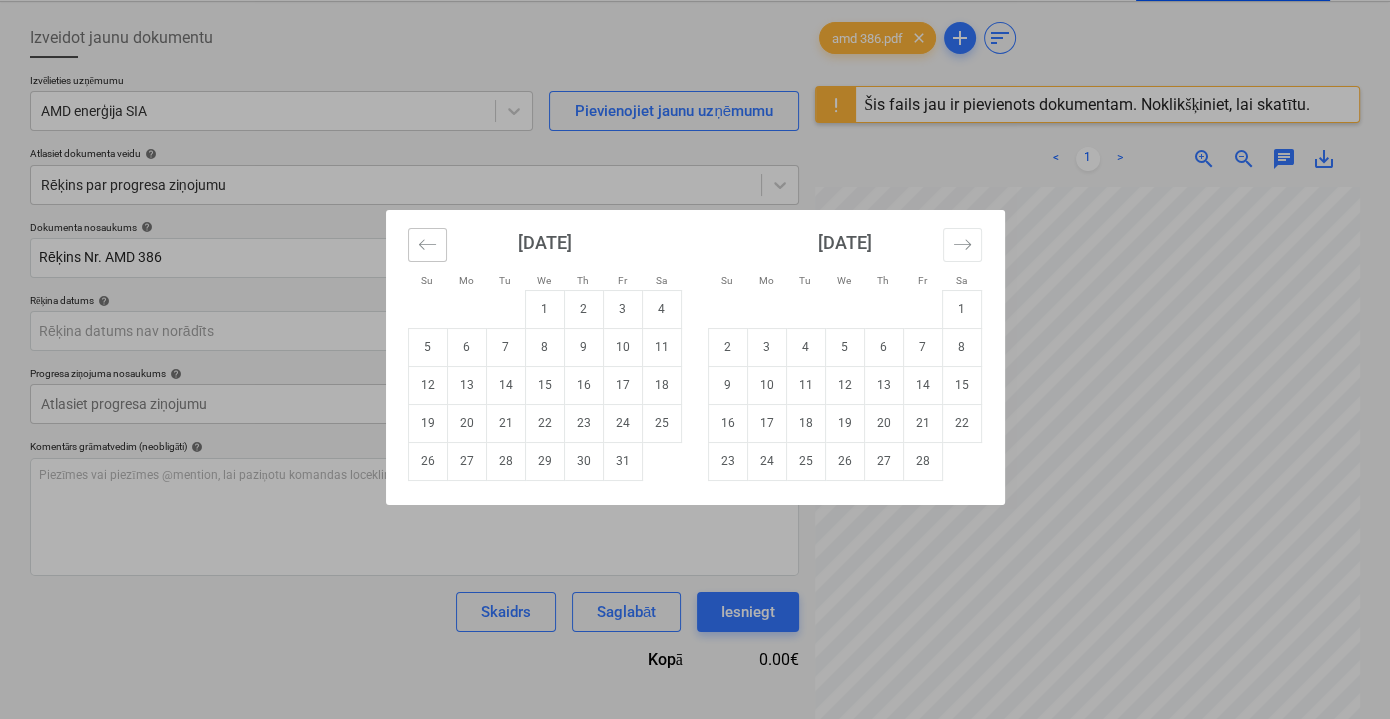 click 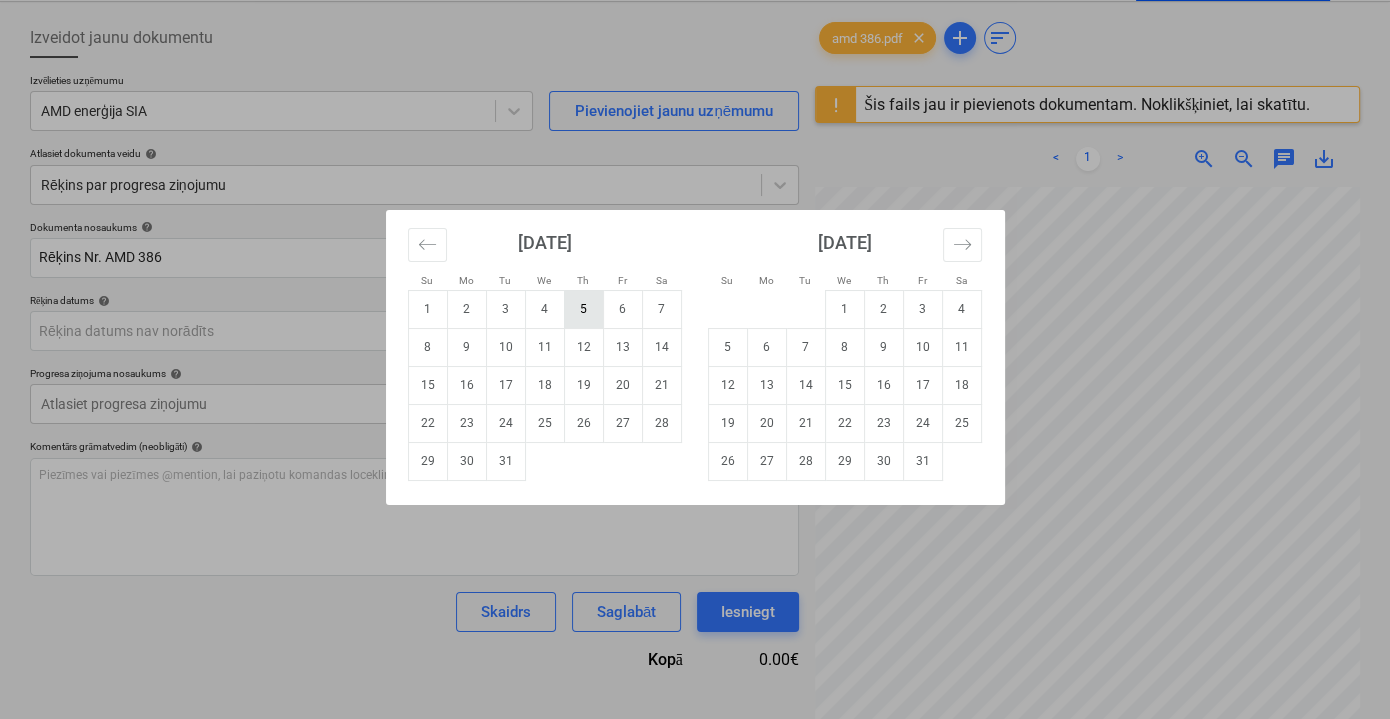 click on "5" at bounding box center (583, 309) 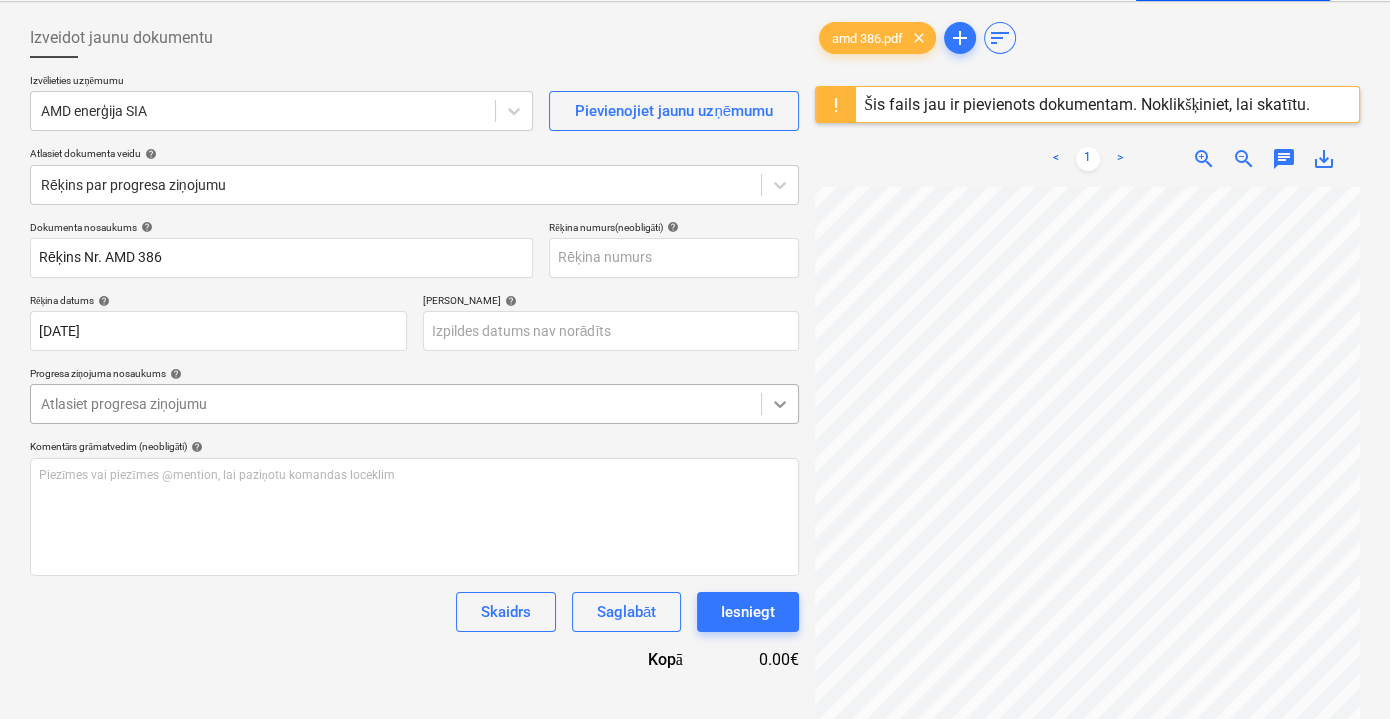 scroll, scrollTop: 96, scrollLeft: 61, axis: both 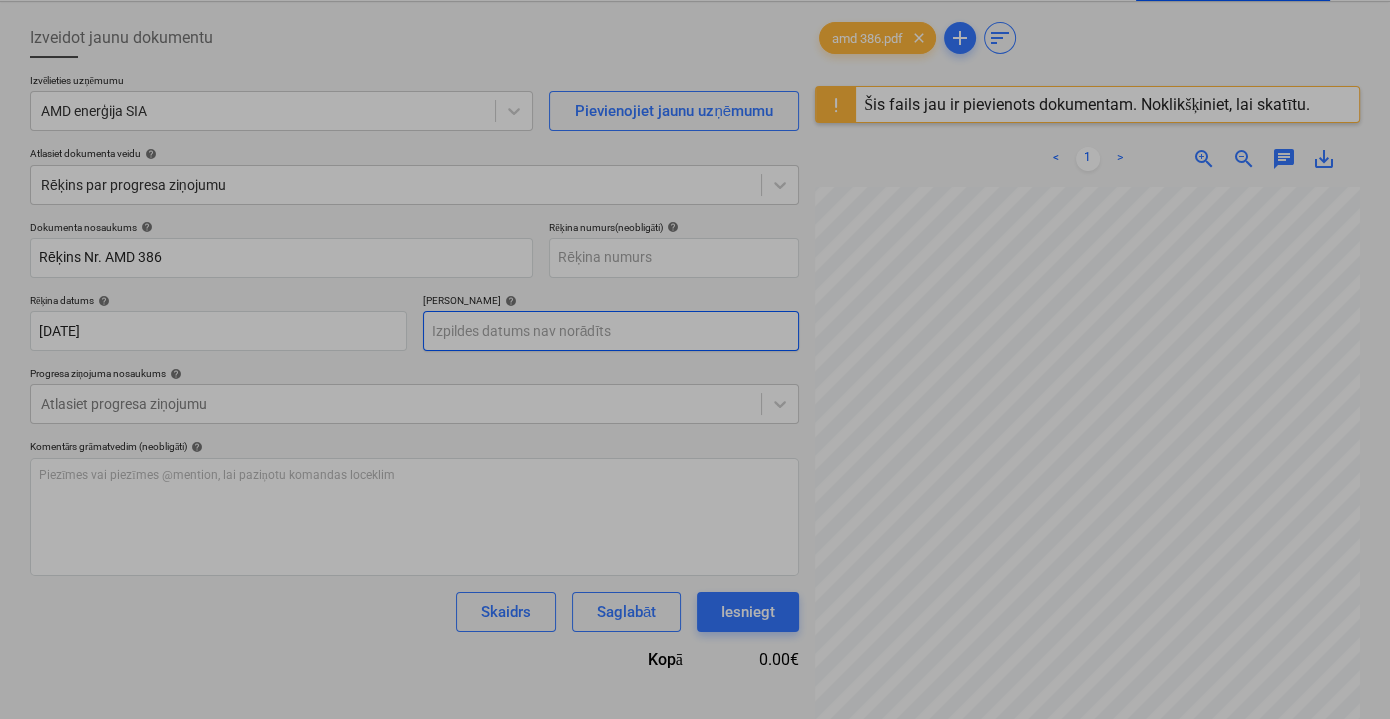 click on "Pārdošana Projekti Kontakti Iesūtne format_size keyboard_arrow_down help search Meklēt notifications 0 keyboard_arrow_down V. Filipčenko keyboard_arrow_down Ozolkalni Ozolkalni Budžets 6 Galvenais līgums PSF Apakšuzņēmuma līgumi Progresa ziņojumi Pirkuma pasūtījumi Izmaksas Ienākumi Vairāk keyboard_arrow_down 4 Izveidot jaunu dokumentu Izvēlieties uzņēmumu AMD enerģija SIA   Pievienojiet jaunu uzņēmumu Atlasiet dokumenta veidu help Rēķins par progresa ziņojumu Dokumenta nosaukums help Rēķins Nr. AMD 386 Rēķina numurs  (neobligāti) help Rēķina datums help [DATE] 05.12.2024 Press the down arrow key to interact with the calendar and
select a date. Press the question mark key to get the keyboard shortcuts for changing dates. Termiņš help Press the down arrow key to interact with the calendar and
select a date. Press the question mark key to get the keyboard shortcuts for changing dates. Progresa ziņojuma nosaukums help Atlasiet progresa ziņojumu help ﻿ Skaidrs" at bounding box center (695, 269) 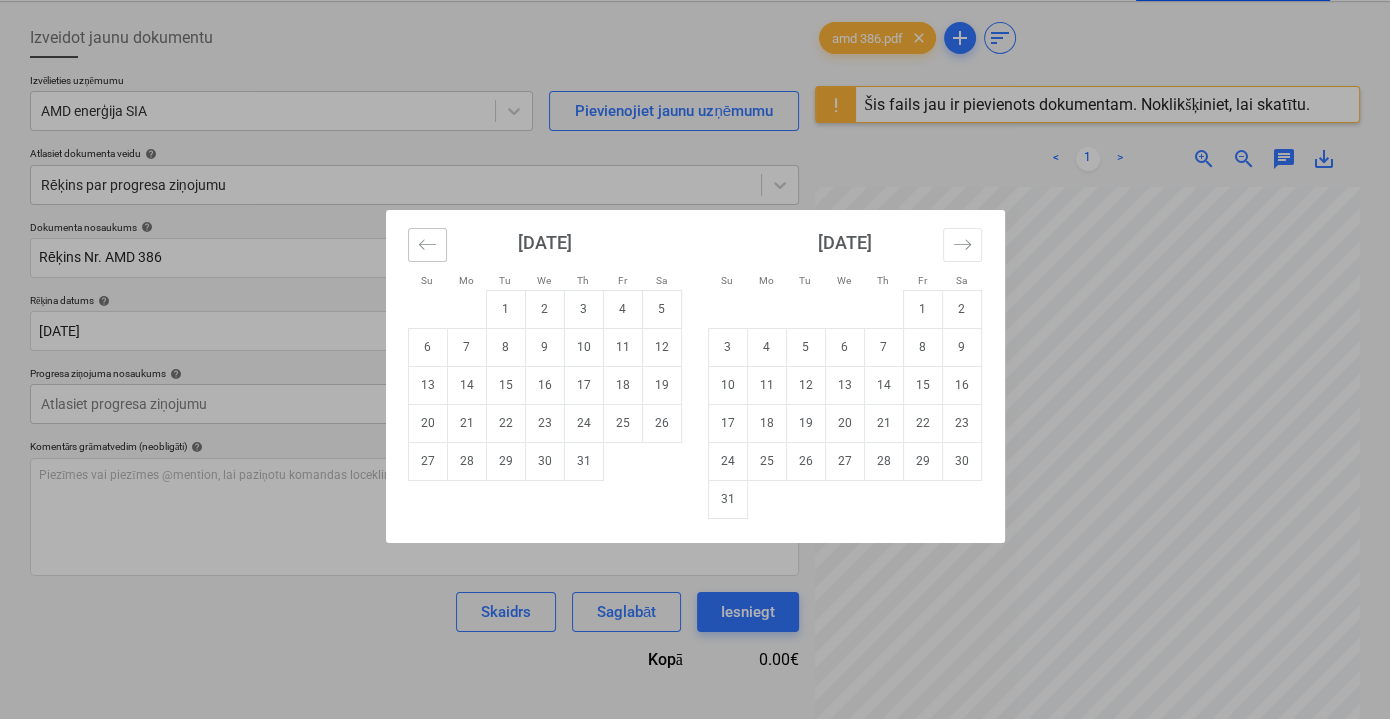 click 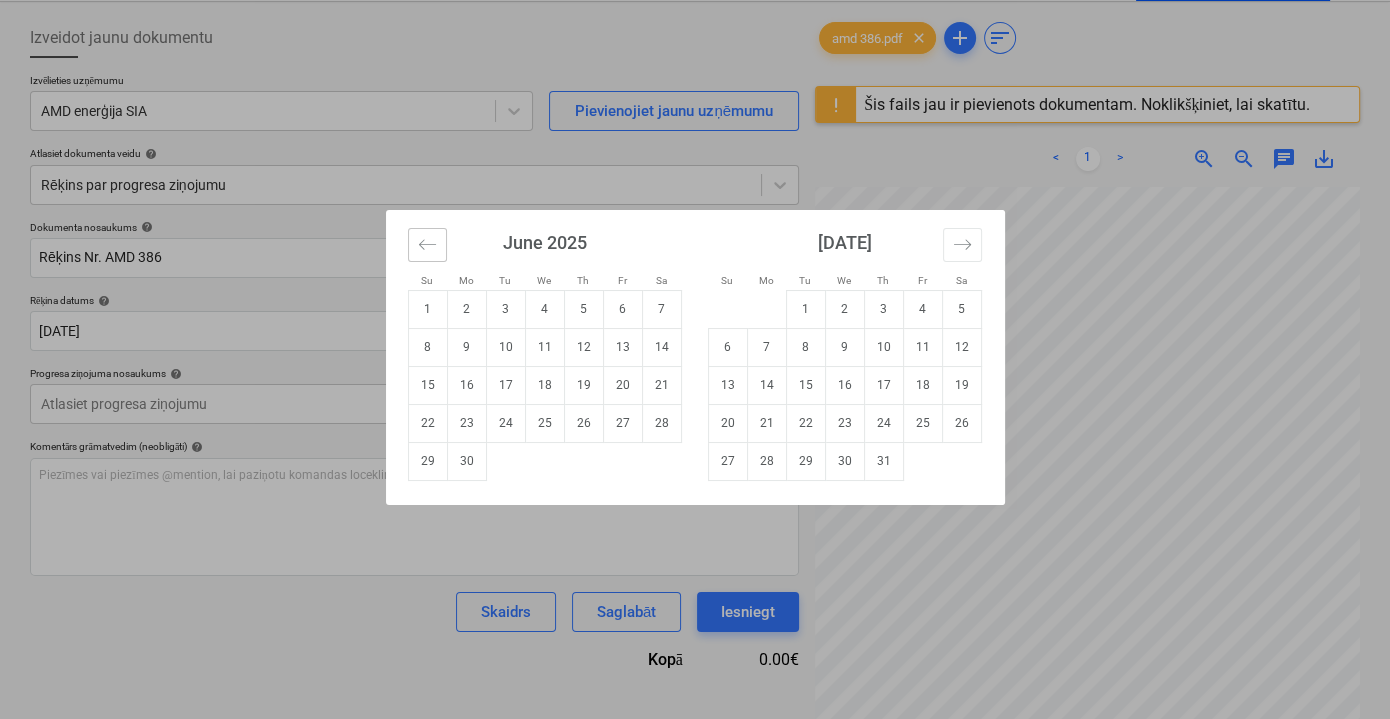 click 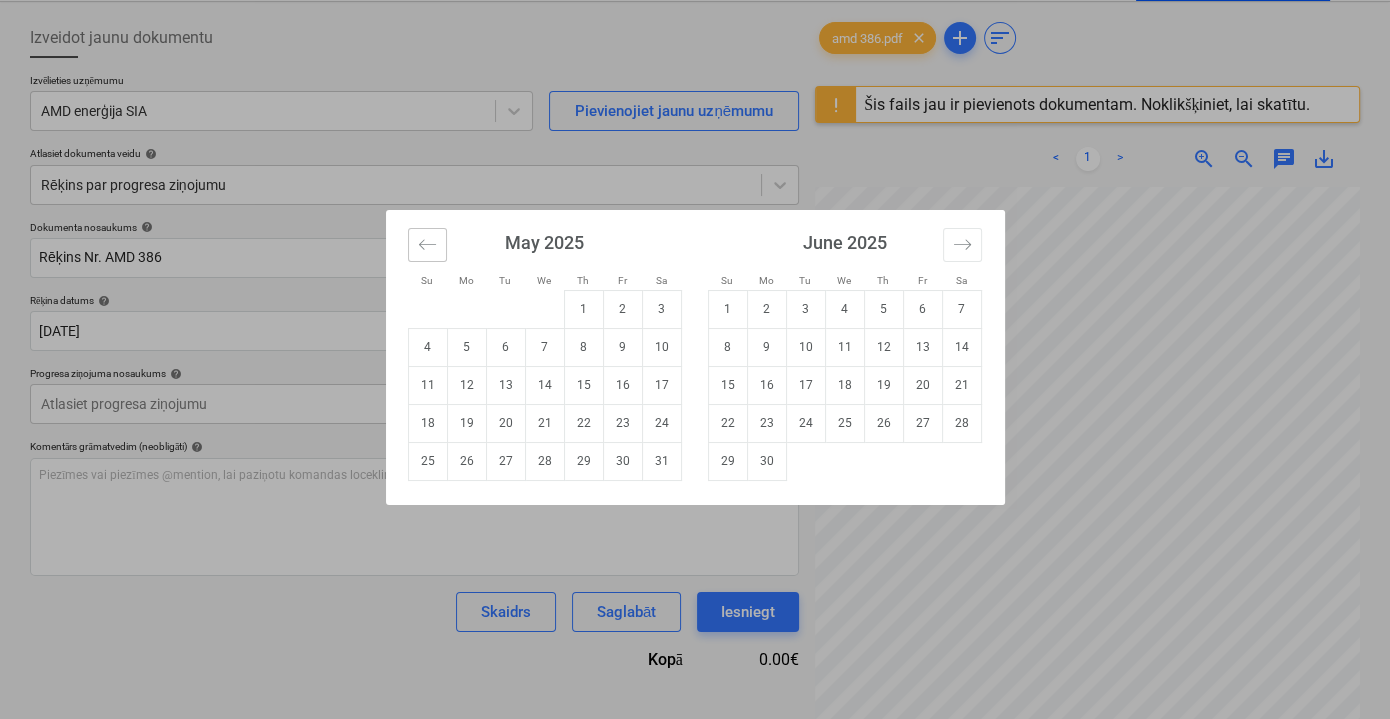 click 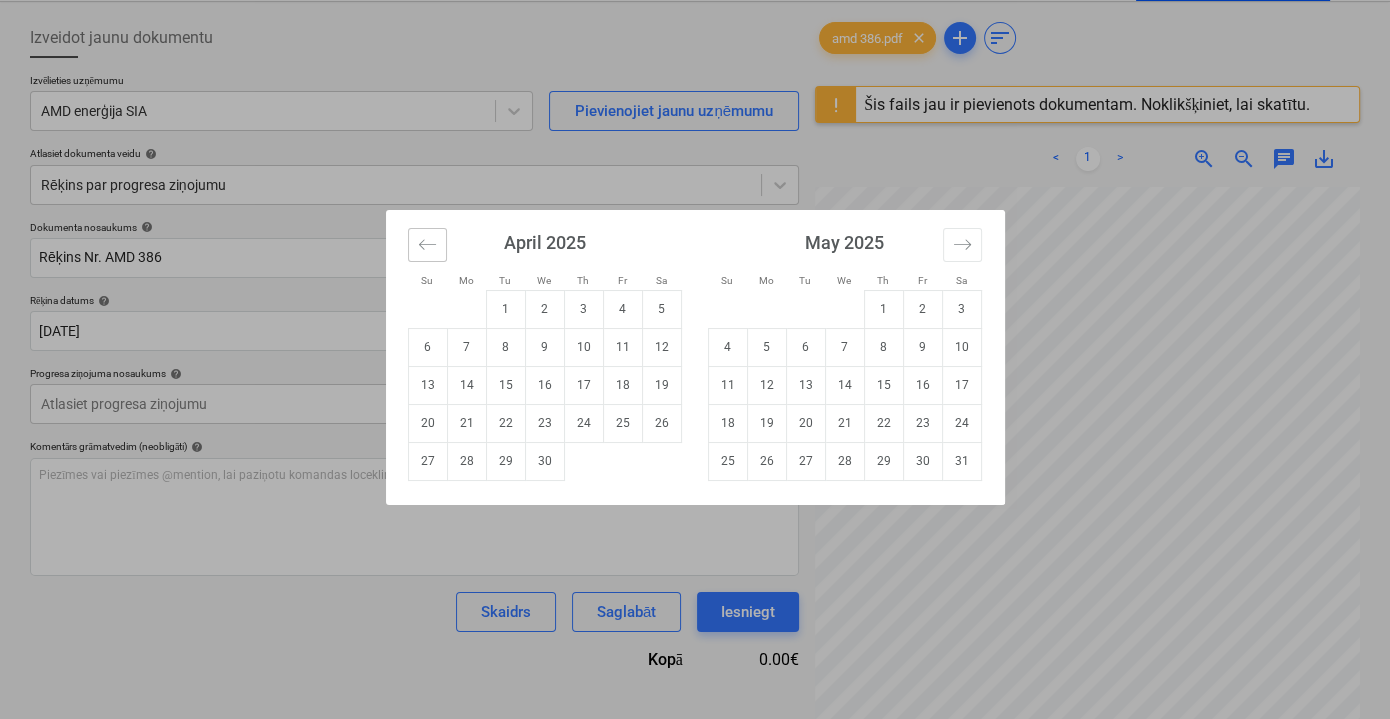 click 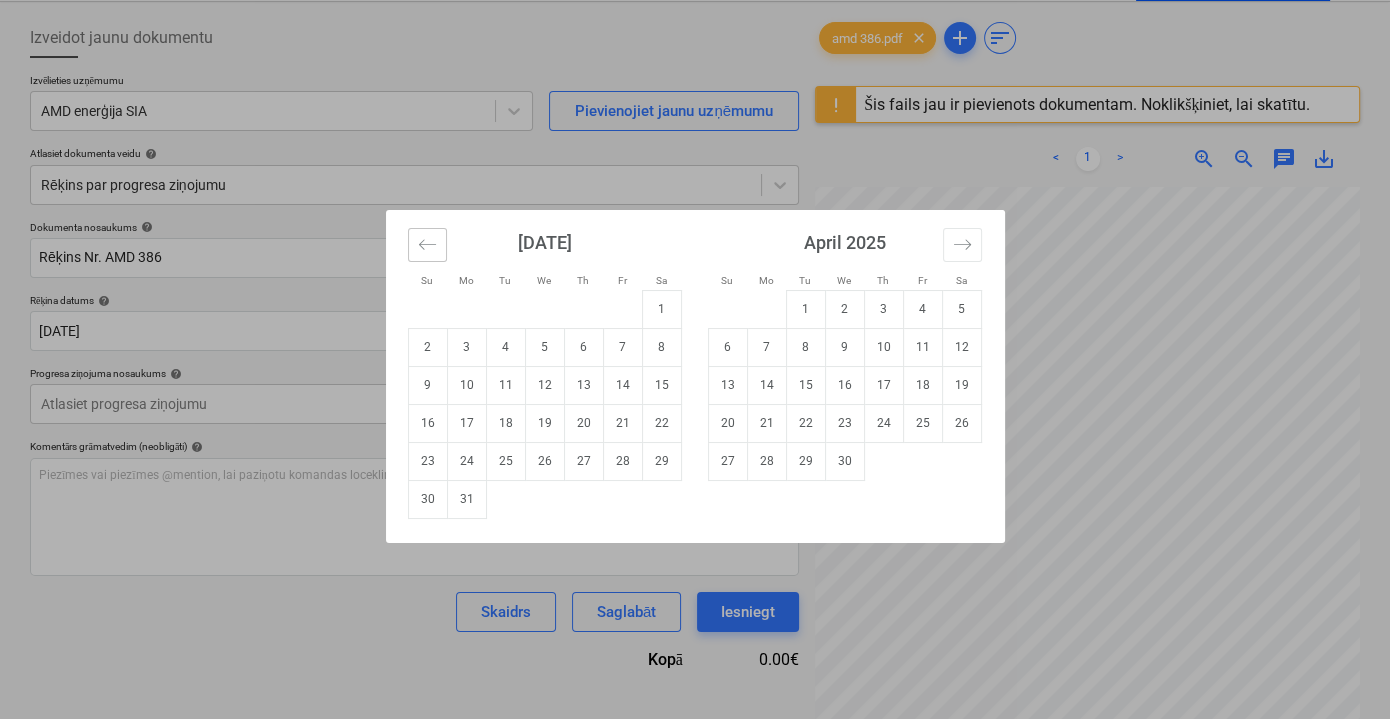 click 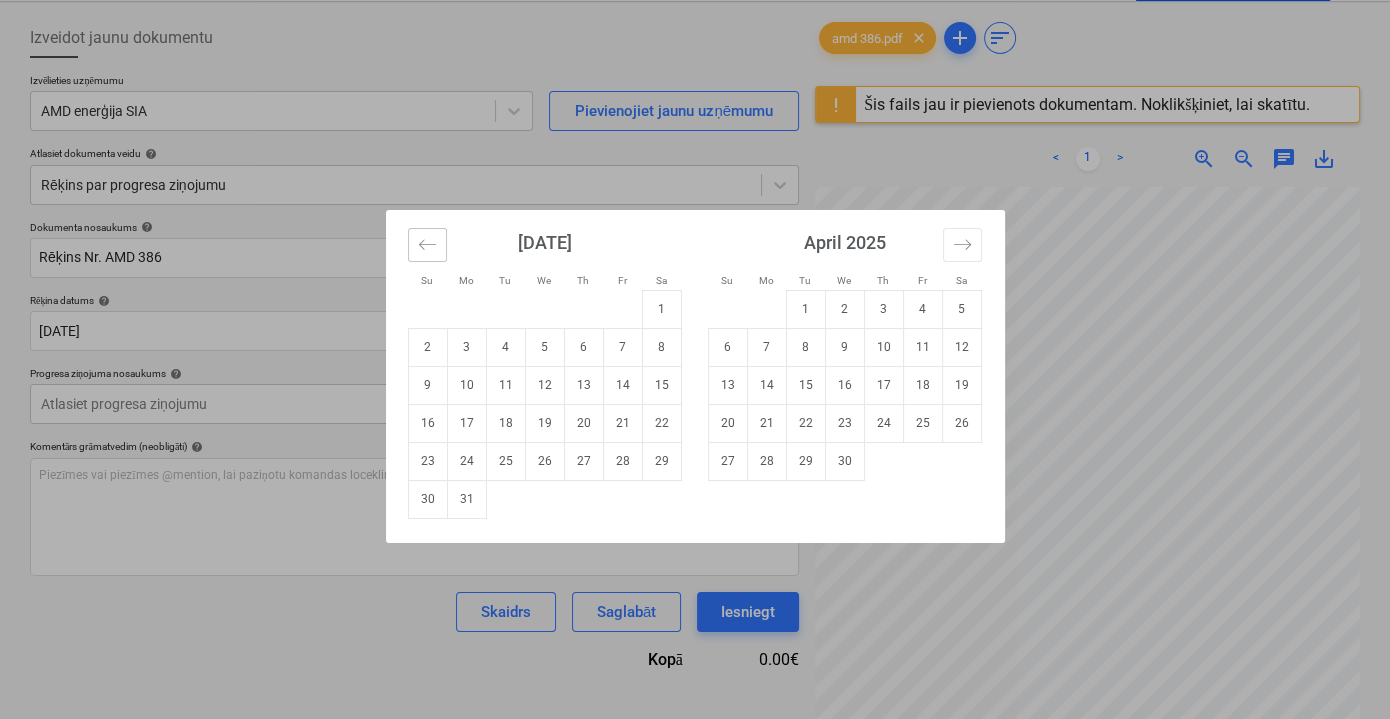 click 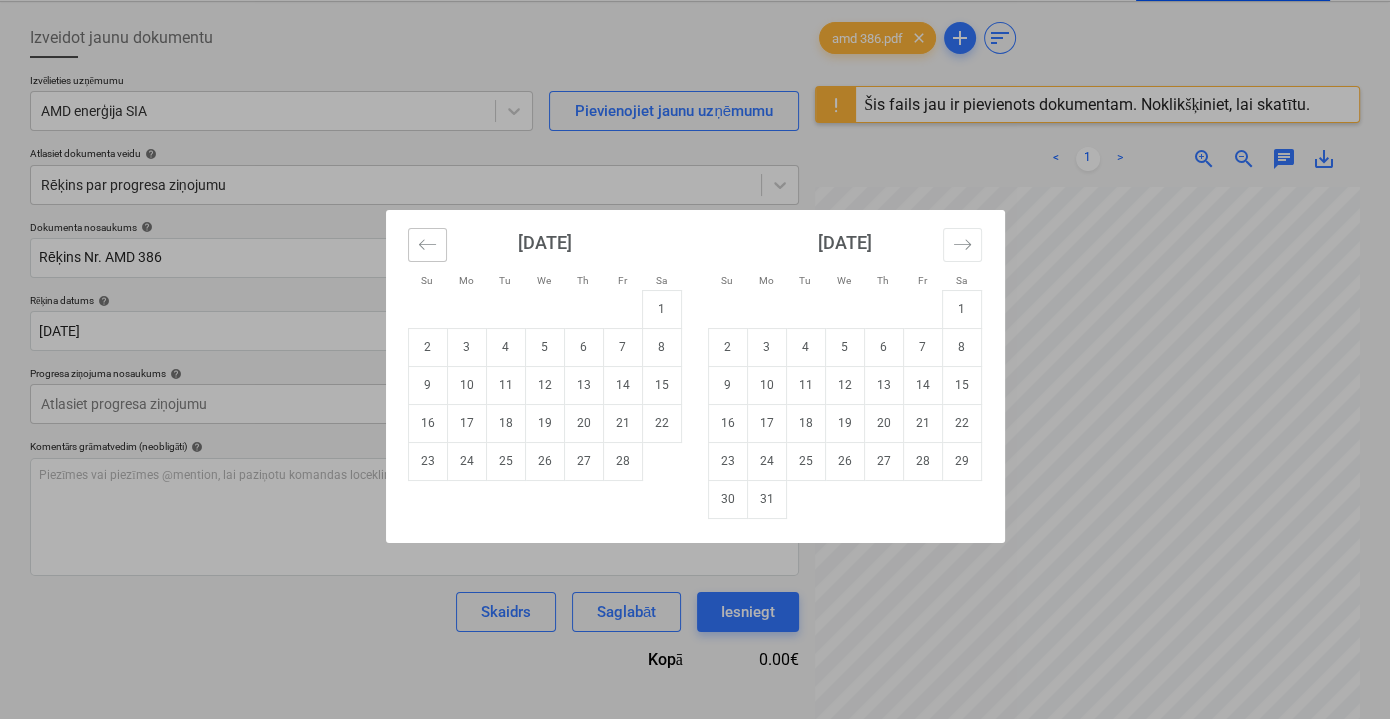 click 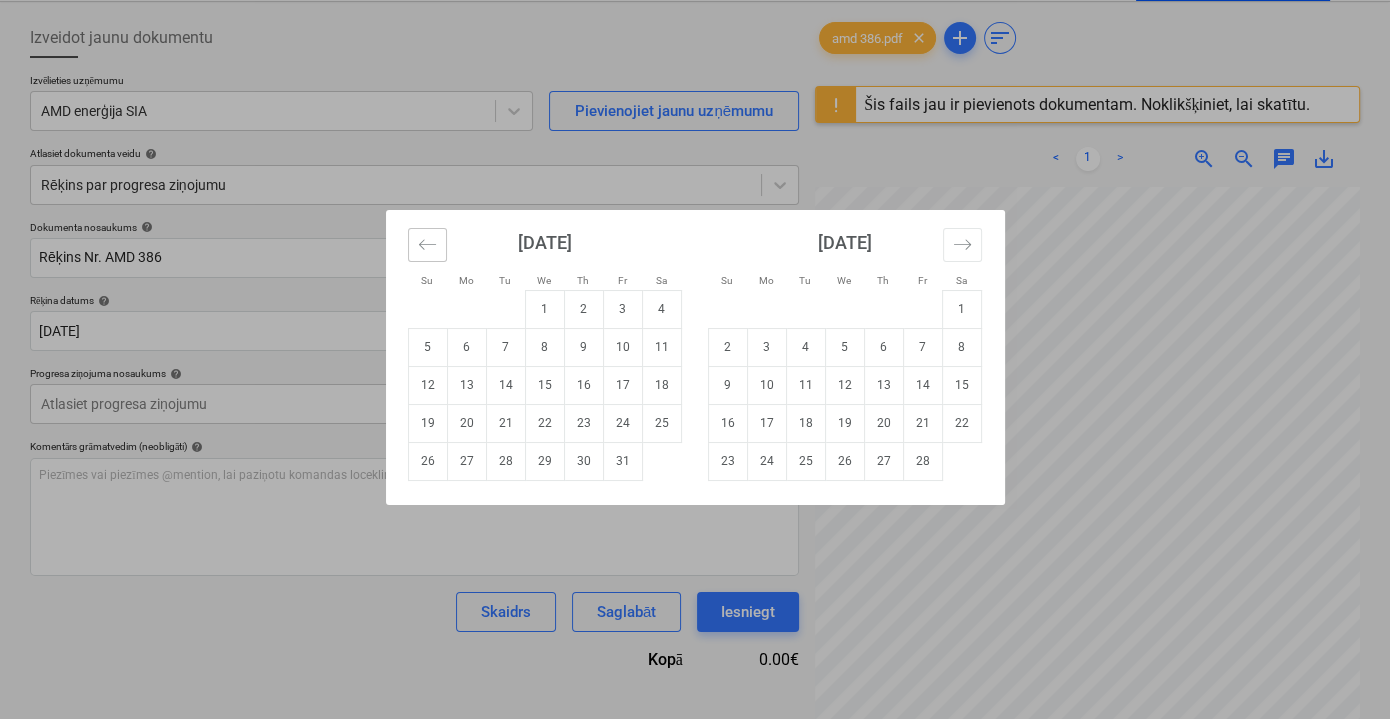click 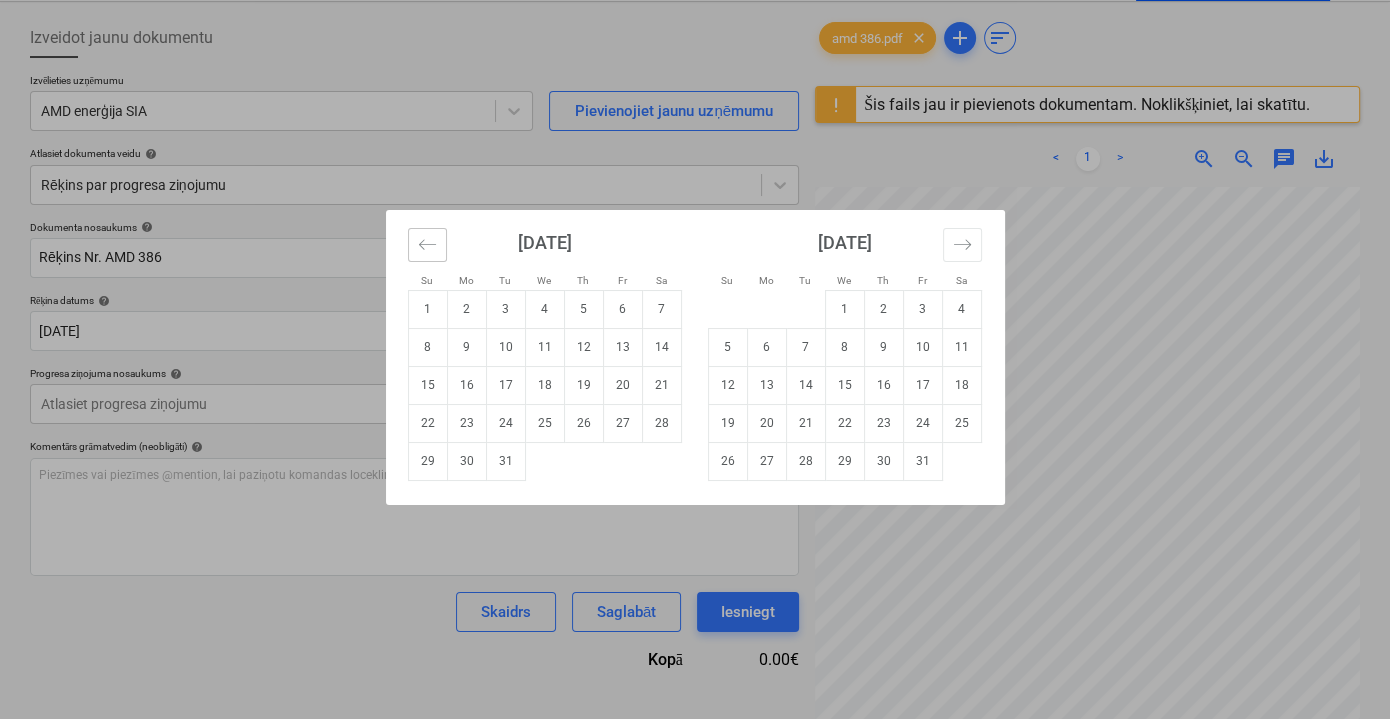 click 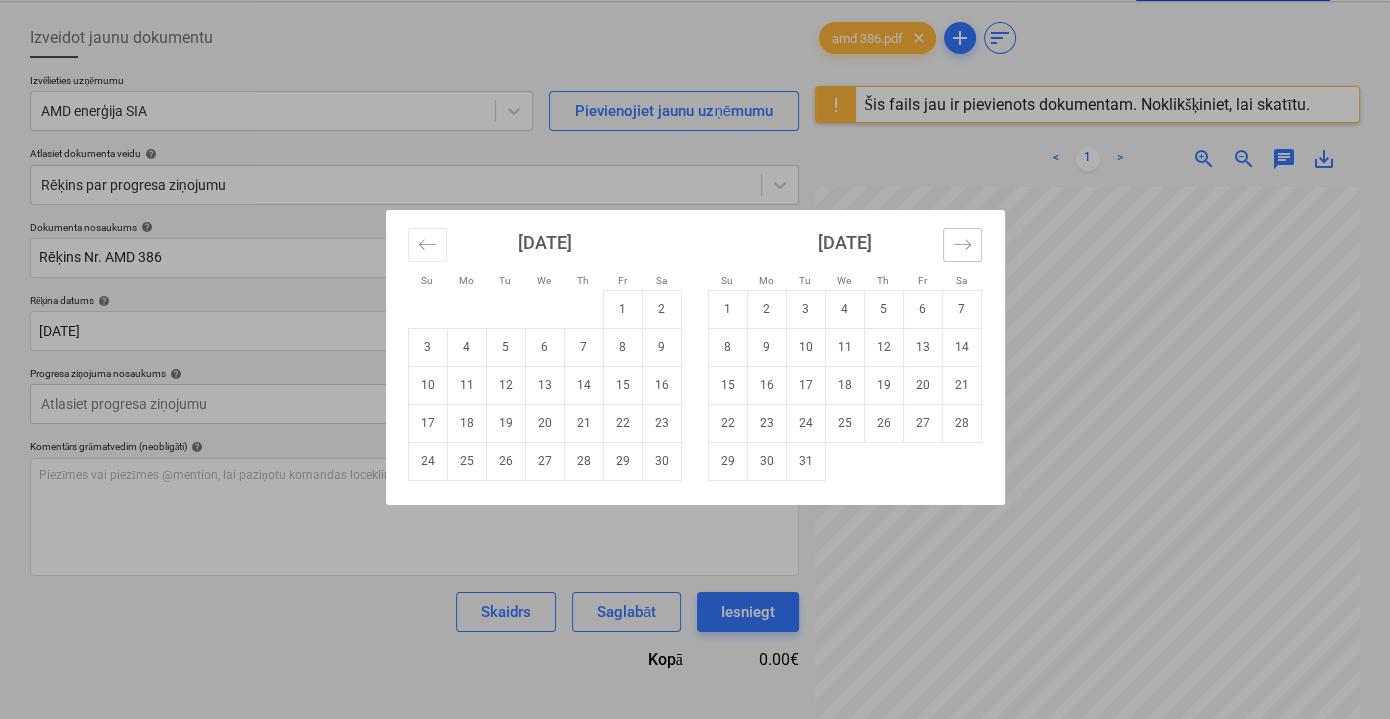 click at bounding box center (962, 245) 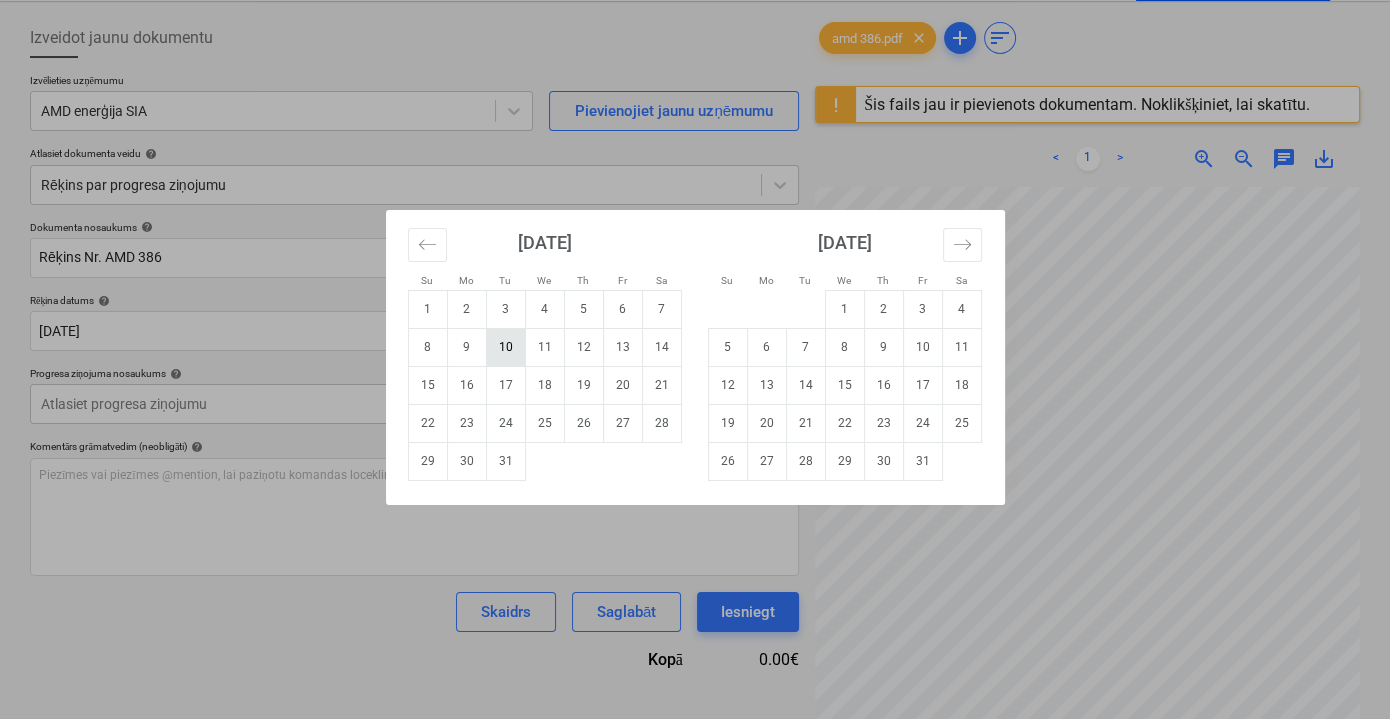 click on "10" at bounding box center [505, 347] 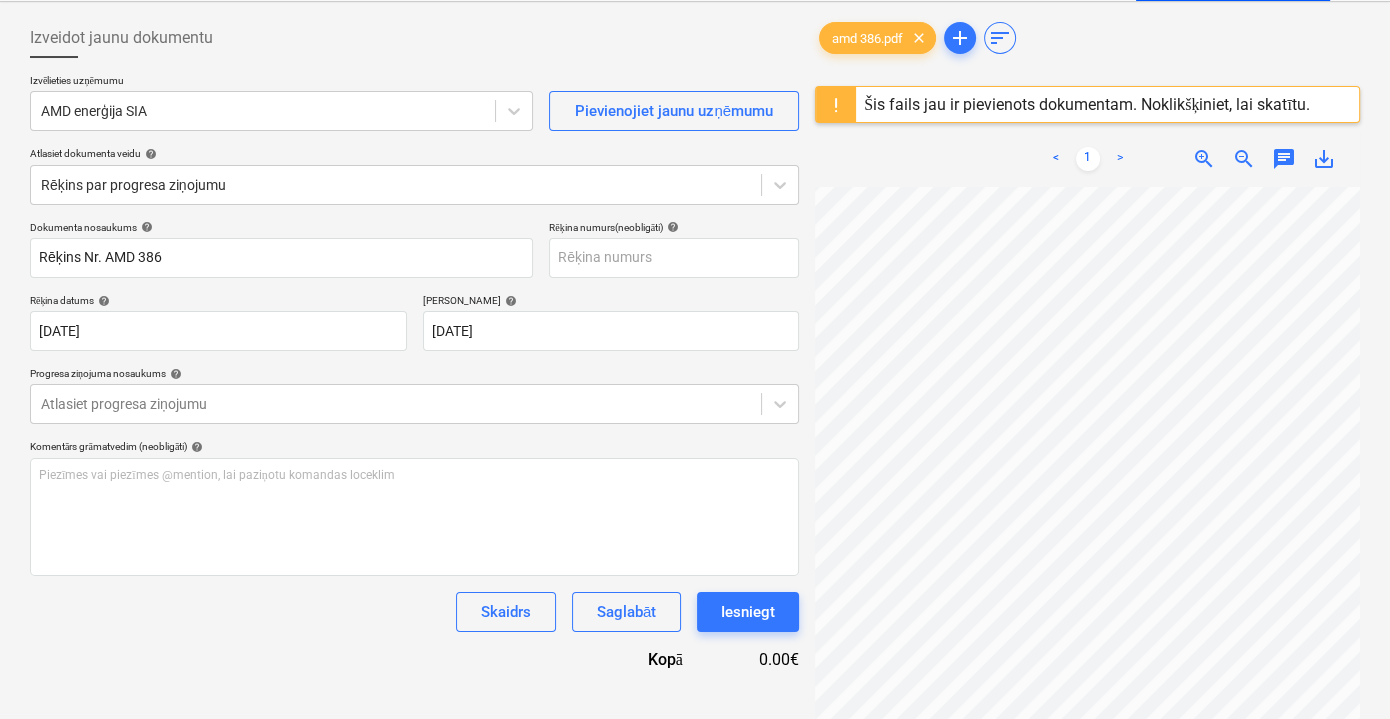 type on "[DATE]" 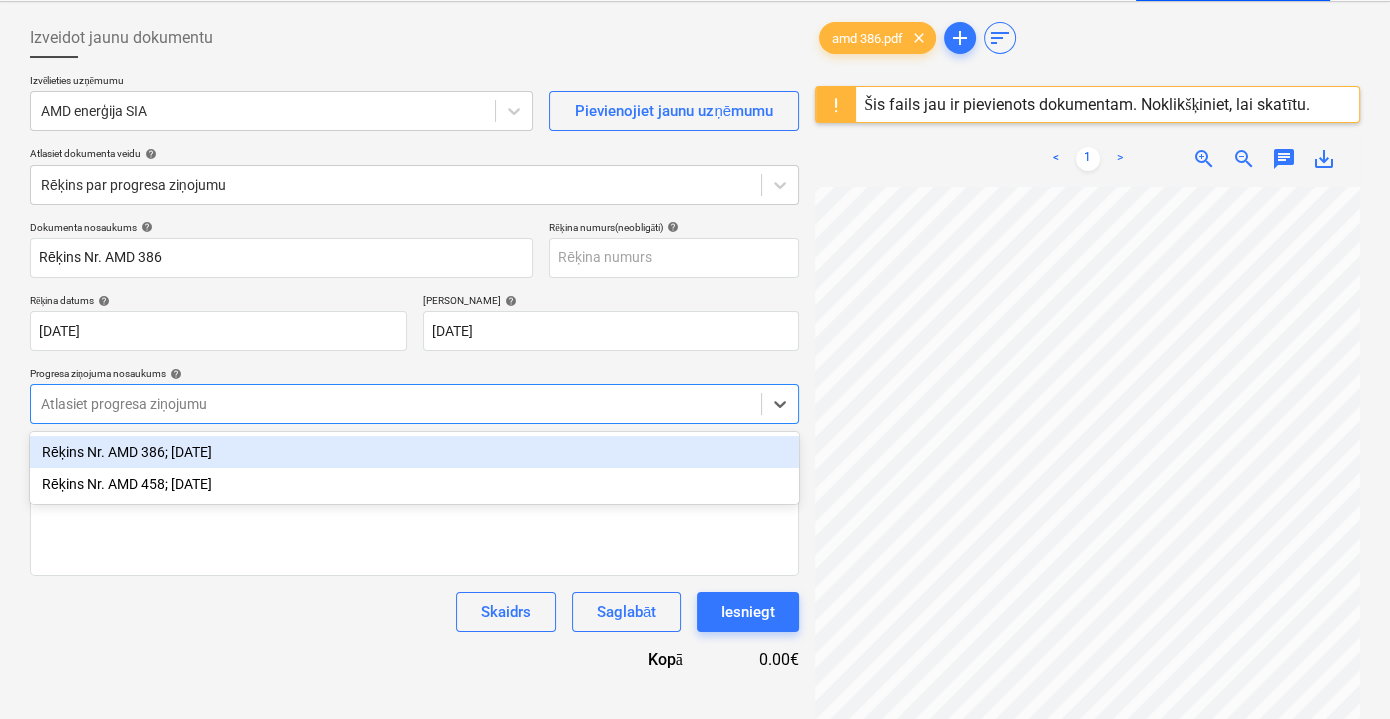 click at bounding box center [396, 404] 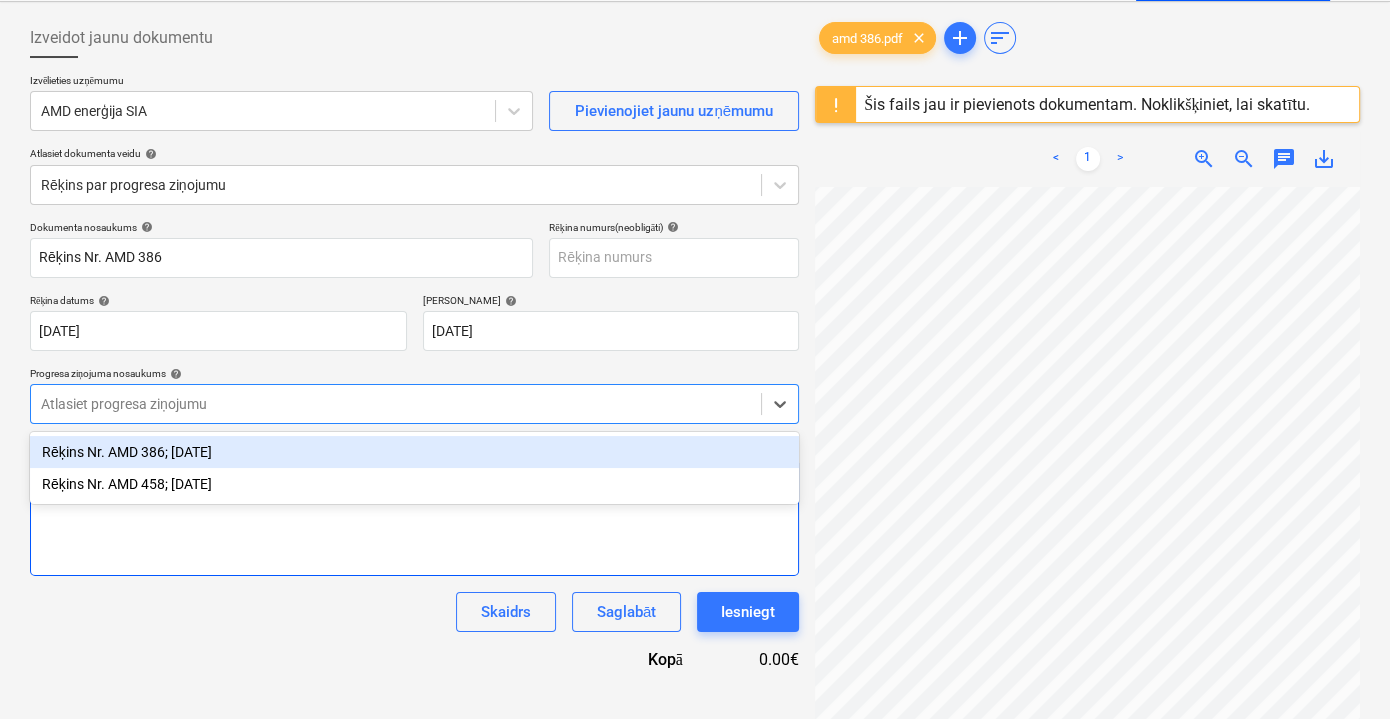 click on "Rēķins Nr. AMD 386; [DATE]" at bounding box center [414, 452] 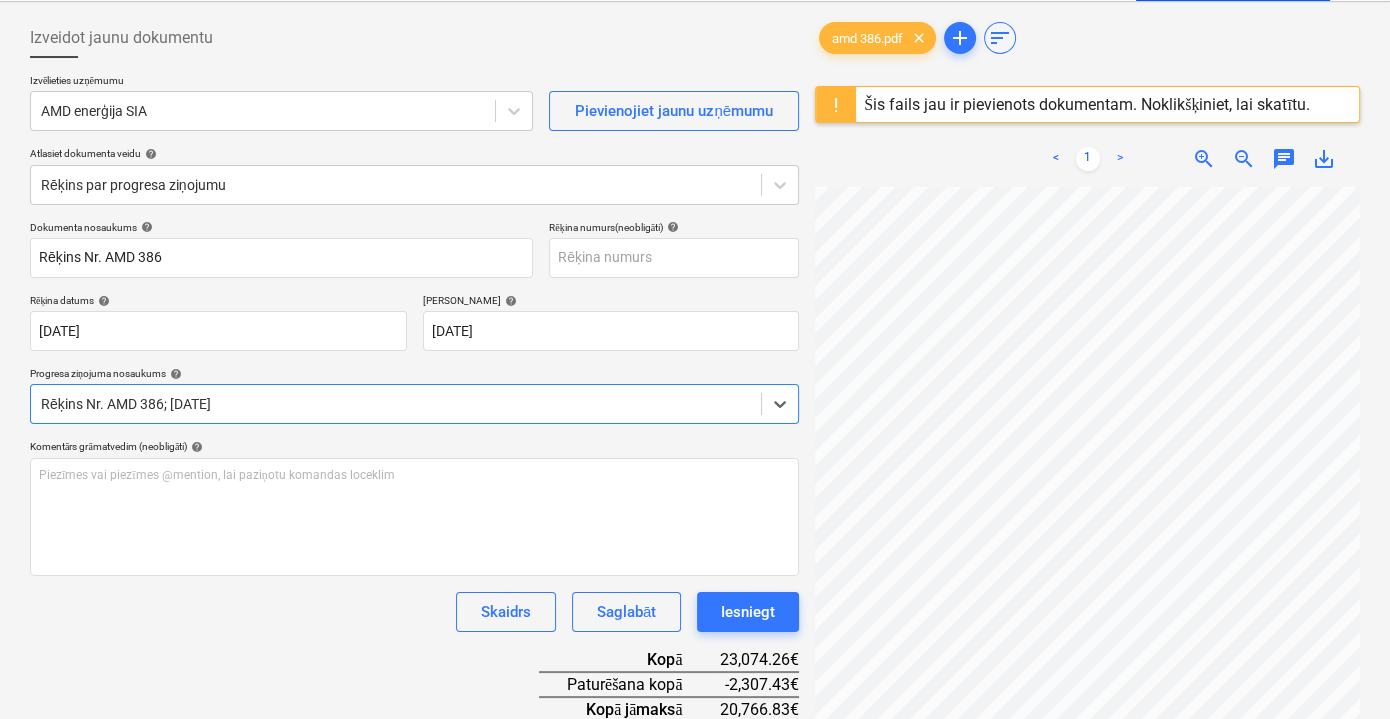 scroll, scrollTop: 0, scrollLeft: 61, axis: horizontal 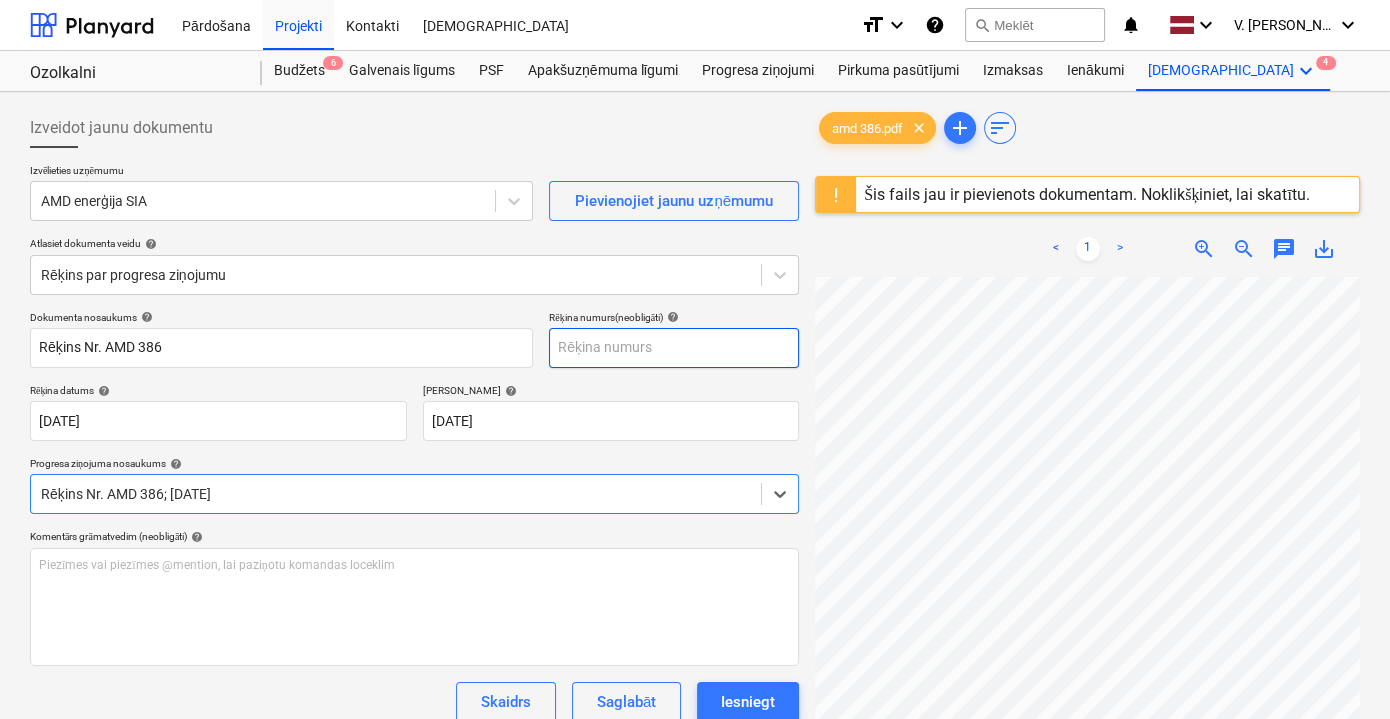click at bounding box center [674, 348] 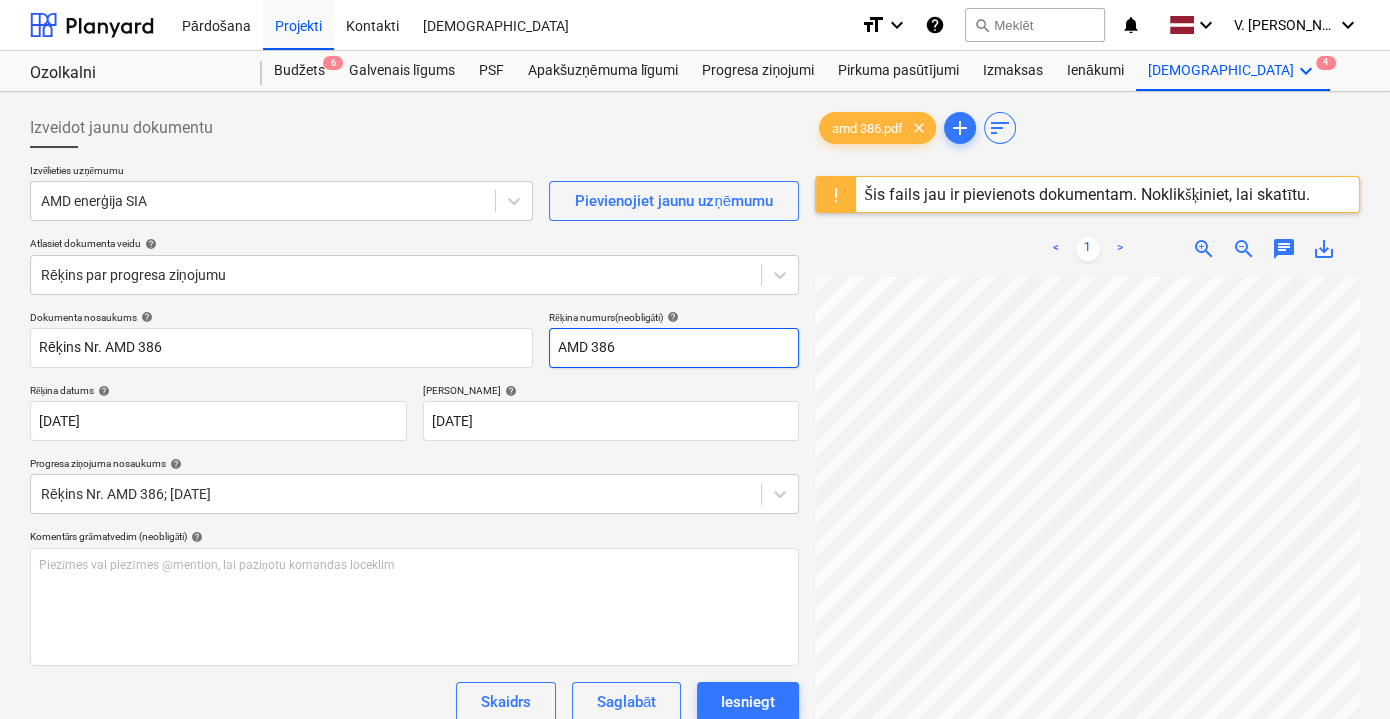 type on "AMD 386" 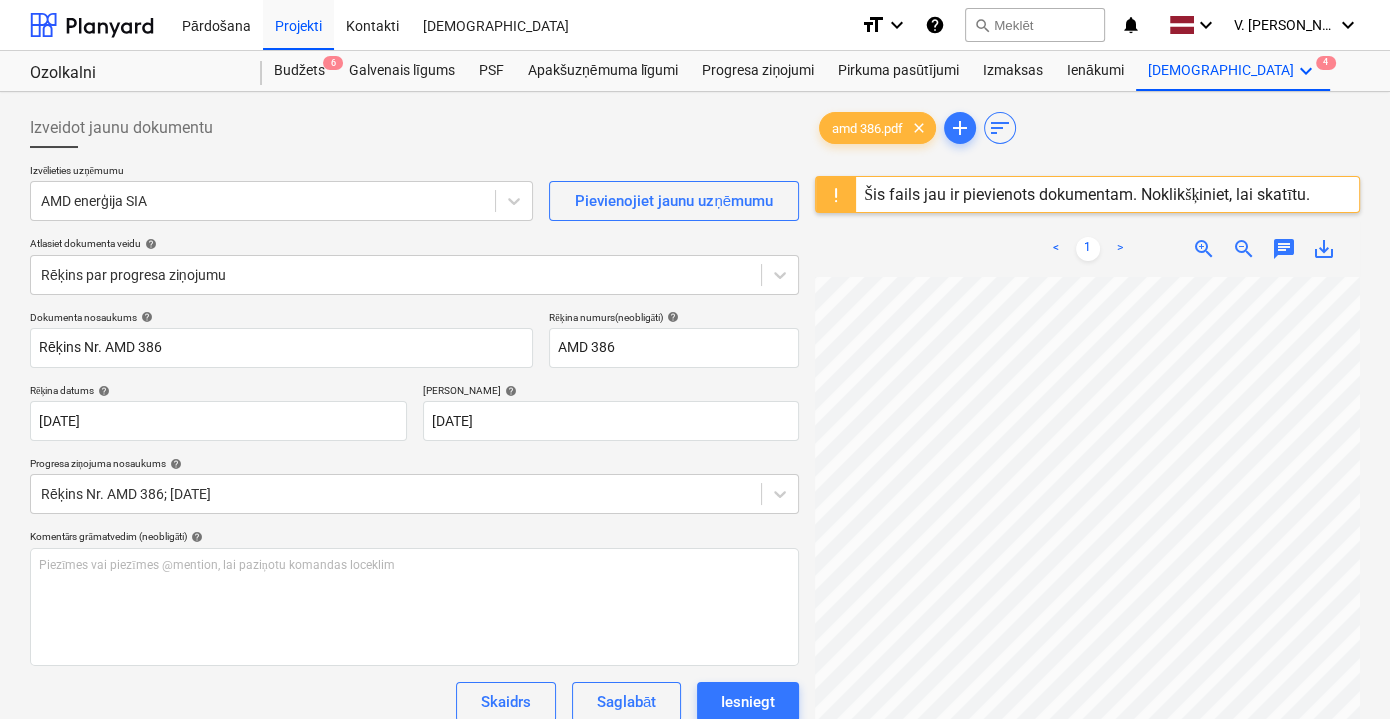 click on "Rēķina datums help" at bounding box center (218, 390) 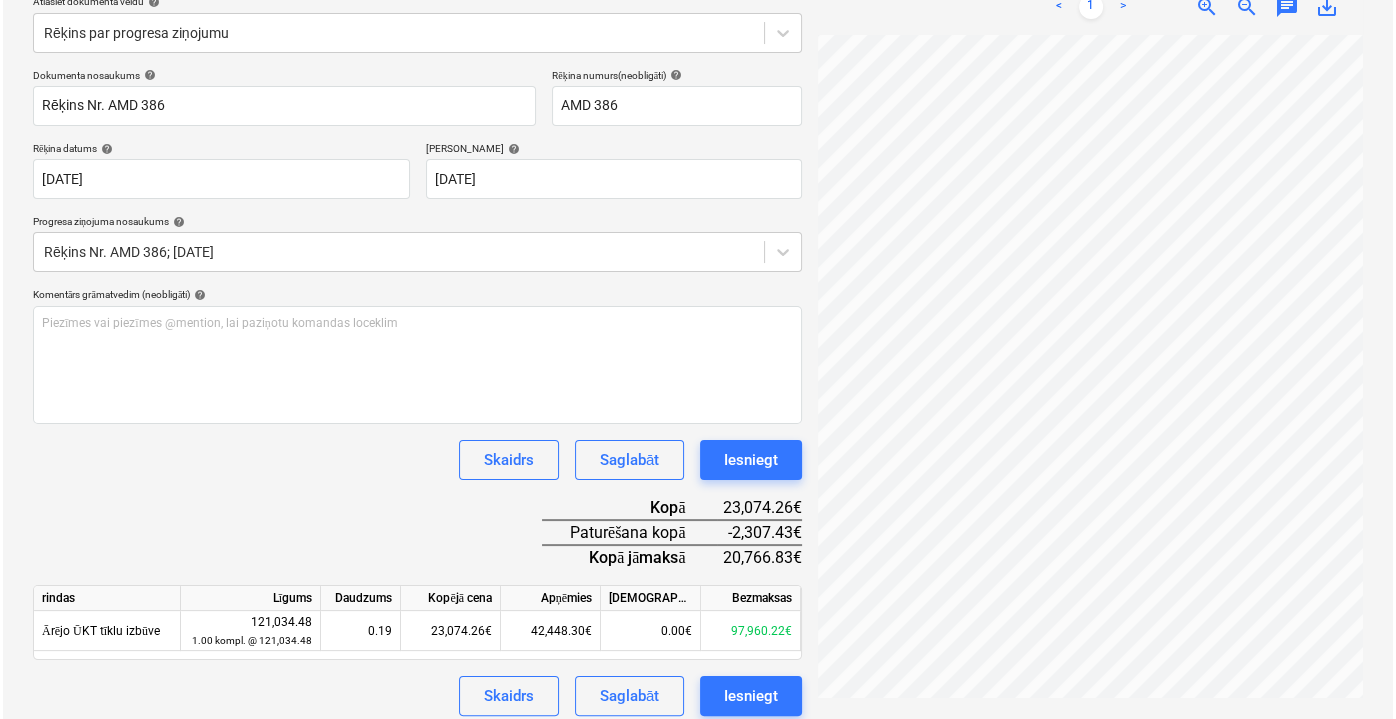 scroll, scrollTop: 254, scrollLeft: 0, axis: vertical 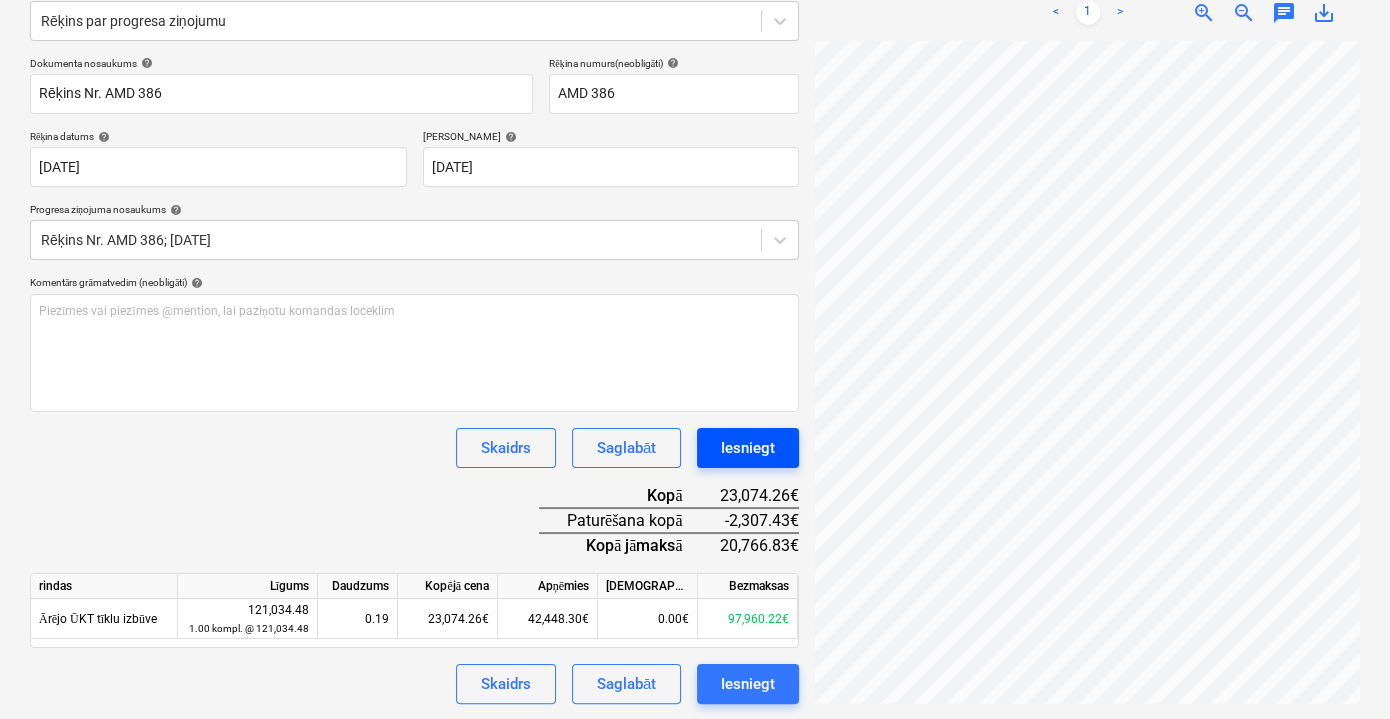 click on "Iesniegt" at bounding box center [748, 448] 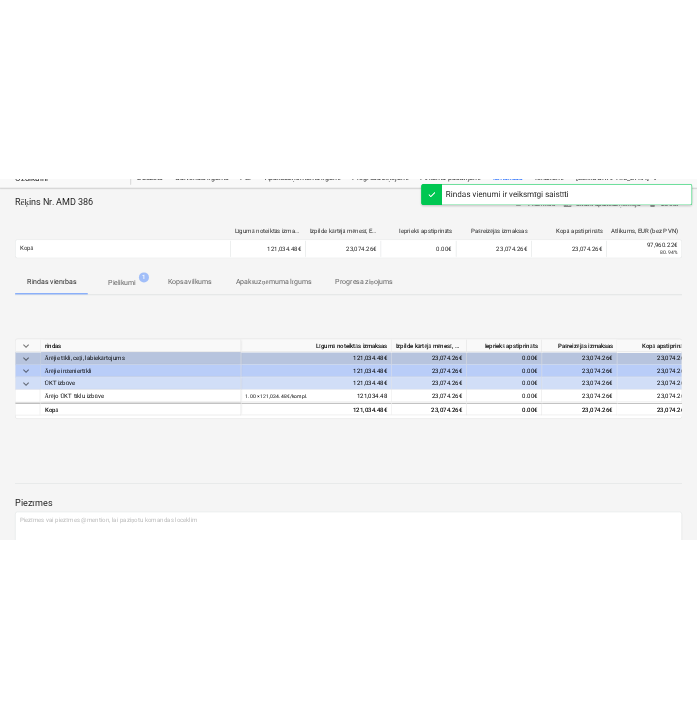 scroll, scrollTop: 0, scrollLeft: 0, axis: both 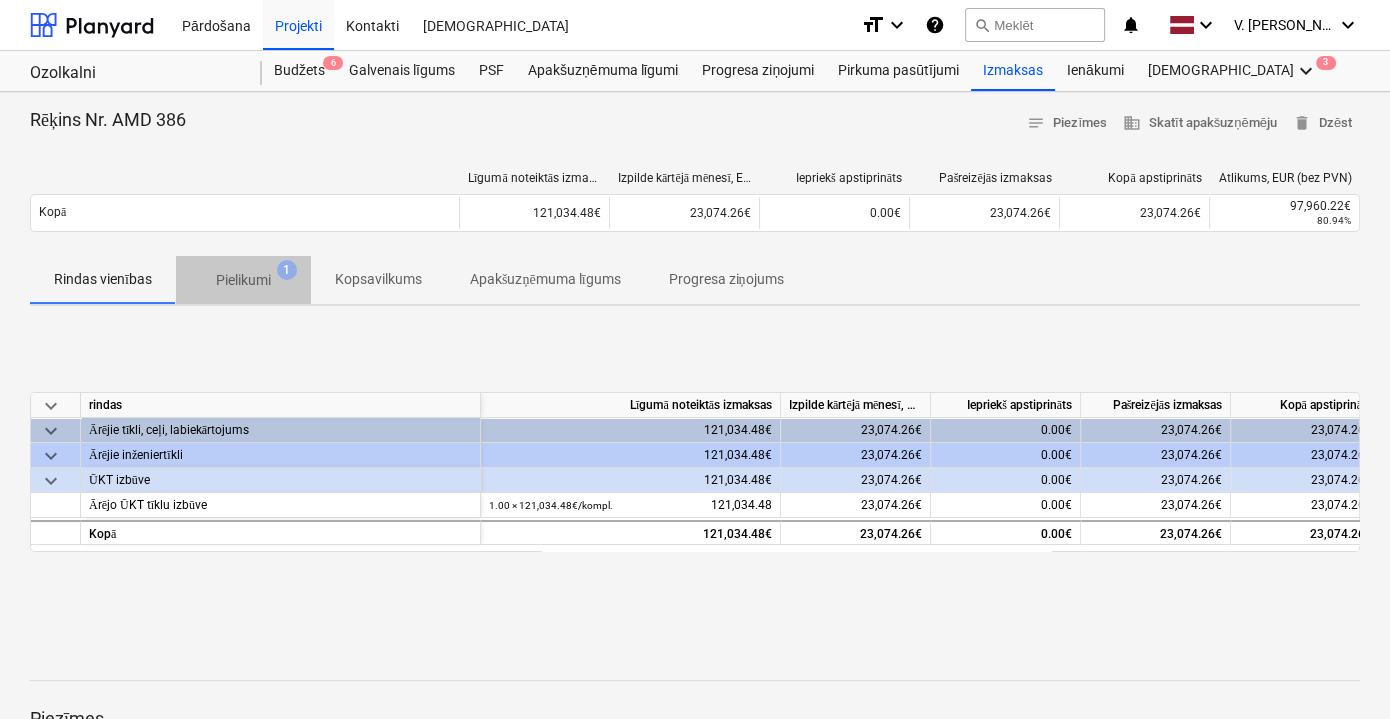 click on "Pielikumi 1" at bounding box center (243, 280) 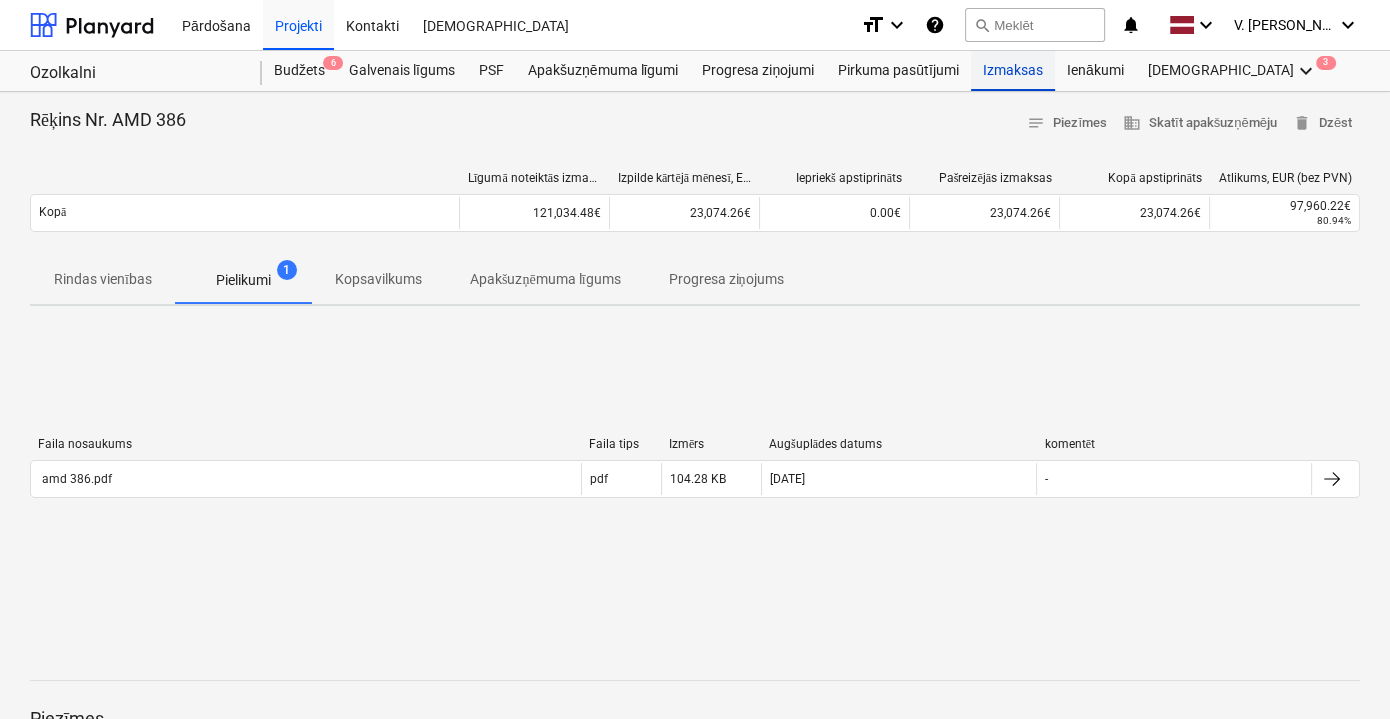 click on "Izmaksas" at bounding box center [1013, 71] 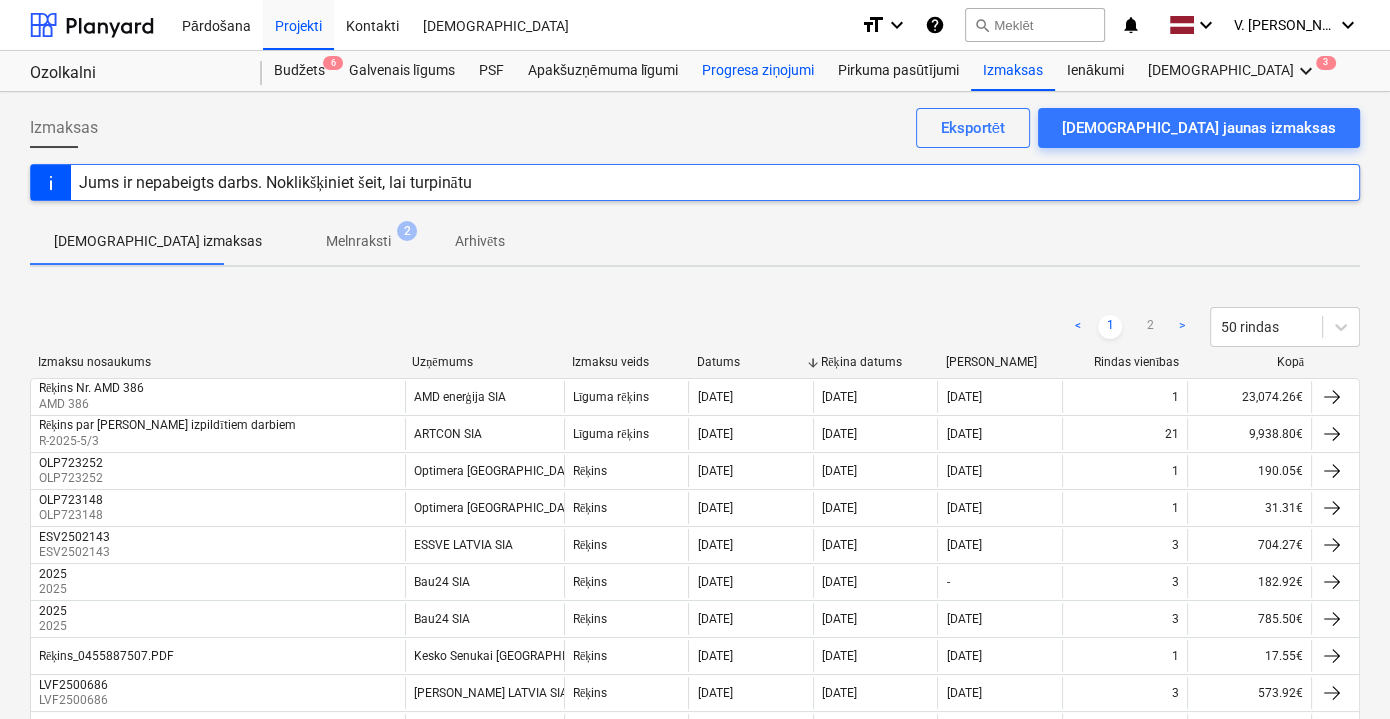 click on "Progresa ziņojumi" at bounding box center (758, 71) 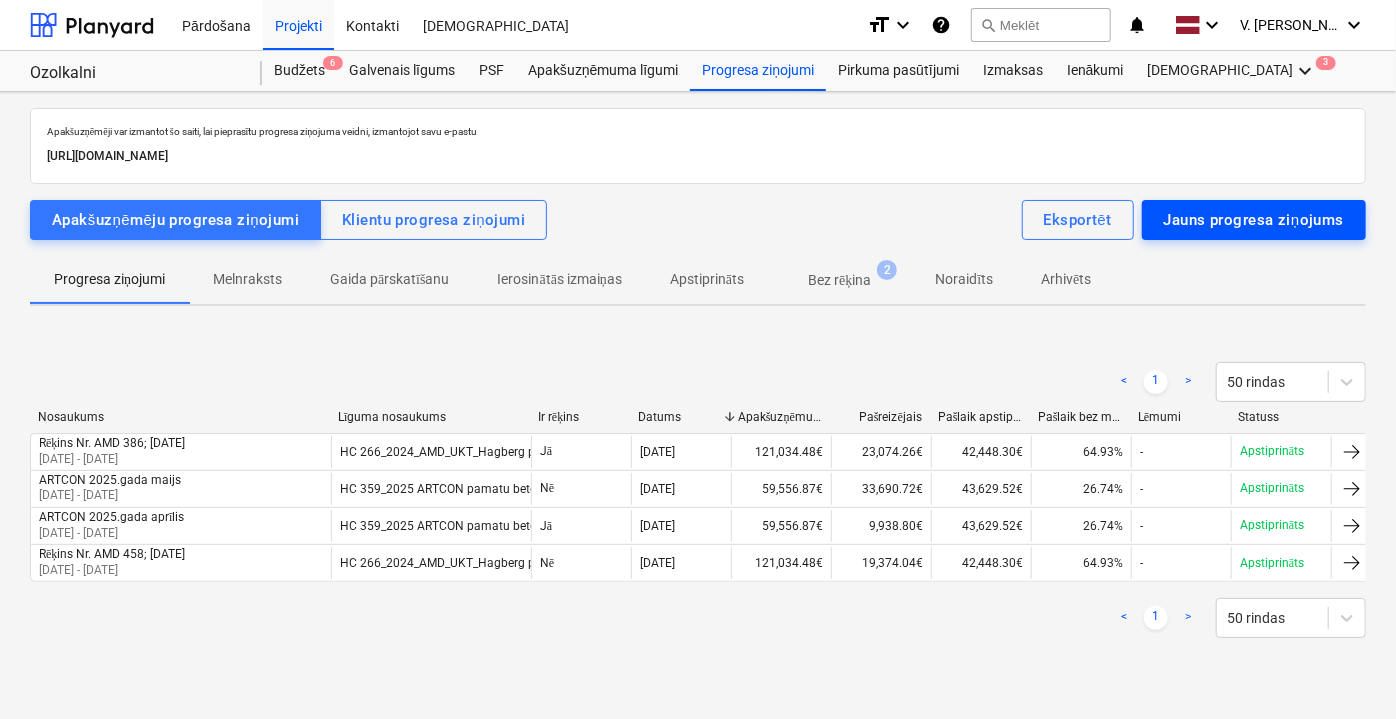 click on "Jauns progresa ziņojums" at bounding box center (1254, 220) 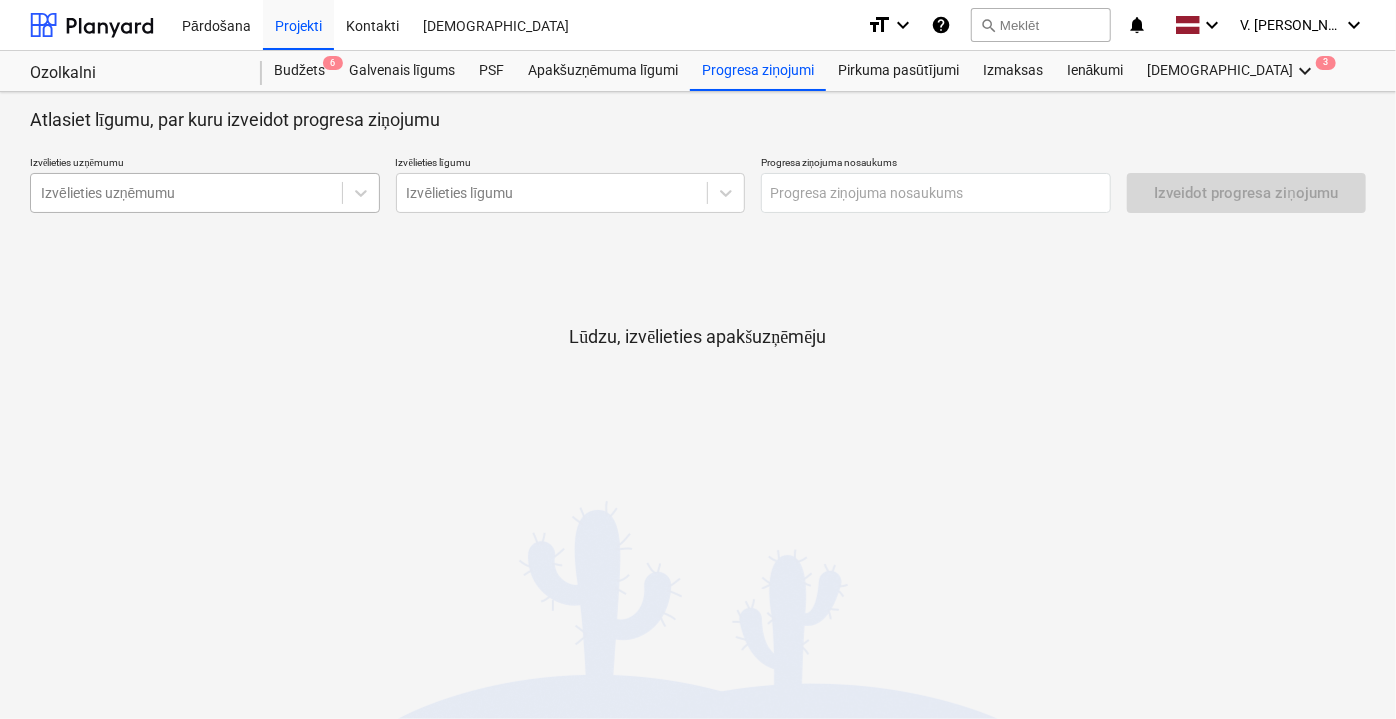 click at bounding box center (186, 193) 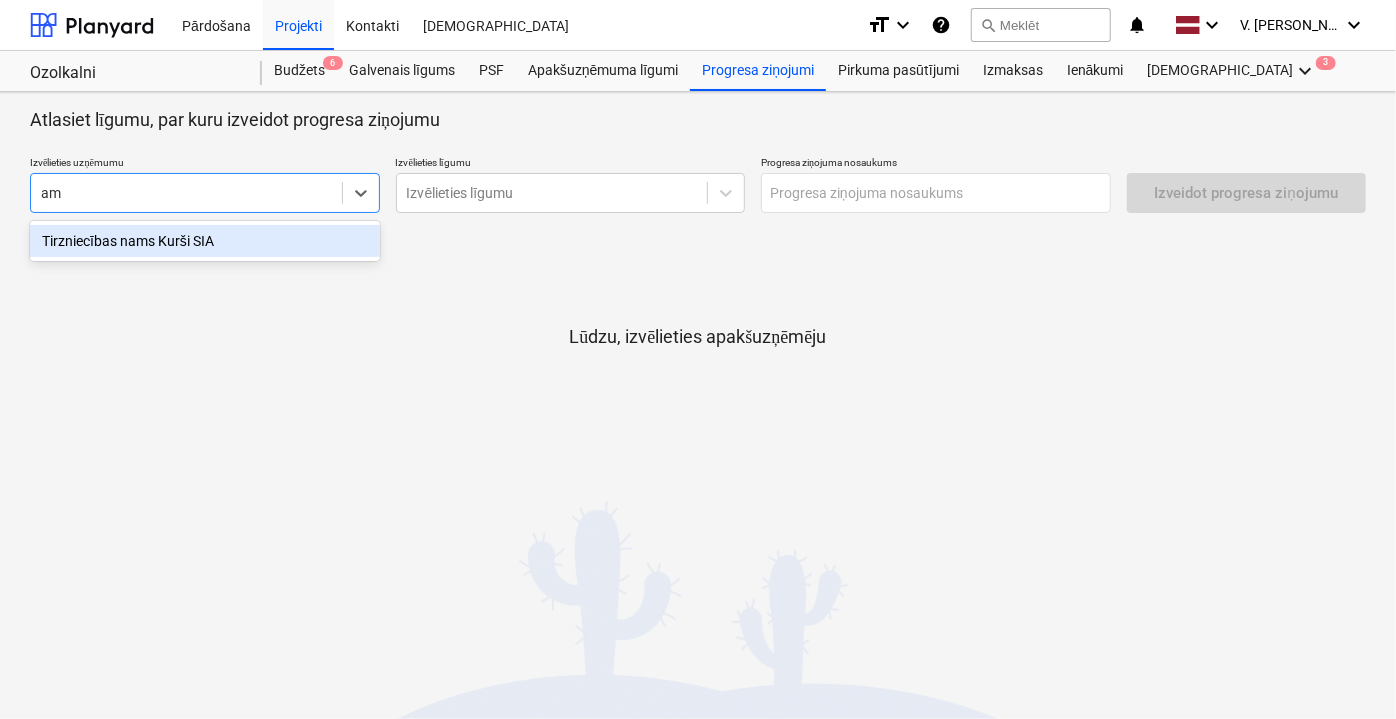 type on "amd" 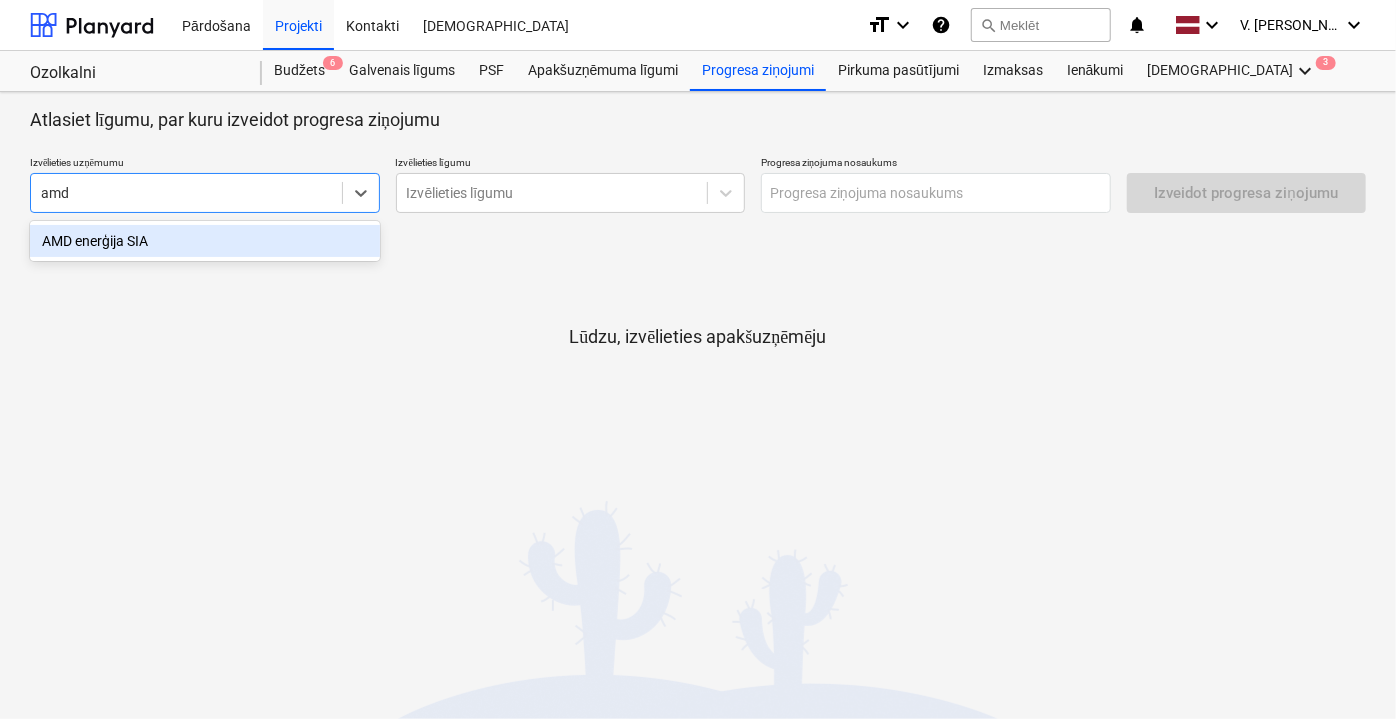click on "AMD enerģija SIA" at bounding box center (205, 241) 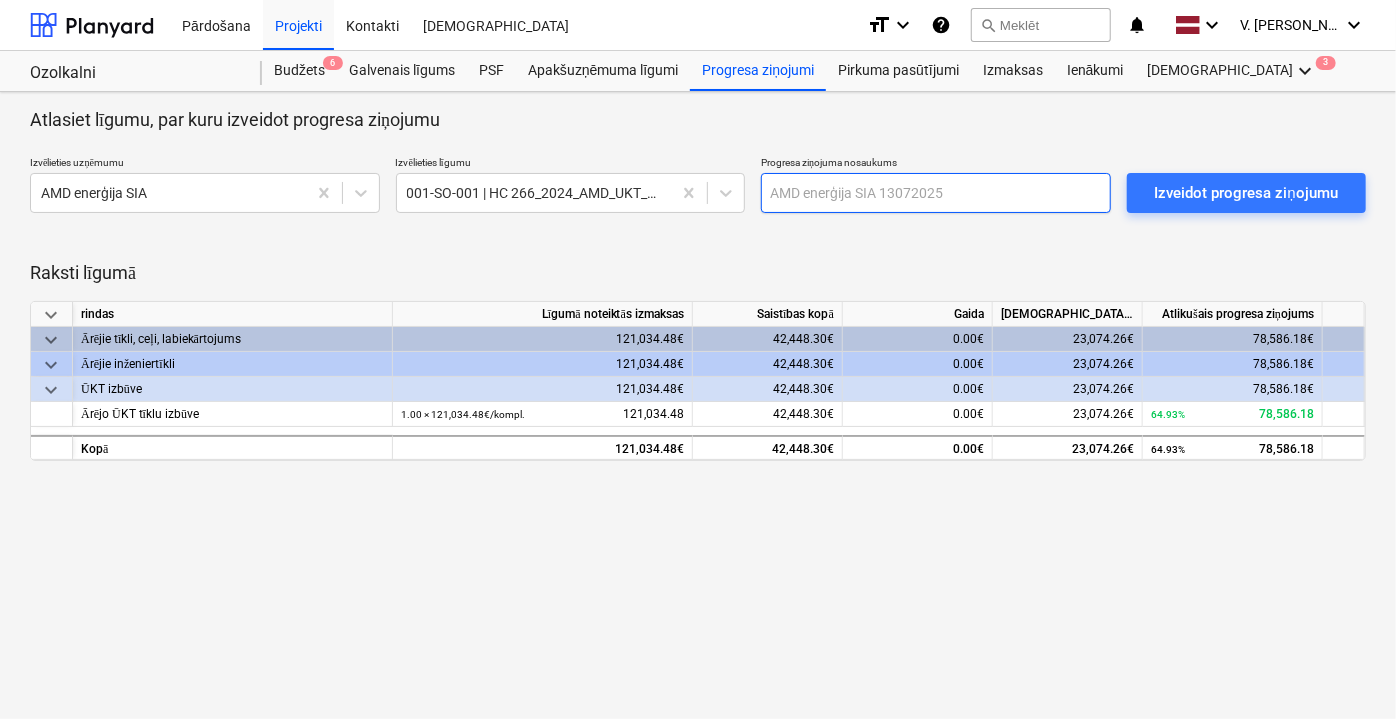 click at bounding box center [936, 193] 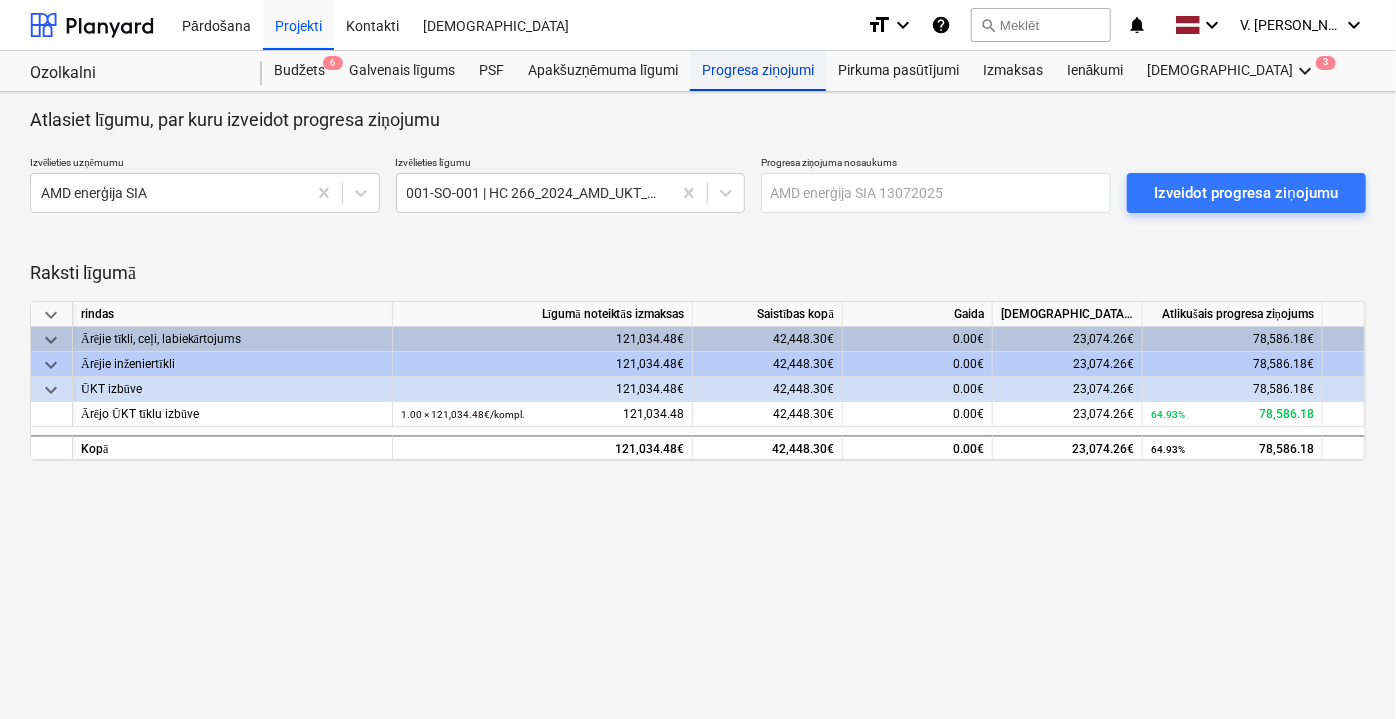click on "Progresa ziņojumi" at bounding box center [758, 71] 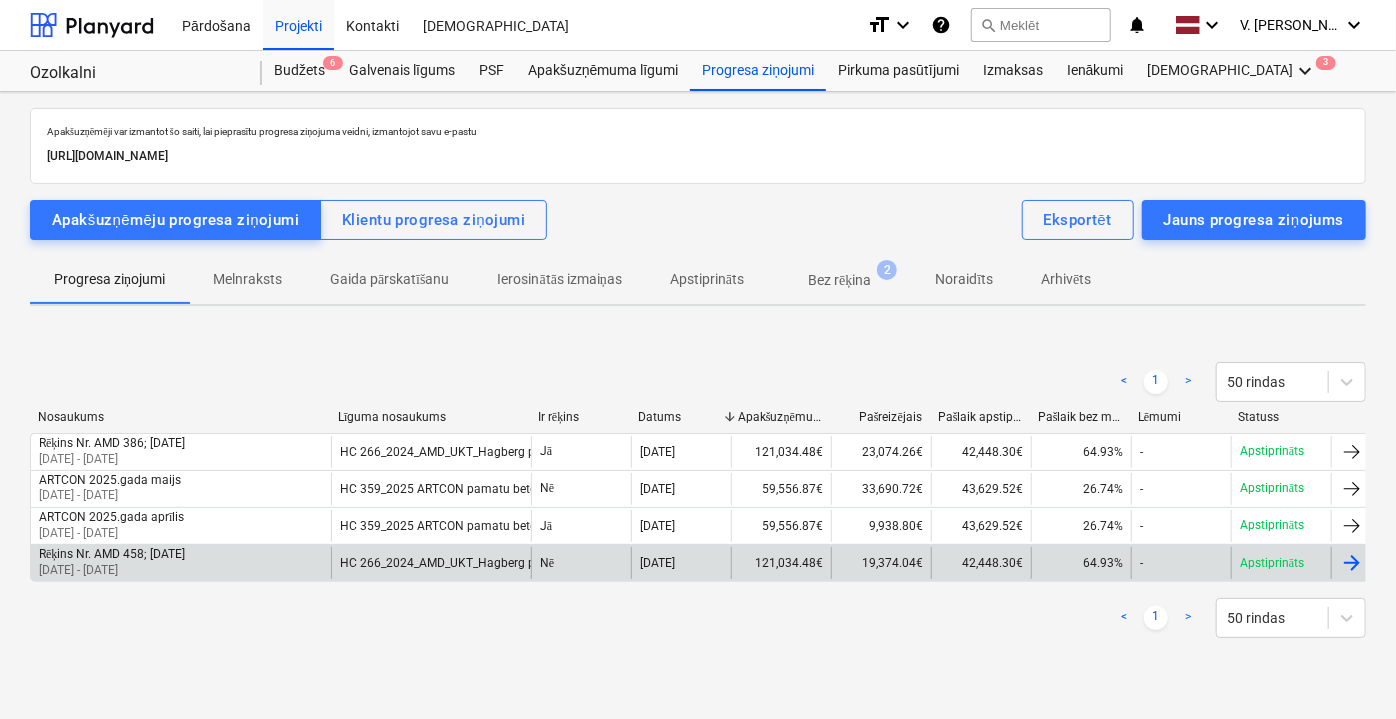 drag, startPoint x: 214, startPoint y: 550, endPoint x: 37, endPoint y: 546, distance: 177.0452 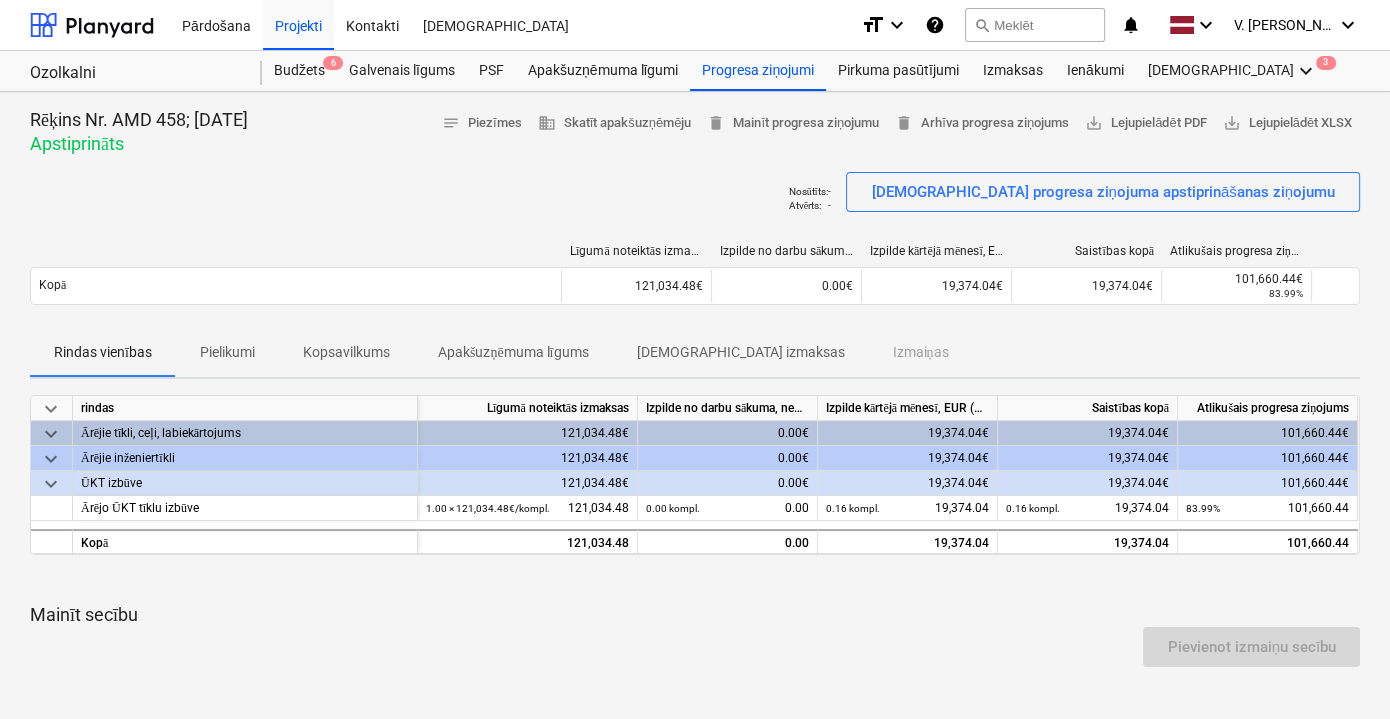 drag, startPoint x: 304, startPoint y: 124, endPoint x: 28, endPoint y: 109, distance: 276.40732 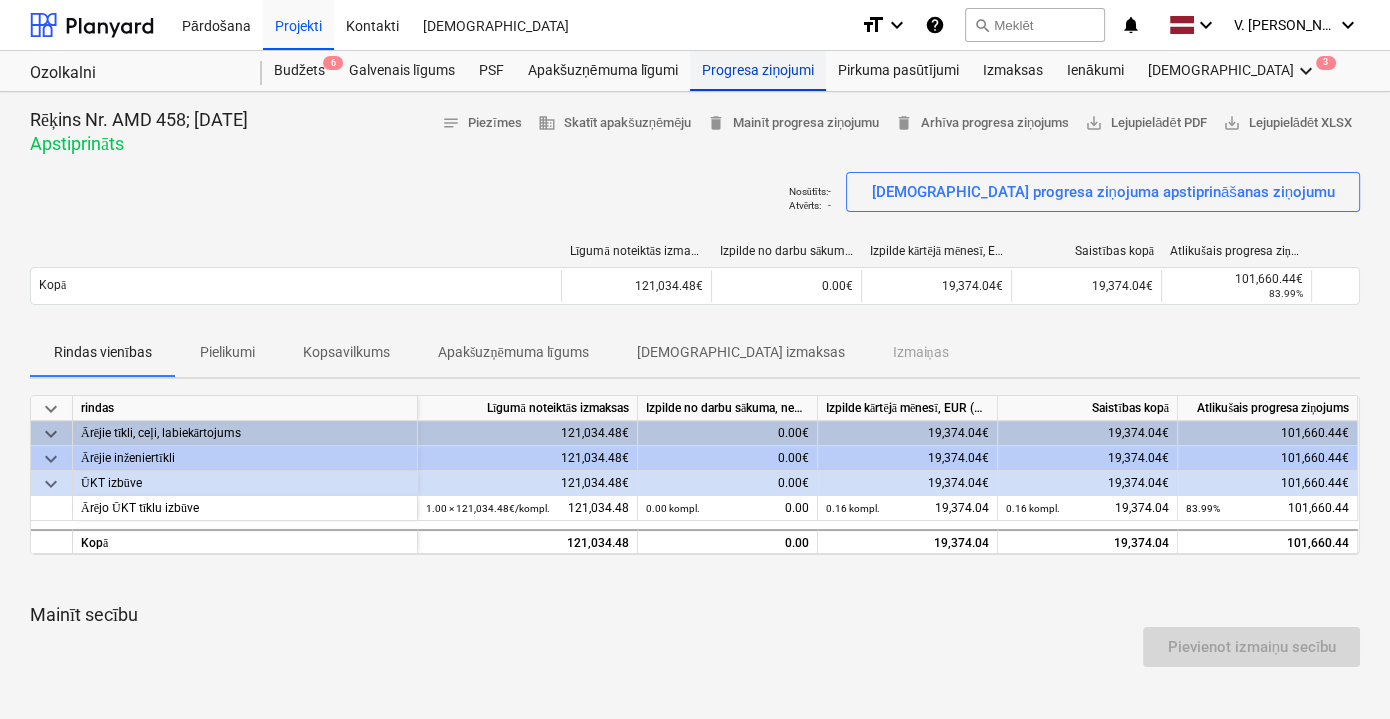 click on "Progresa ziņojumi" at bounding box center [758, 71] 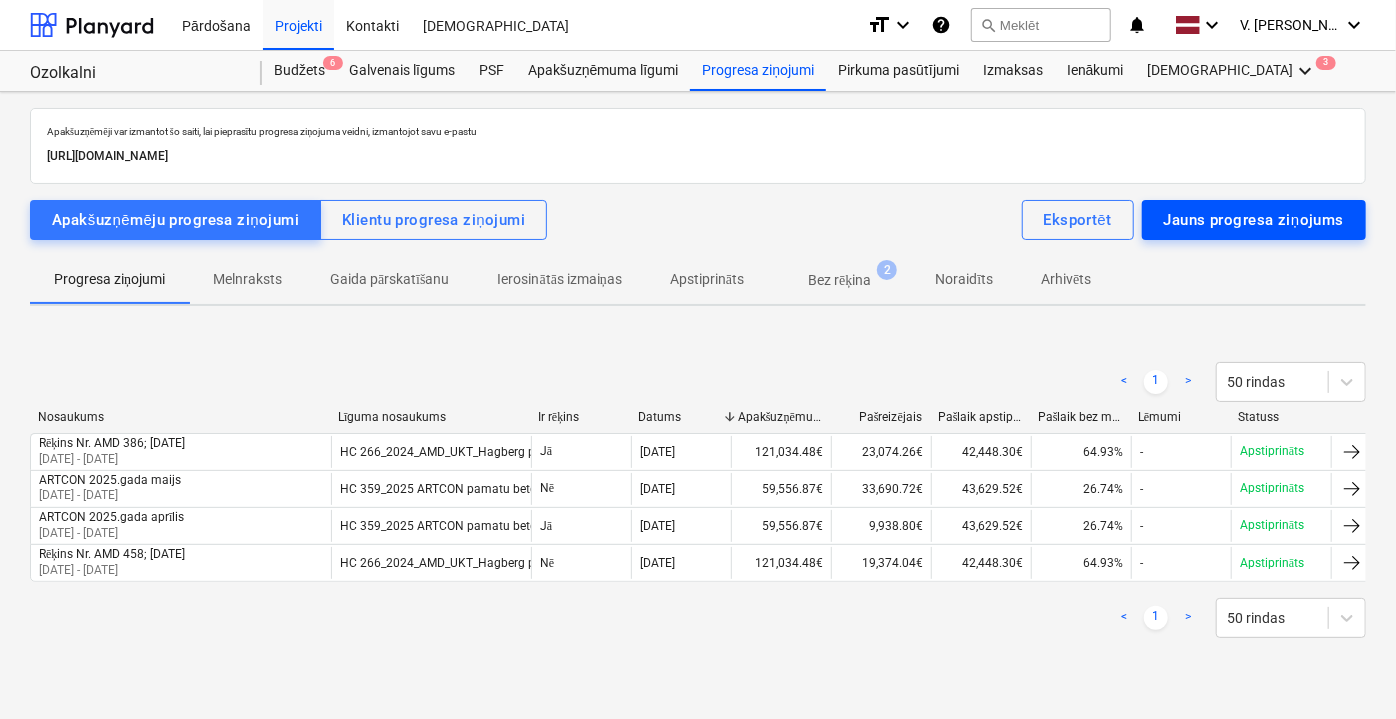 click on "Jauns progresa ziņojums" at bounding box center (1254, 220) 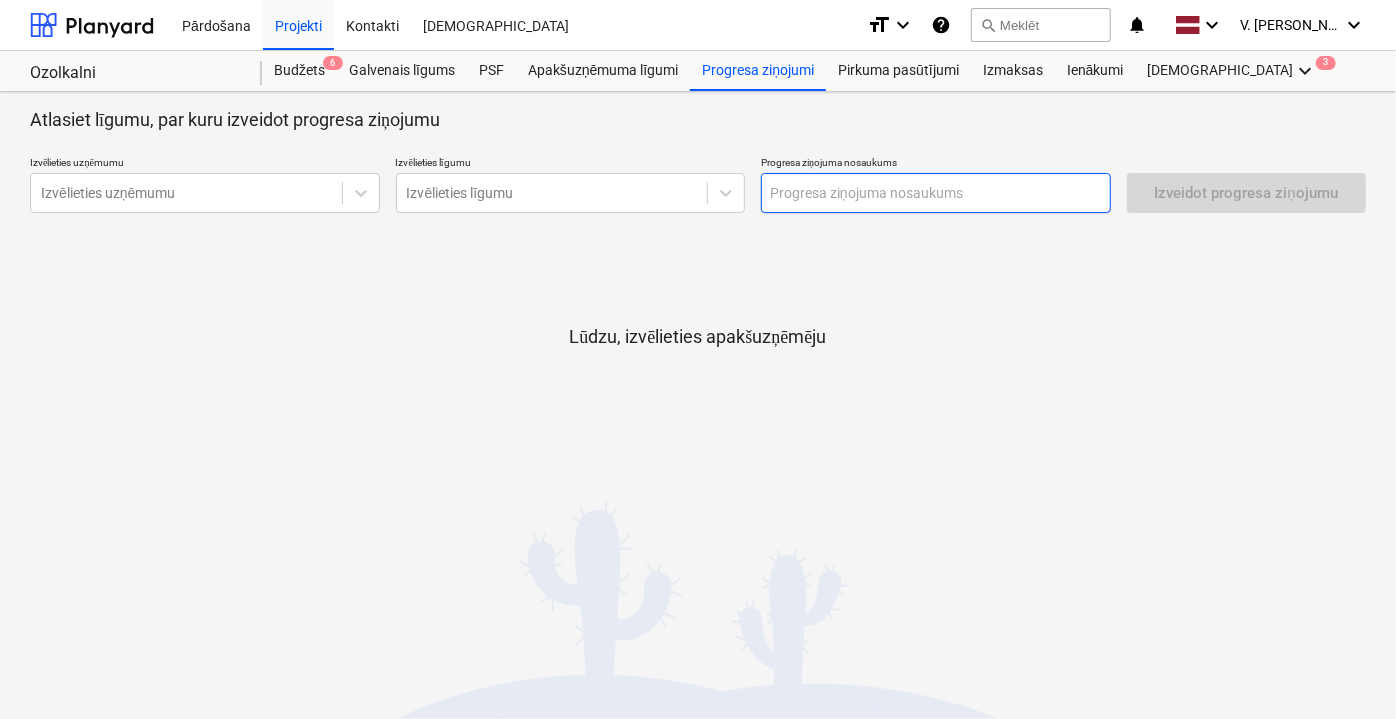 click at bounding box center [936, 193] 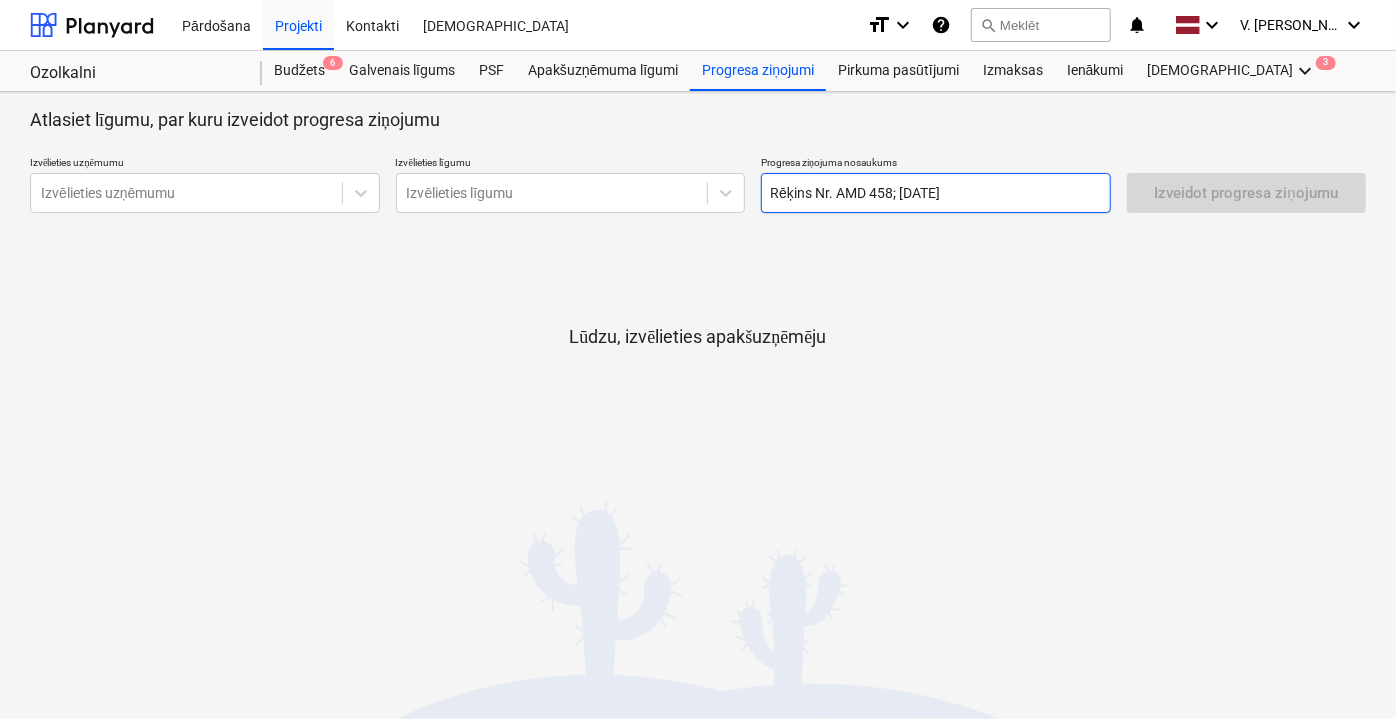 drag, startPoint x: 882, startPoint y: 188, endPoint x: 893, endPoint y: 188, distance: 11 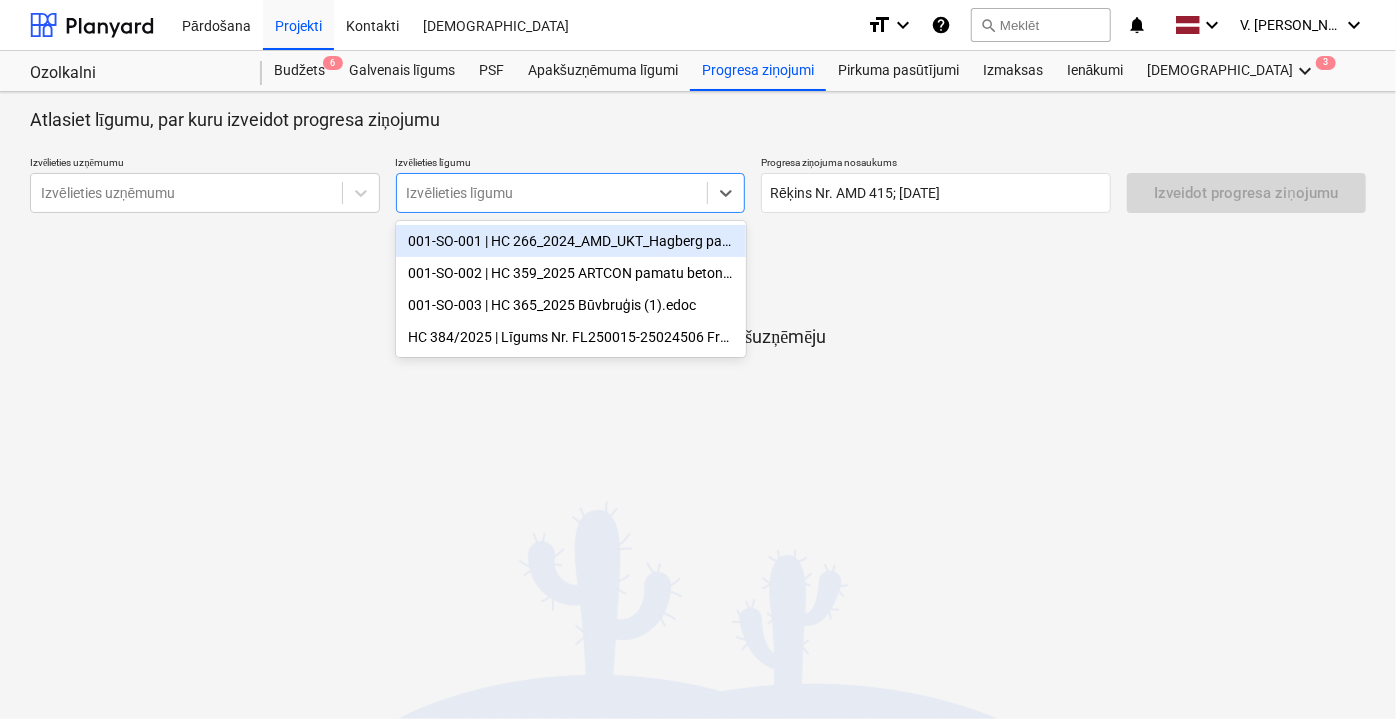 click at bounding box center (552, 193) 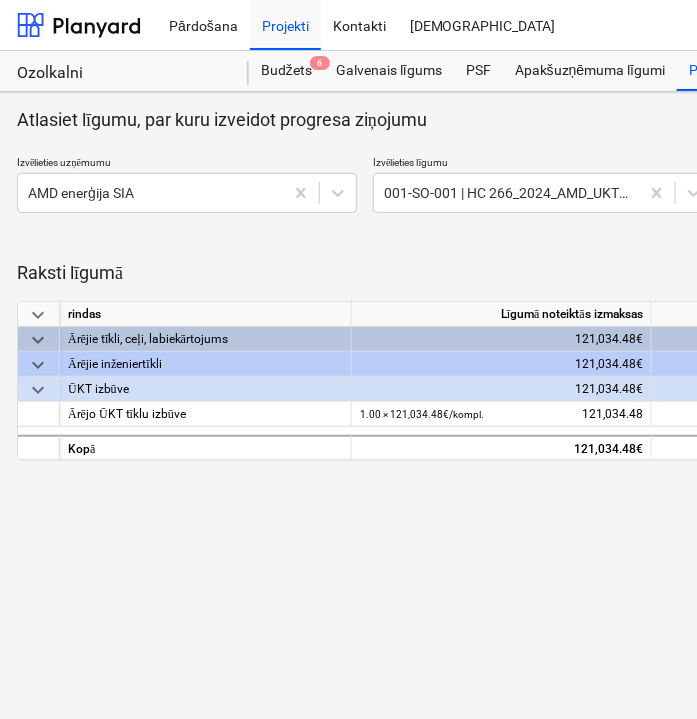 drag, startPoint x: 428, startPoint y: 474, endPoint x: 448, endPoint y: 470, distance: 20.396078 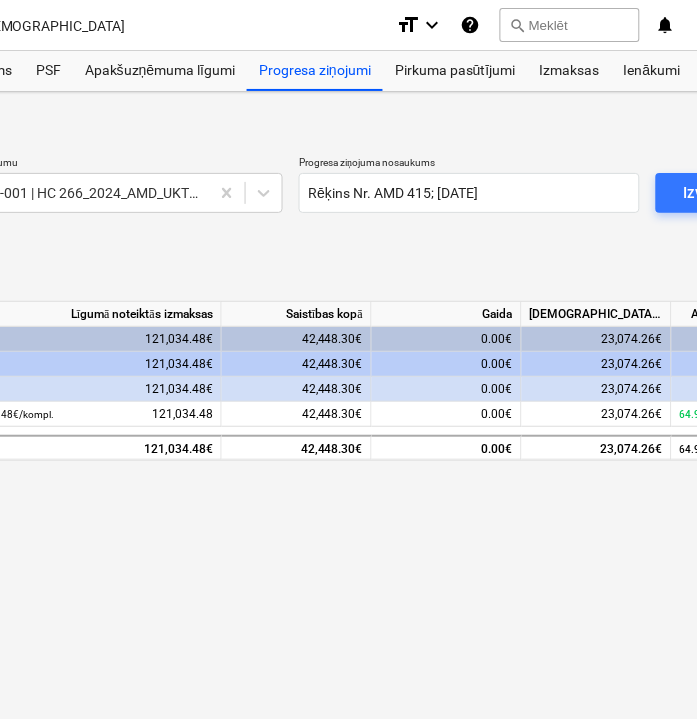 drag, startPoint x: 464, startPoint y: 472, endPoint x: 539, endPoint y: 473, distance: 75.00667 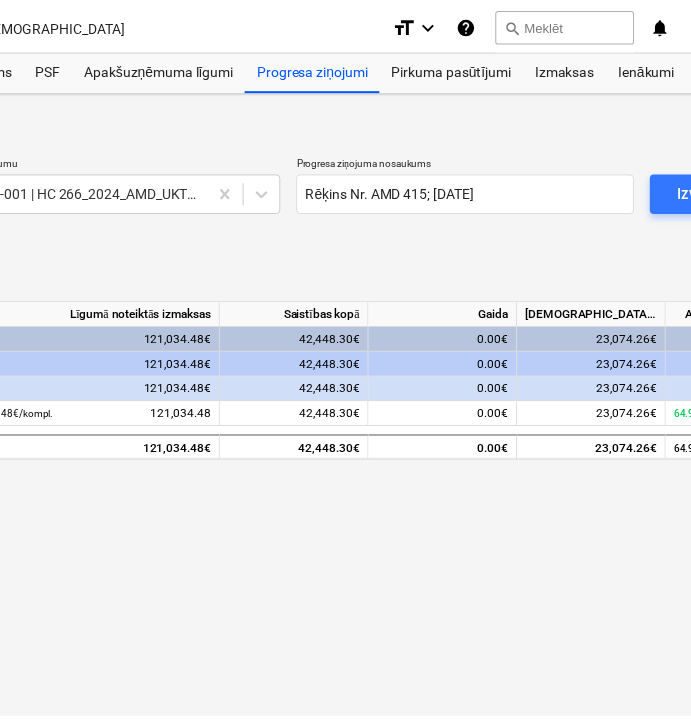 scroll, scrollTop: 0, scrollLeft: 474, axis: horizontal 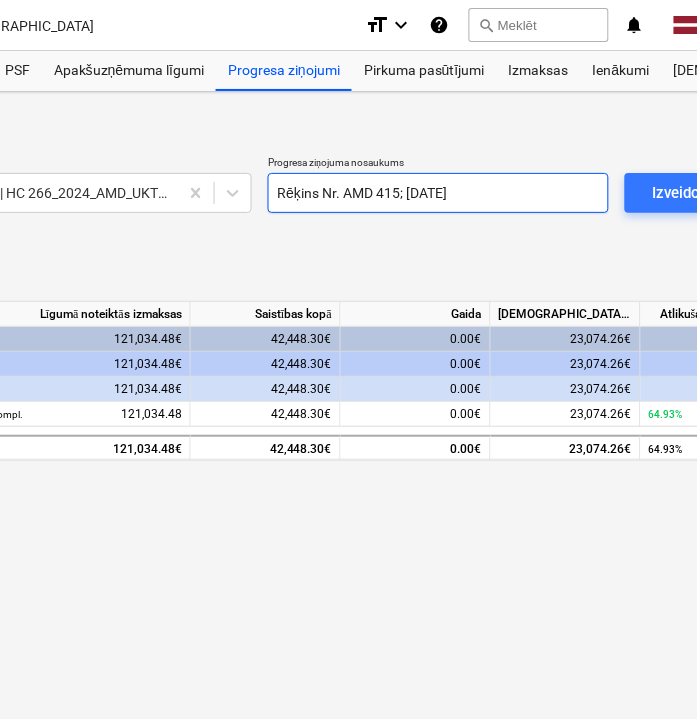 drag, startPoint x: 421, startPoint y: 191, endPoint x: 410, endPoint y: 191, distance: 11 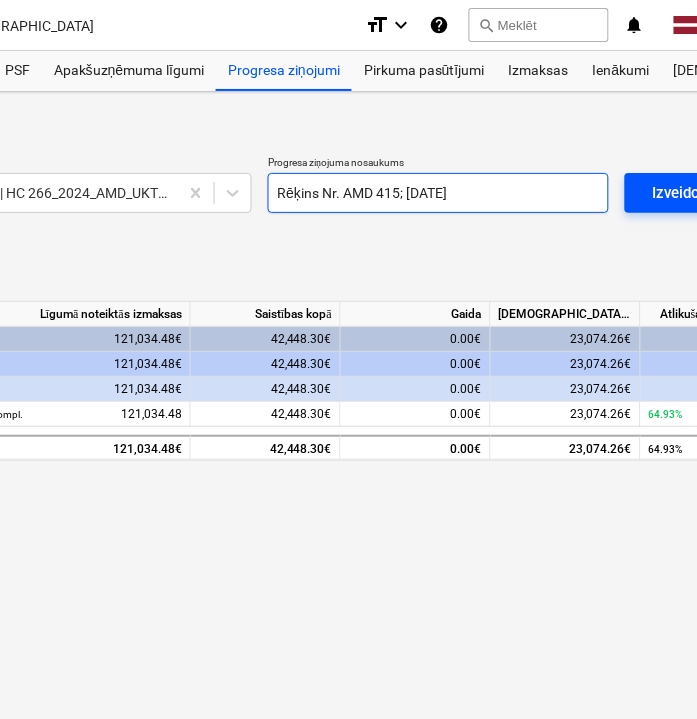 type on "Rēķins Nr. AMD 415; [DATE]" 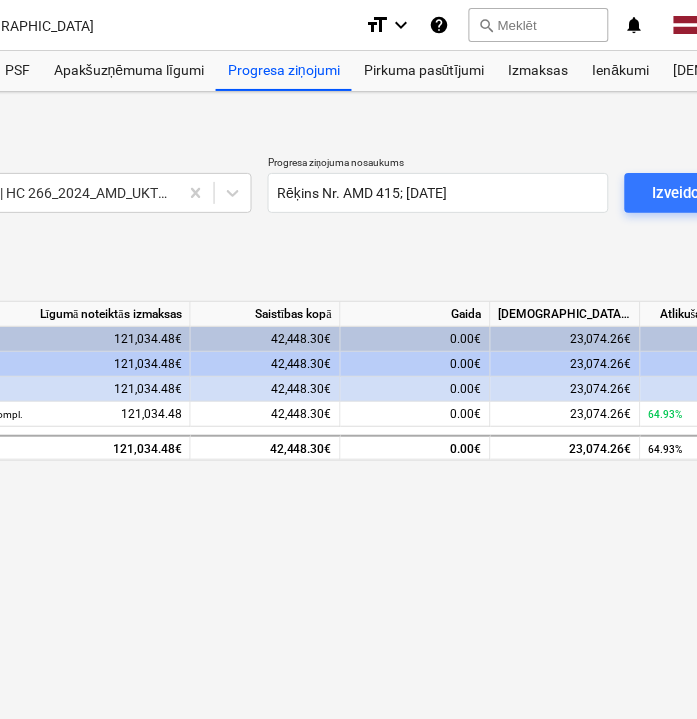 click on "Izveidot progresa ziņojumu" at bounding box center [744, 193] 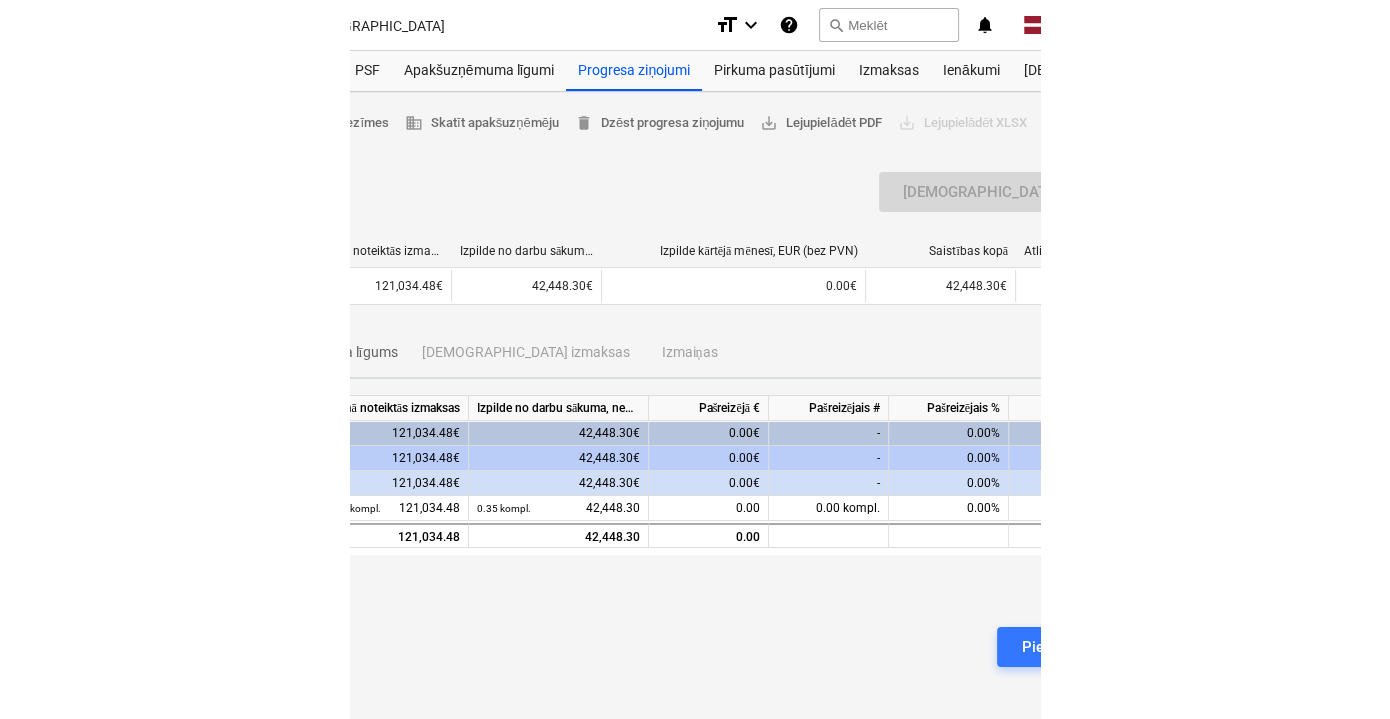 scroll, scrollTop: 0, scrollLeft: 0, axis: both 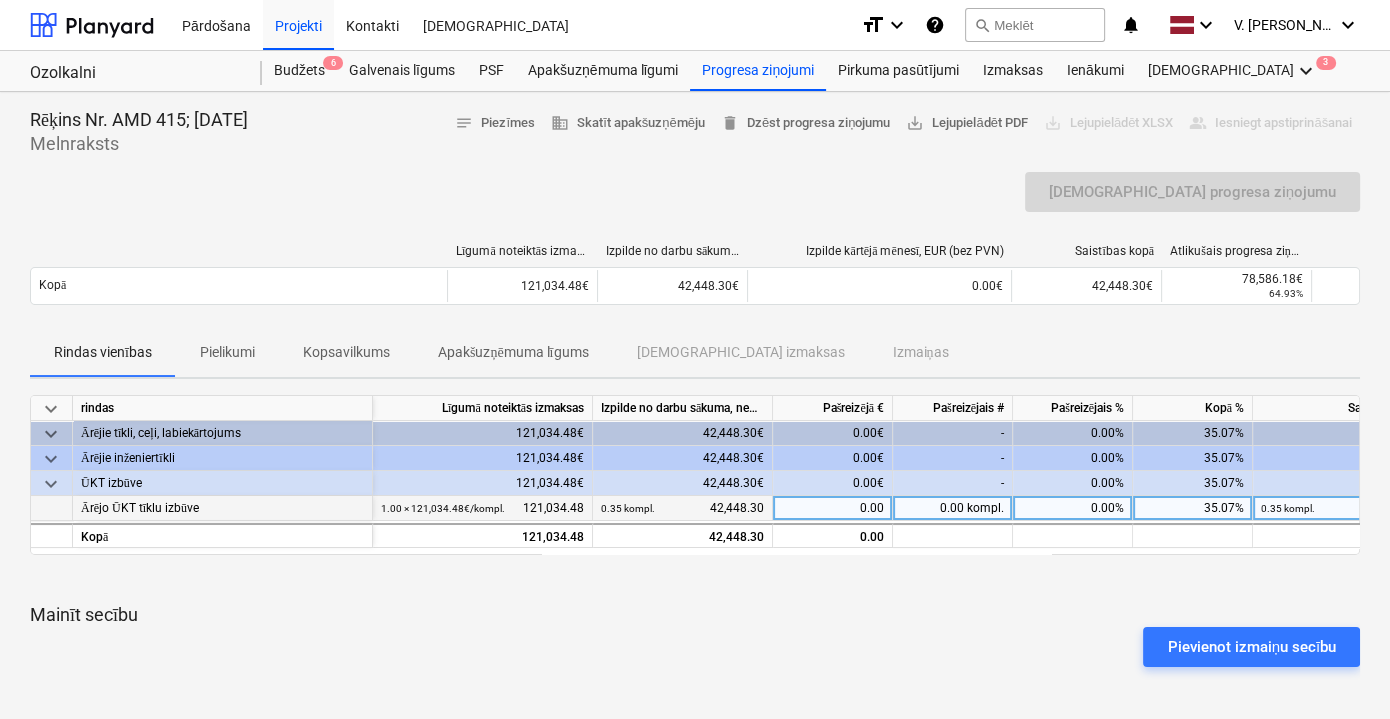 click on "0.00" at bounding box center [833, 508] 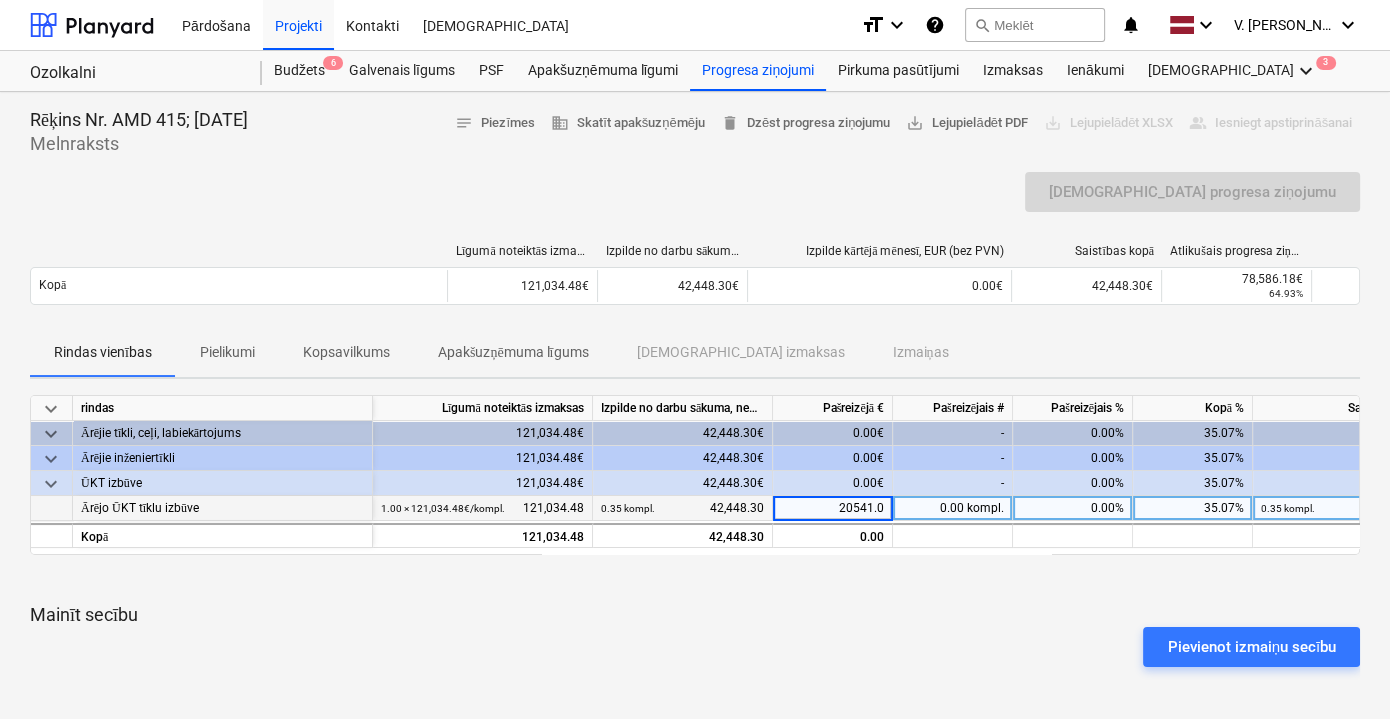 type on "20541.07" 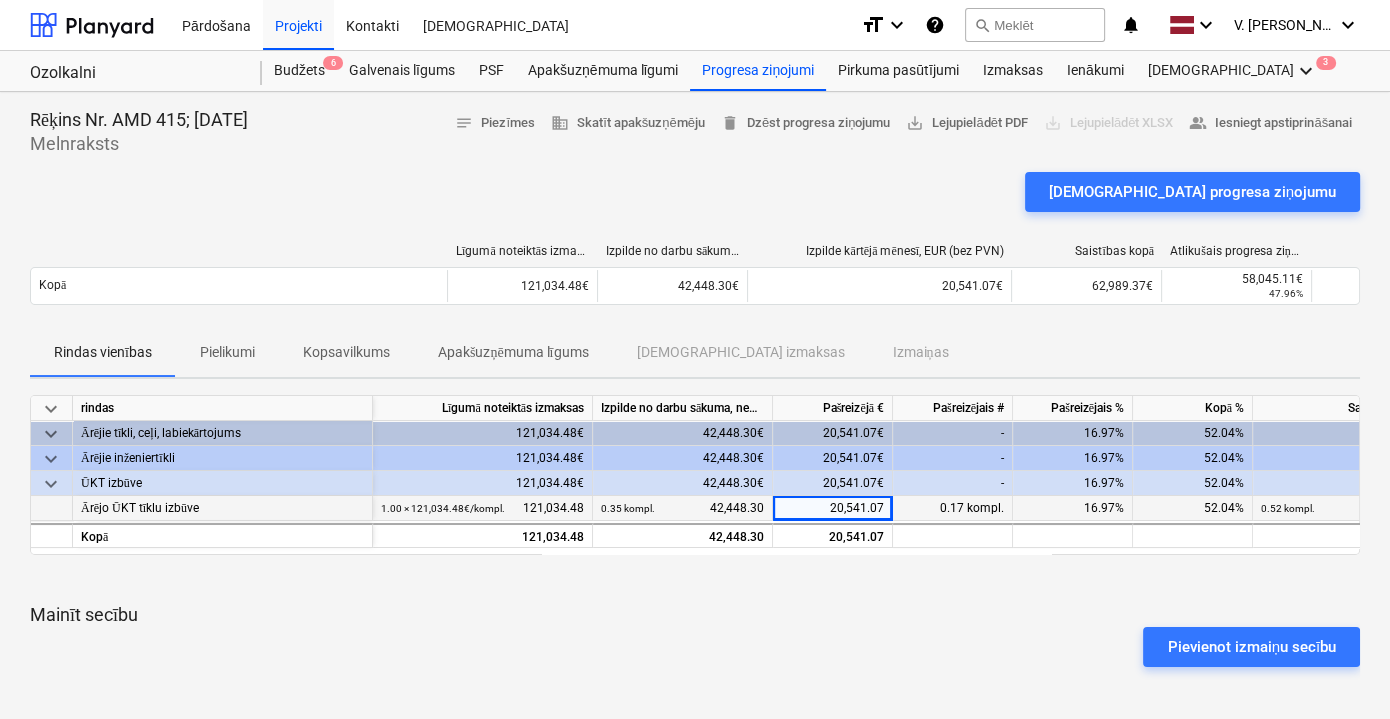 click on "Pievienot izmaiņu secību" at bounding box center [695, 647] 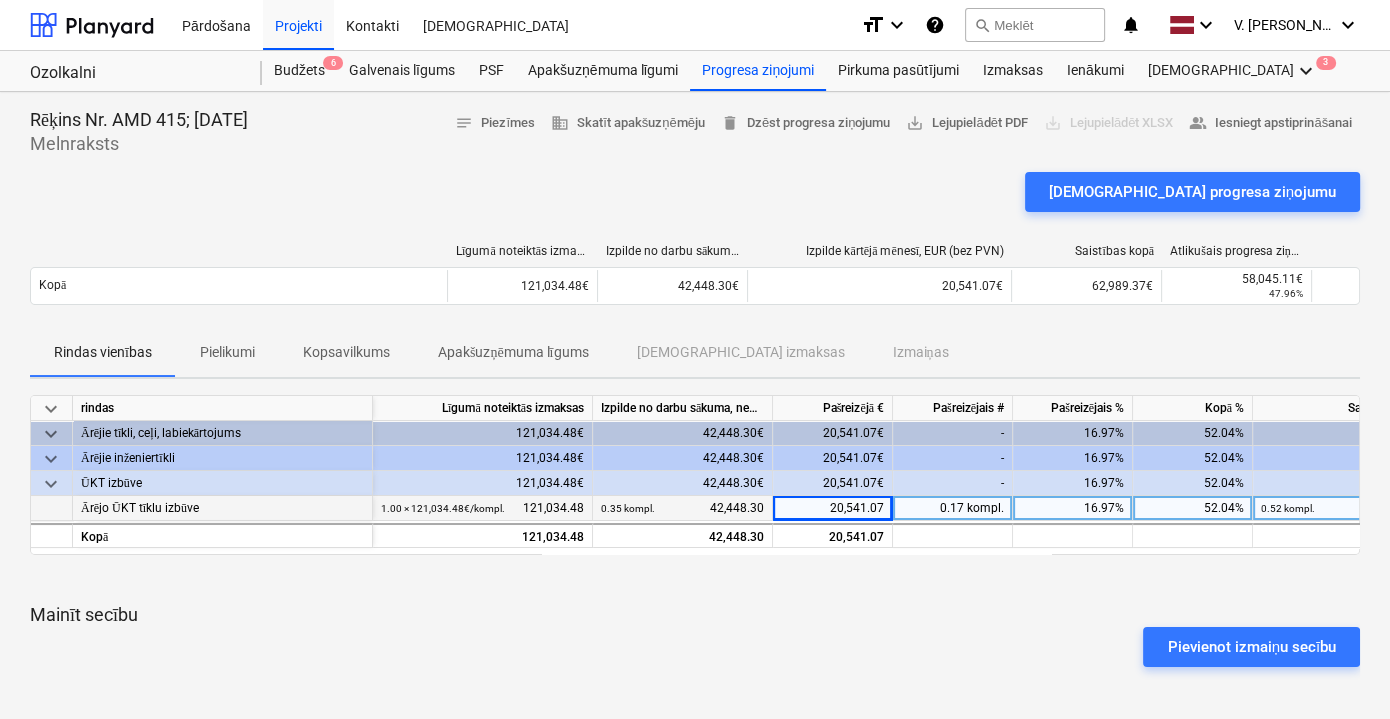 click on "Pielikumi" at bounding box center [227, 352] 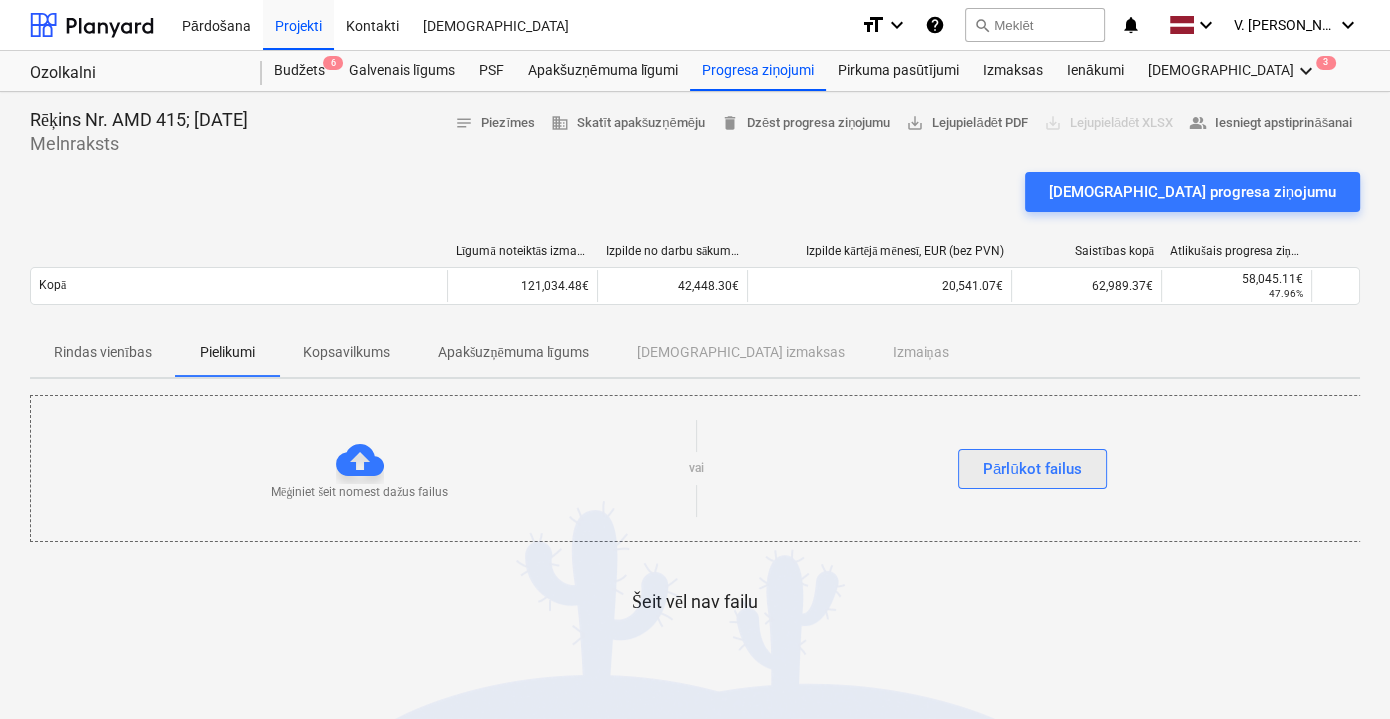 click on "Pārlūkot failus" at bounding box center [1032, 469] 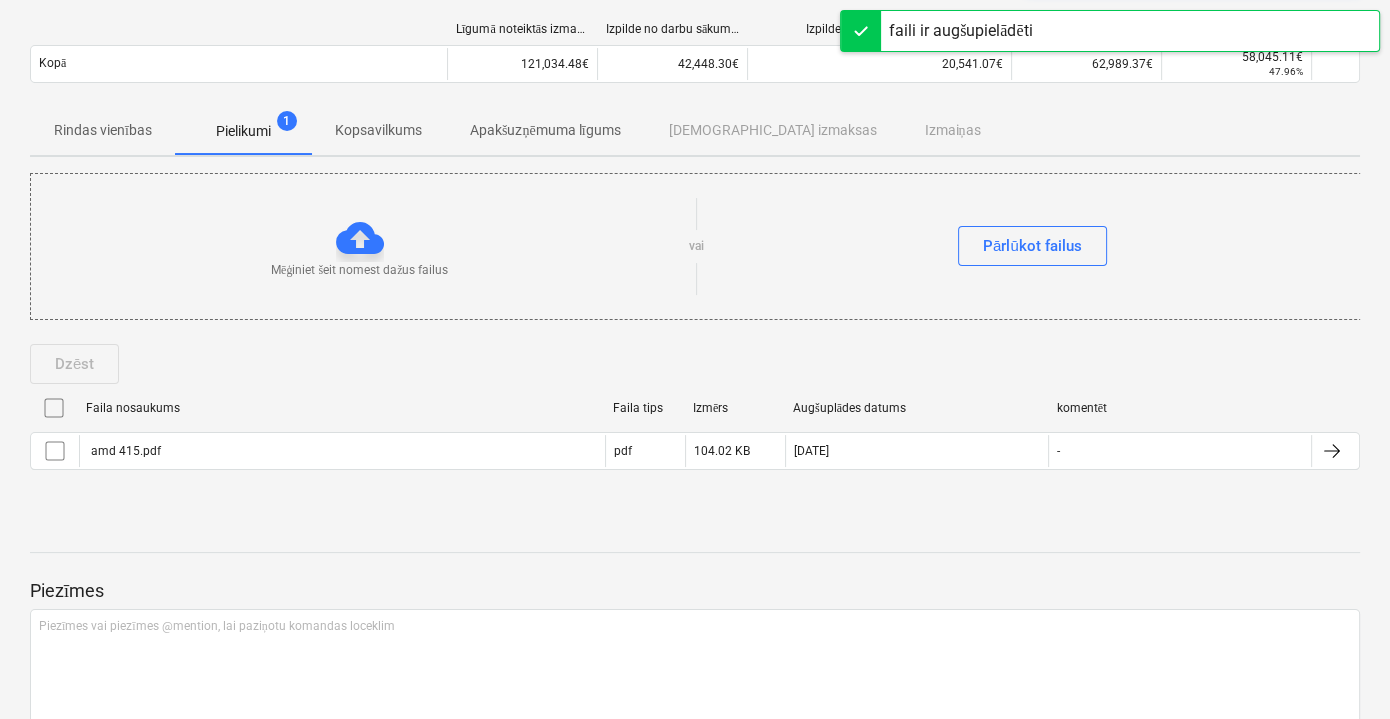 scroll, scrollTop: 181, scrollLeft: 0, axis: vertical 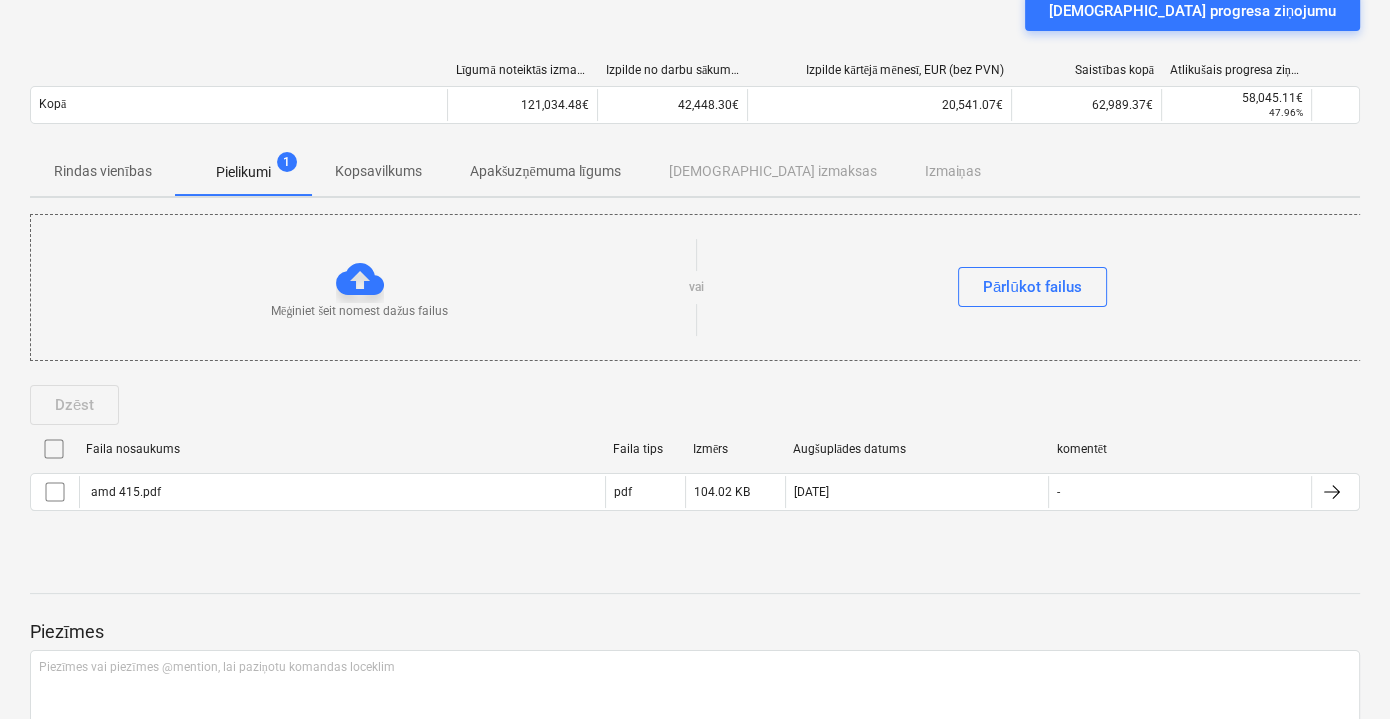 click on "Rindas vienības" at bounding box center (103, 171) 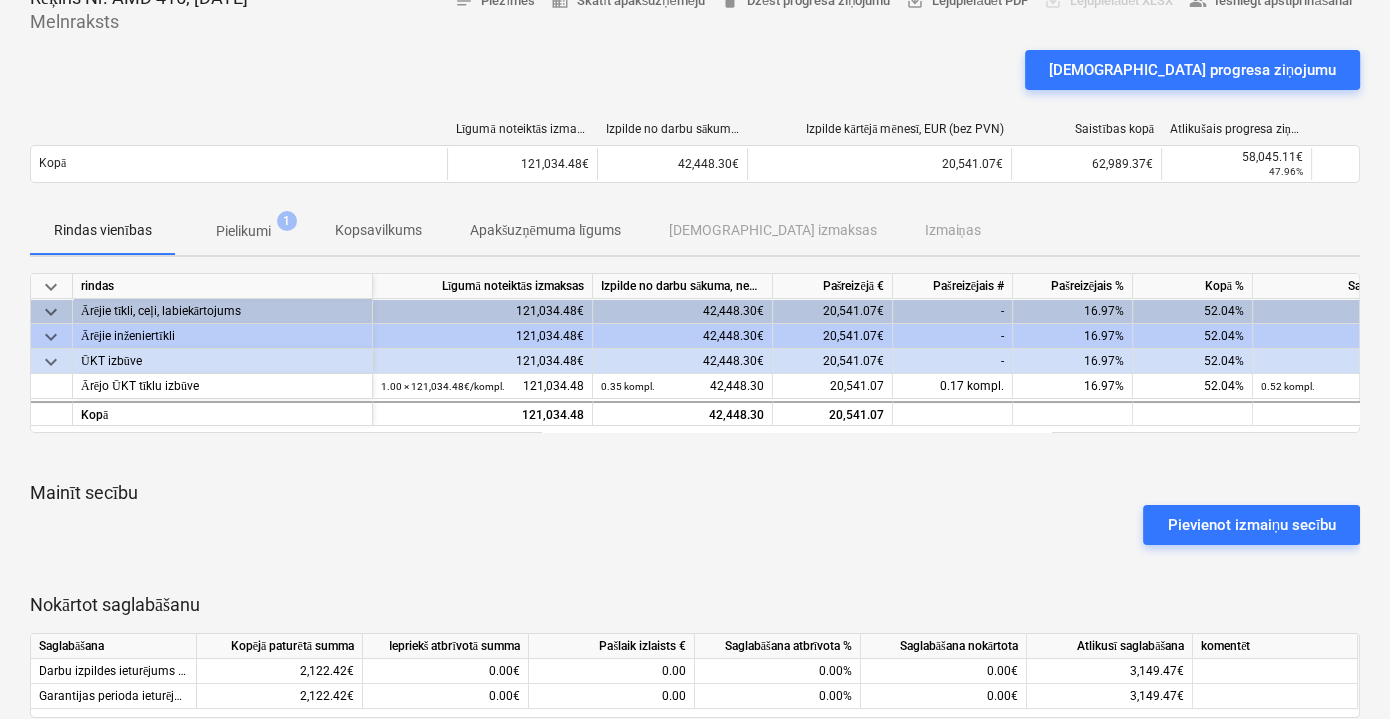 scroll, scrollTop: 90, scrollLeft: 0, axis: vertical 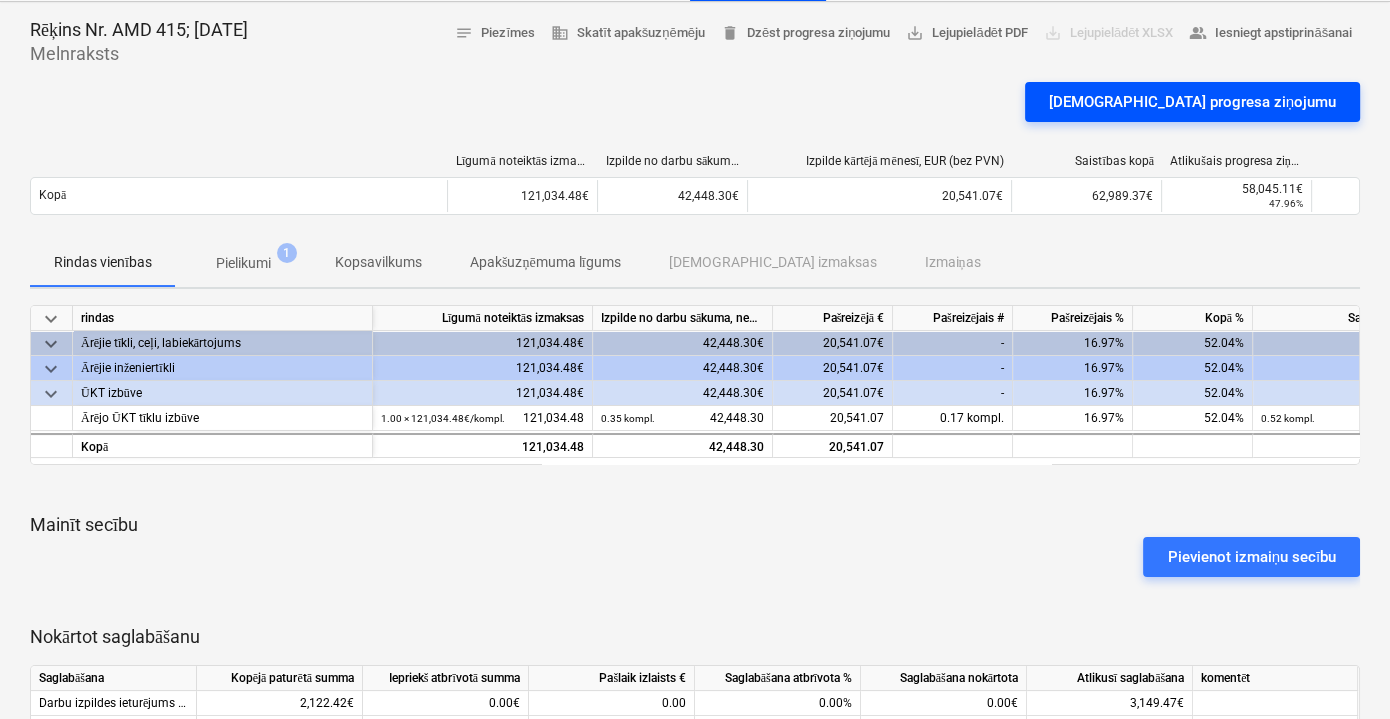 click on "[DEMOGRAPHIC_DATA] progresa ziņojumu" at bounding box center (1192, 102) 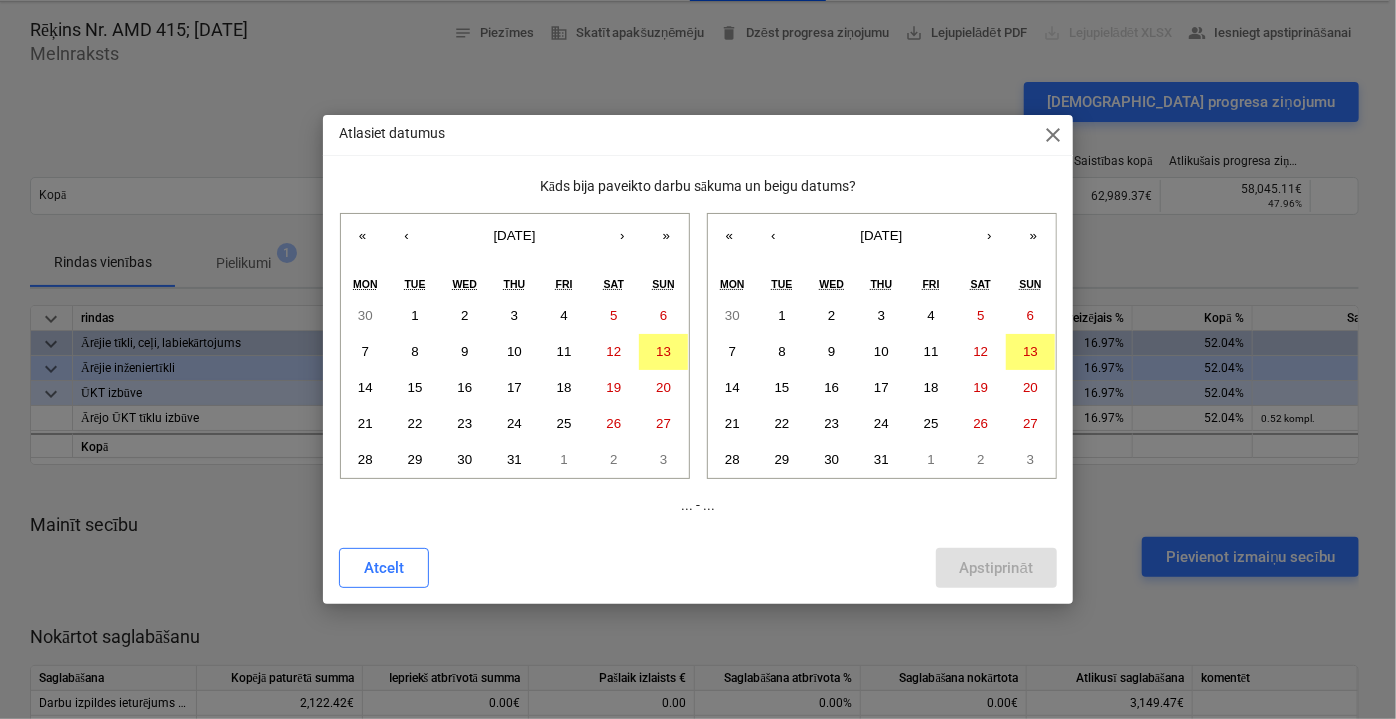 click on "Kāds bija paveikto darbu sākuma un beigu datums? « ‹ [DATE] › » Mon Tue Wed Thu Fri Sat Sun 30 1 2 3 4 5 6 7 8 9 10 11 12 13 14 15 16 17 18 19 20 21 22 23 24 25 26 27 28 29 30 31 1 2 3 « ‹ [DATE] › » Mon Tue Wed Thu Fri Sat Sun 30 1 2 3 4 5 6 7 8 9 10 11 12 13 14 15 16 17 18 19 20 21 22 23 24 25 26 27 28 29 30 31 1 2 3 ... - ..." at bounding box center [698, 354] 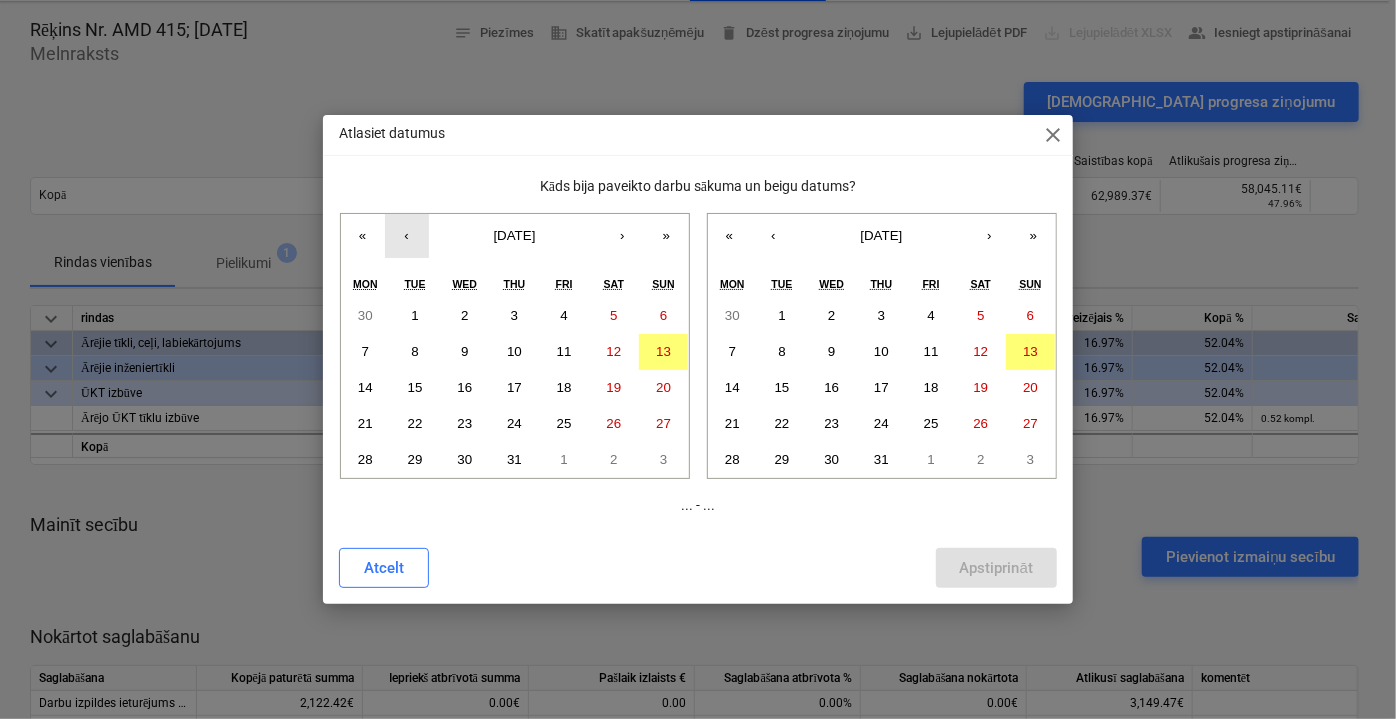 click on "‹" at bounding box center [407, 236] 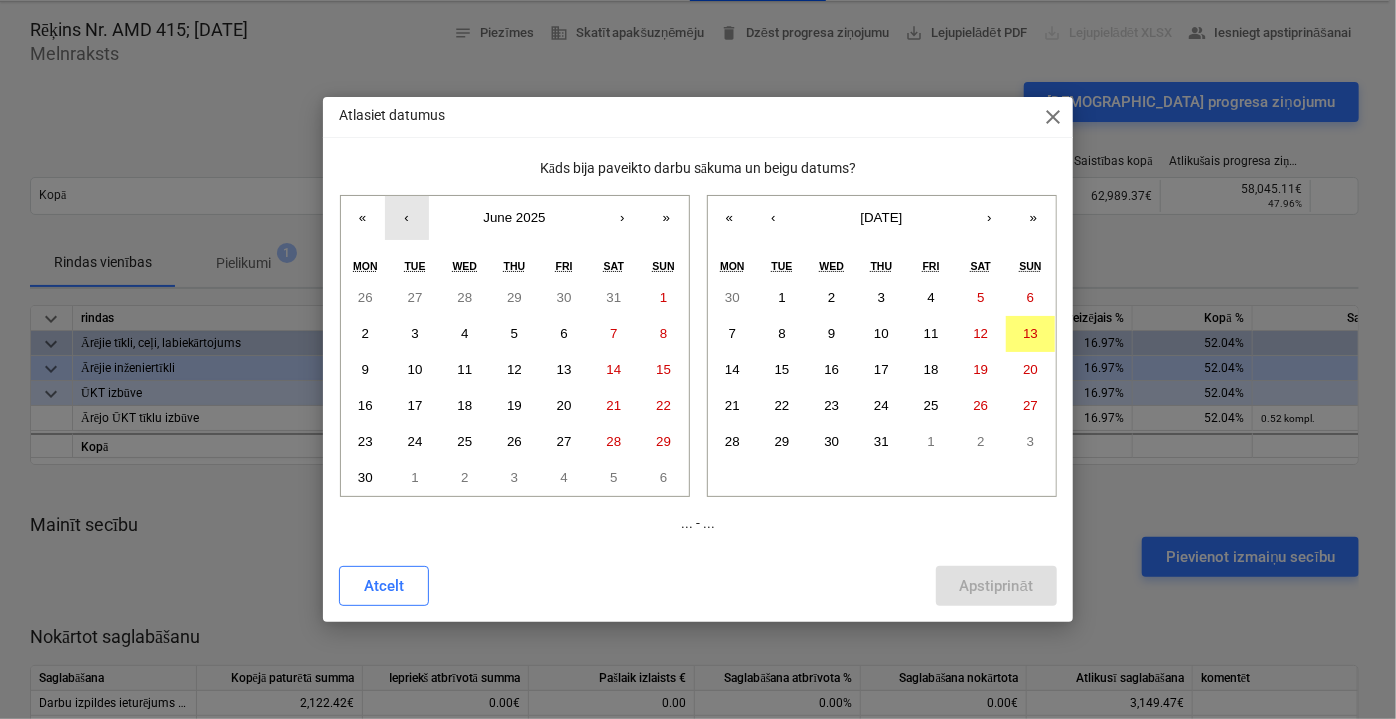 click on "‹" at bounding box center [407, 218] 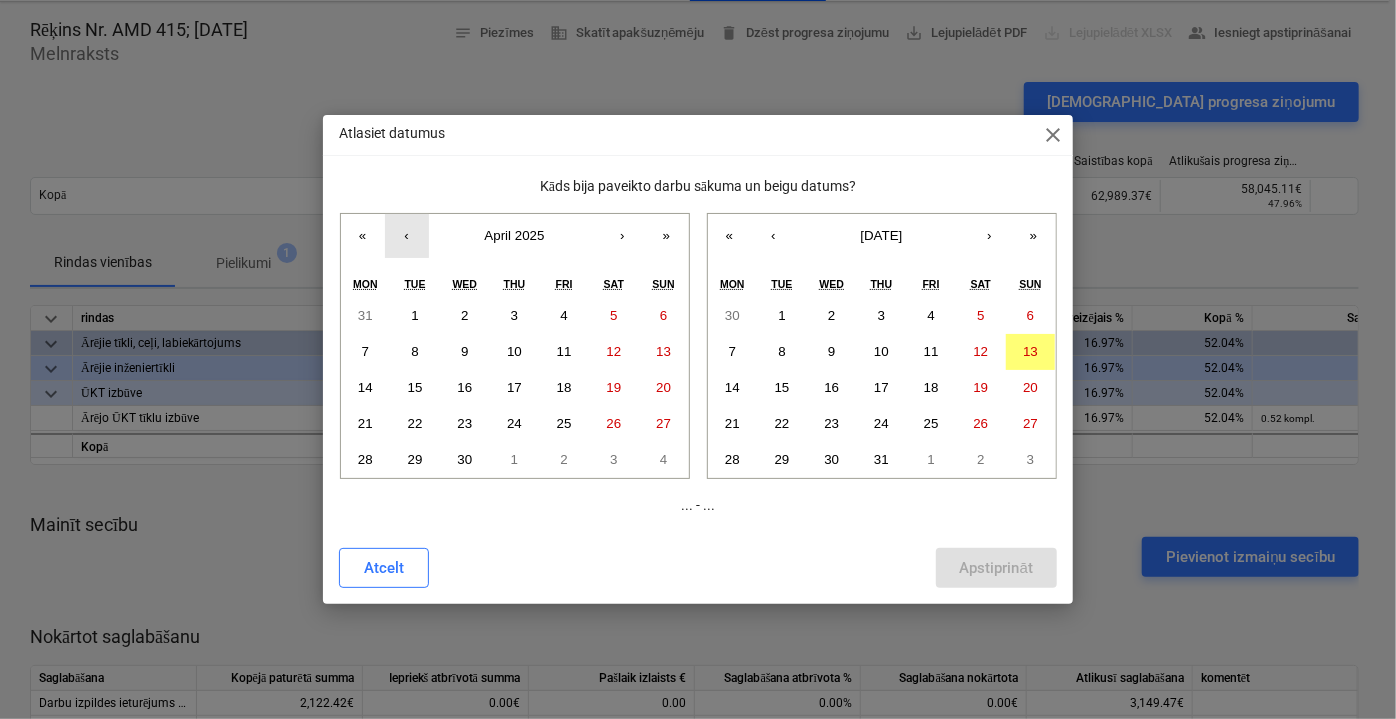 click on "‹" at bounding box center (407, 236) 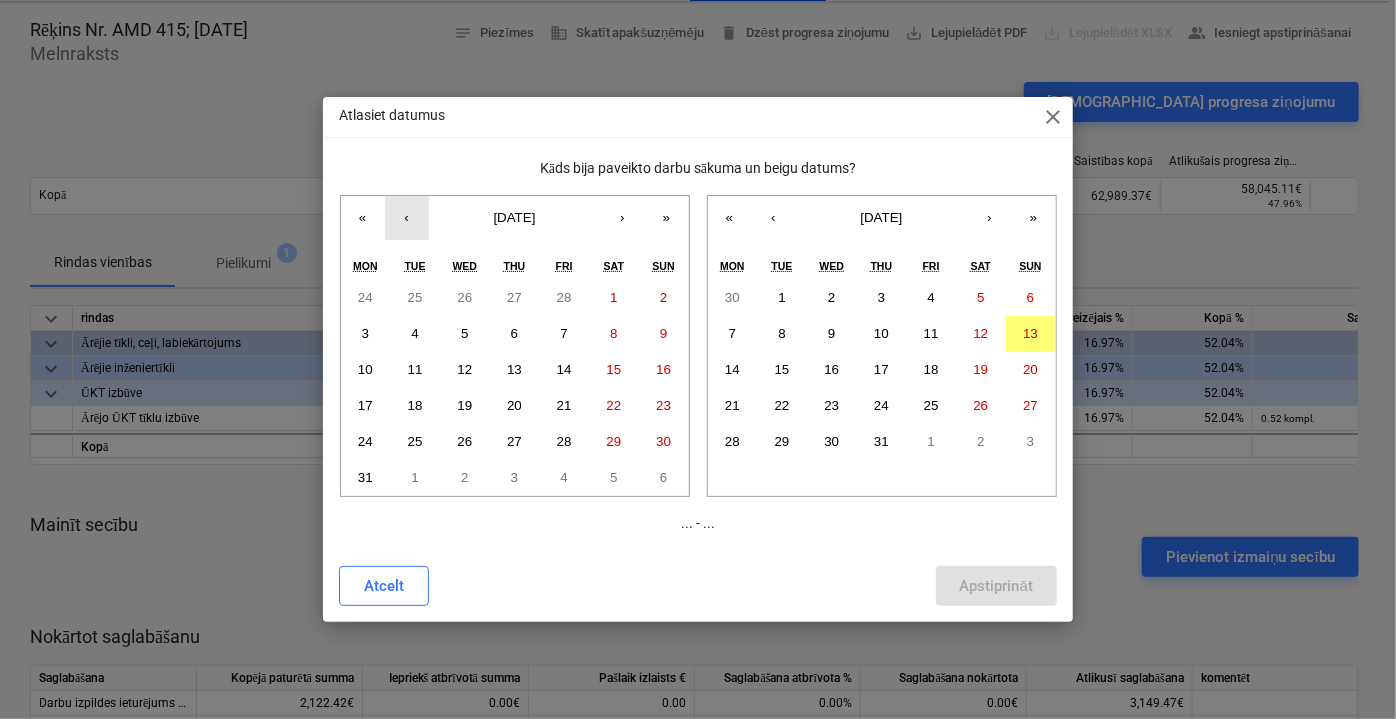 click on "‹" at bounding box center (407, 218) 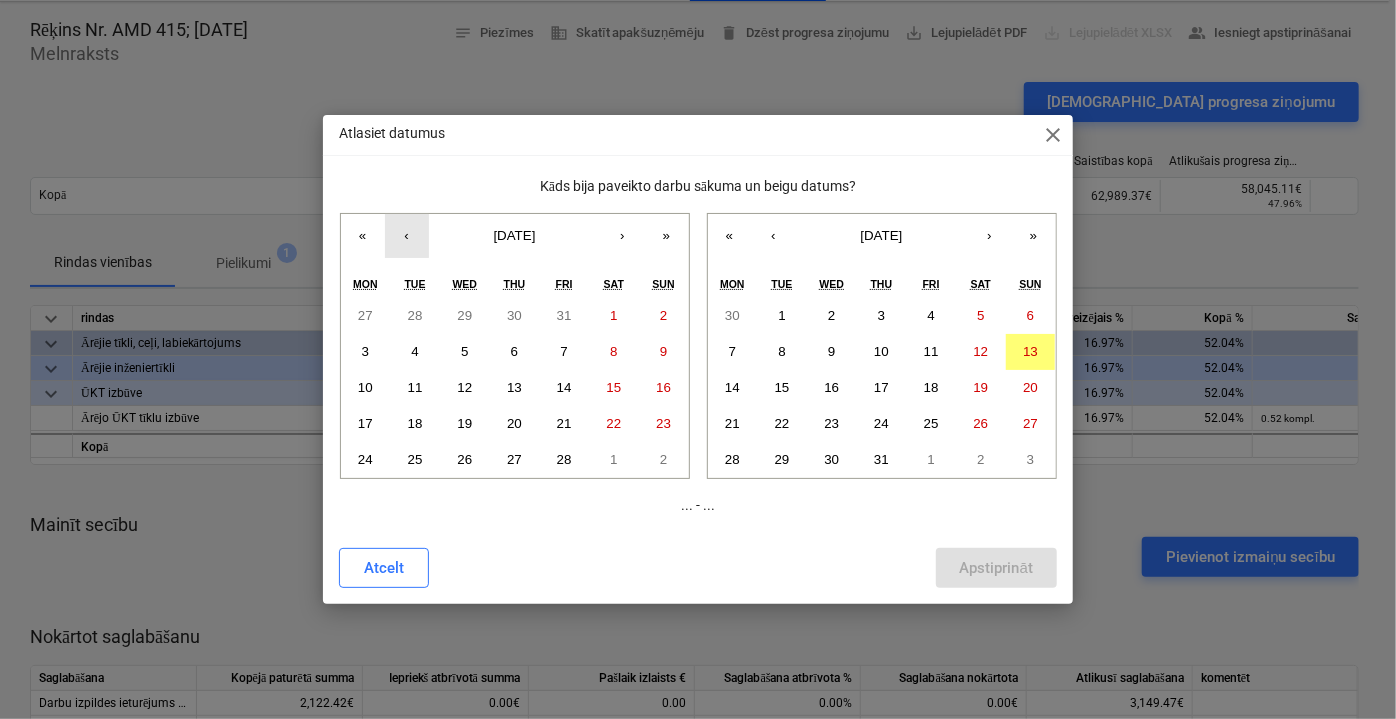 click on "‹" at bounding box center (407, 236) 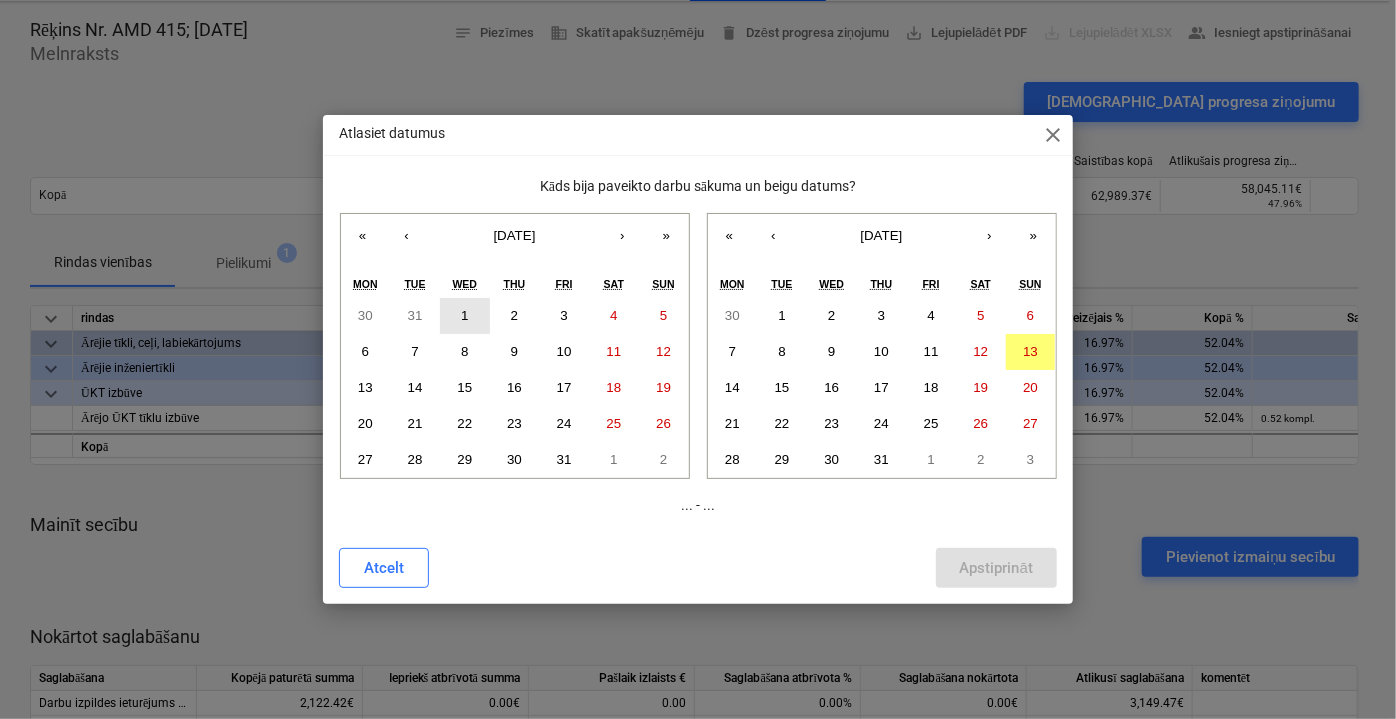click on "1" at bounding box center (465, 316) 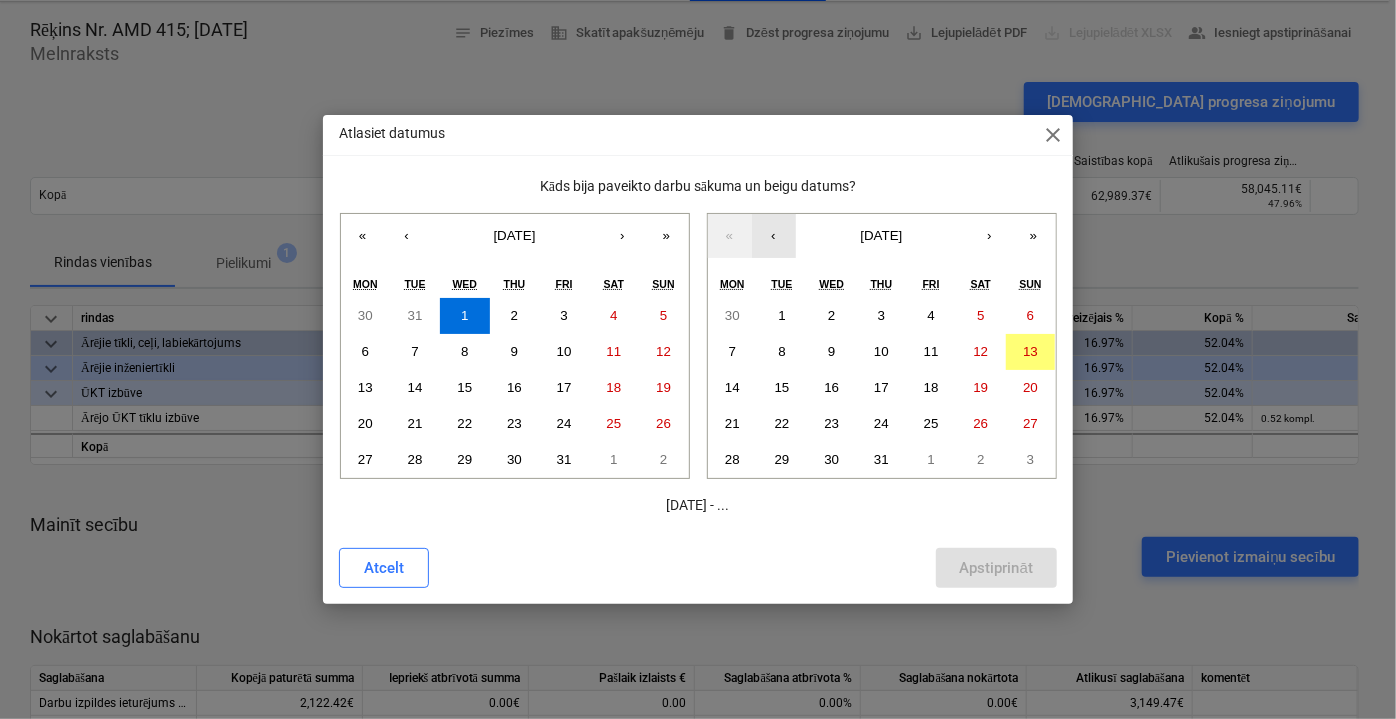click on "‹" at bounding box center (774, 236) 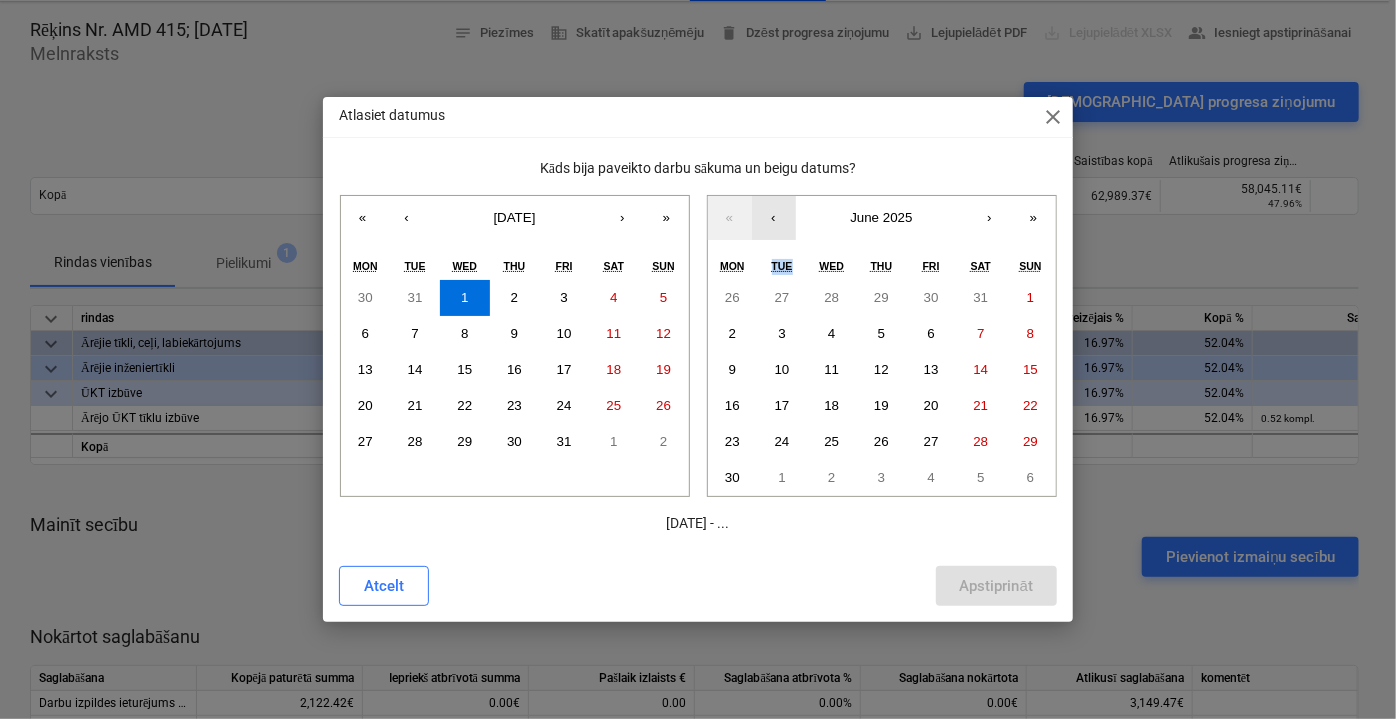 click on "« ‹ [DATE] › » Mon Tue Wed Thu Fri Sat Sun 26 27 28 29 30 31 1 2 3 4 5 6 7 8 9 10 11 12 13 14 15 16 17 18 19 20 21 22 23 24 25 26 27 28 29 30 1 2 3 4 5 6" at bounding box center [882, 346] 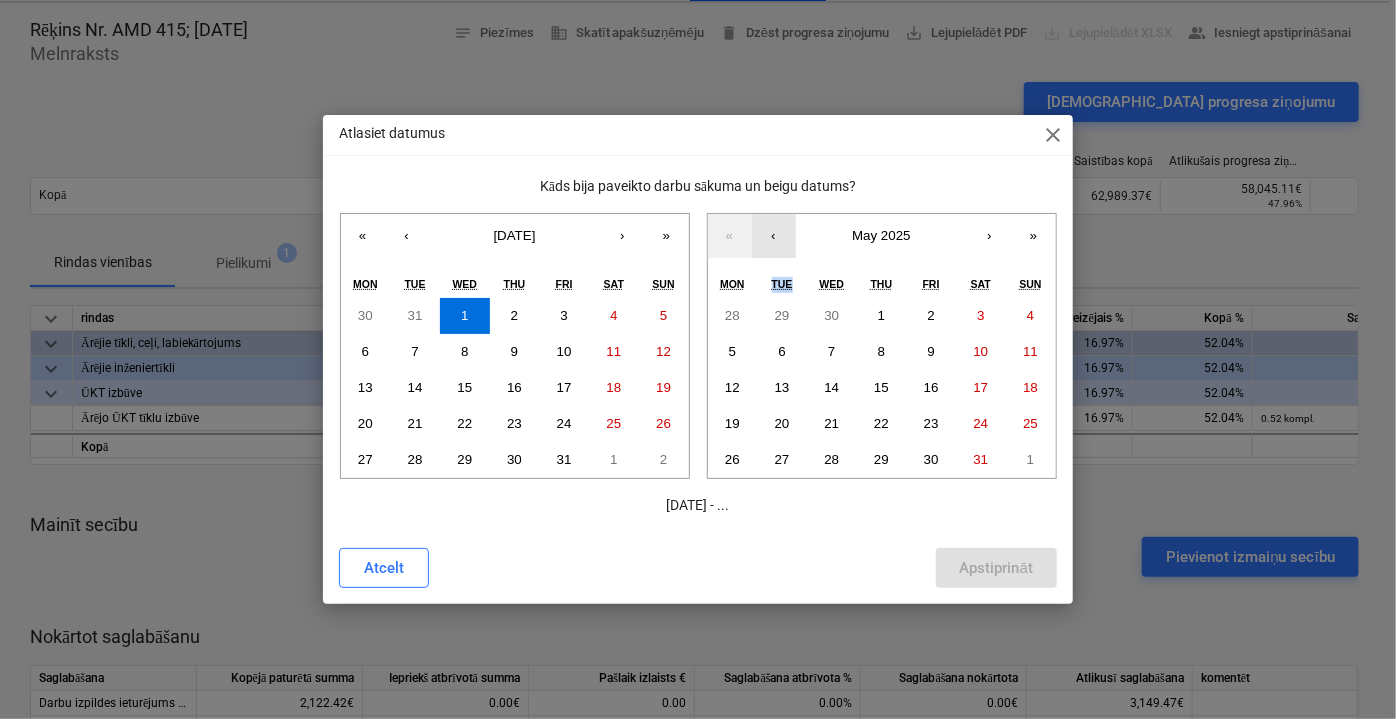 click on "‹" at bounding box center [774, 236] 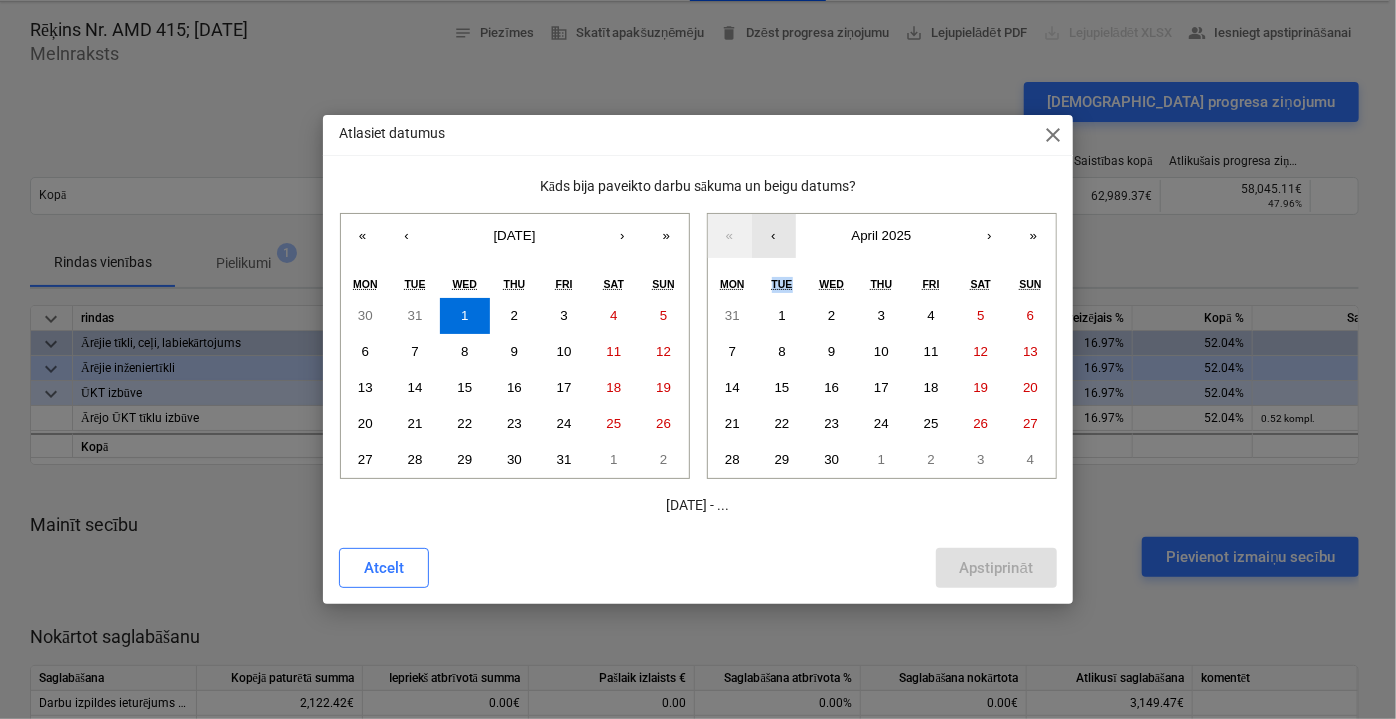 click on "‹" at bounding box center (774, 236) 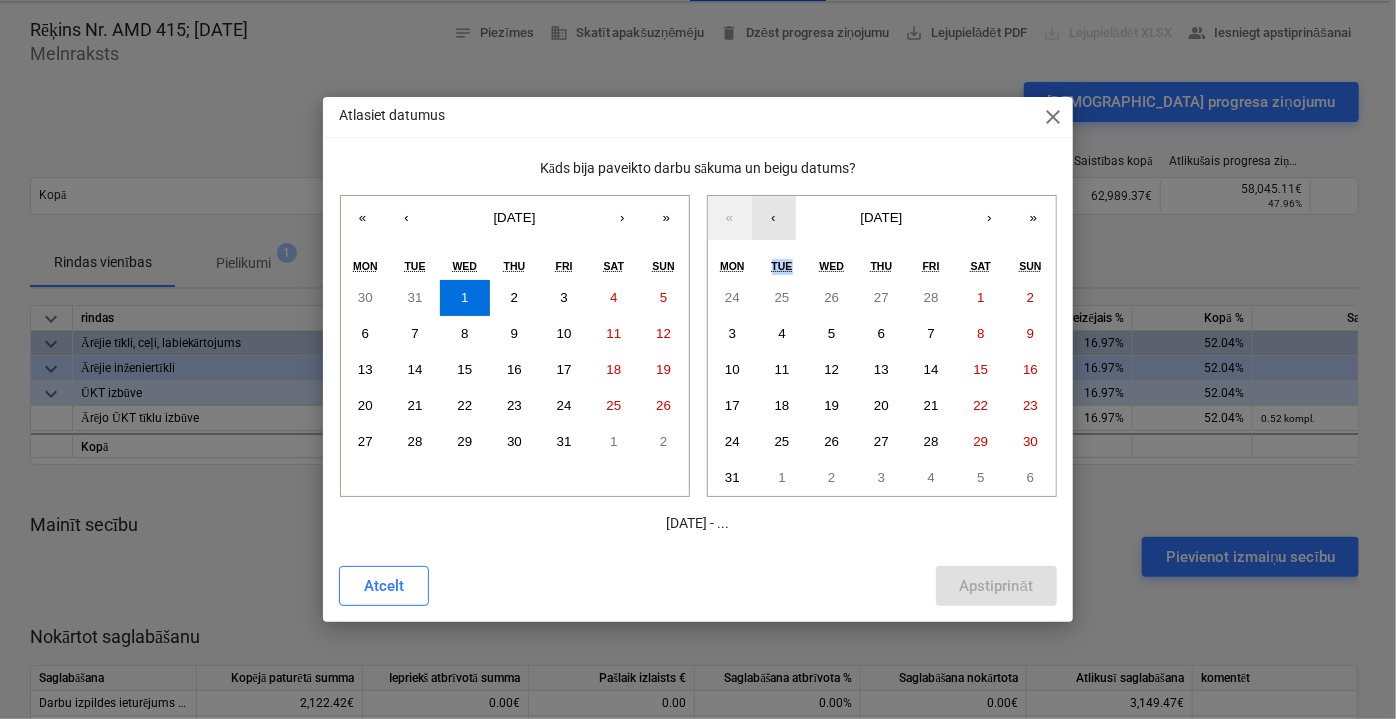 click on "‹" at bounding box center [774, 218] 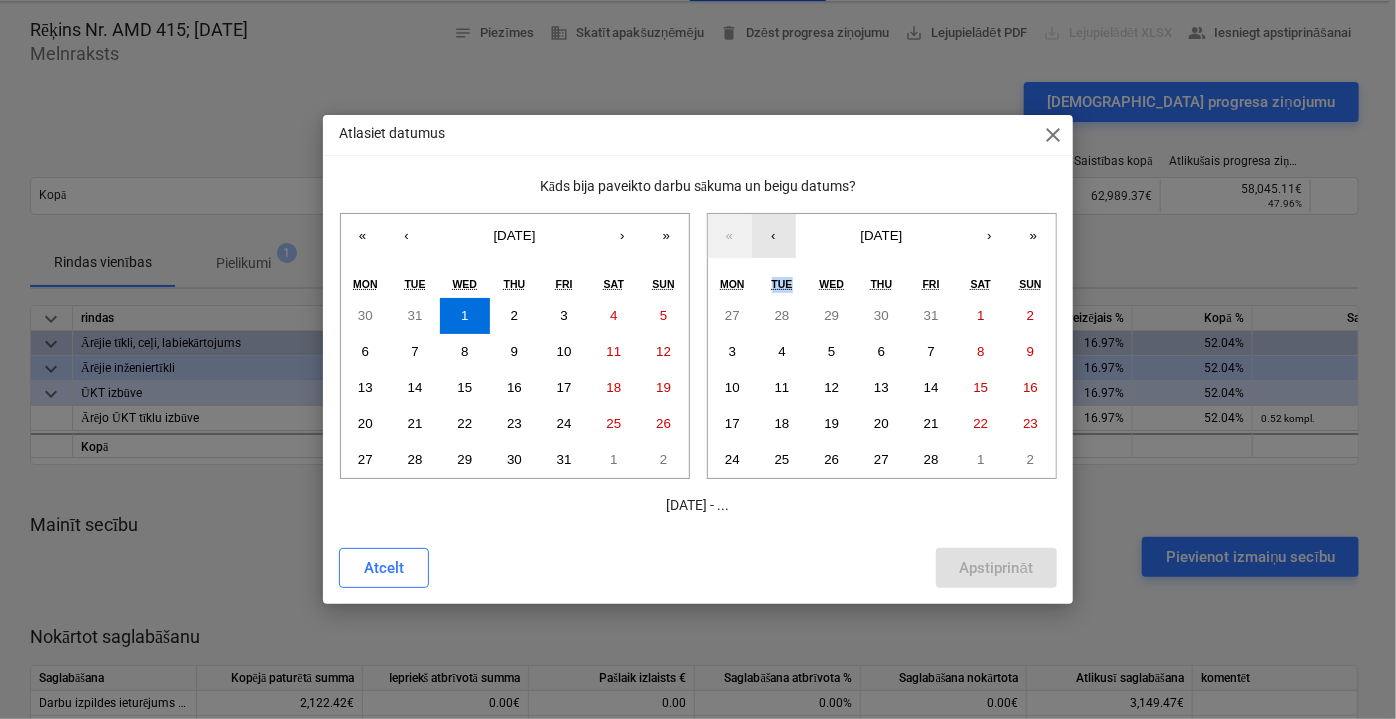 click on "‹" at bounding box center (774, 236) 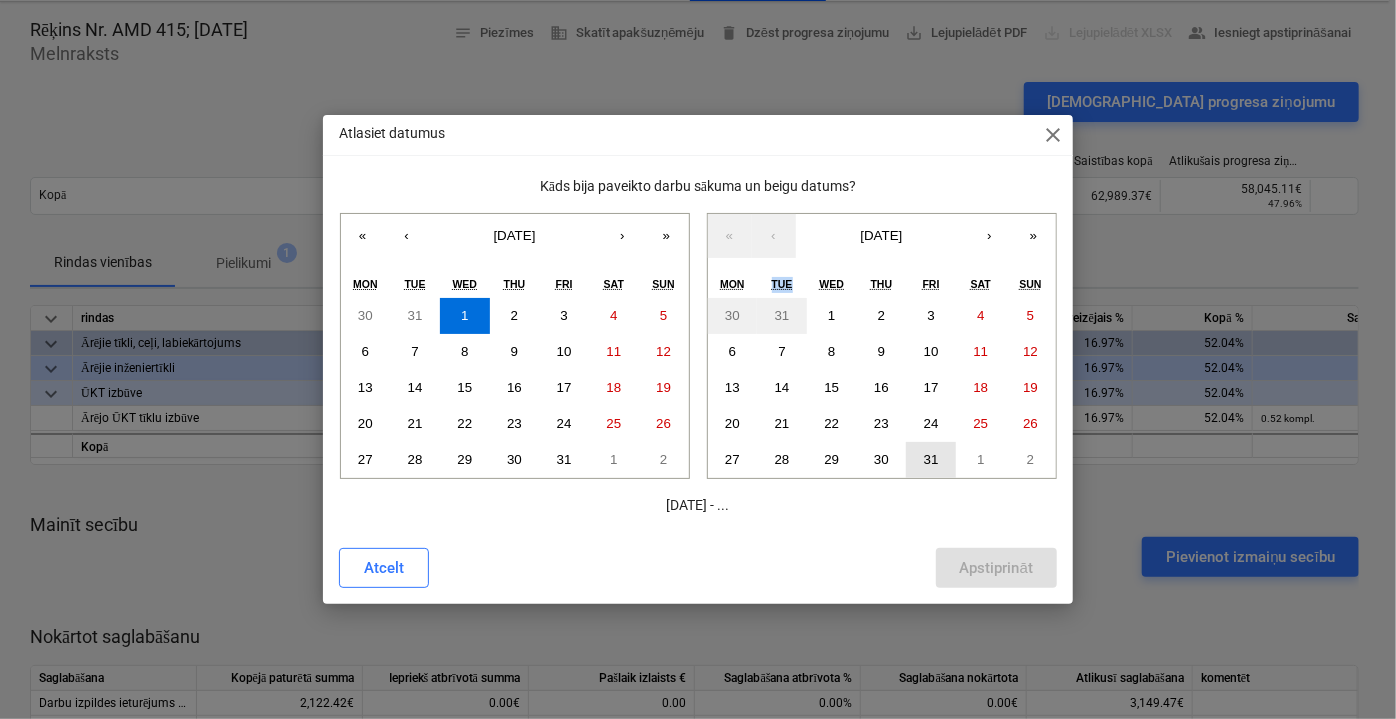 click on "31" at bounding box center (931, 459) 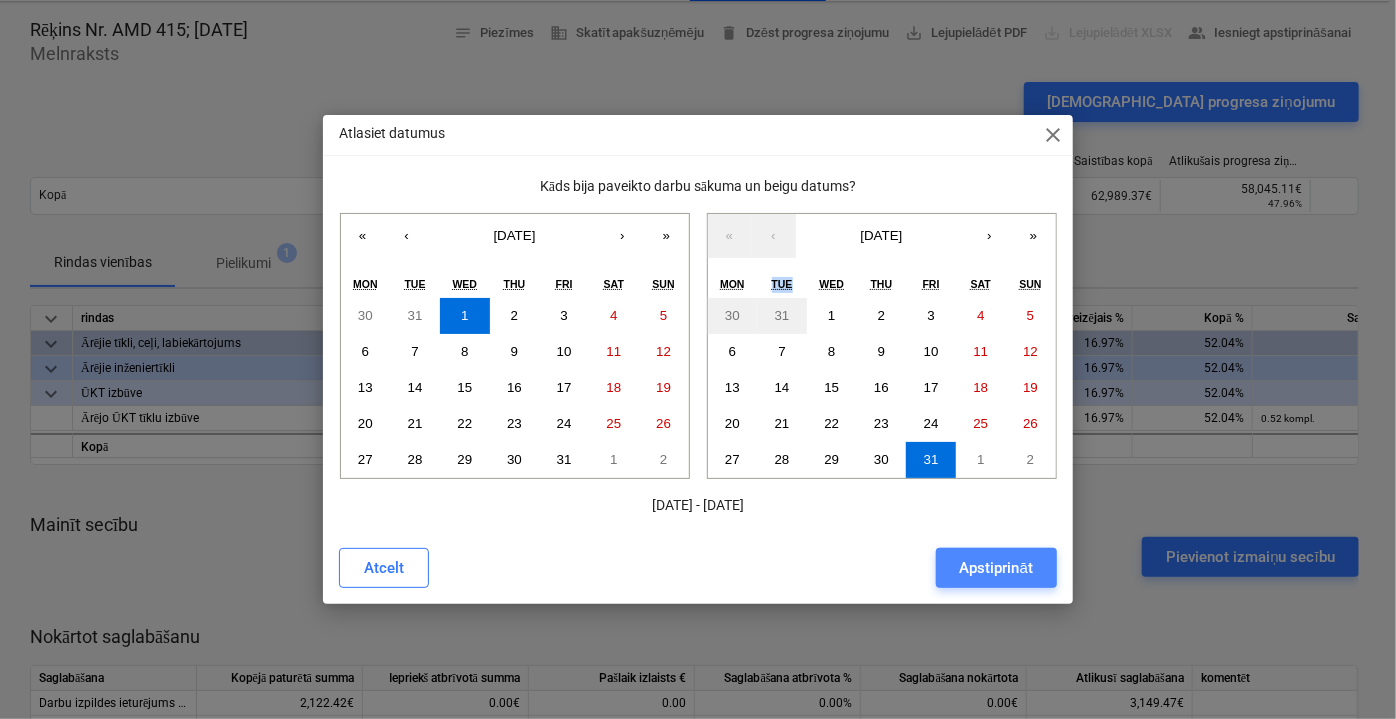 click on "Apstiprināt" at bounding box center (996, 568) 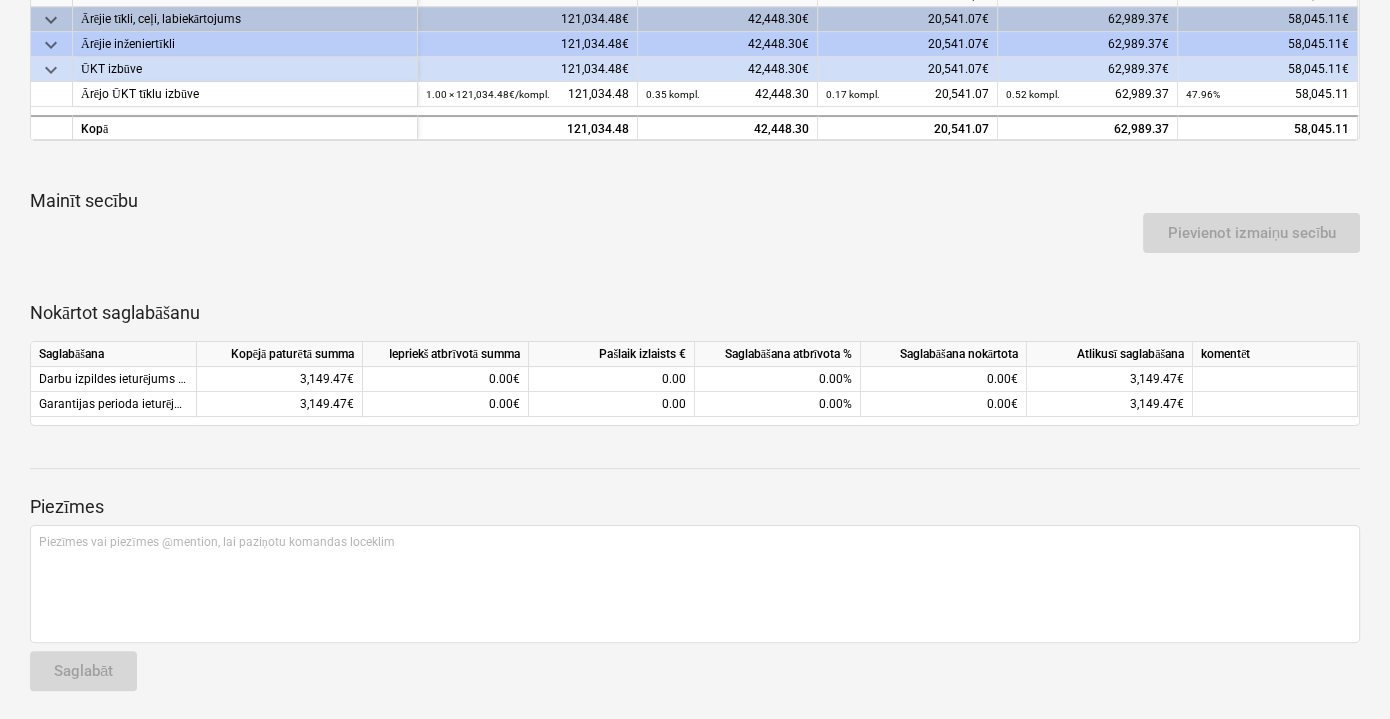 scroll, scrollTop: 50, scrollLeft: 0, axis: vertical 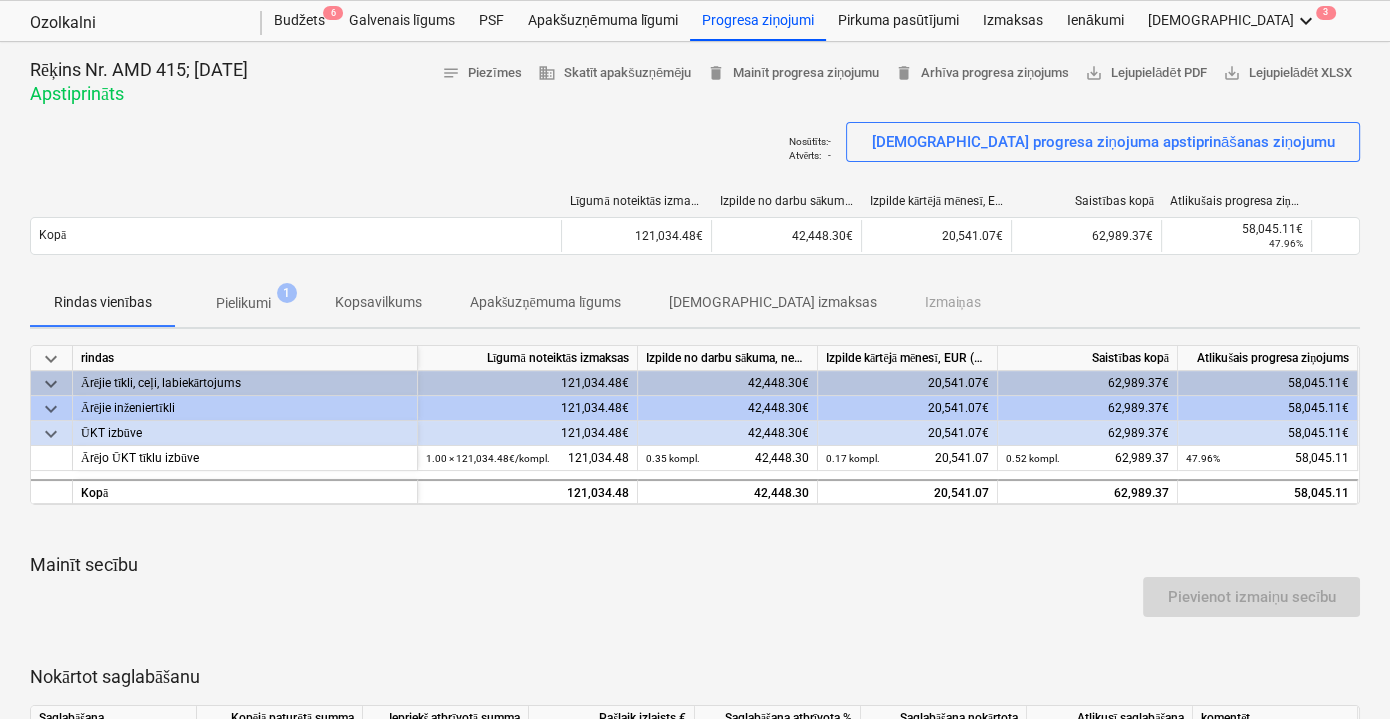 click on "Kopsavilkums" at bounding box center [378, 302] 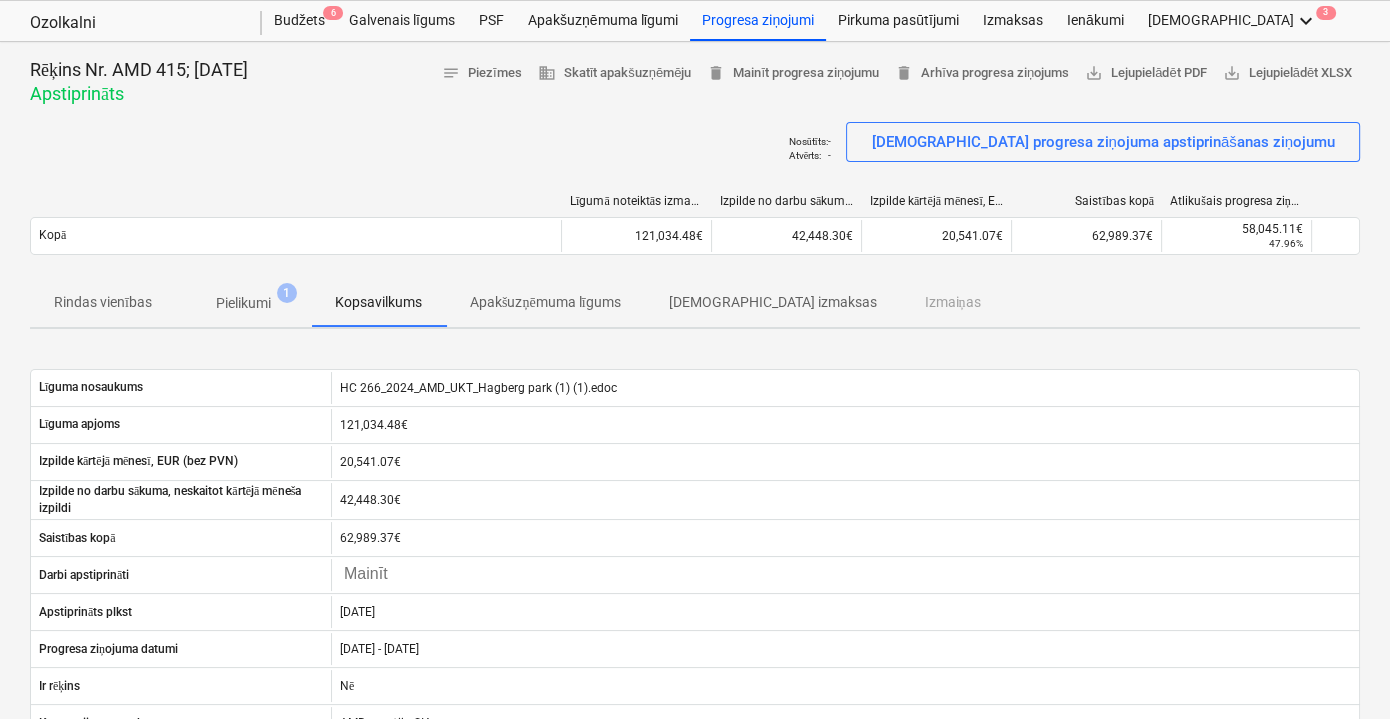 click on "[DEMOGRAPHIC_DATA] izmaksas" at bounding box center [772, 302] 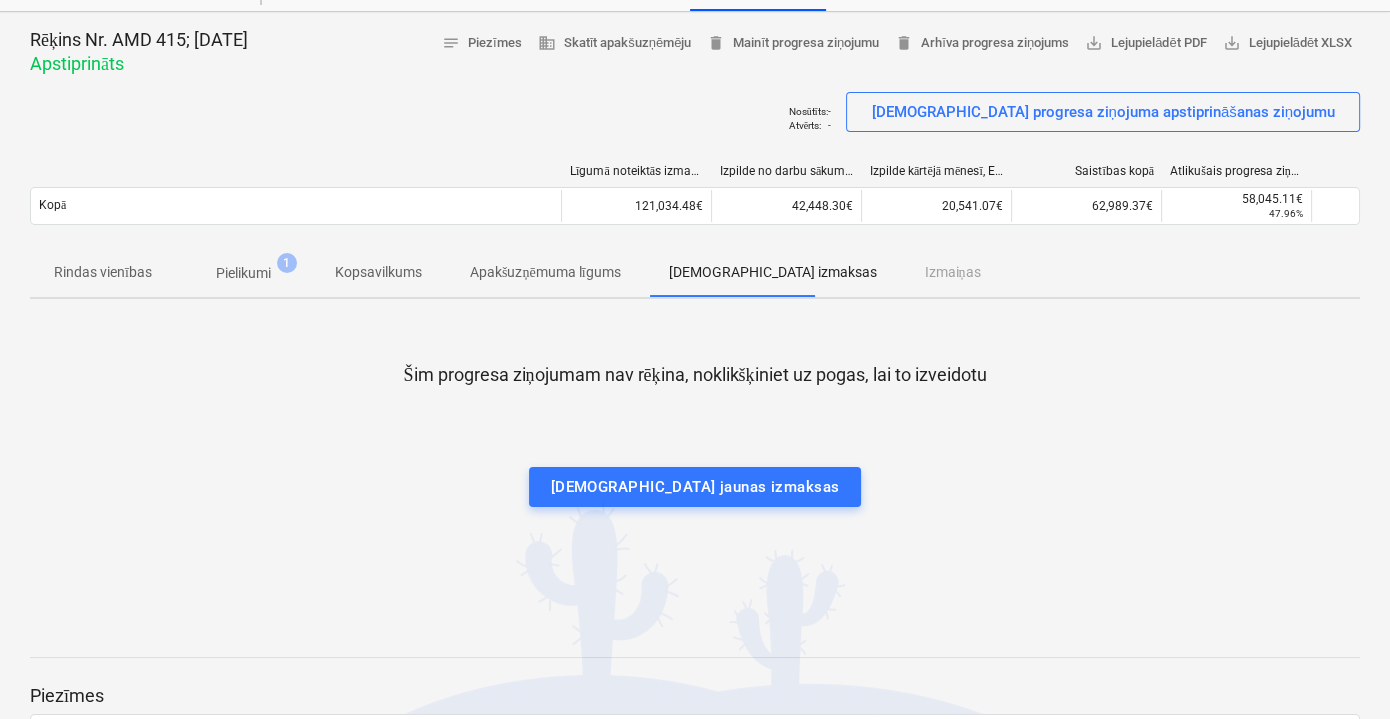 scroll, scrollTop: 50, scrollLeft: 0, axis: vertical 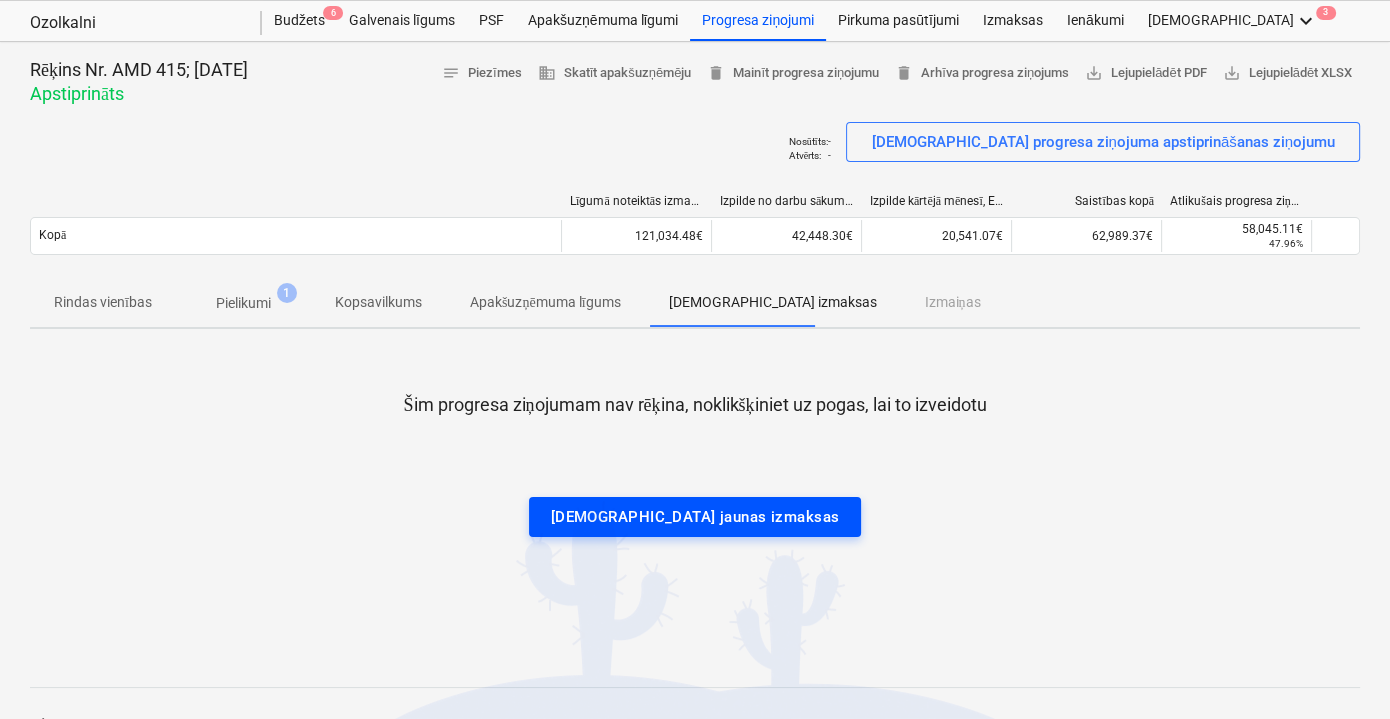 click on "[DEMOGRAPHIC_DATA] jaunas izmaksas" at bounding box center [695, 517] 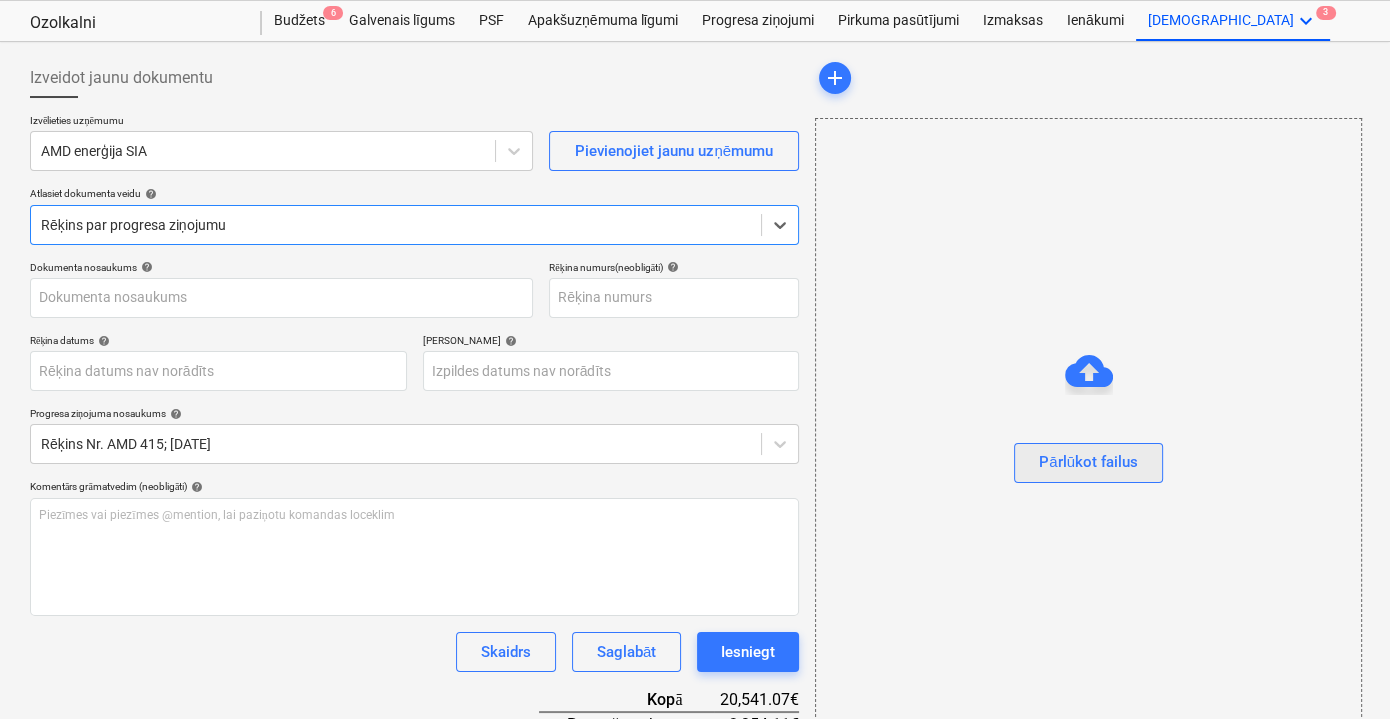 click on "Pārlūkot failus" at bounding box center [1088, 462] 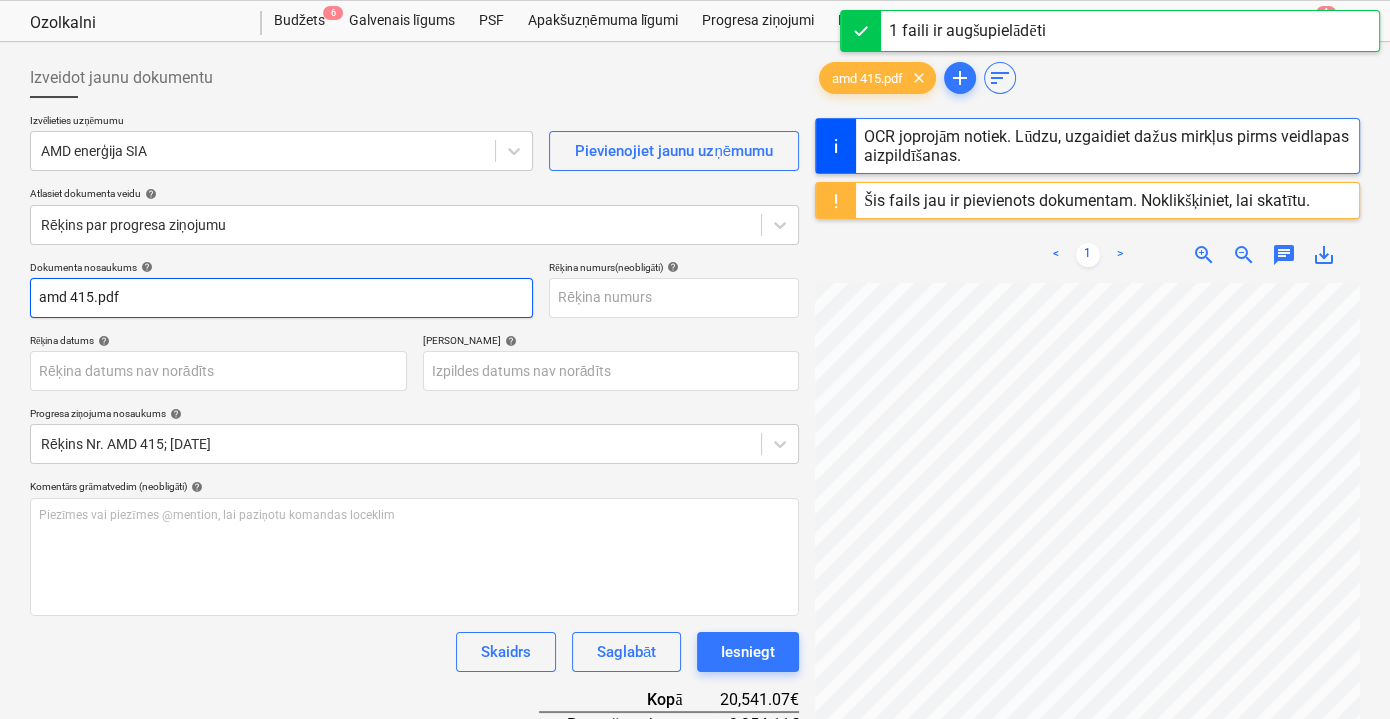 click on "amd 415.pdf" at bounding box center [281, 298] 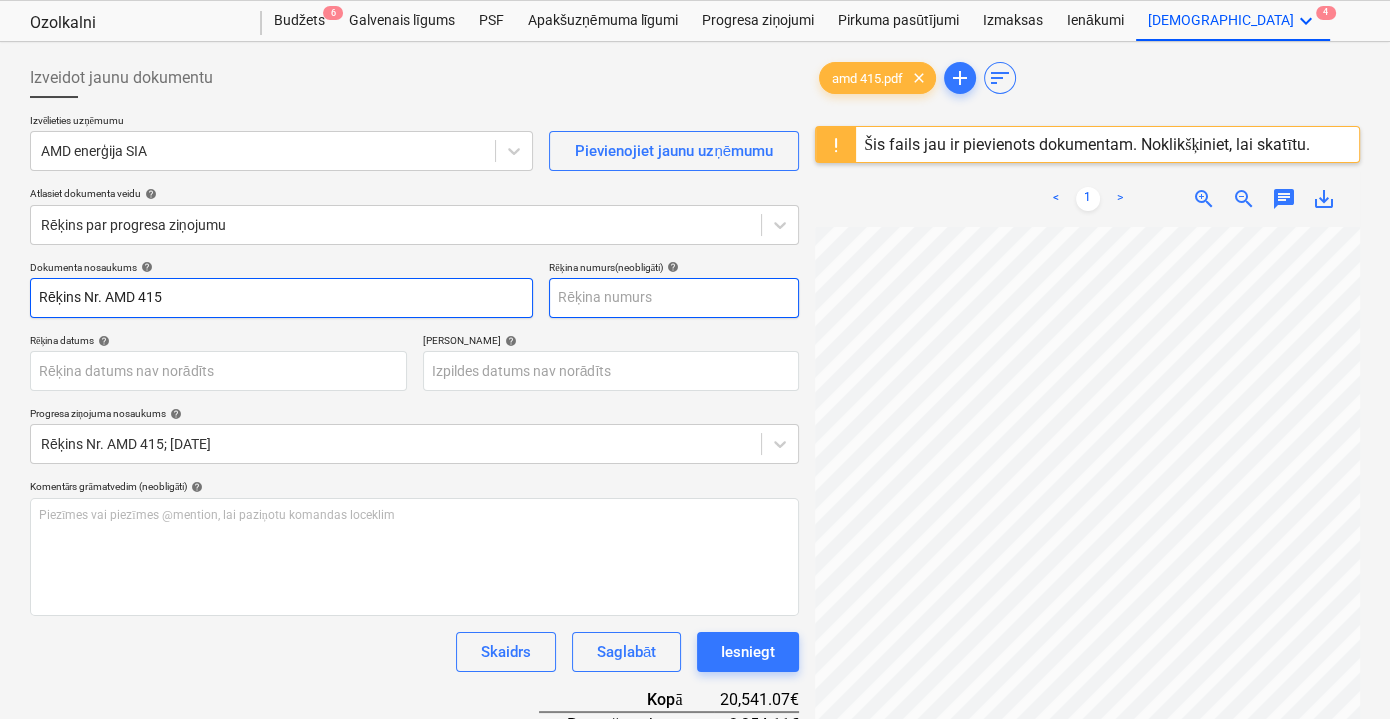 type on "Rēķins Nr. AMD 415" 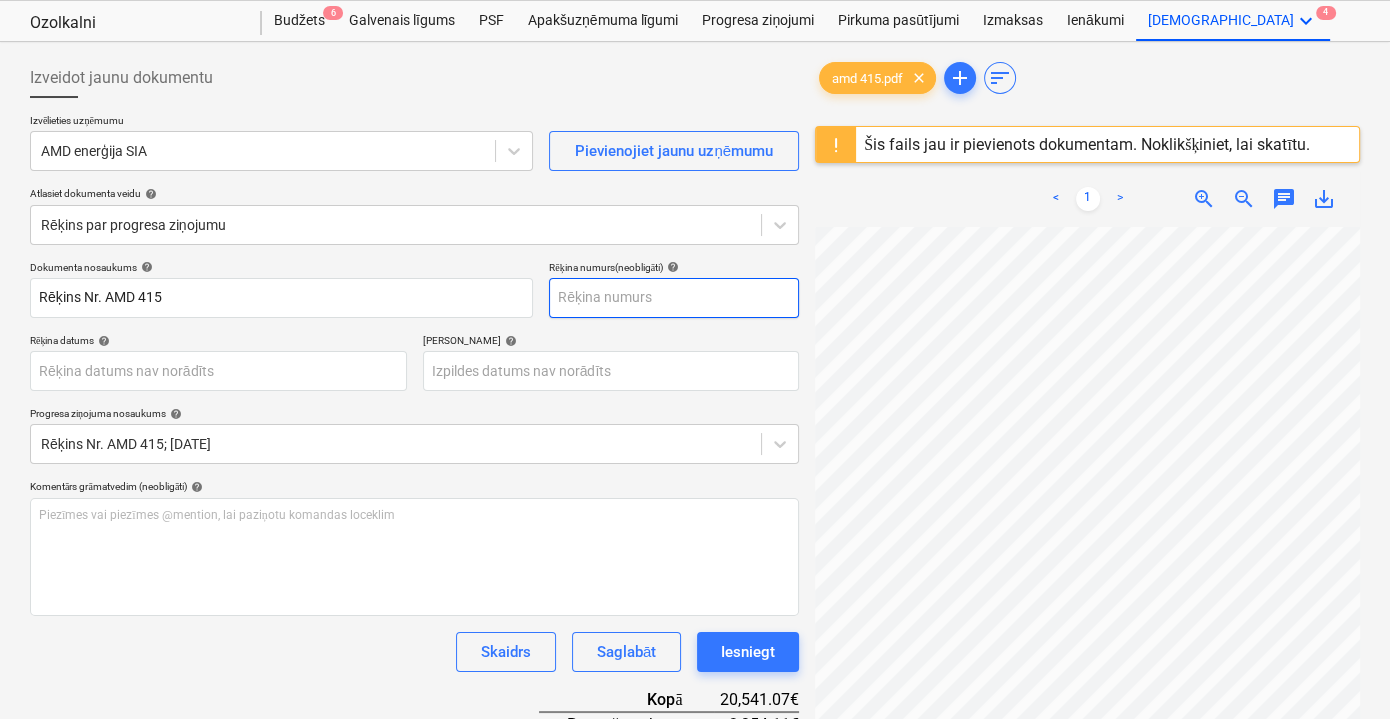 click at bounding box center [674, 298] 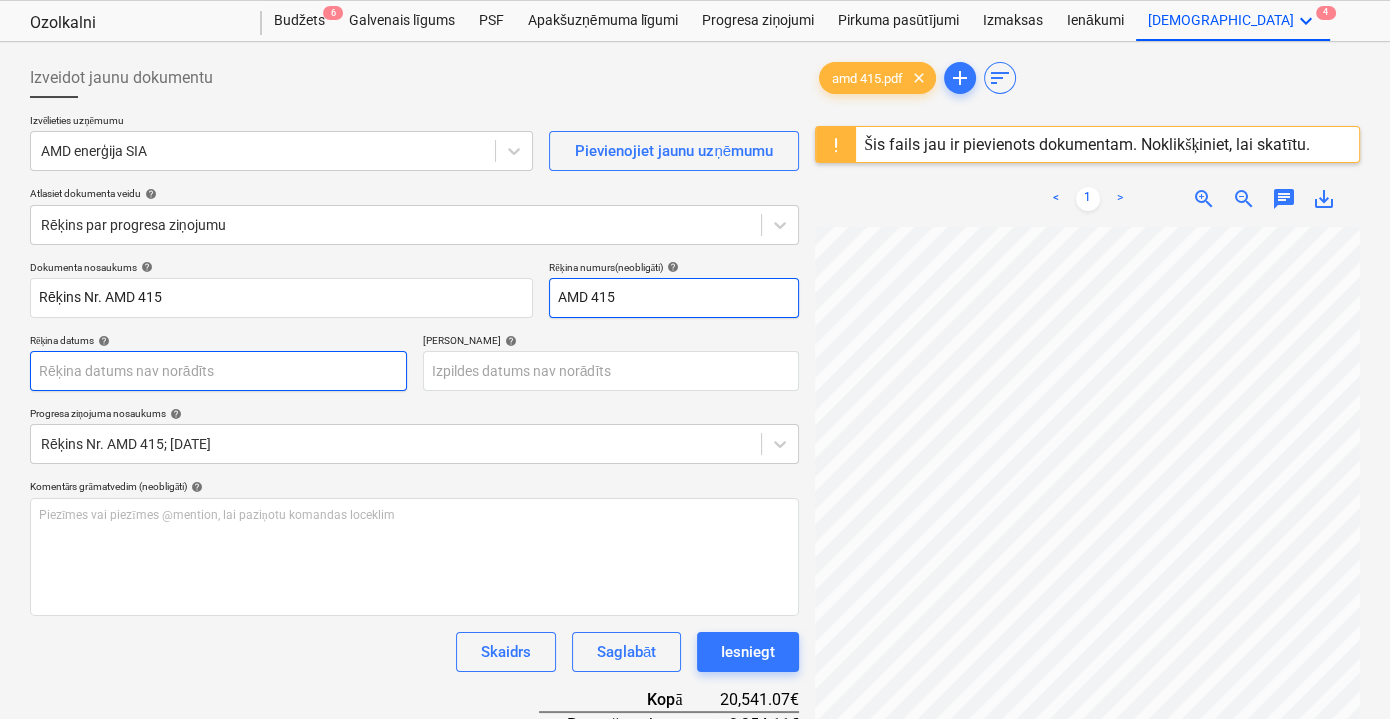 type on "AMD 415" 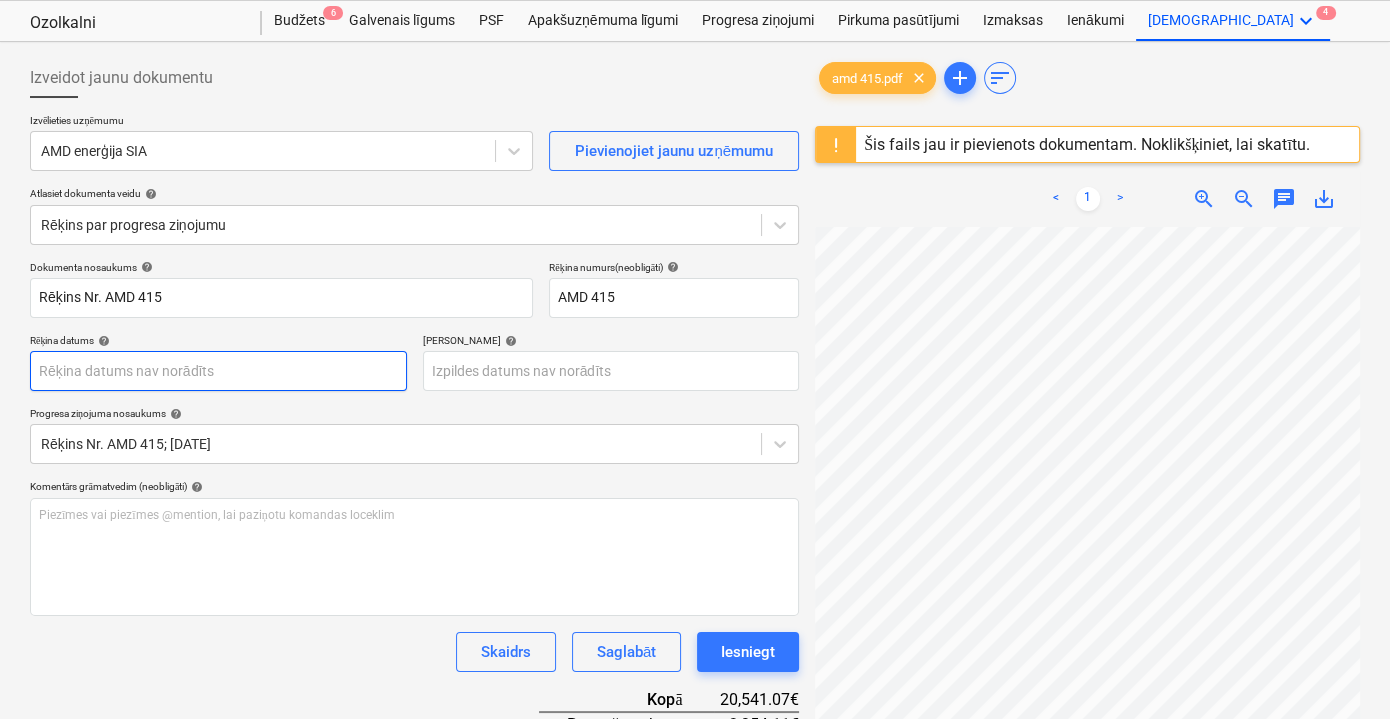 click on "Pārdošana Projekti Kontakti Iesūtne format_size keyboard_arrow_down help search Meklēt notifications 0 keyboard_arrow_down V. Filipčenko keyboard_arrow_down Ozolkalni Ozolkalni Budžets 6 Galvenais līgums PSF Apakšuzņēmuma līgumi Progresa ziņojumi Pirkuma pasūtījumi Izmaksas Ienākumi Vairāk keyboard_arrow_down 4 Izveidot jaunu dokumentu Izvēlieties uzņēmumu AMD enerģija SIA   Pievienojiet jaunu uzņēmumu Atlasiet dokumenta veidu help Rēķins par progresa ziņojumu Dokumenta nosaukums help Rēķins Nr. AMD 415 Rēķina numurs  (neobligāti) help AMD 415 Rēķina datums help Press the down arrow key to interact with the calendar and
select a date. Press the question mark key to get the keyboard shortcuts for changing dates. Termiņš help Press the down arrow key to interact with the calendar and
select a date. Press the question mark key to get the keyboard shortcuts for changing dates. Progresa ziņojuma nosaukums help Rēķins Nr. AMD 415; [DATE] help ﻿ Skaidrs Saglabāt" at bounding box center (695, 309) 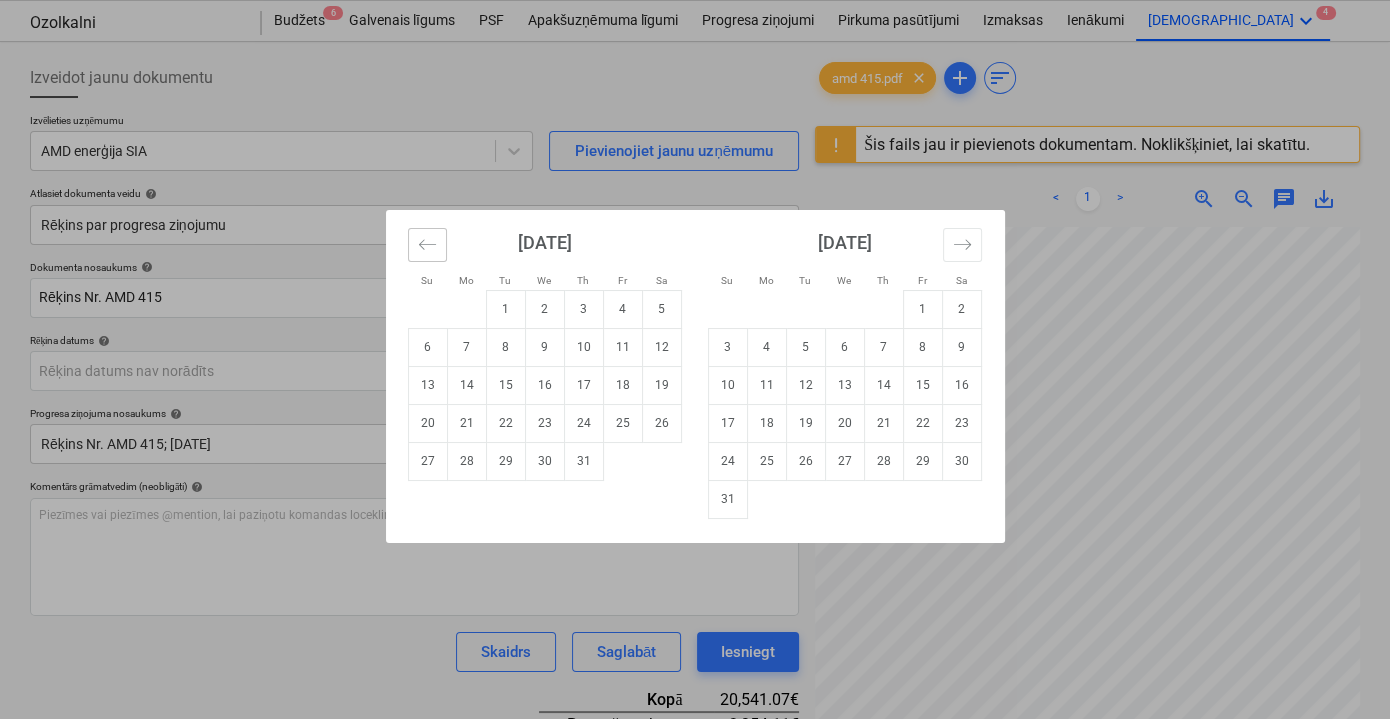 click 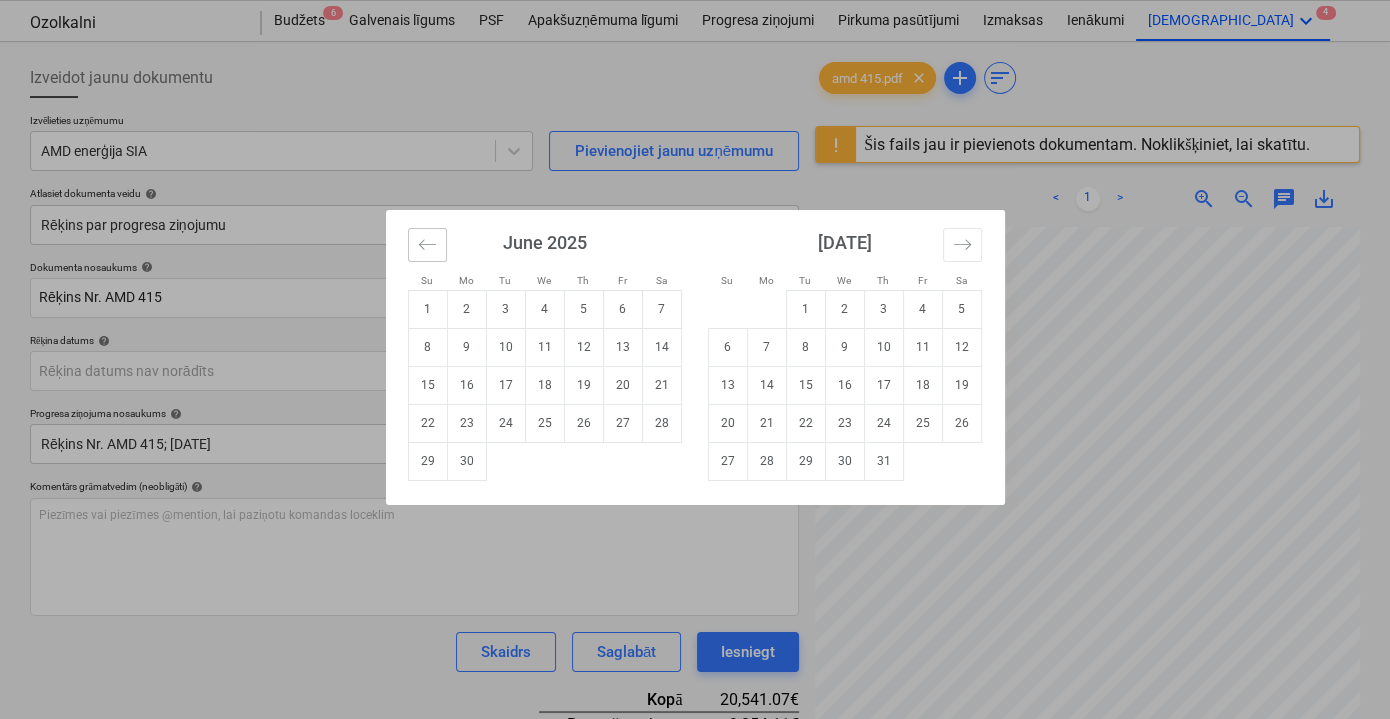 click 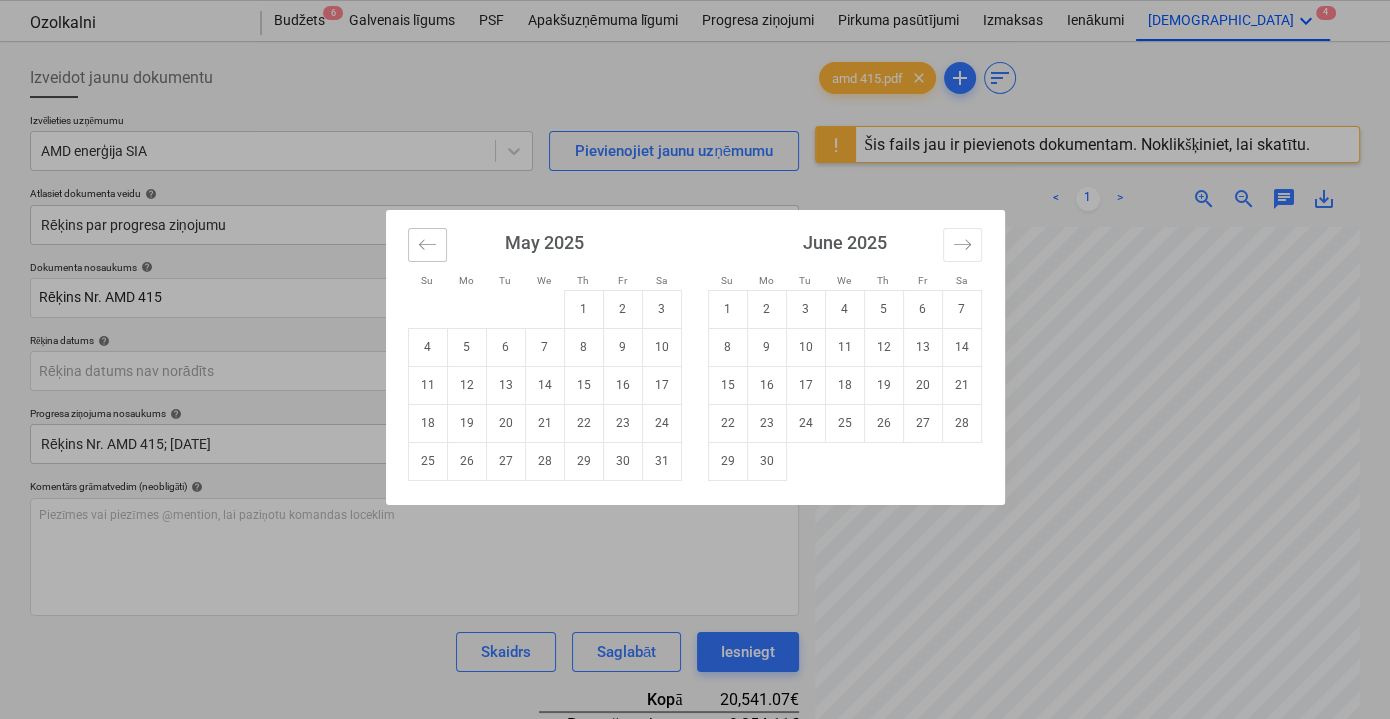 click 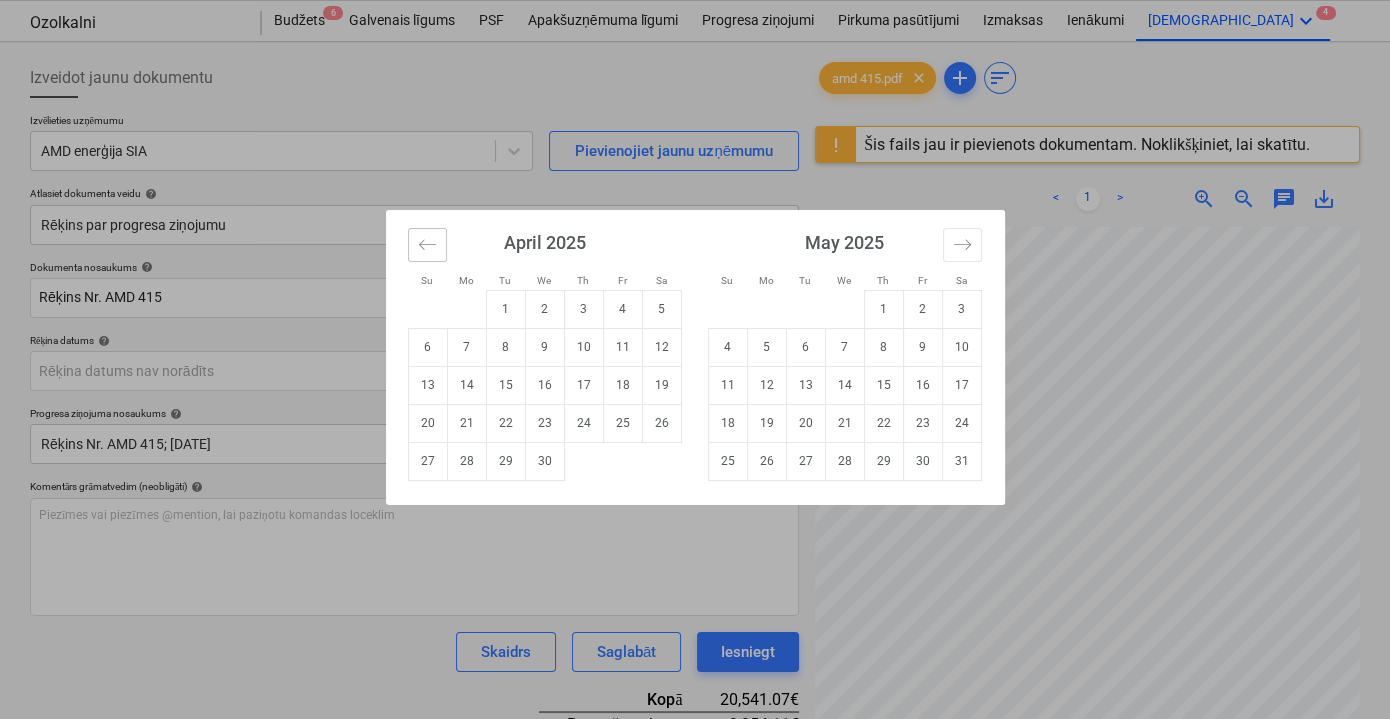 click 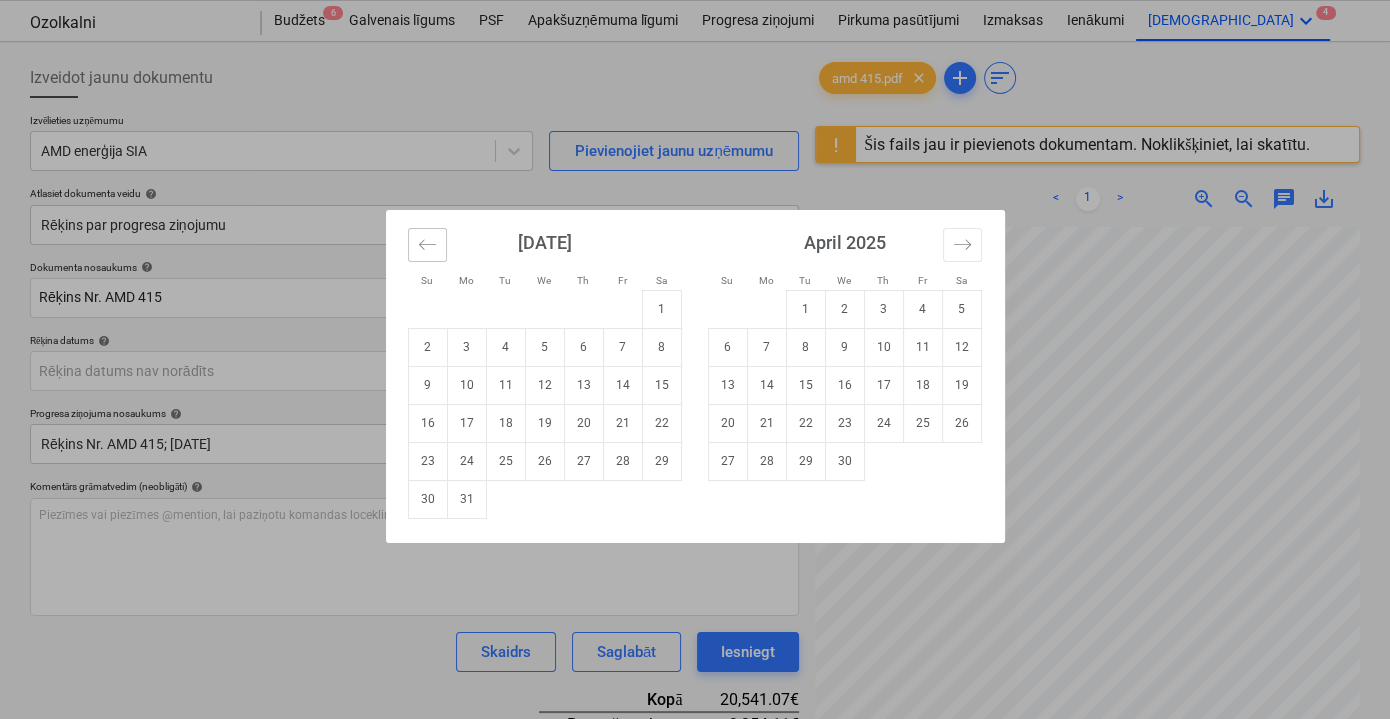 click 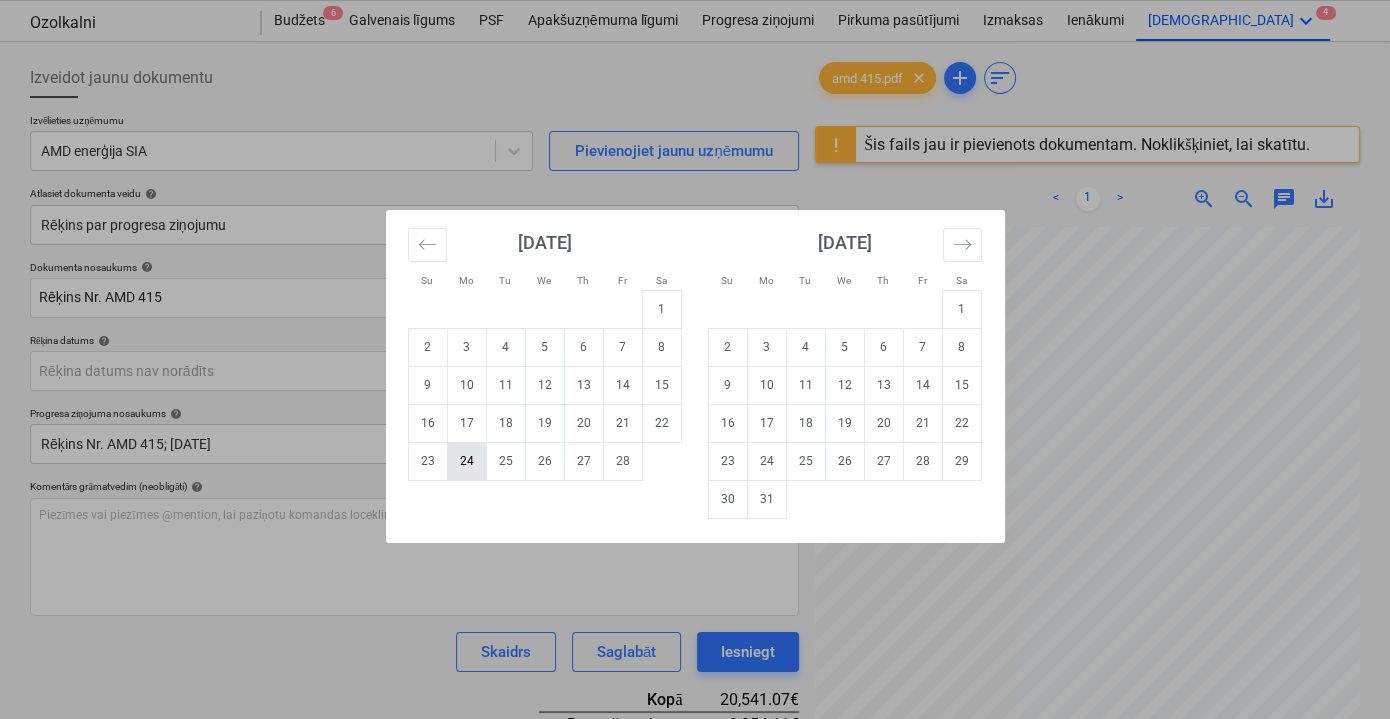click on "24" at bounding box center (466, 461) 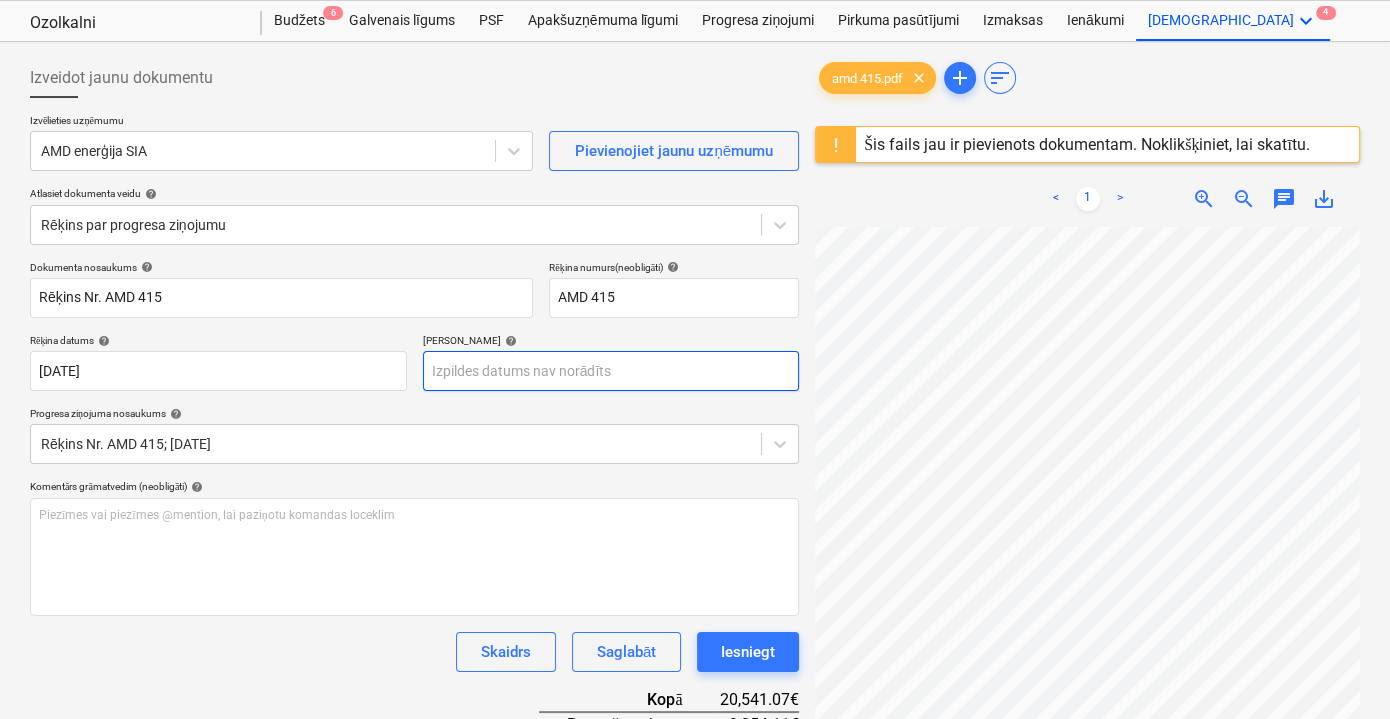 click on "Pārdošana Projekti Kontakti Iesūtne format_size keyboard_arrow_down help search Meklēt notifications 0 keyboard_arrow_down V. Filipčenko keyboard_arrow_down Ozolkalni Ozolkalni Budžets 6 Galvenais līgums PSF Apakšuzņēmuma līgumi Progresa ziņojumi Pirkuma pasūtījumi Izmaksas Ienākumi Vairāk keyboard_arrow_down 4 Izveidot jaunu dokumentu Izvēlieties uzņēmumu AMD enerģija SIA   Pievienojiet jaunu uzņēmumu Atlasiet dokumenta veidu help Rēķins par progresa ziņojumu Dokumenta nosaukums help Rēķins Nr. AMD 415 Rēķina numurs  (neobligāti) help AMD 415 Rēķina datums help [DATE] [DATE] Press the down arrow key to interact with the calendar and
select a date. Press the question mark key to get the keyboard shortcuts for changing dates. Termiņš help Press the down arrow key to interact with the calendar and
select a date. Press the question mark key to get the keyboard shortcuts for changing dates. Progresa ziņojuma nosaukums help Rēķins Nr. AMD 415; [DATE] help" at bounding box center [695, 309] 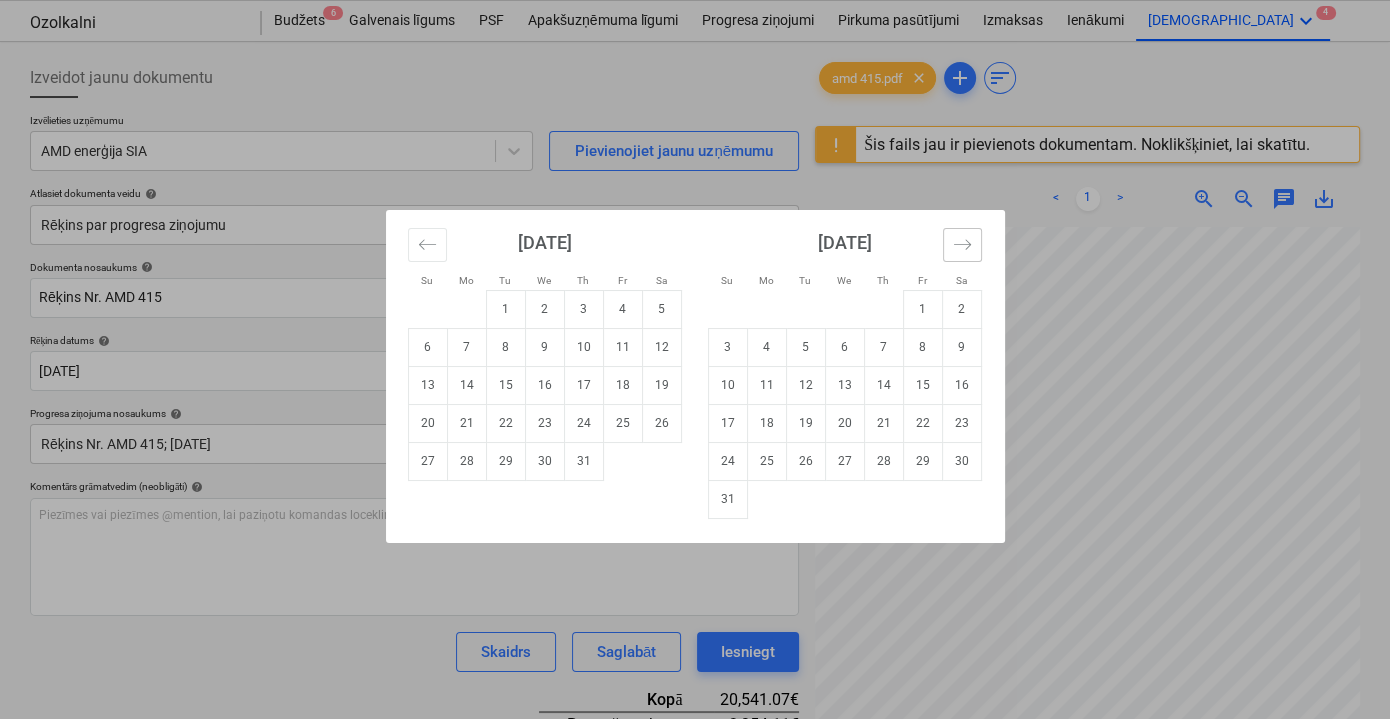 click 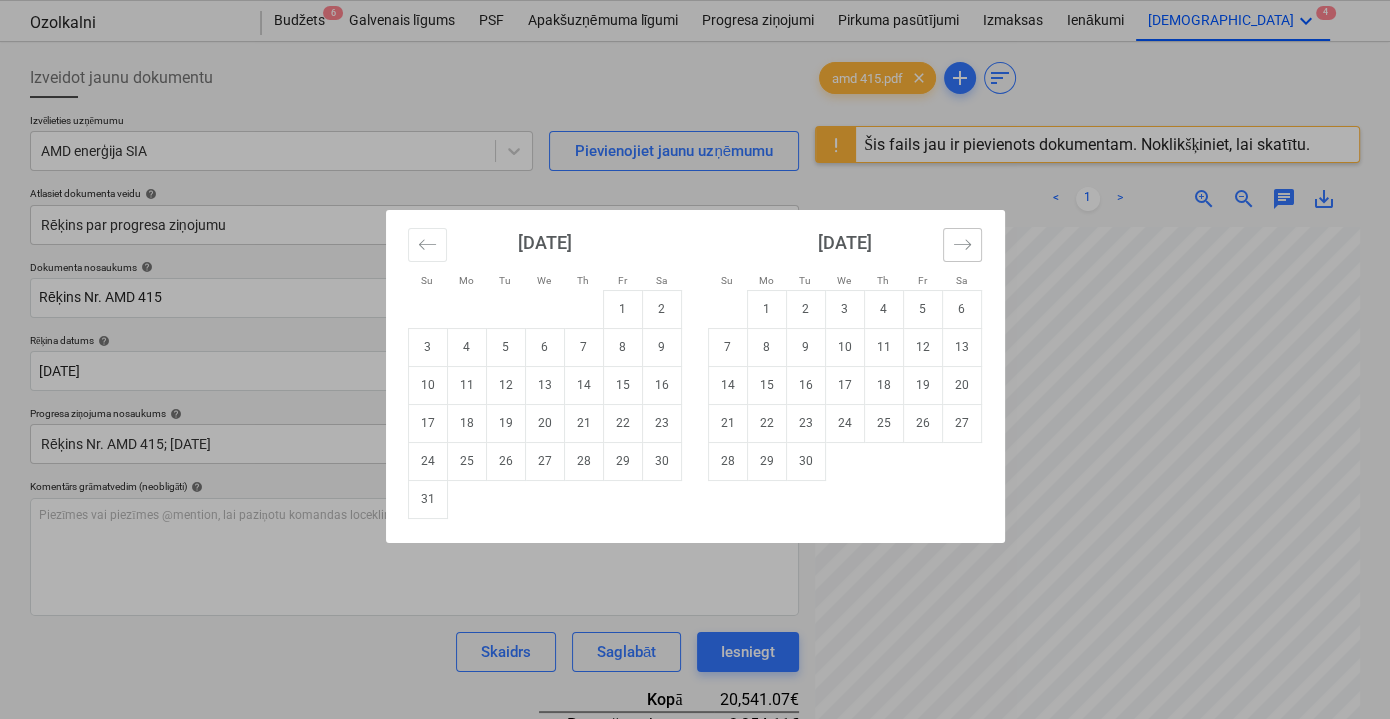 click 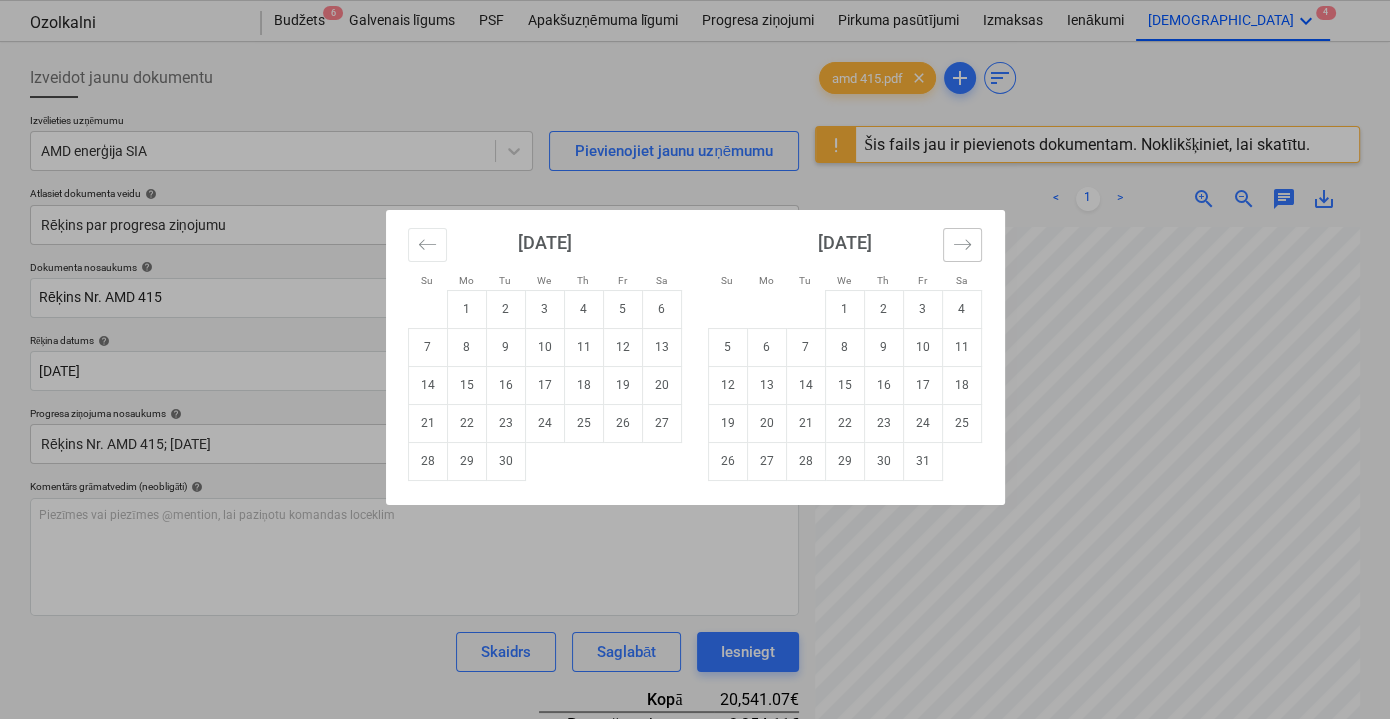 click 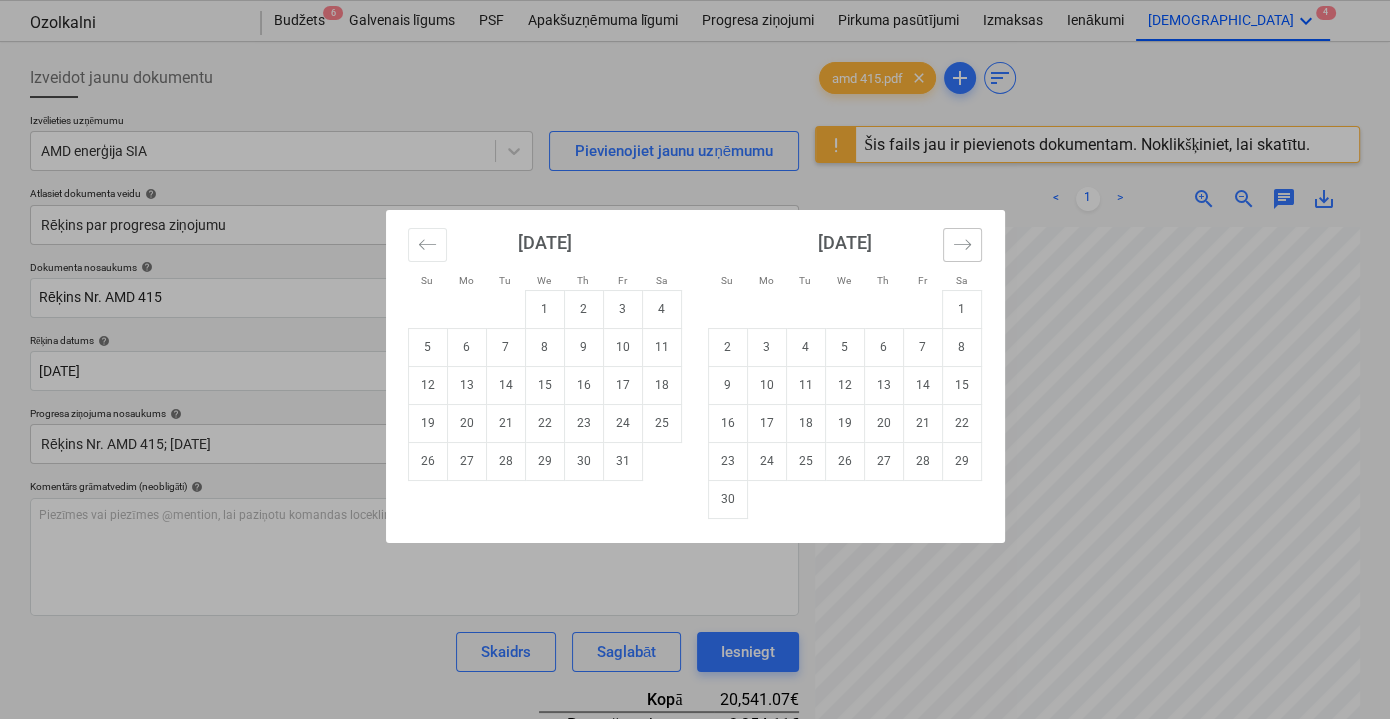 click 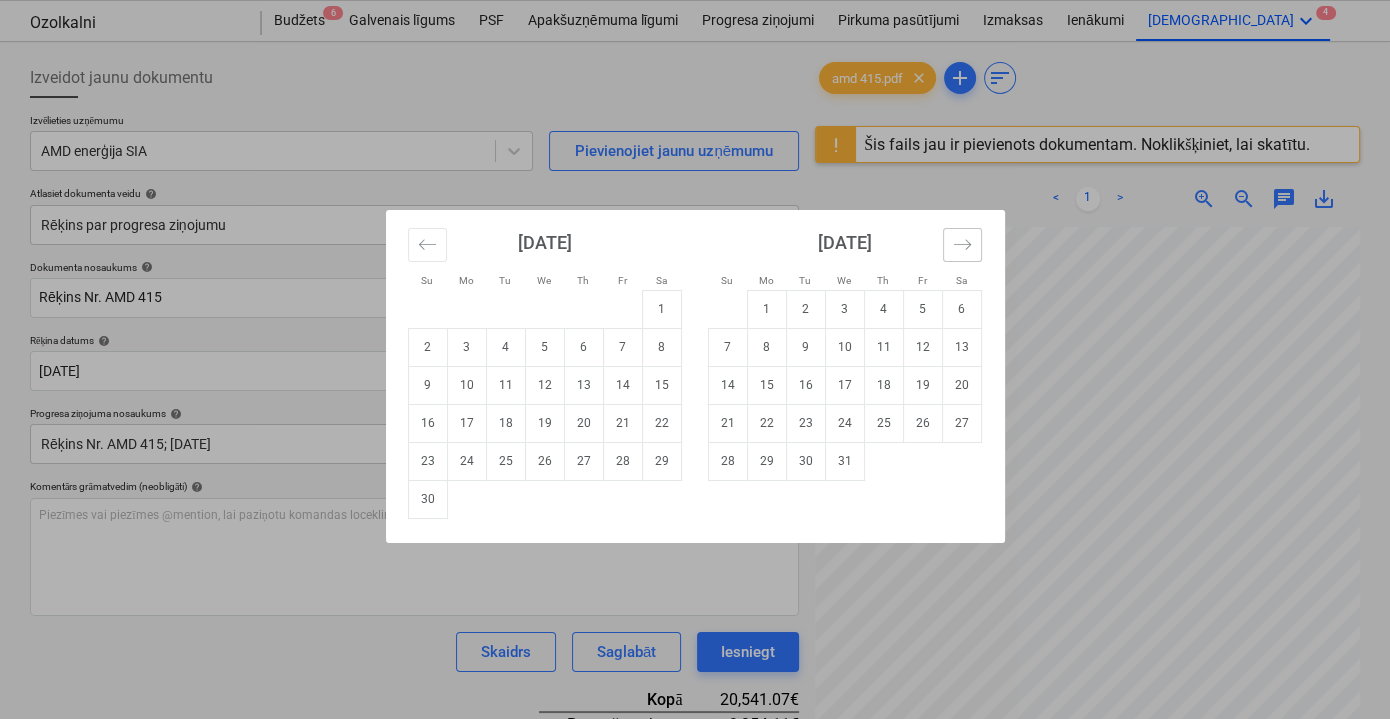 click 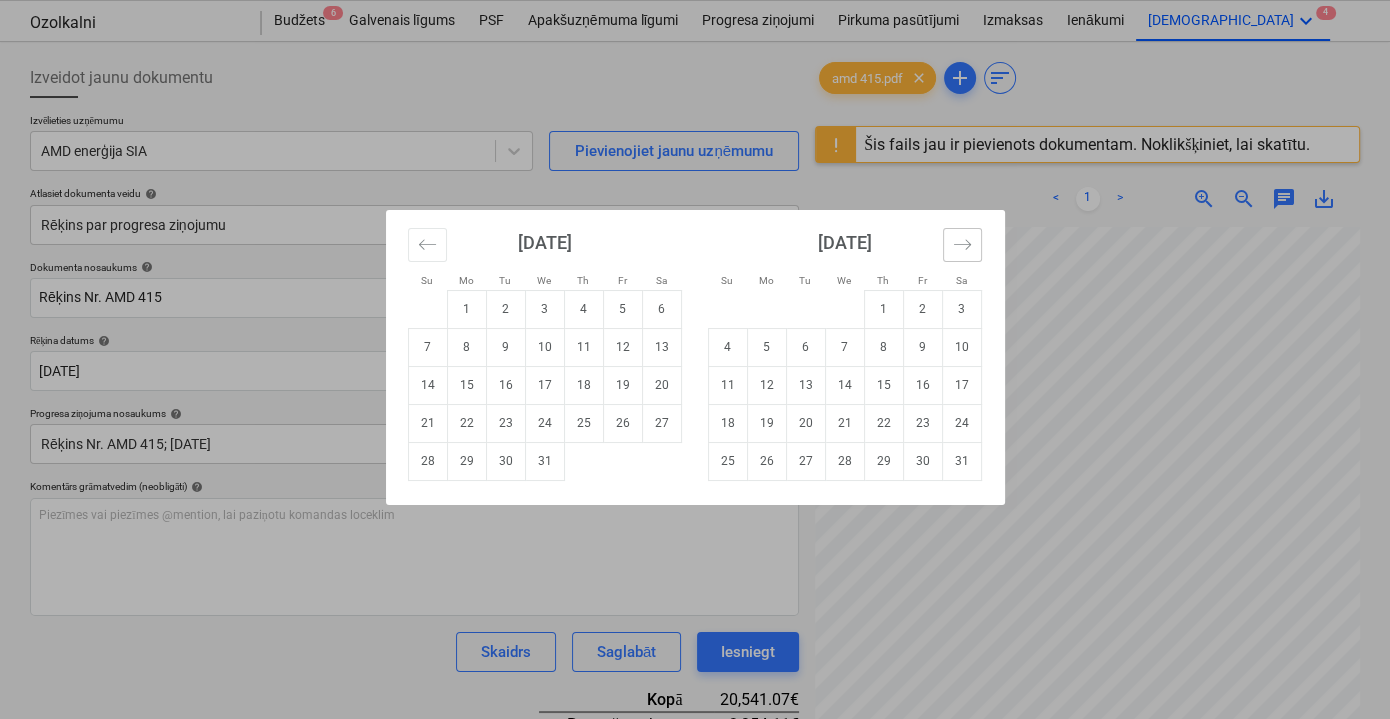 click 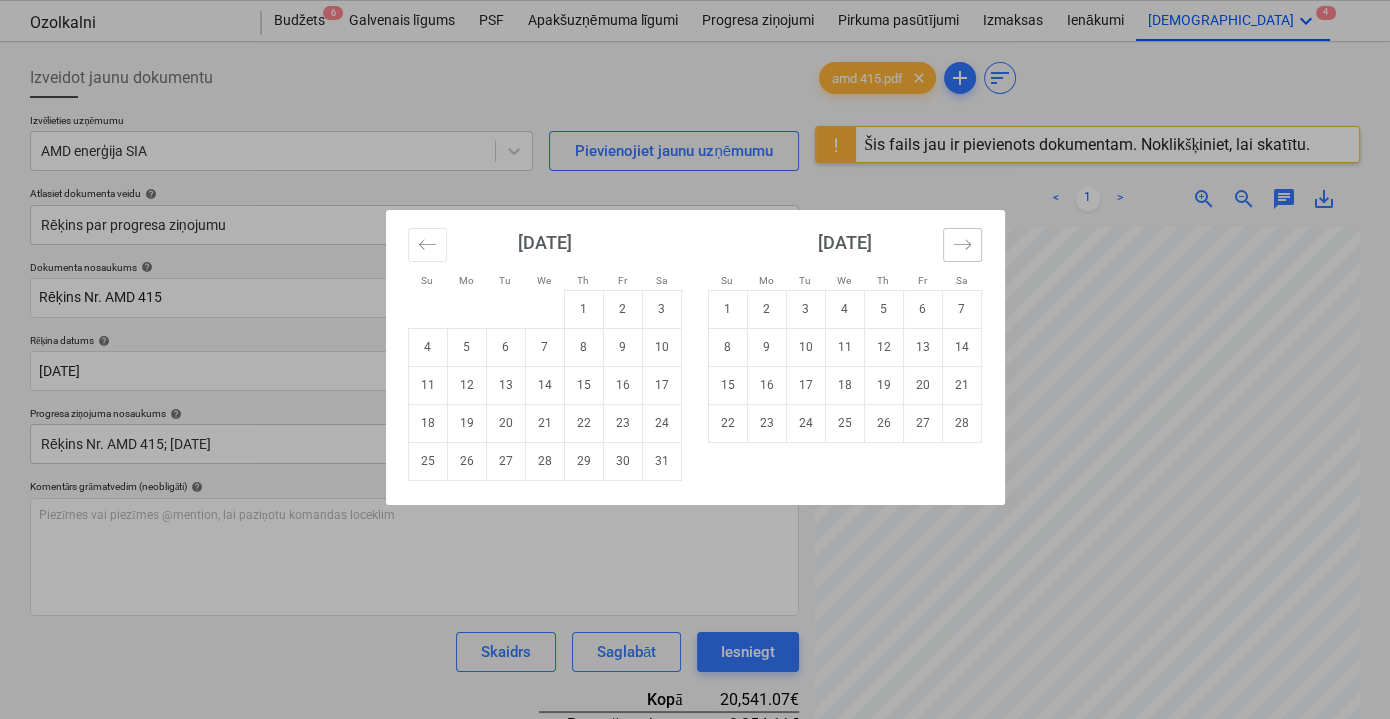 click 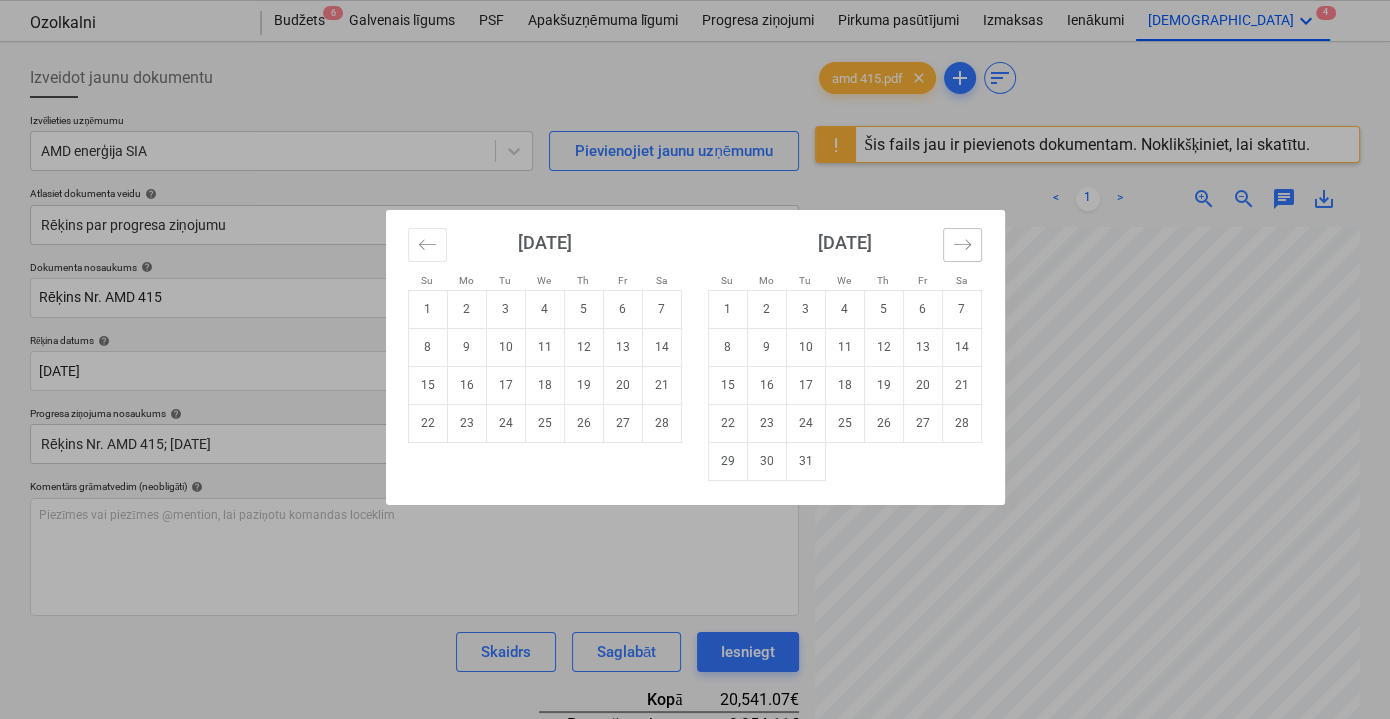 click 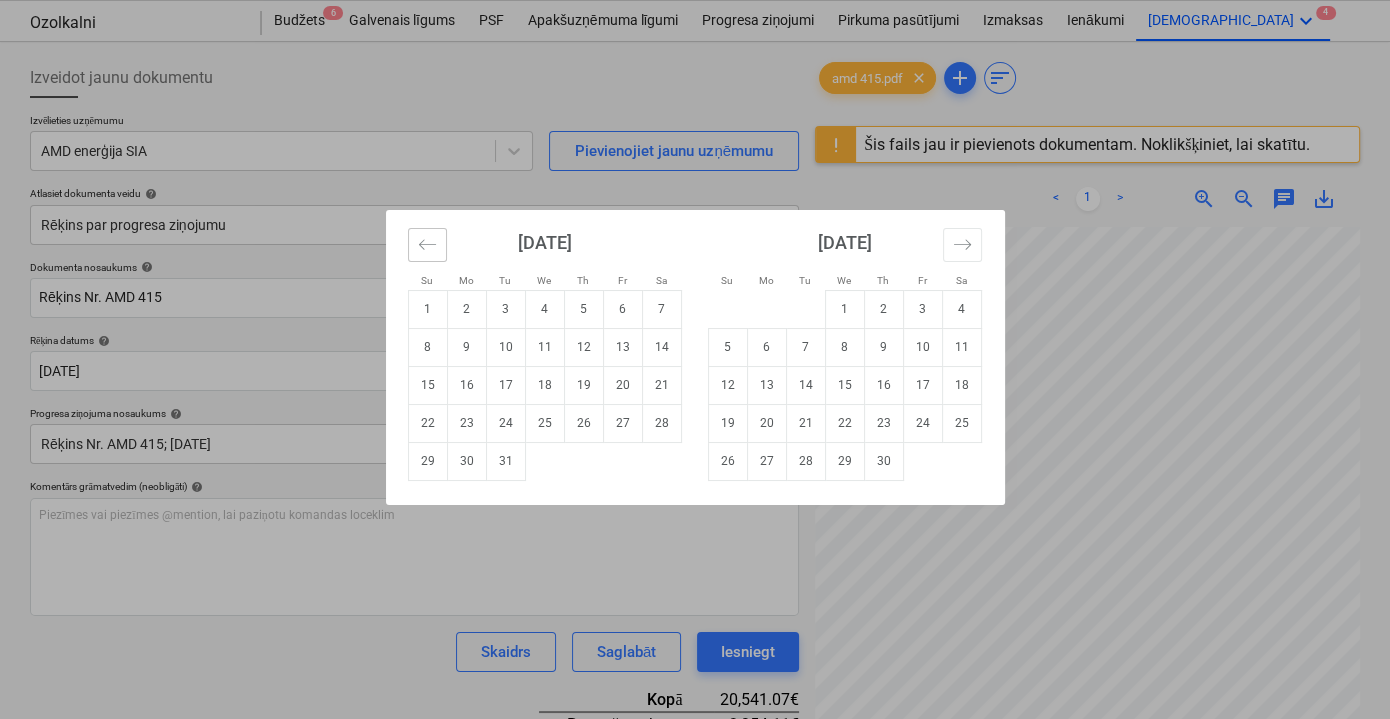 click at bounding box center (427, 245) 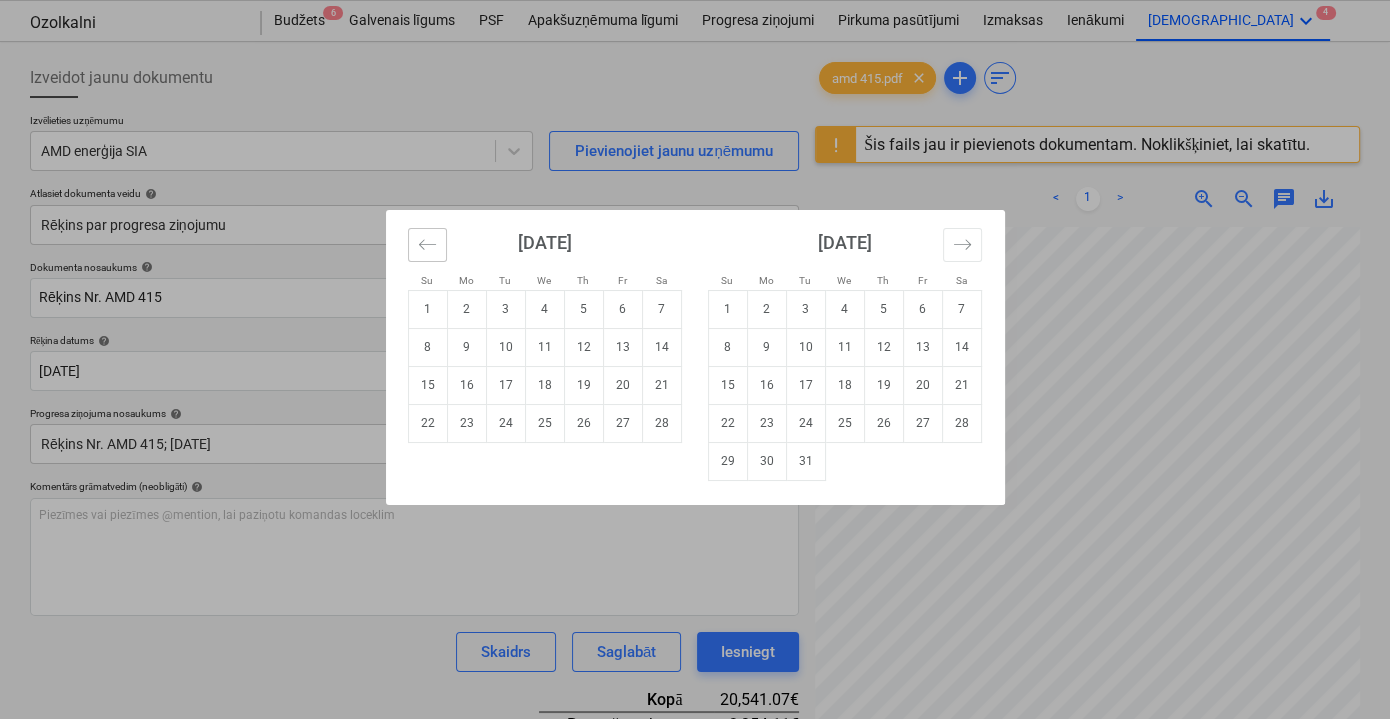 click at bounding box center (427, 245) 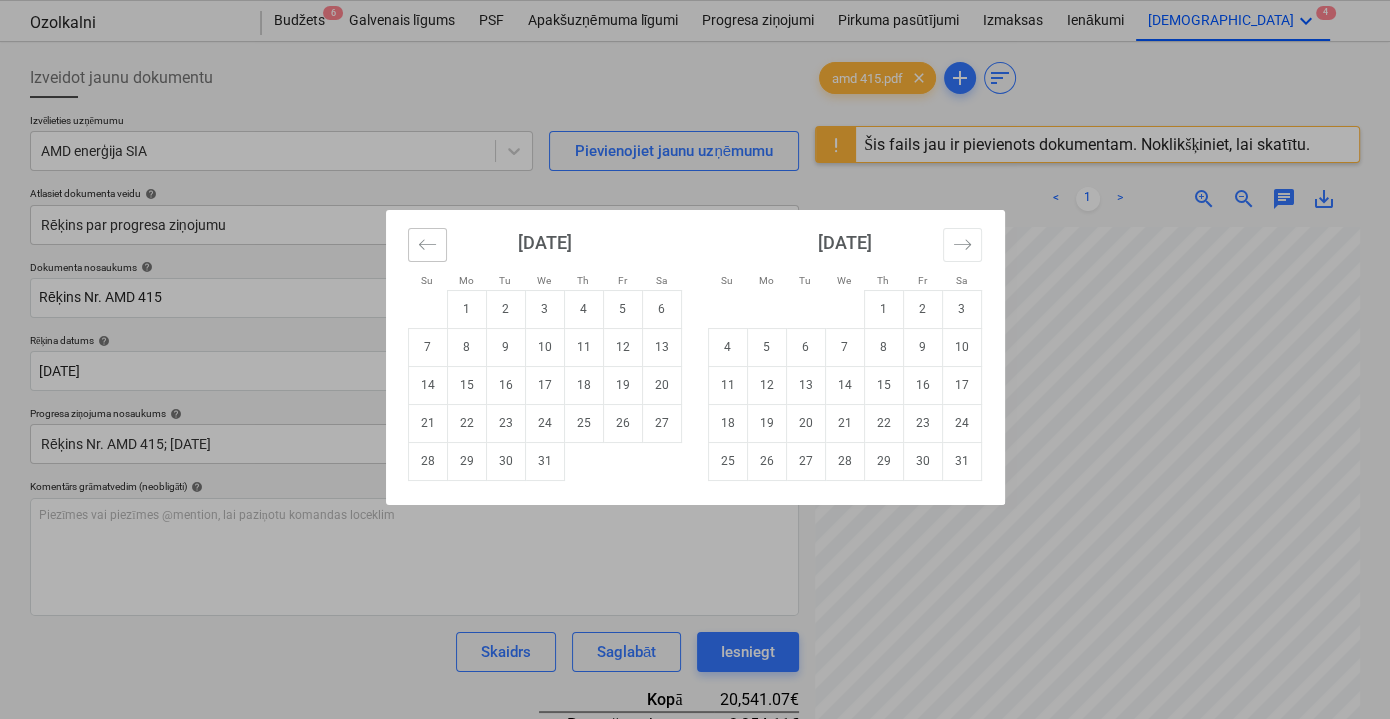 click at bounding box center [427, 245] 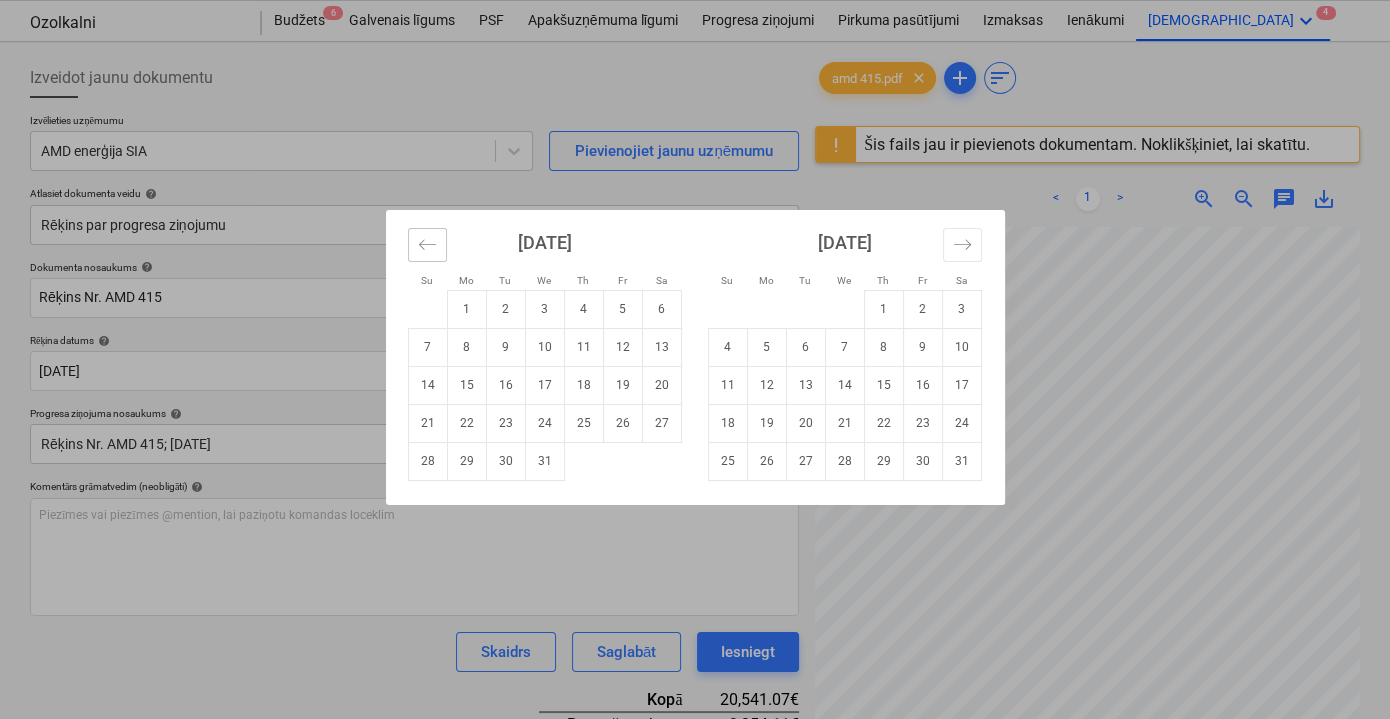 click at bounding box center (427, 245) 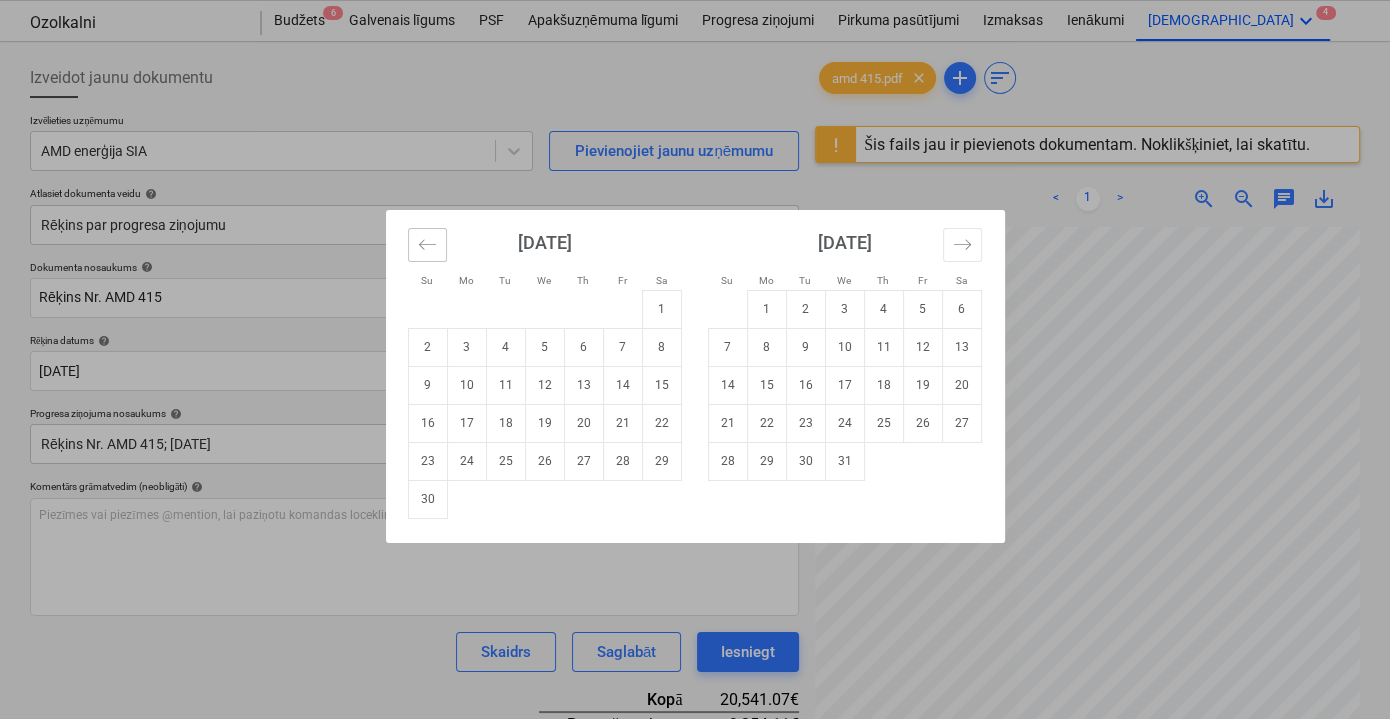 click at bounding box center [427, 245] 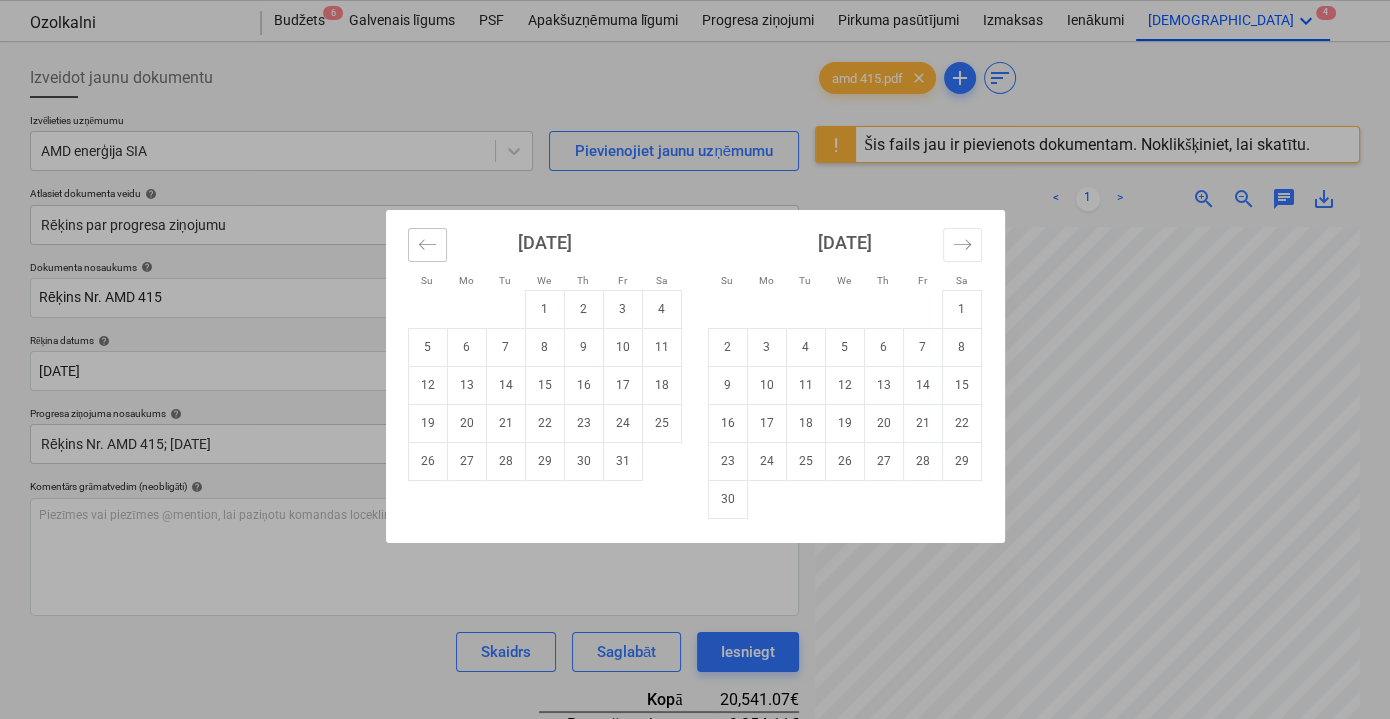 click at bounding box center [427, 245] 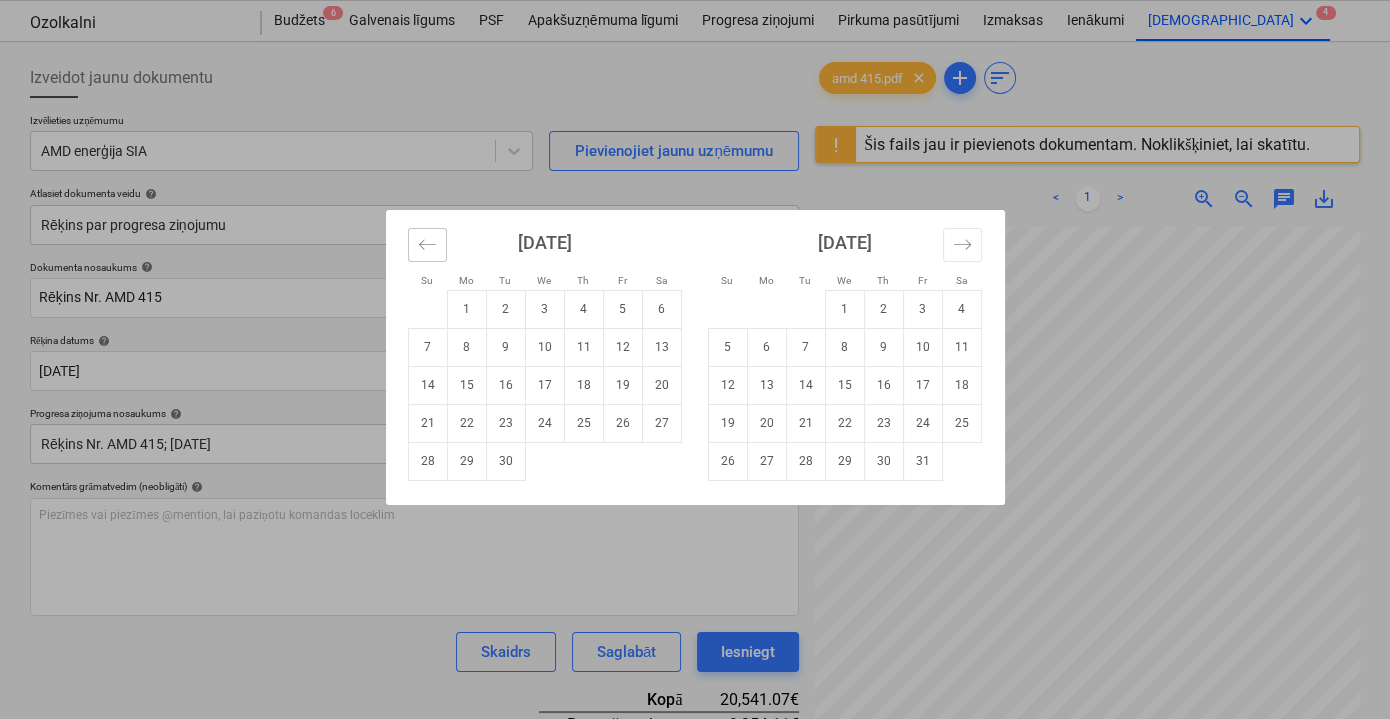 click at bounding box center (427, 245) 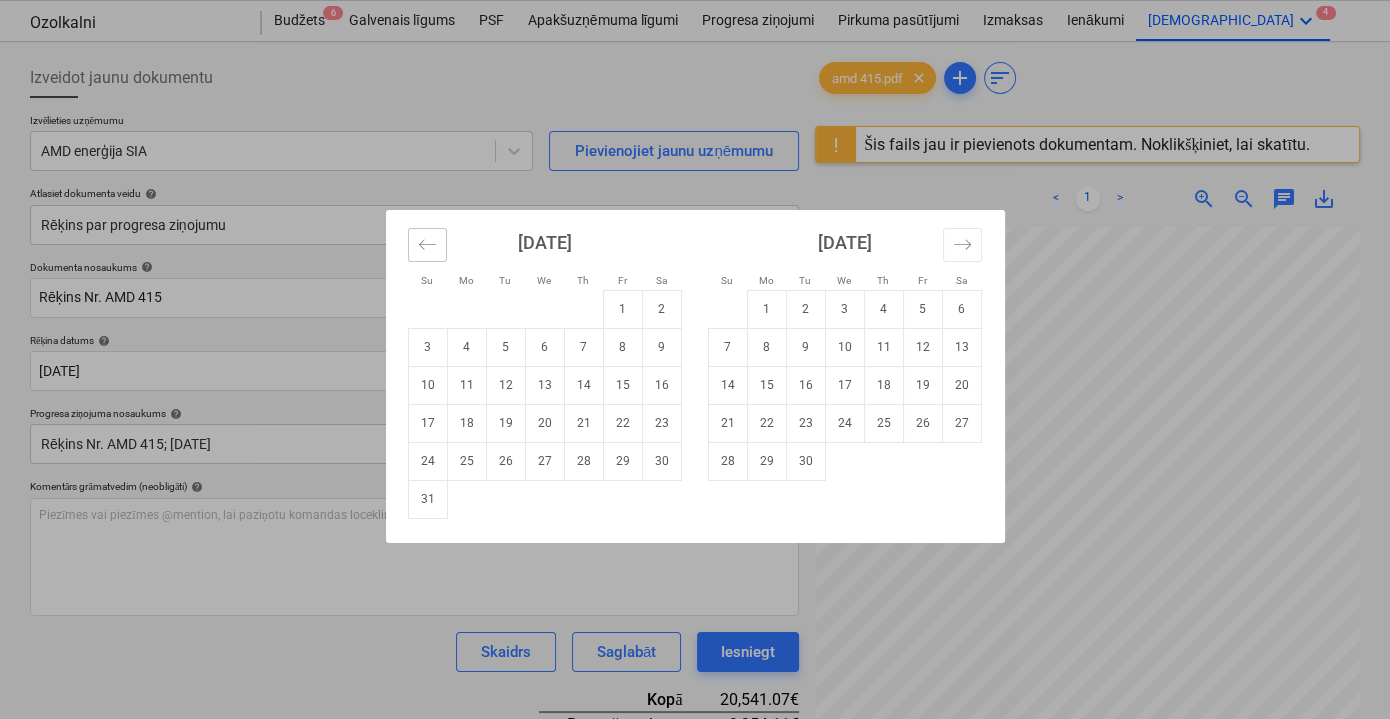 click at bounding box center [427, 245] 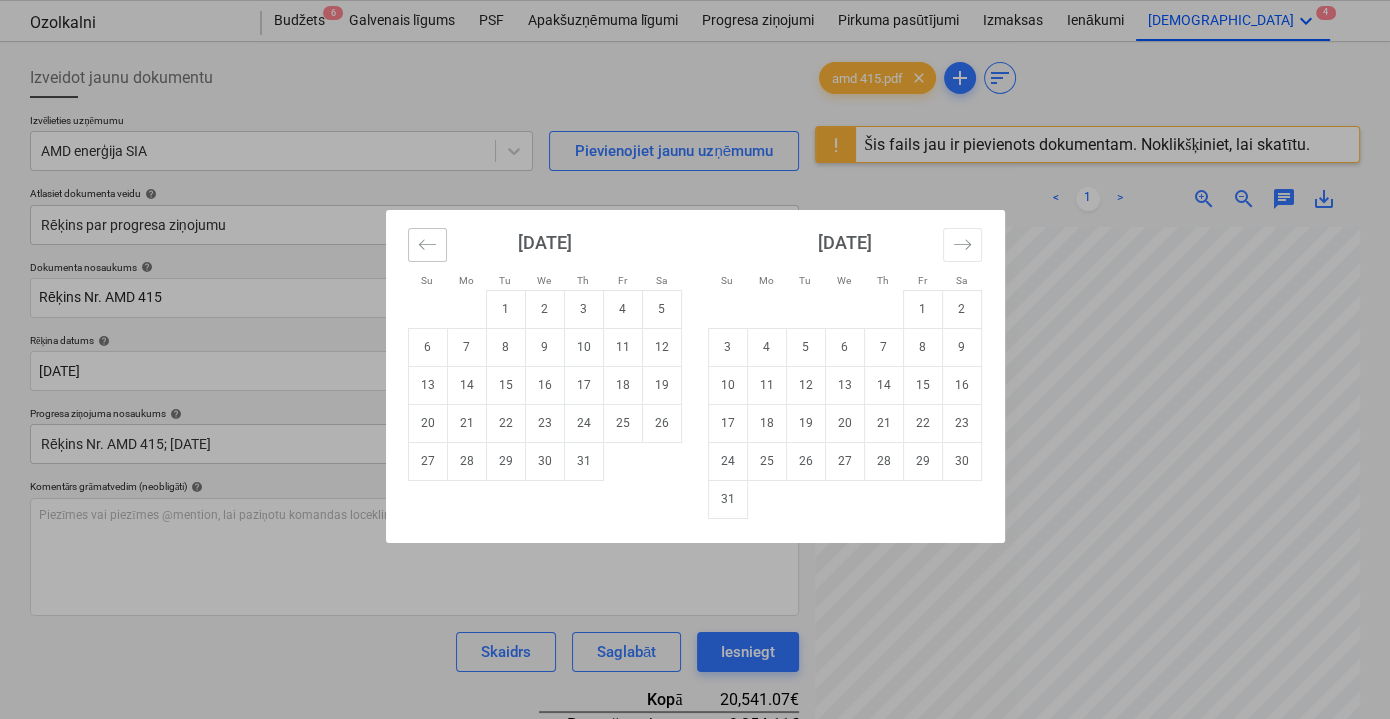 click at bounding box center (427, 245) 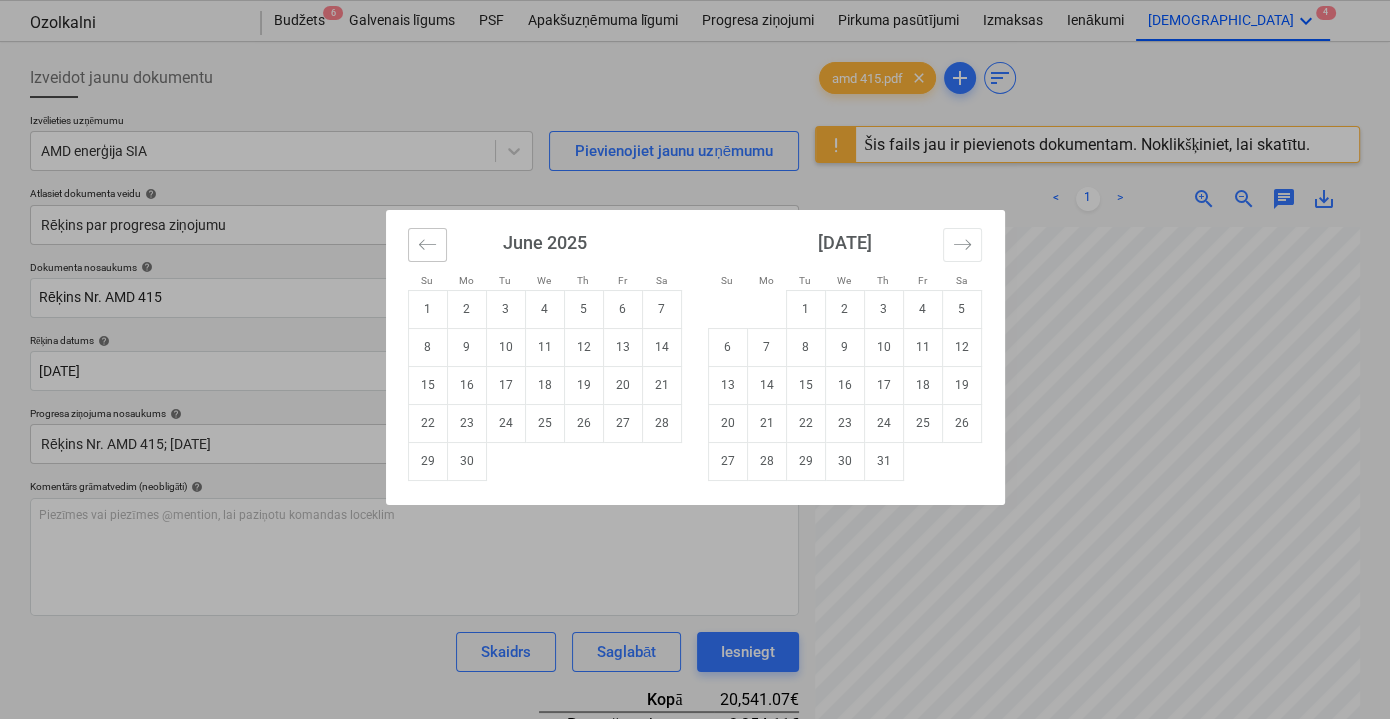 click at bounding box center [427, 245] 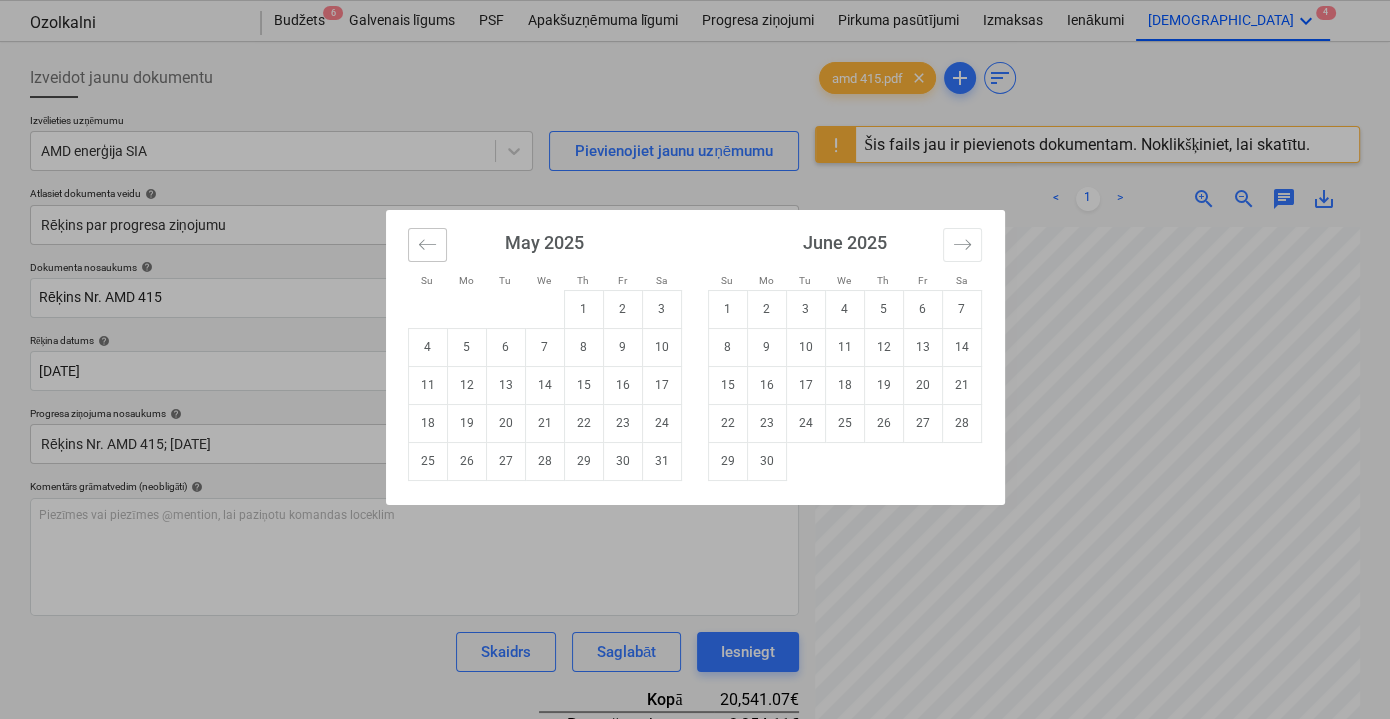 click at bounding box center [427, 245] 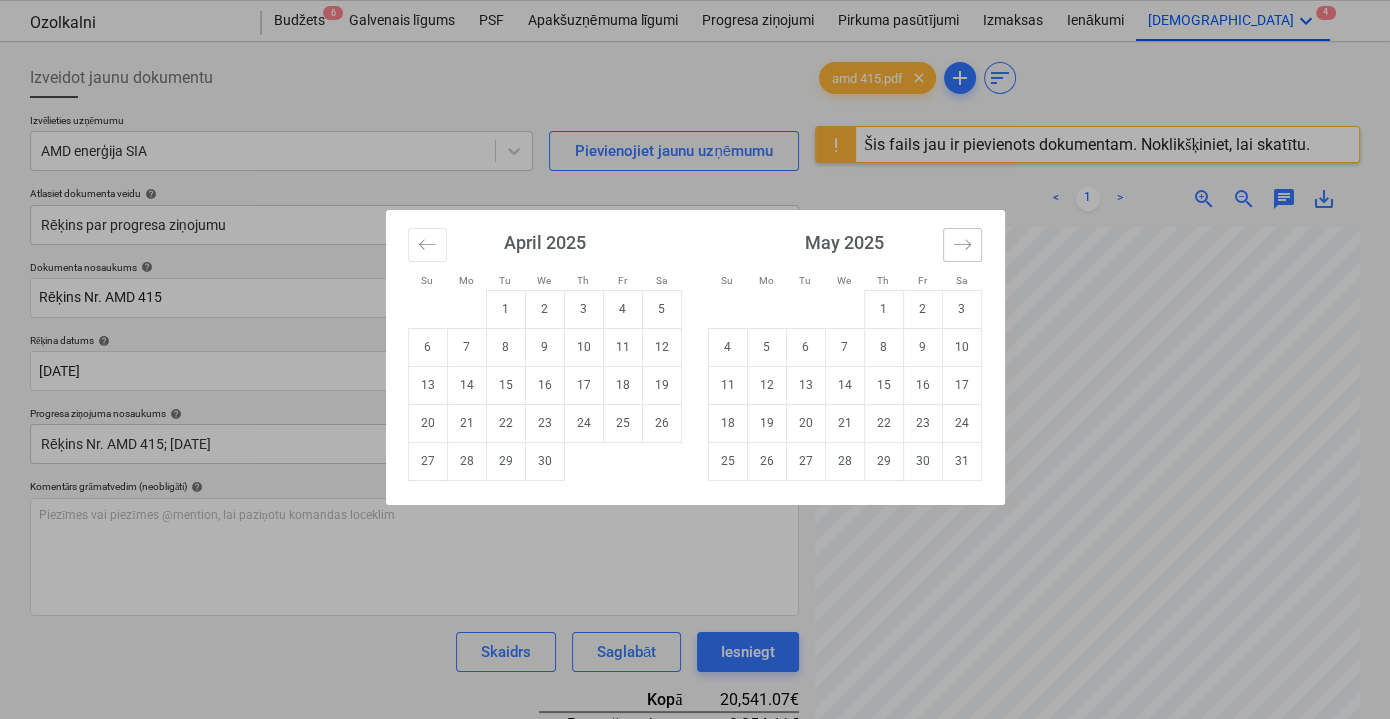 click at bounding box center (962, 245) 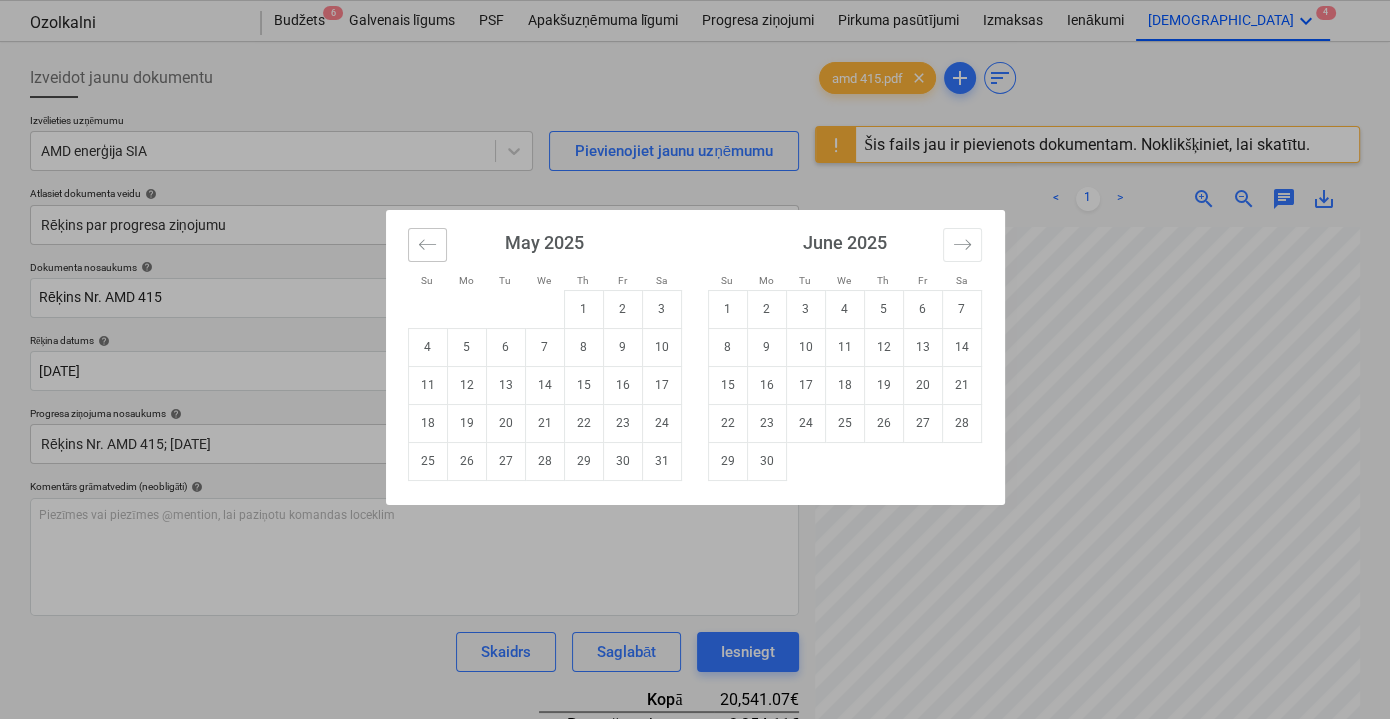 click at bounding box center (427, 245) 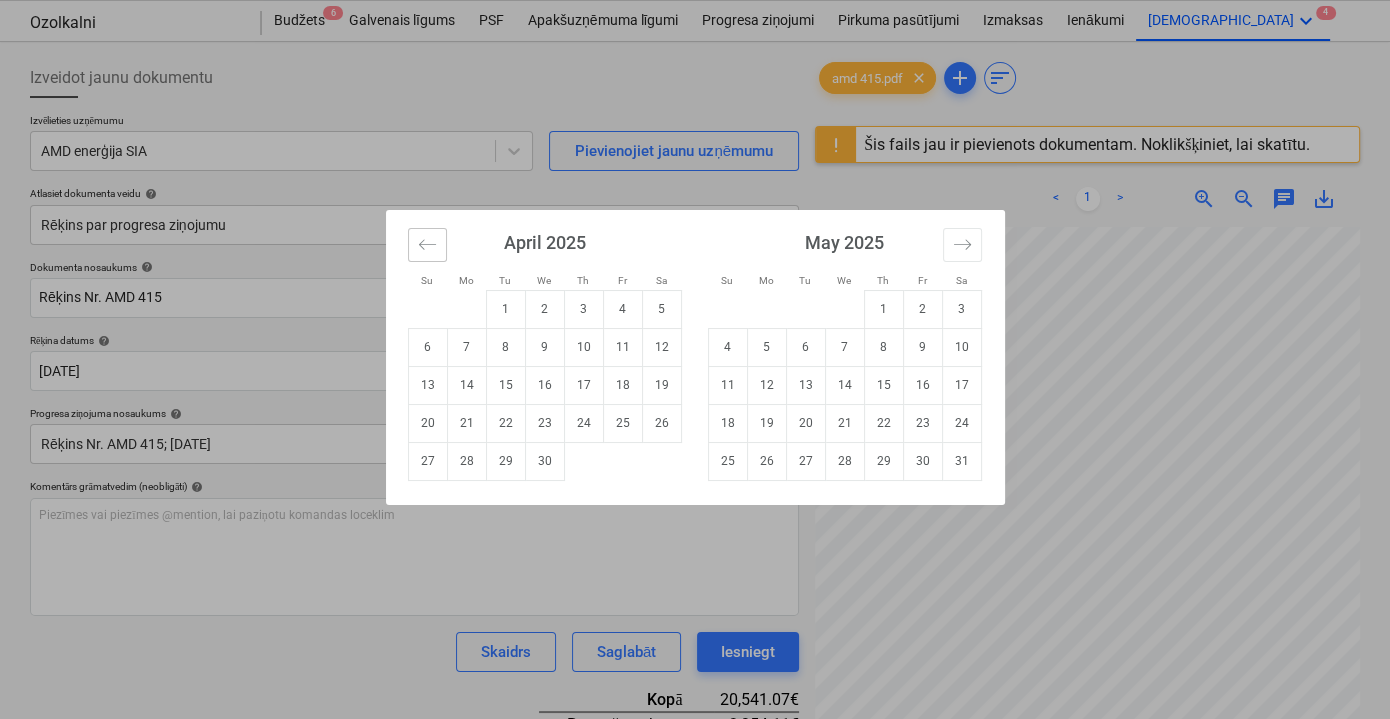 click at bounding box center [427, 245] 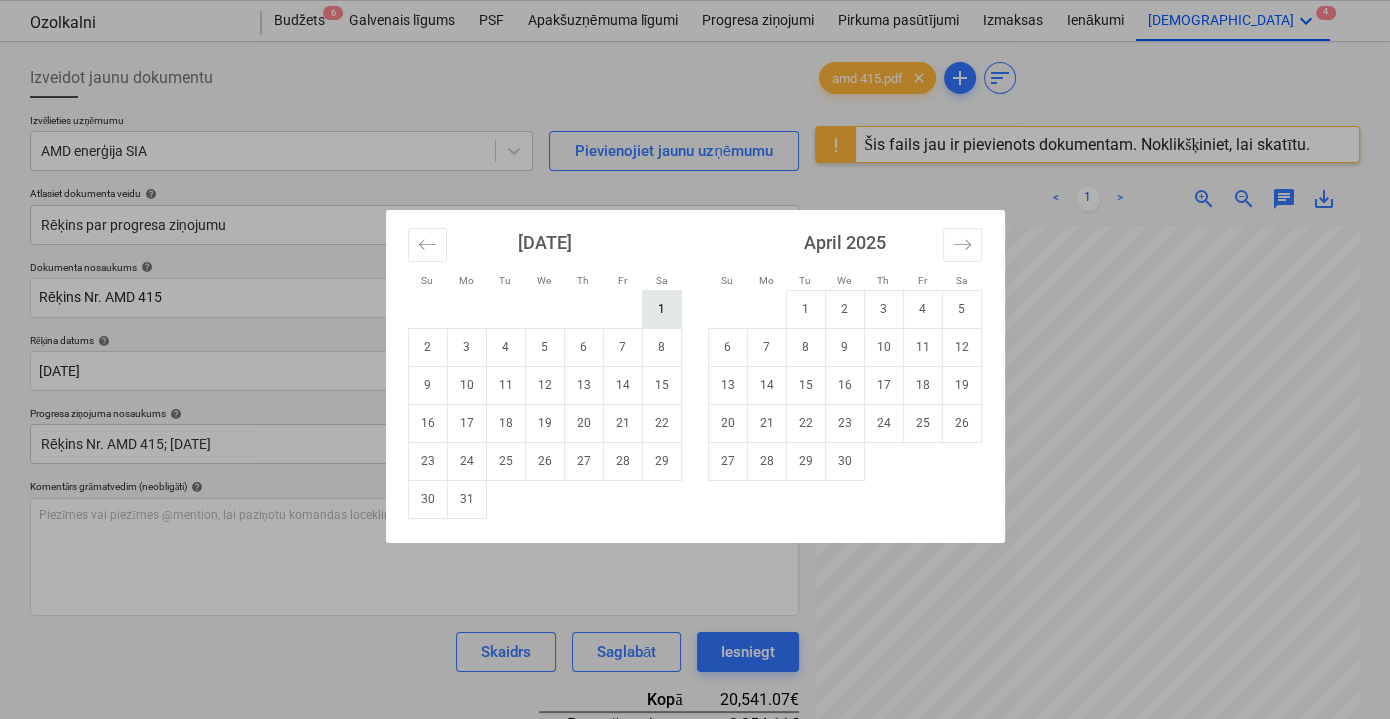 click on "1" at bounding box center (661, 309) 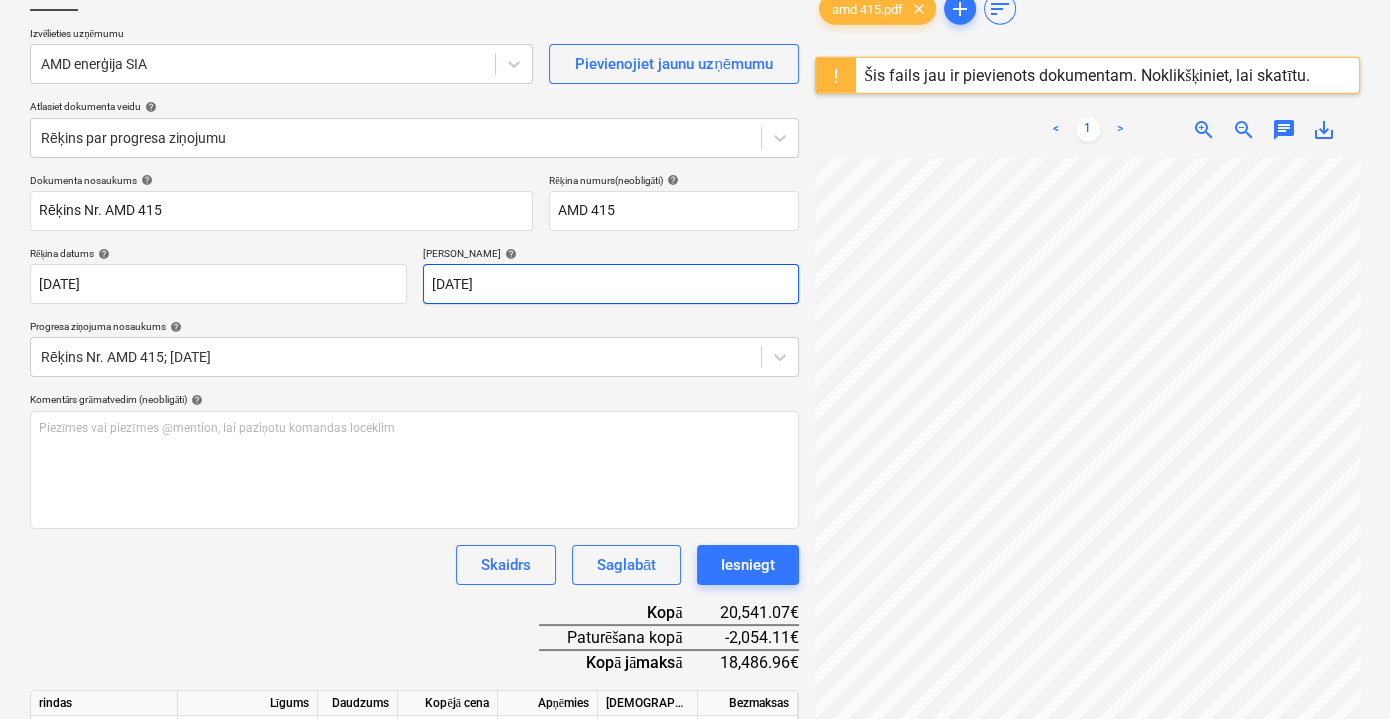 scroll, scrollTop: 254, scrollLeft: 0, axis: vertical 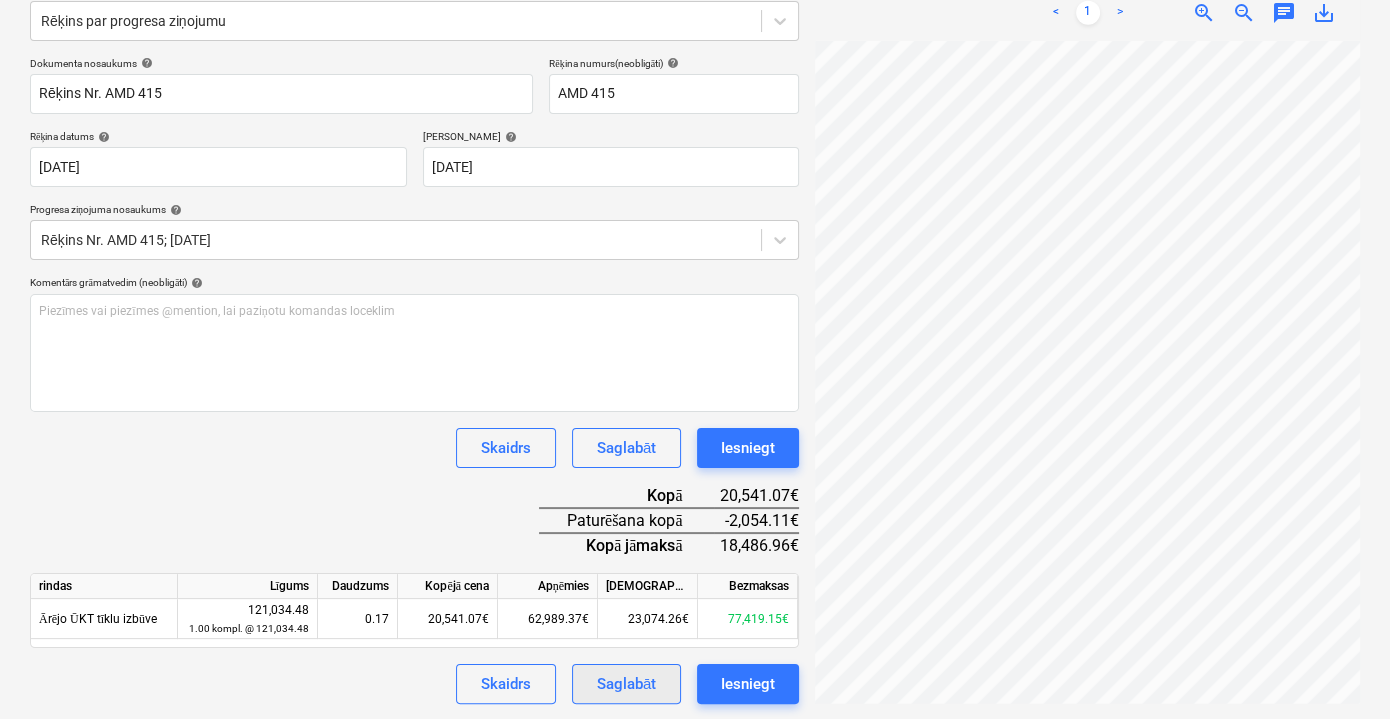 click on "Saglabāt" at bounding box center (626, 684) 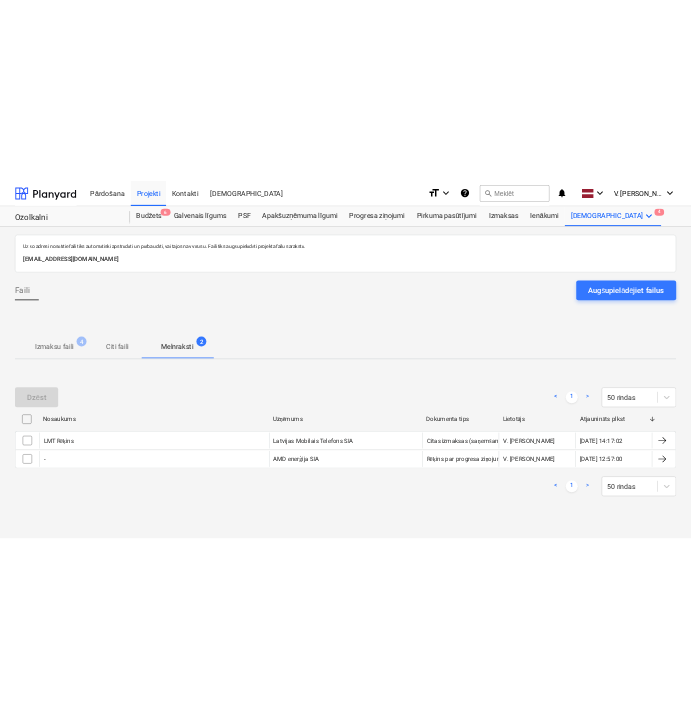 scroll, scrollTop: 0, scrollLeft: 0, axis: both 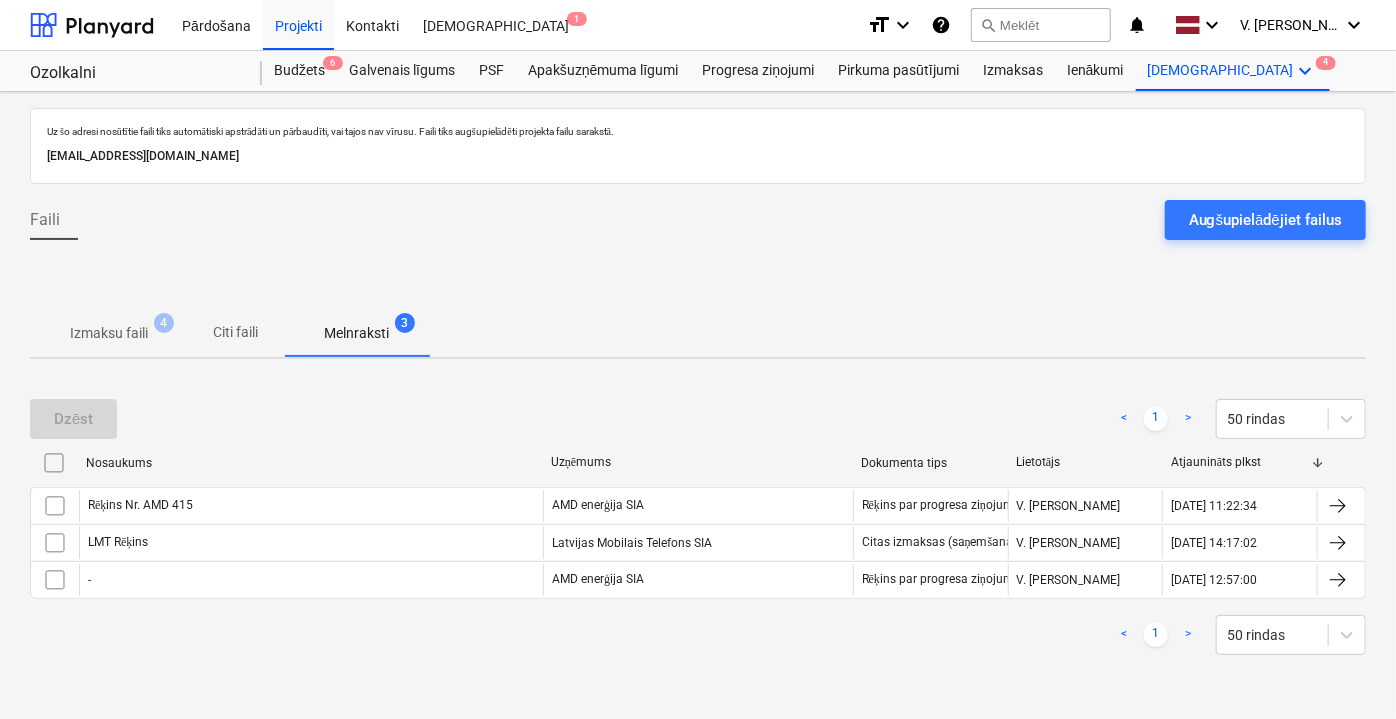 click on "Izmaksu faili 4" at bounding box center (109, 333) 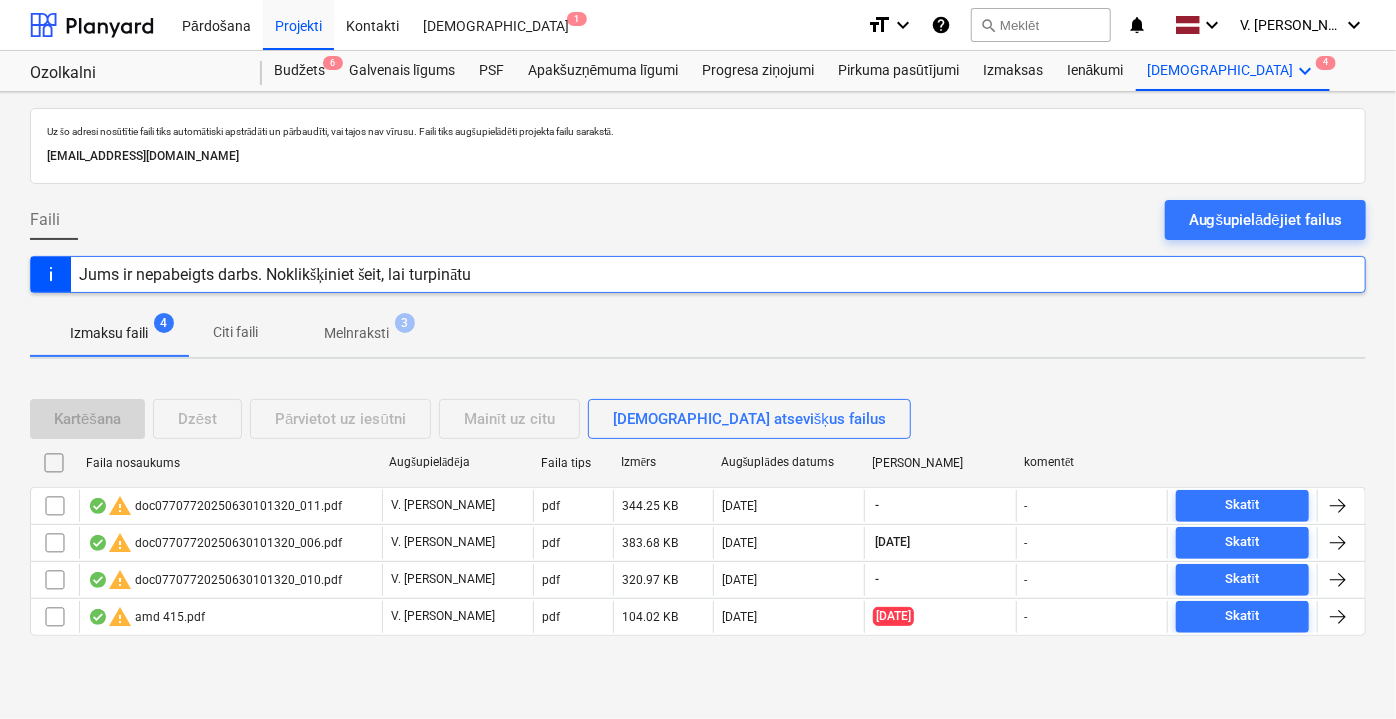 click on "Ozolkalni Ozolkalni Budžets 6 Galvenais līgums PSF Apakšuzņēmuma līgumi Progresa ziņojumi Pirkuma pasūtījumi Izmaksas Ienākumi Vairāk keyboard_arrow_down 4" at bounding box center [698, 71] 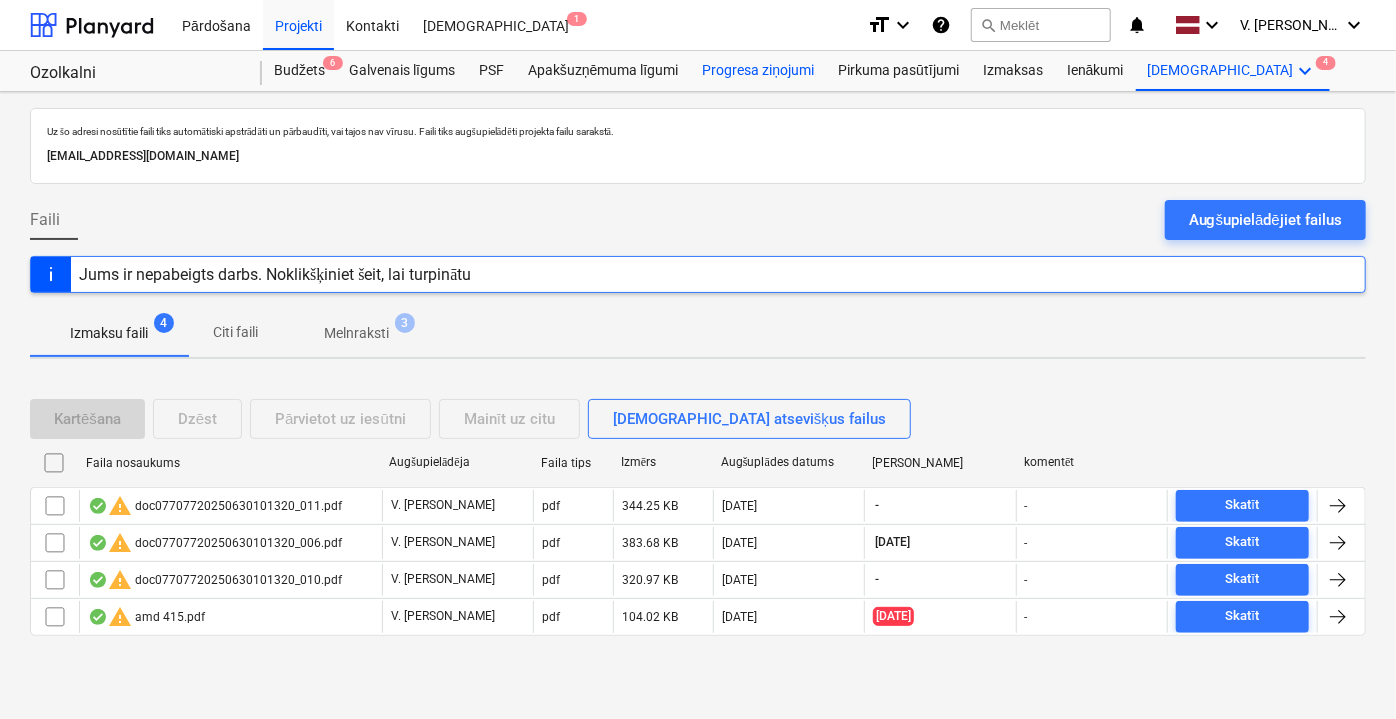 click on "Progresa ziņojumi" at bounding box center [758, 71] 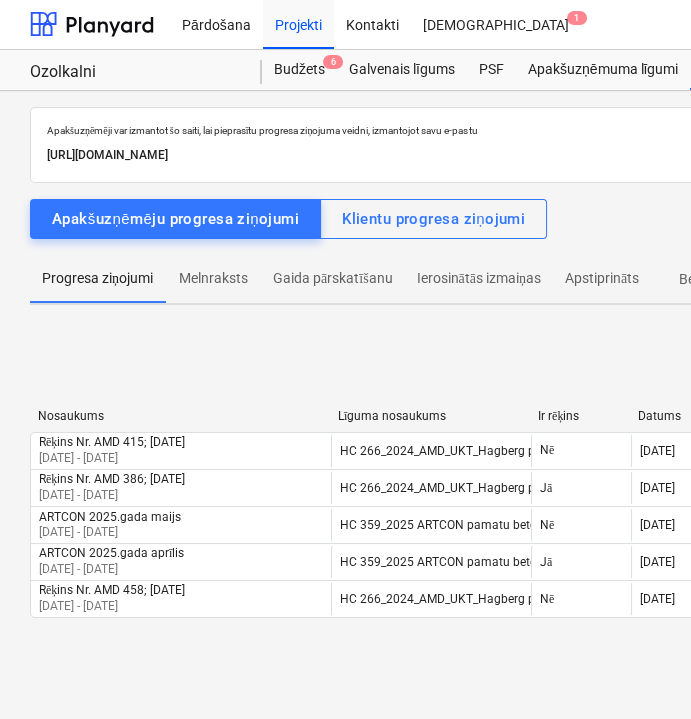 scroll, scrollTop: 0, scrollLeft: 0, axis: both 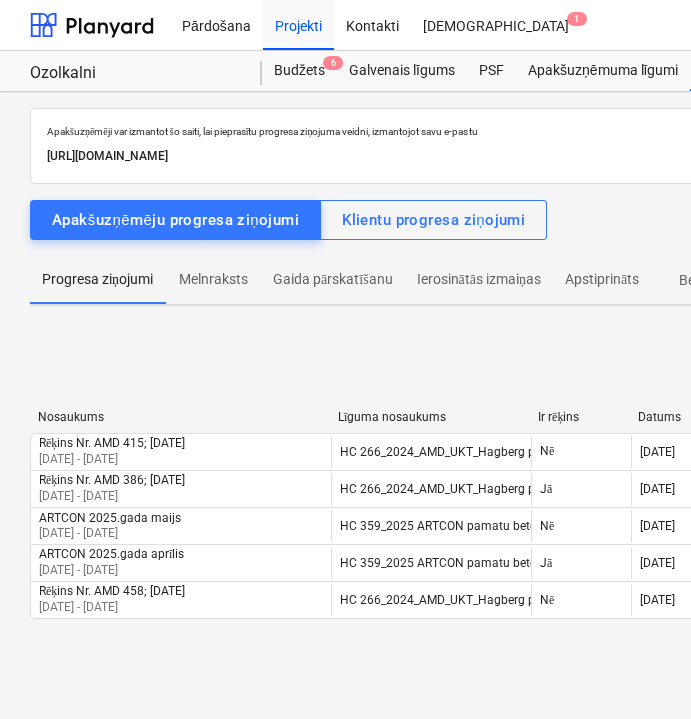click on "< 1 > 50 rindas Nosaukums Līguma nosaukums Ir rēķins Datums Apakšuzņēmuma līgums Pašreizējais Pašlaik apstiprināts kopā Pašlaik bez maksas Lēmumi Statuss Rēķins Nr. AMD 415; [DATE] [DATE] - [DATE] HC 266_2024_AMD_UKT_Hagberg park (1) (1).[GEOGRAPHIC_DATA] Nē [DATE] 121,034.48€ 20,541.07€ 62,989.37€ 47.96% - Apstiprināts Rēķins Nr. AMD 386; [DATE] [DATE] - [DATE] HC 266_2024_AMD_UKT_Hagberg park (1) (1).edoc [PERSON_NAME] [DATE] 121,034.48€ 23,074.26€ 62,989.37€ 47.96% - Apstiprināts ARTCON 2025.gada maijs [DATE] - [DATE] HC 359_2025 ARTCON pamatu betonesana (1).edoc Nē [DATE] 59,556.87€ 33,690.72€ 43,629.52€ 26.74% - Apstiprināts ARTCON 2025.gada aprīlis [DATE] - [DATE] HC 359_2025 ARTCON pamatu betonesana (1).edoc [PERSON_NAME] [DATE] 59,556.87€ 9,938.80€ 43,629.52€ 26.74% - Apstiprināts Rēķins Nr. AMD 458; [DATE] [DATE] - [DATE] HC 266_2024_AMD_UKT_Hagberg park (1) (1).[GEOGRAPHIC_DATA] Nē [DATE] 121,034.48€ 47.96%" at bounding box center (684, 519) 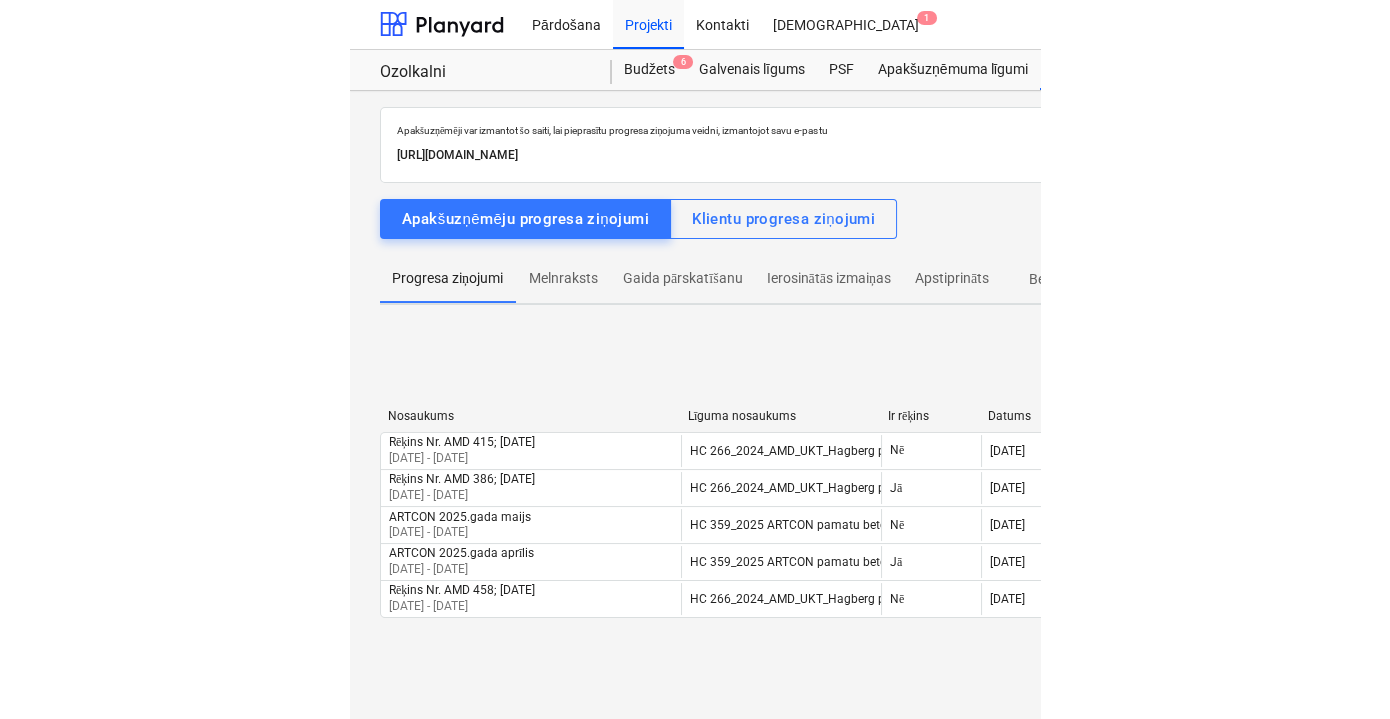 scroll, scrollTop: 0, scrollLeft: 0, axis: both 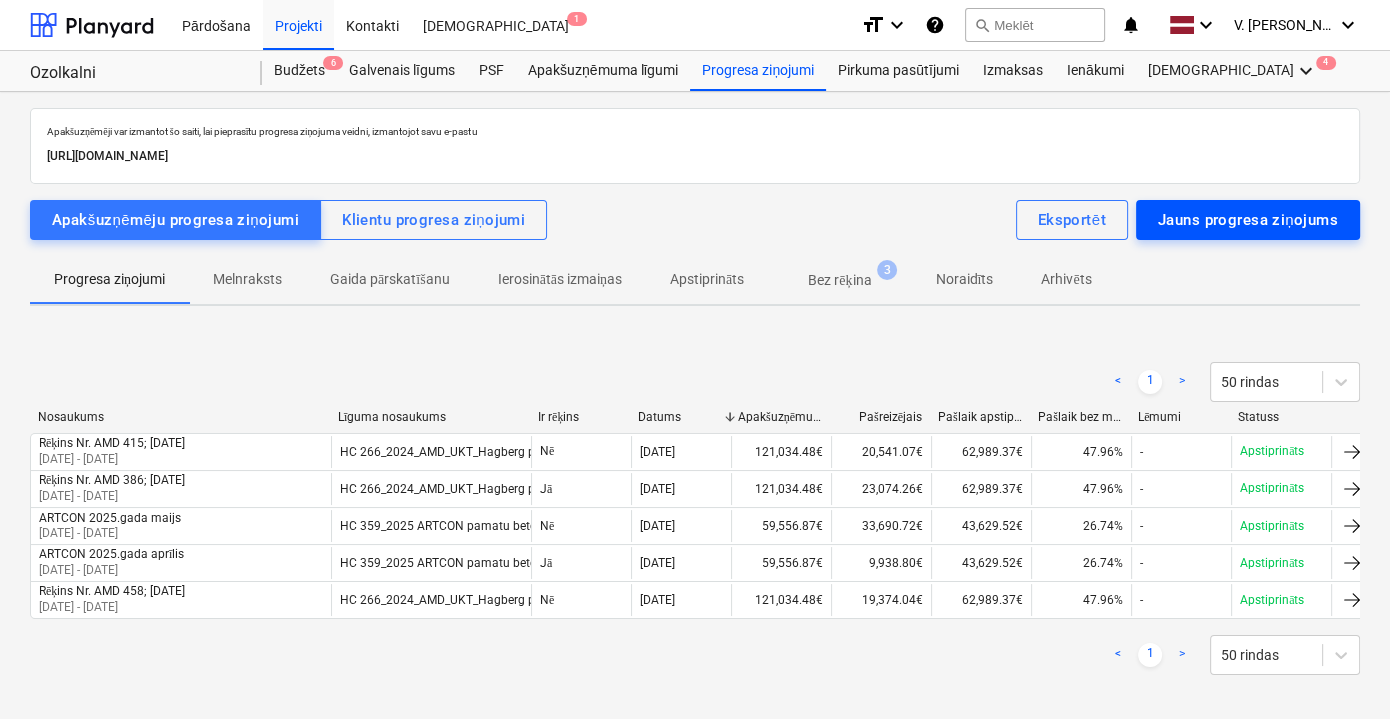 click on "Jauns progresa ziņojums" at bounding box center [1248, 220] 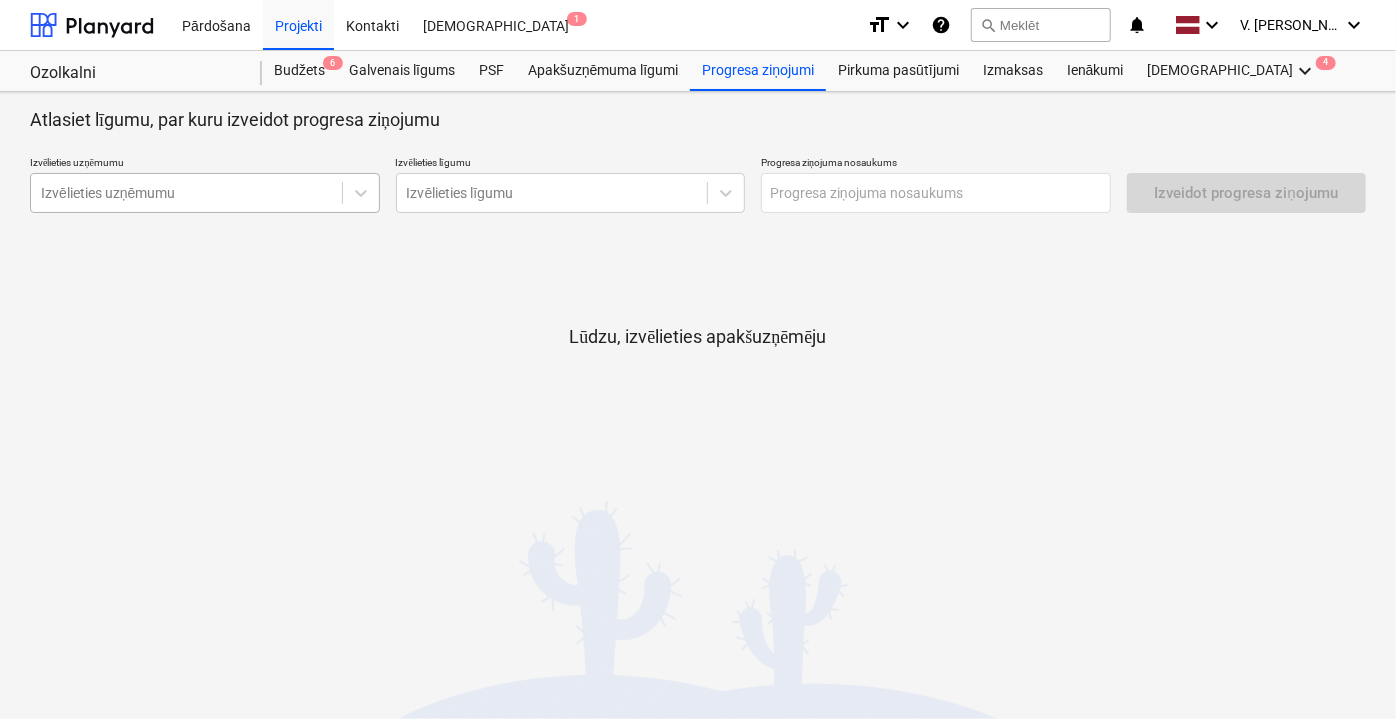 click at bounding box center [186, 193] 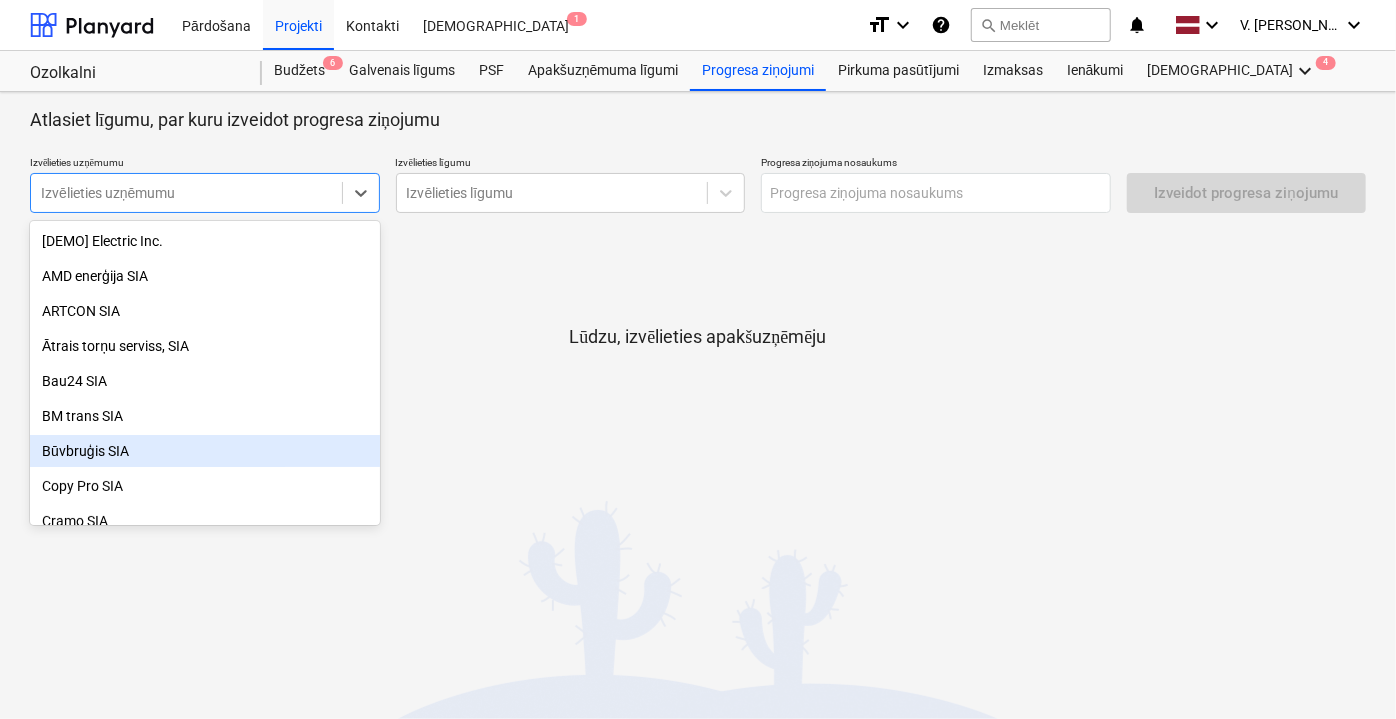 click on "Būvbruģis SIA" at bounding box center (205, 451) 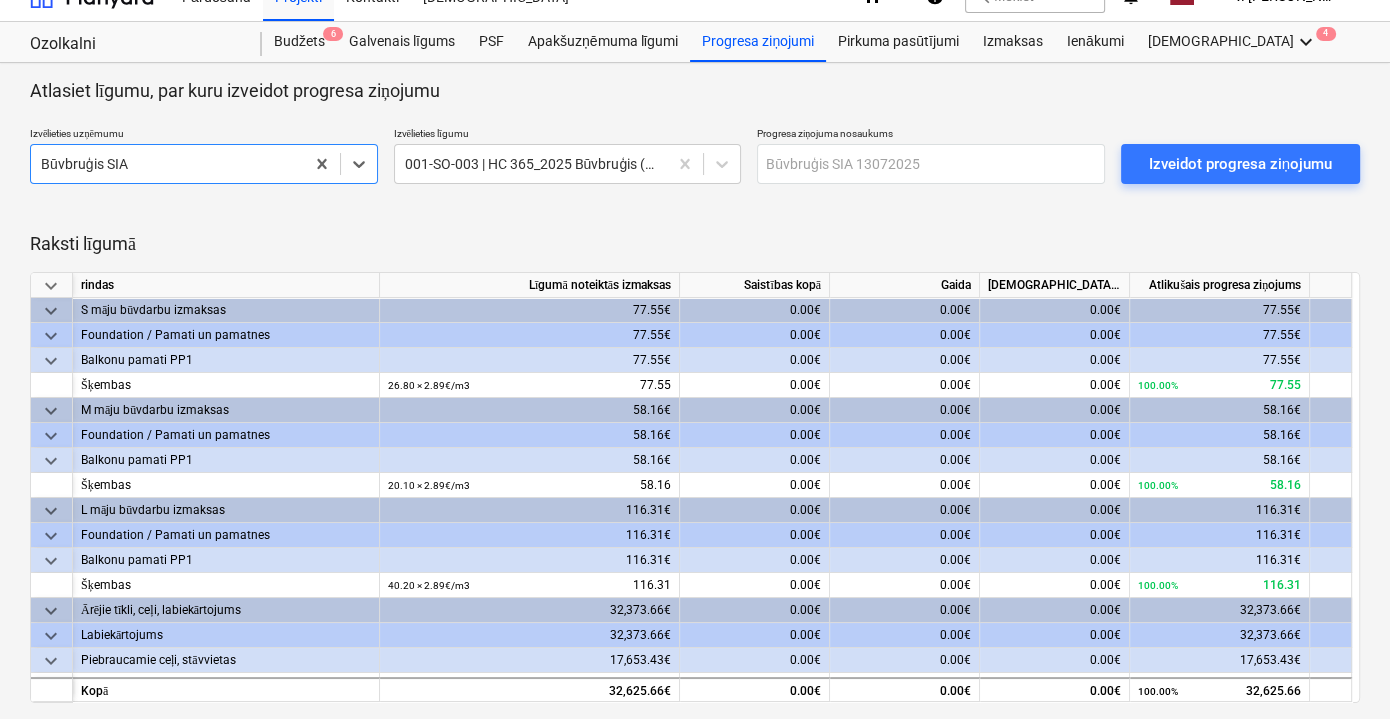 scroll, scrollTop: 45, scrollLeft: 0, axis: vertical 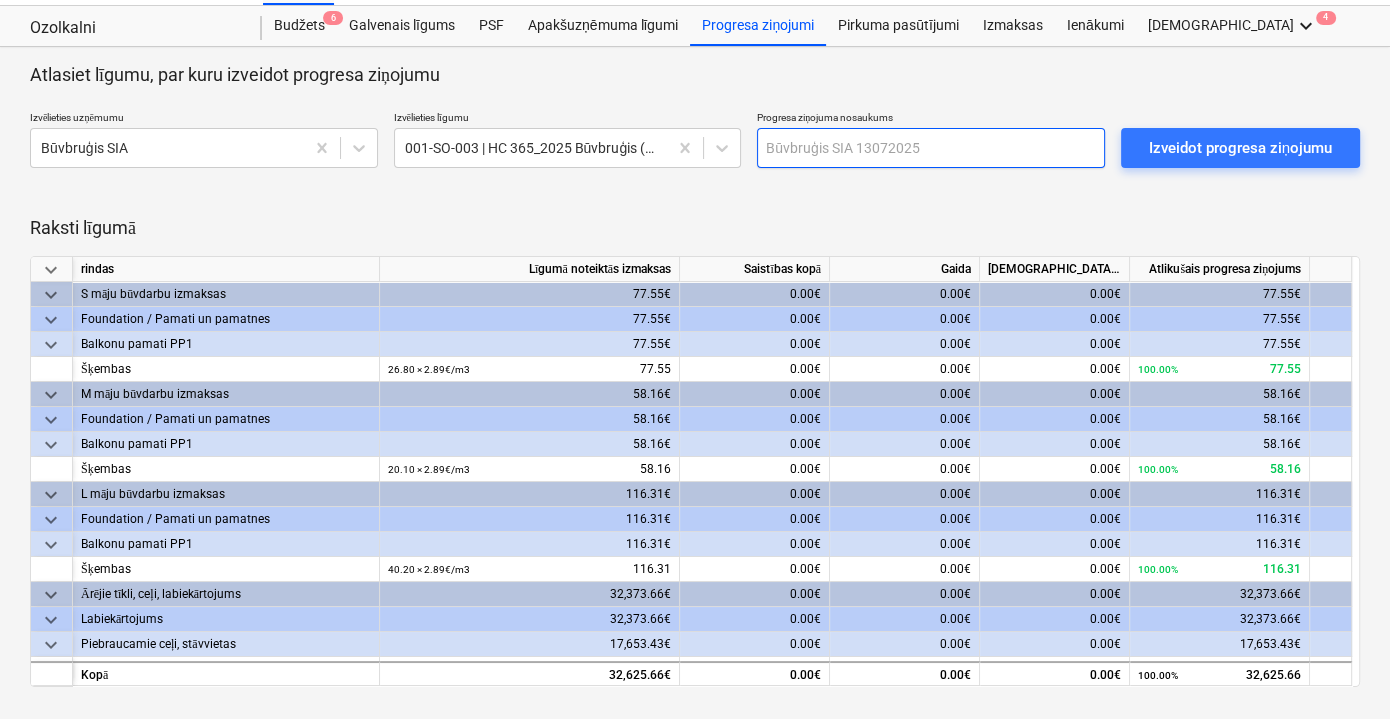 click at bounding box center (931, 148) 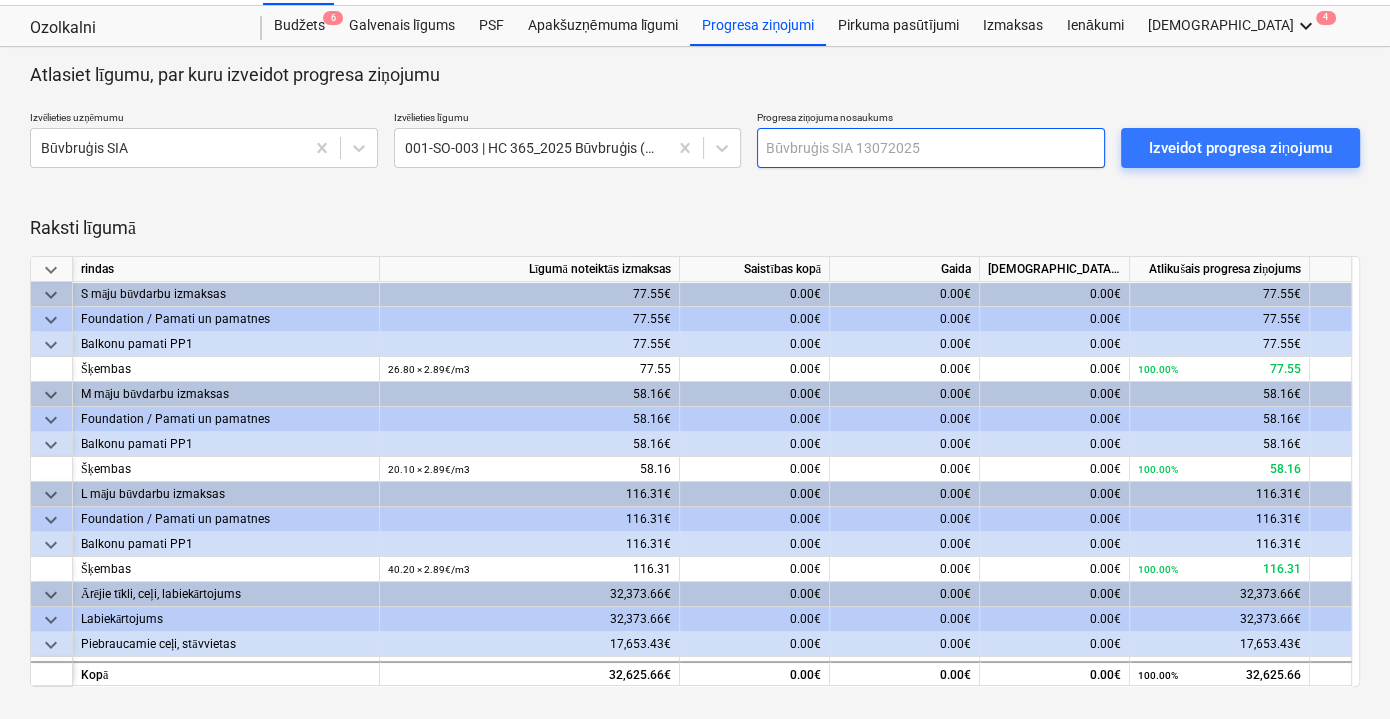 paste on "Būvbruģis" 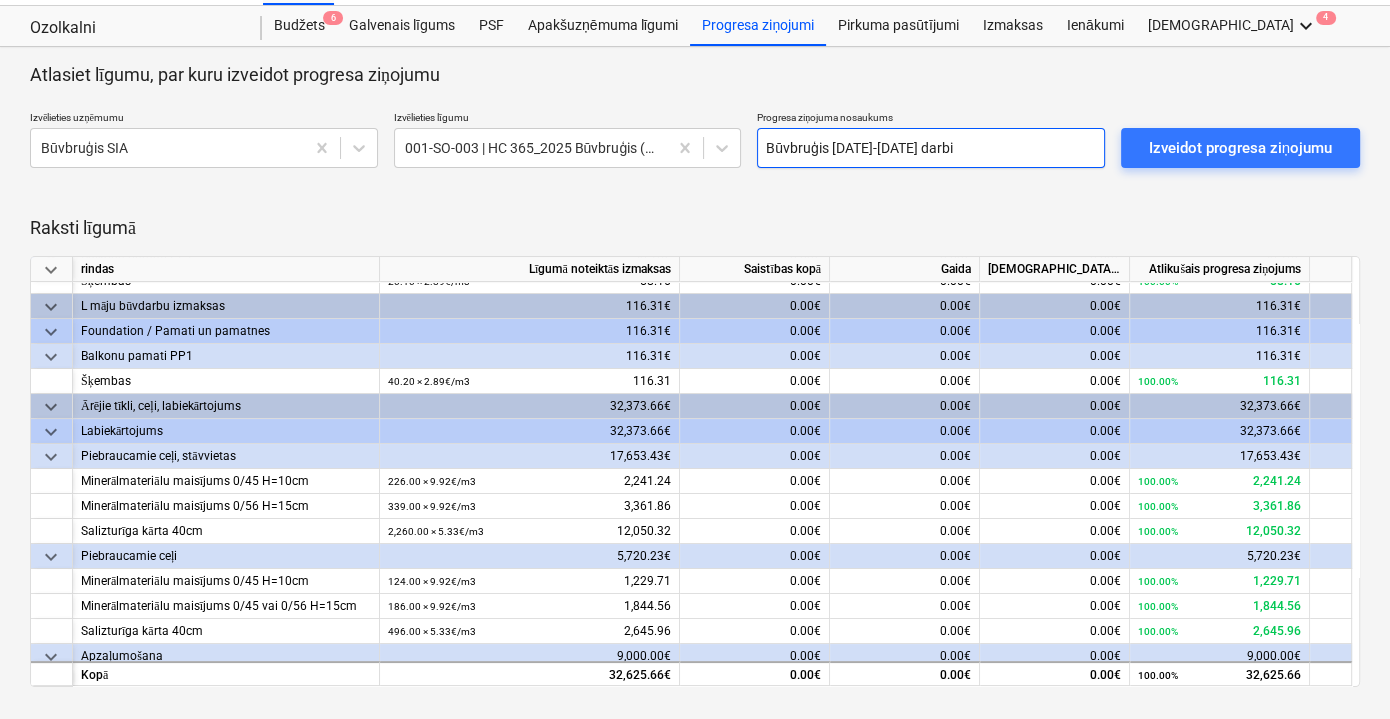 scroll, scrollTop: 220, scrollLeft: 0, axis: vertical 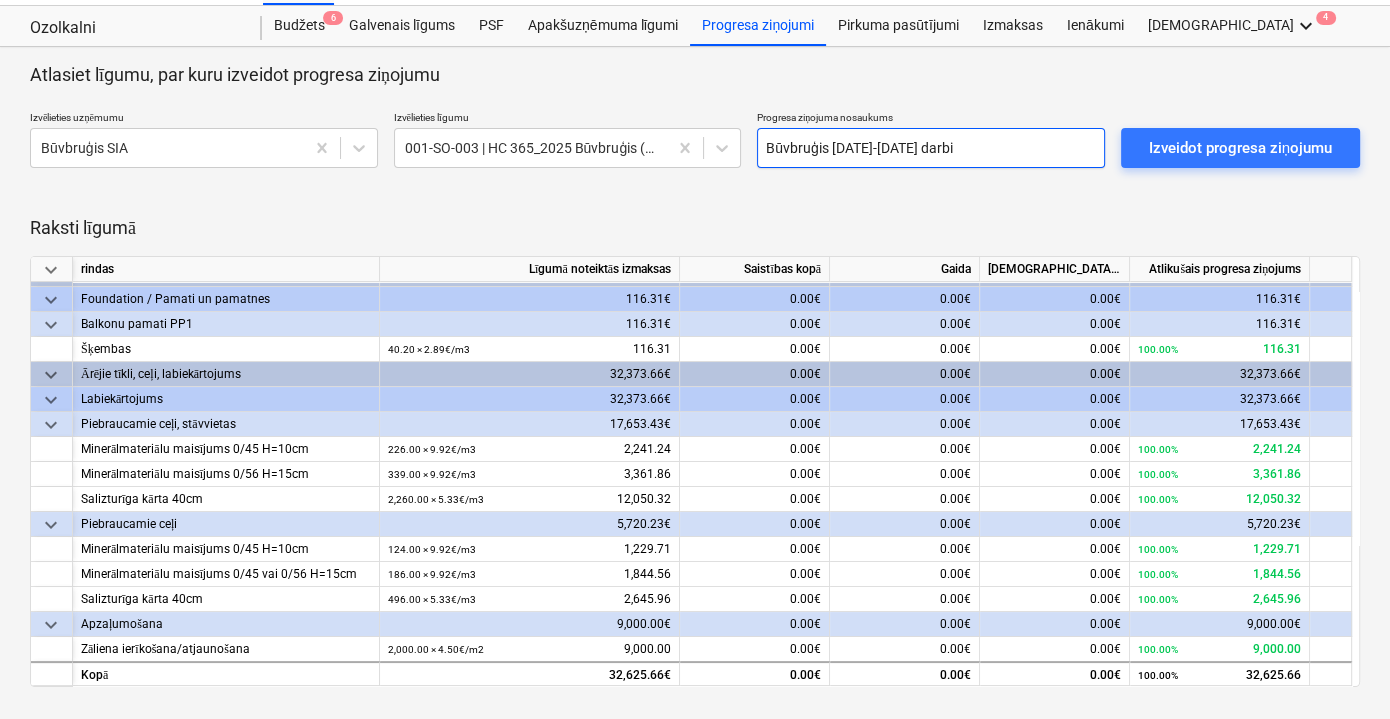type on "Būvbruģis [DATE]-[DATE] darbi" 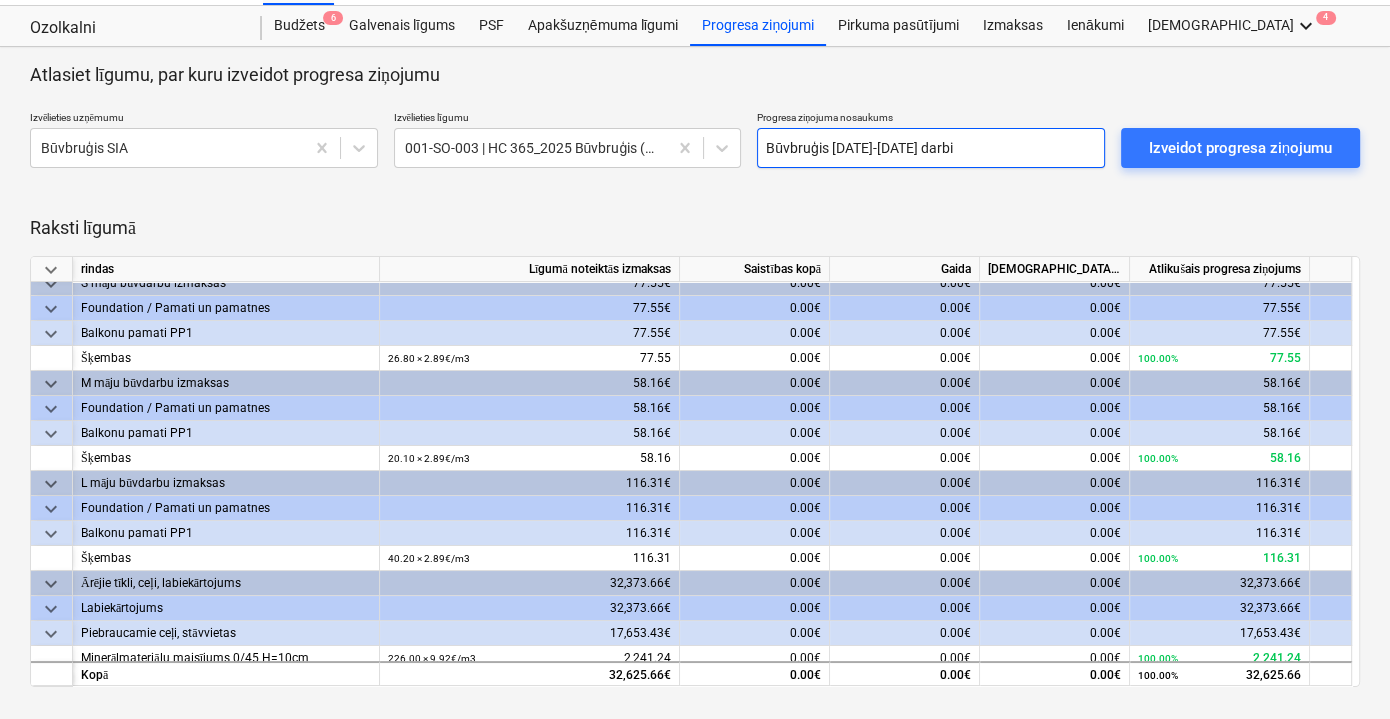 scroll, scrollTop: 0, scrollLeft: 0, axis: both 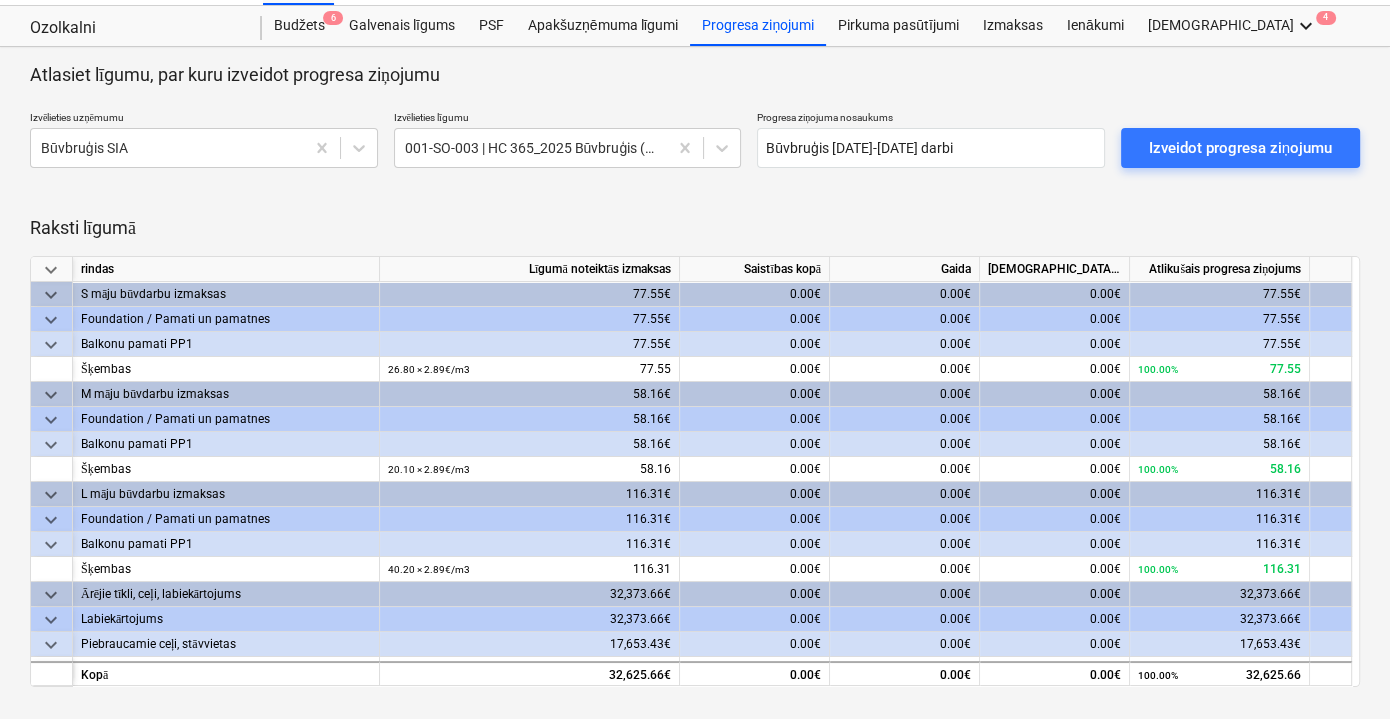 click on "keyboard_arrow_down" at bounding box center (51, 270) 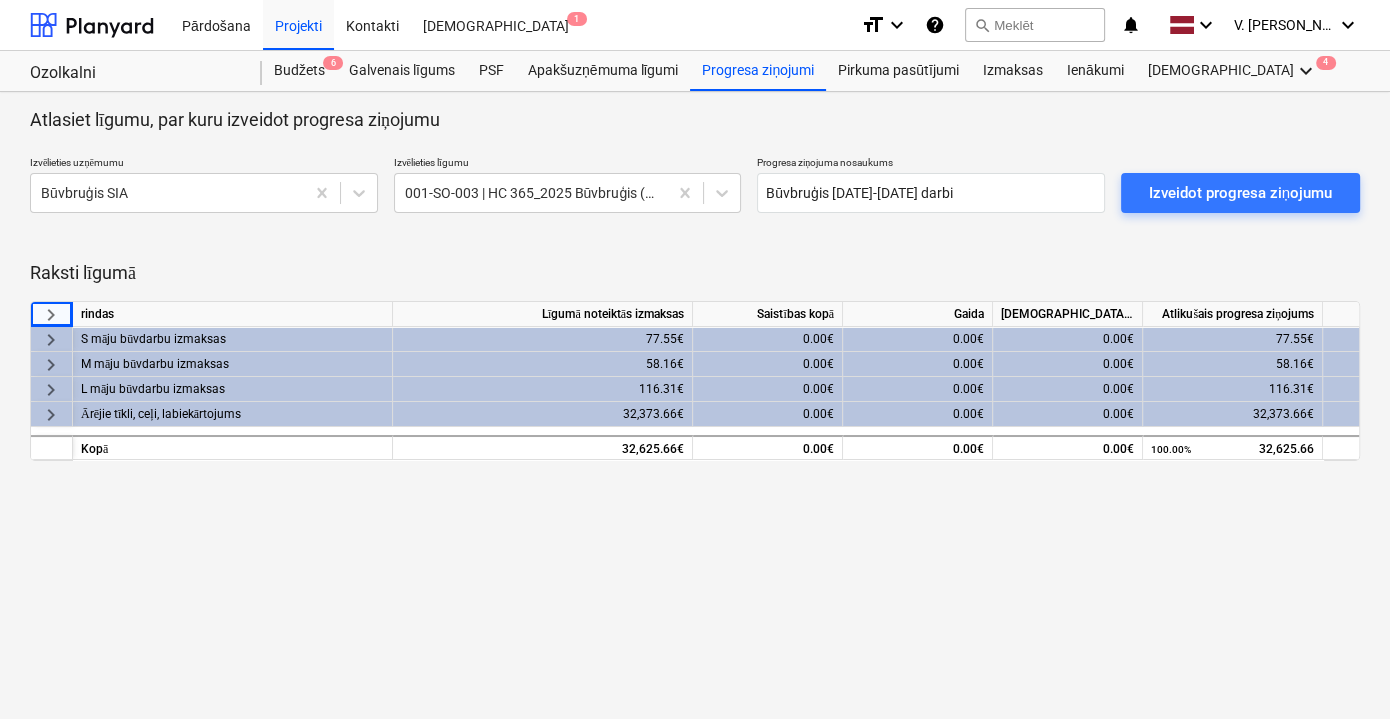 scroll, scrollTop: 0, scrollLeft: 0, axis: both 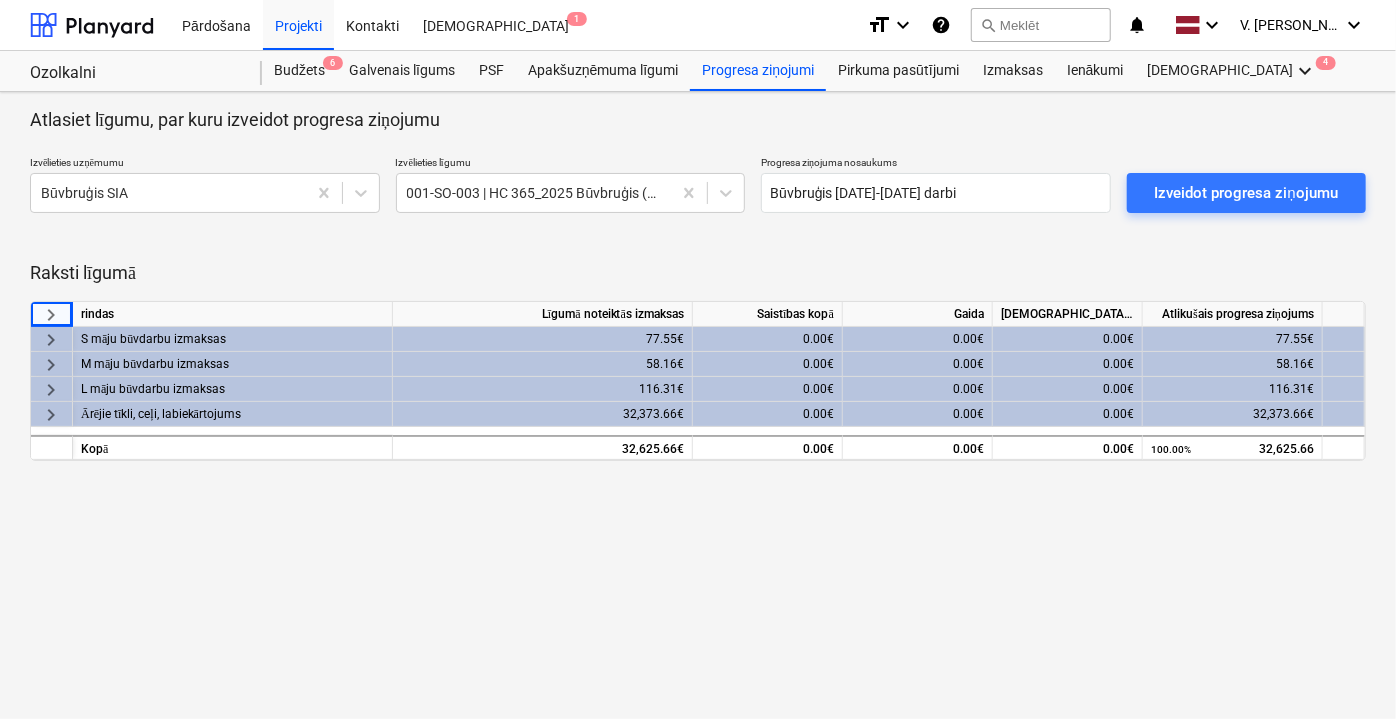 click on "keyboard_arrow_right" at bounding box center (51, 415) 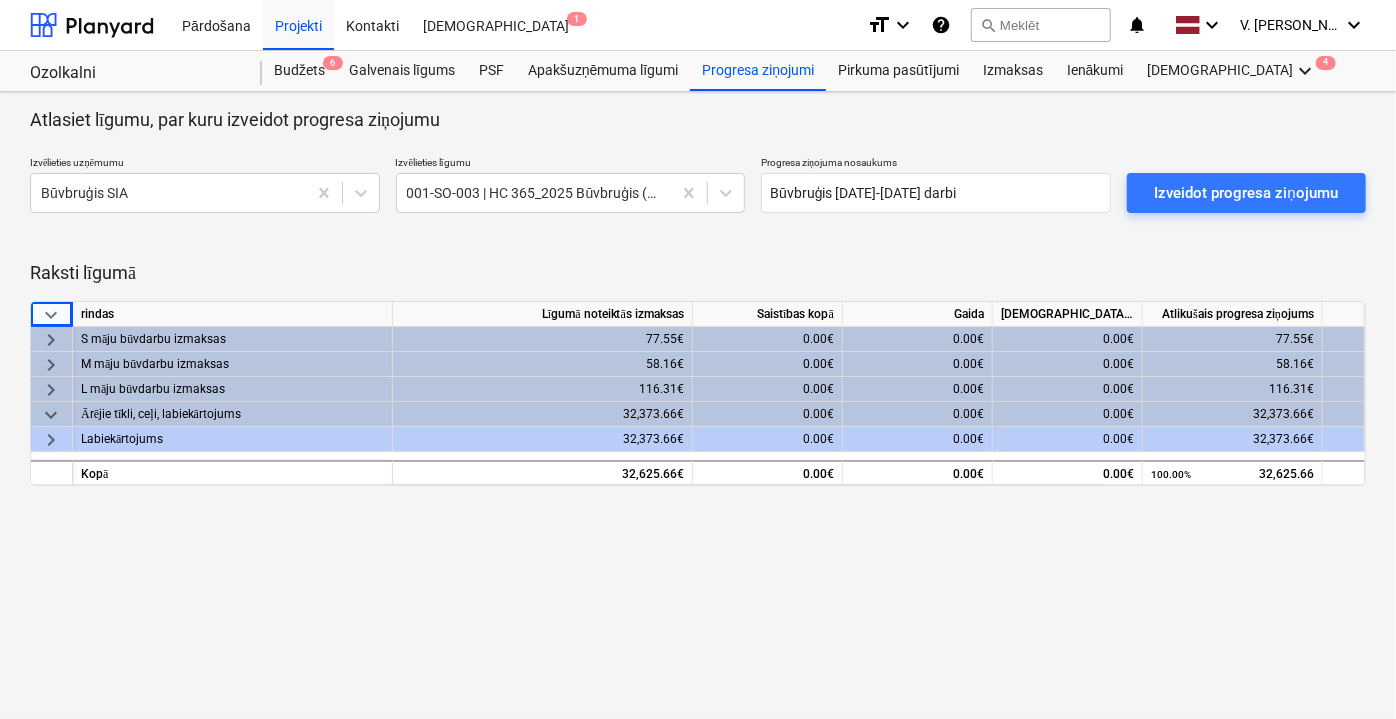 click on "keyboard_arrow_right" at bounding box center (51, 440) 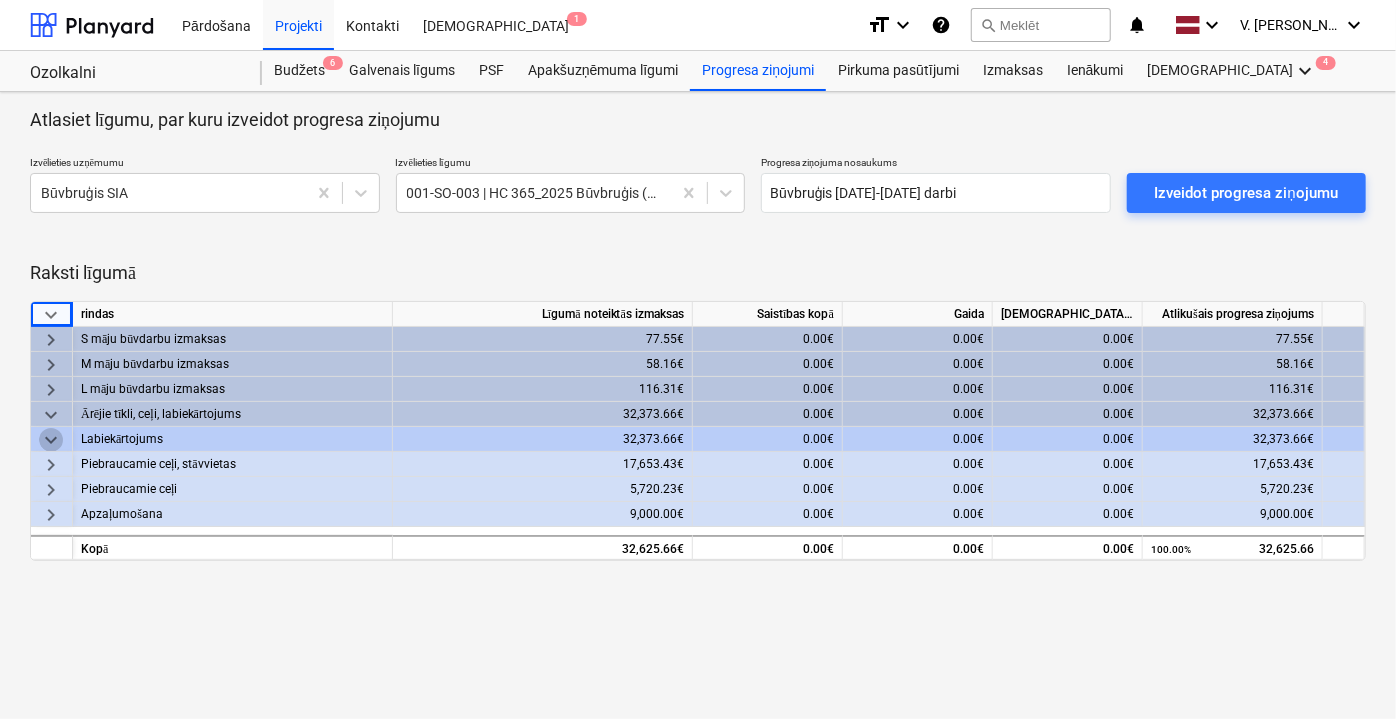 click on "keyboard_arrow_down" at bounding box center (51, 440) 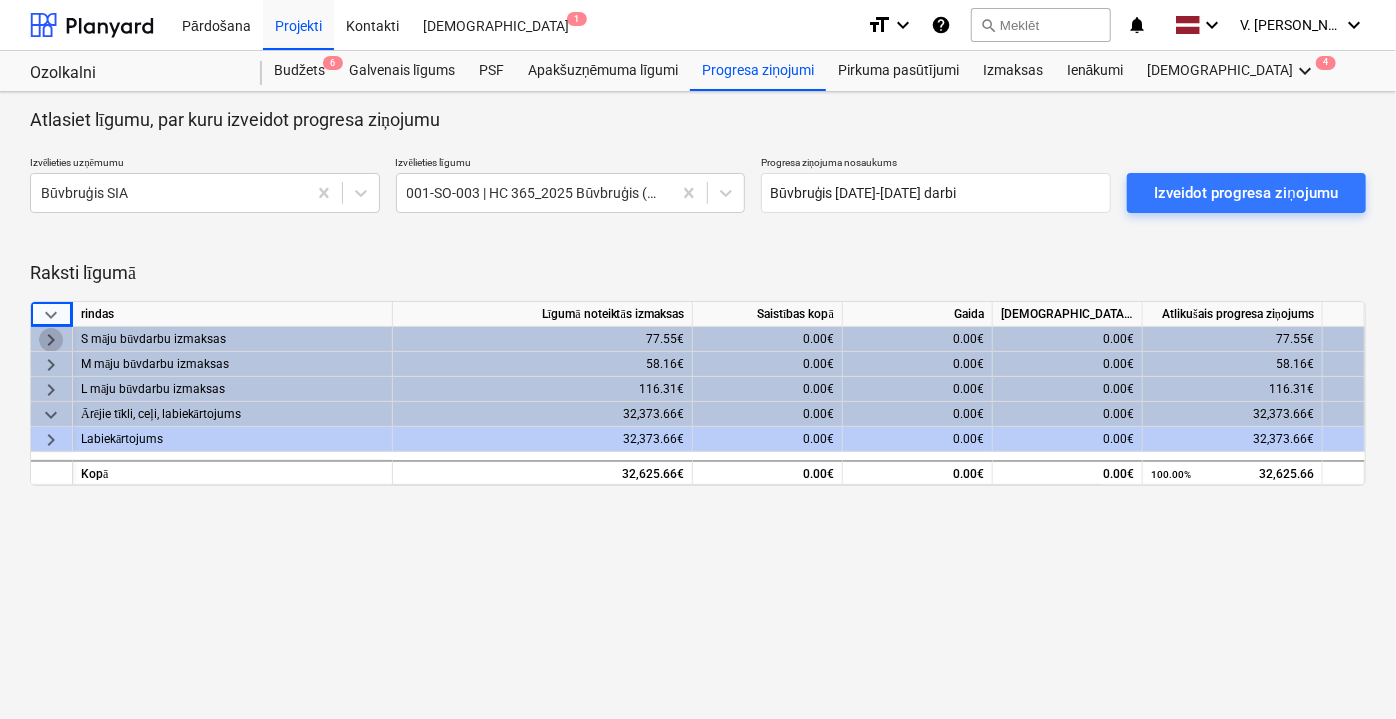 click on "keyboard_arrow_right" at bounding box center [51, 340] 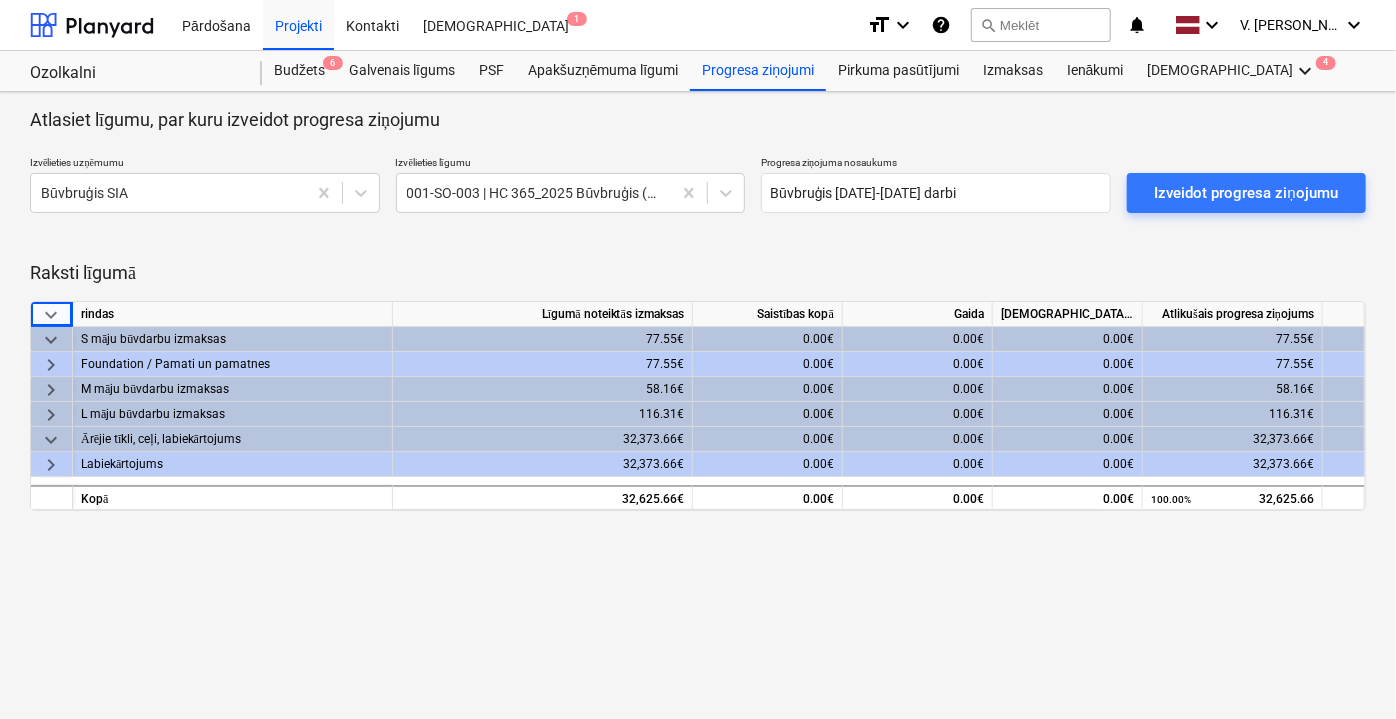 click on "keyboard_arrow_right" at bounding box center (51, 365) 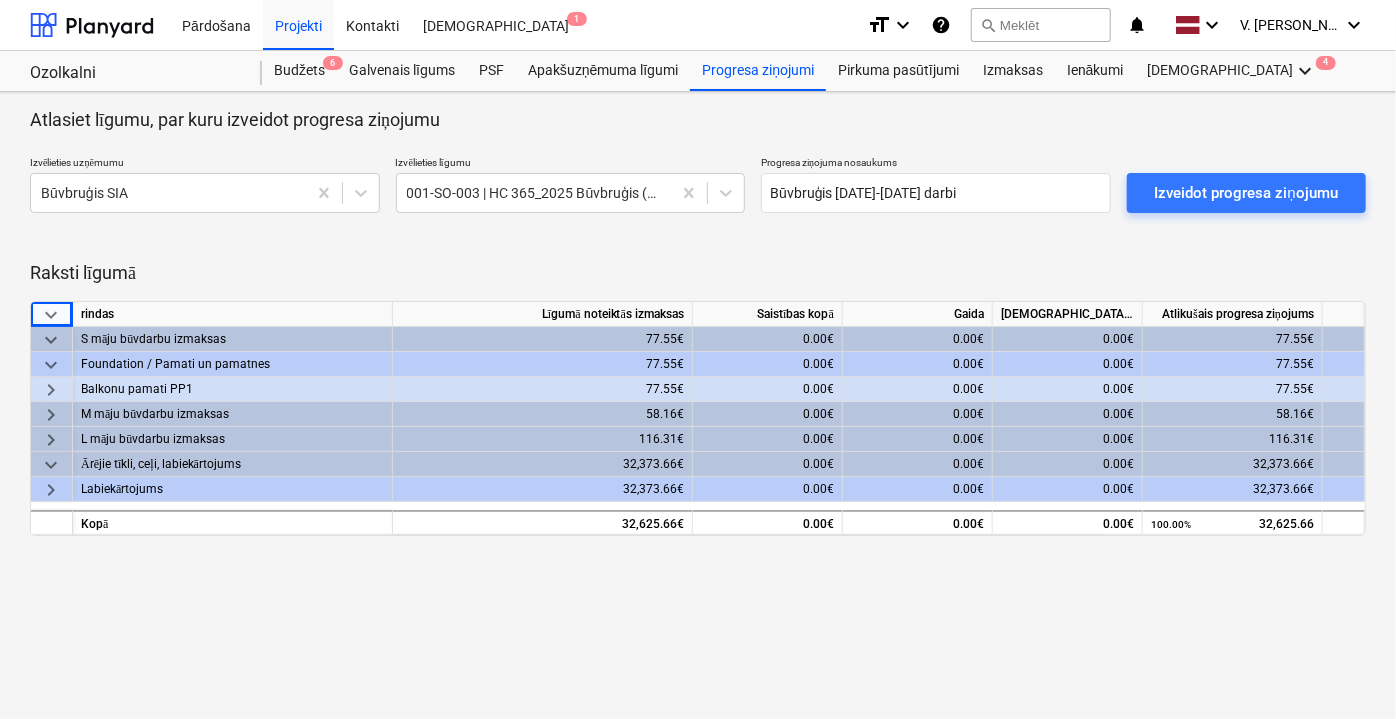 click on "keyboard_arrow_right" at bounding box center (51, 390) 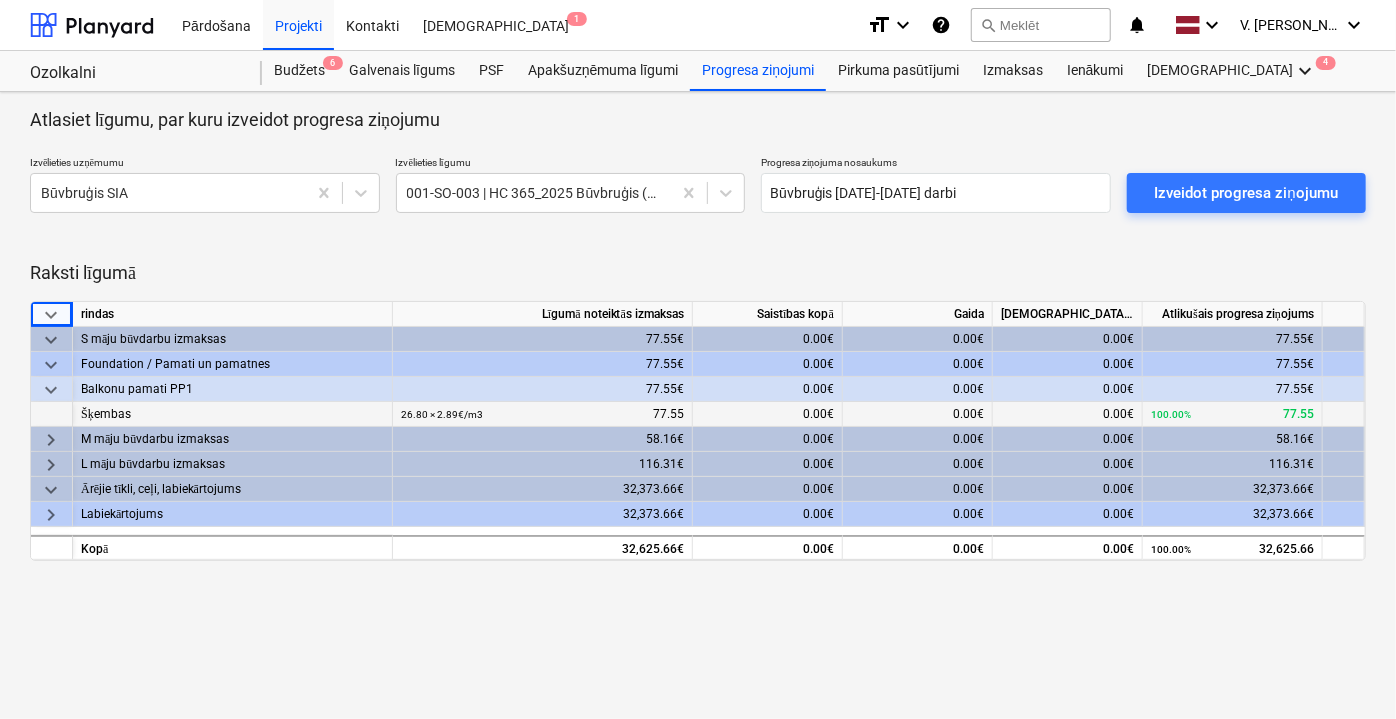 click on "keyboard_arrow_down" at bounding box center (51, 390) 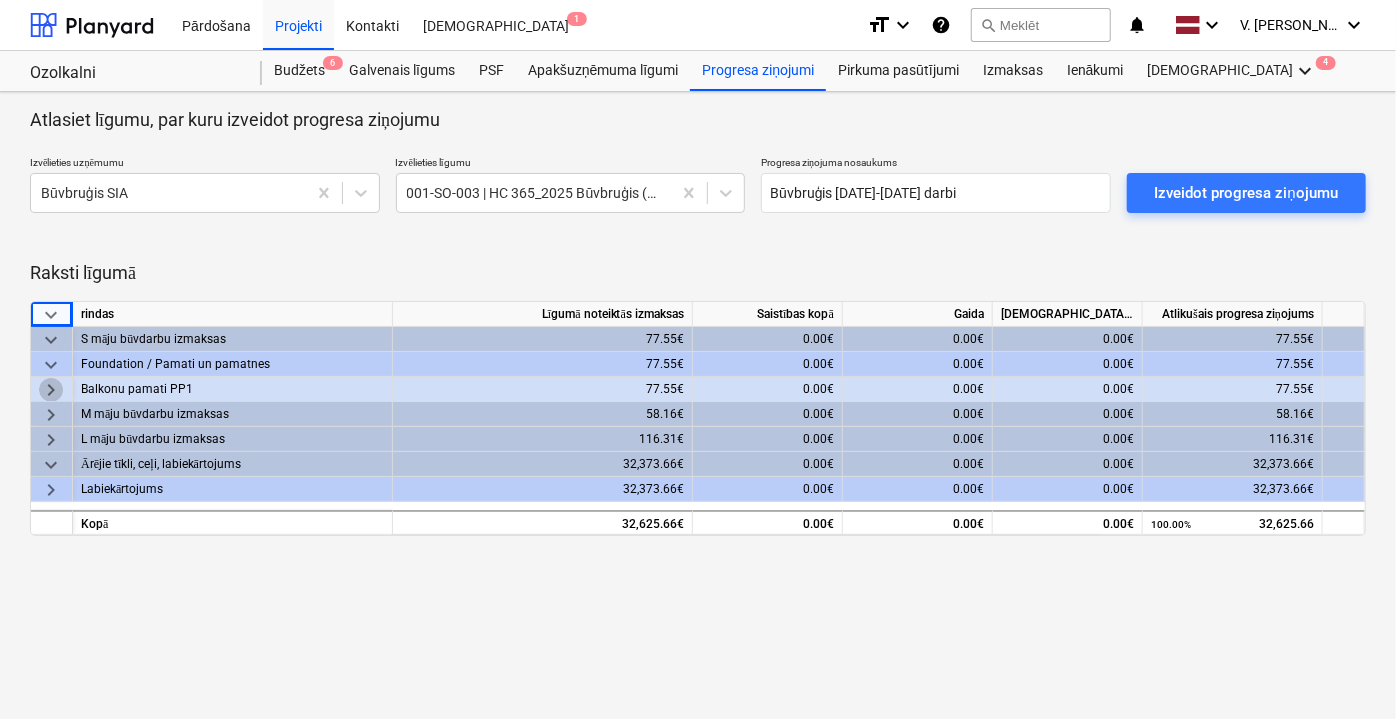 click on "keyboard_arrow_right" at bounding box center [51, 390] 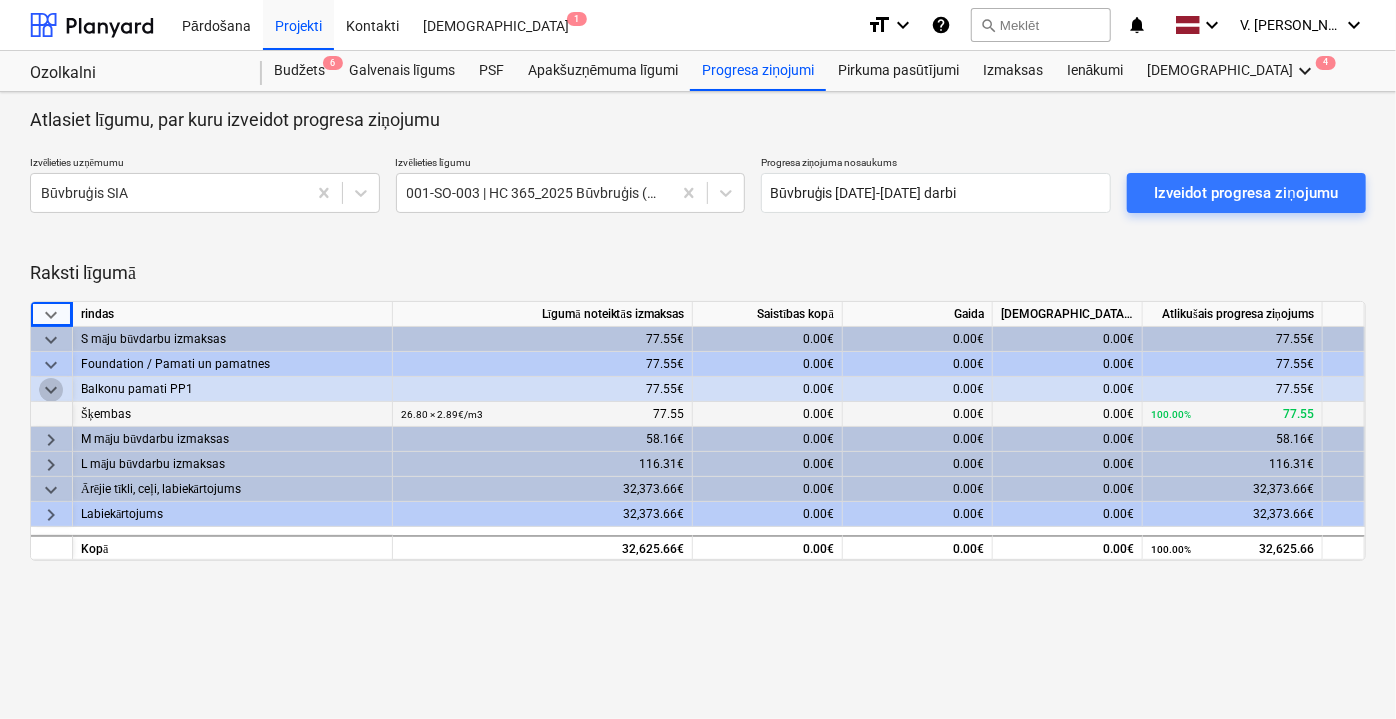 click on "keyboard_arrow_down" at bounding box center [51, 390] 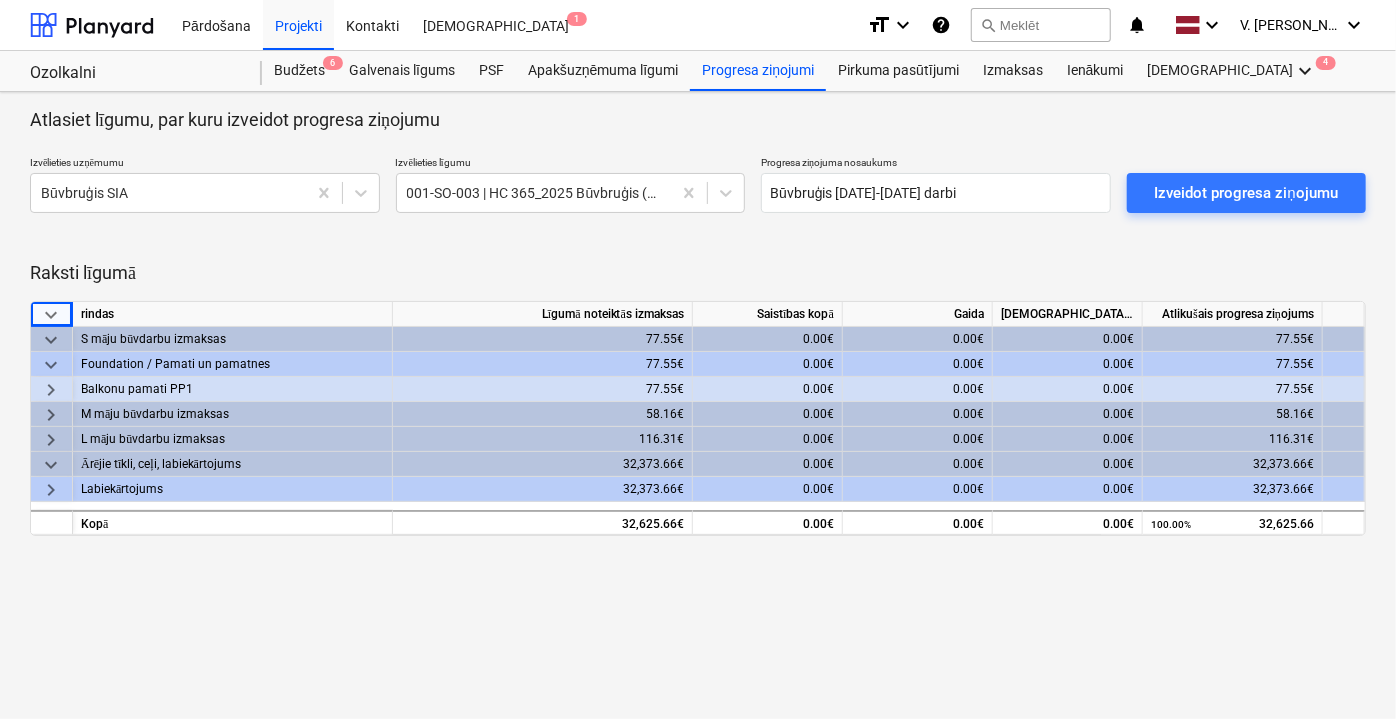 click on "keyboard_arrow_right" at bounding box center [51, 390] 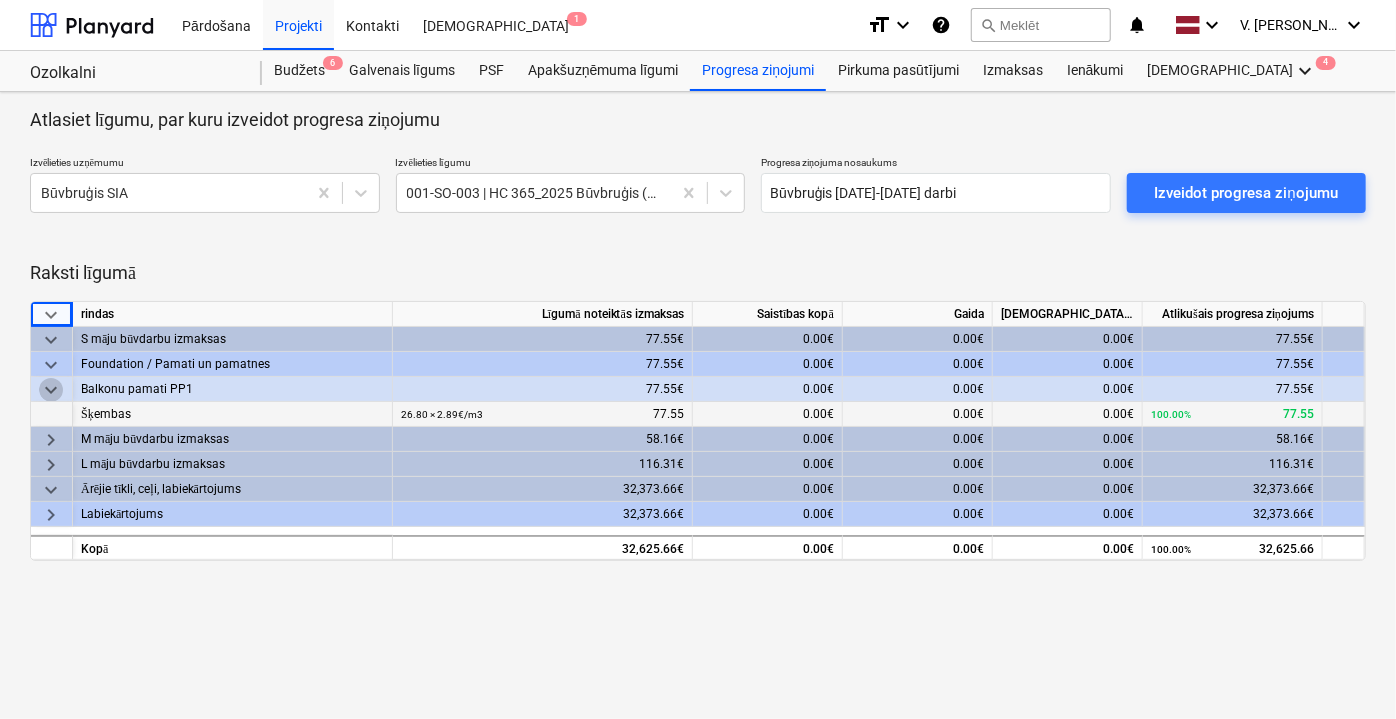 click on "keyboard_arrow_down" at bounding box center [51, 390] 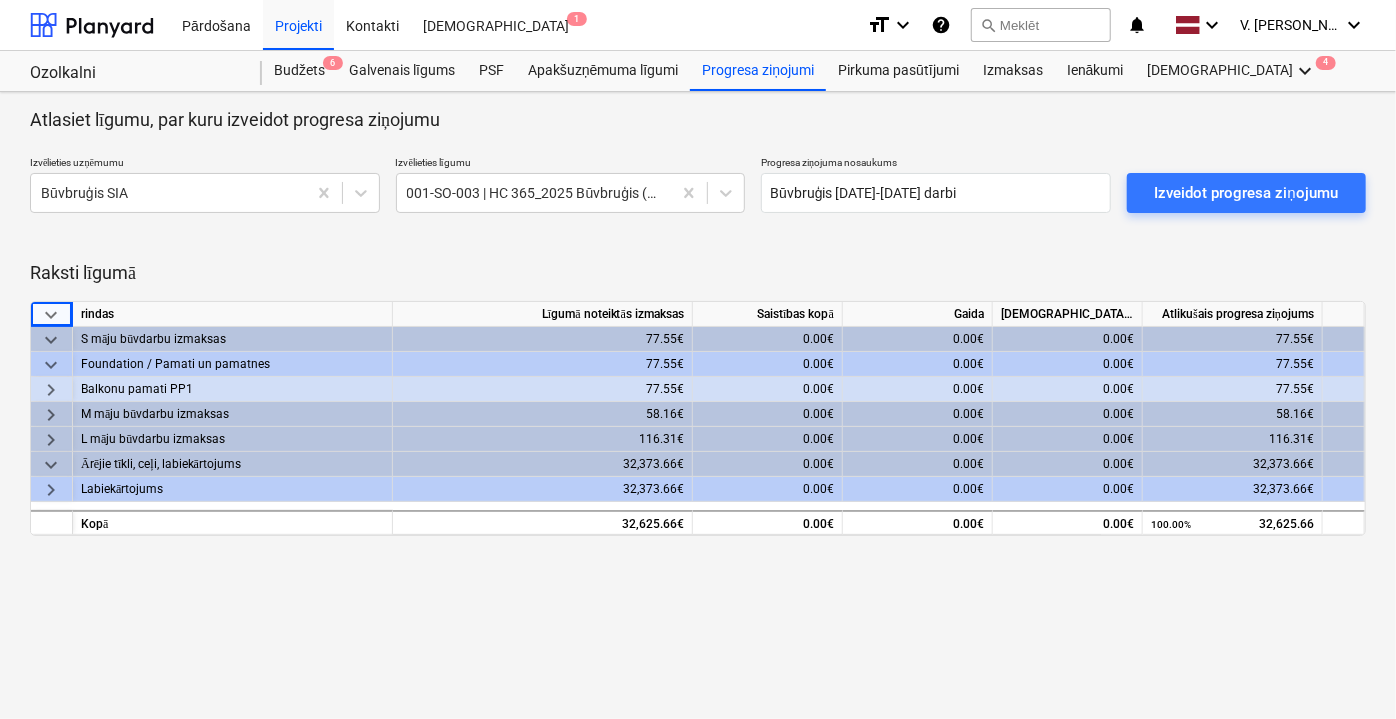 click on "keyboard_arrow_down" at bounding box center (51, 365) 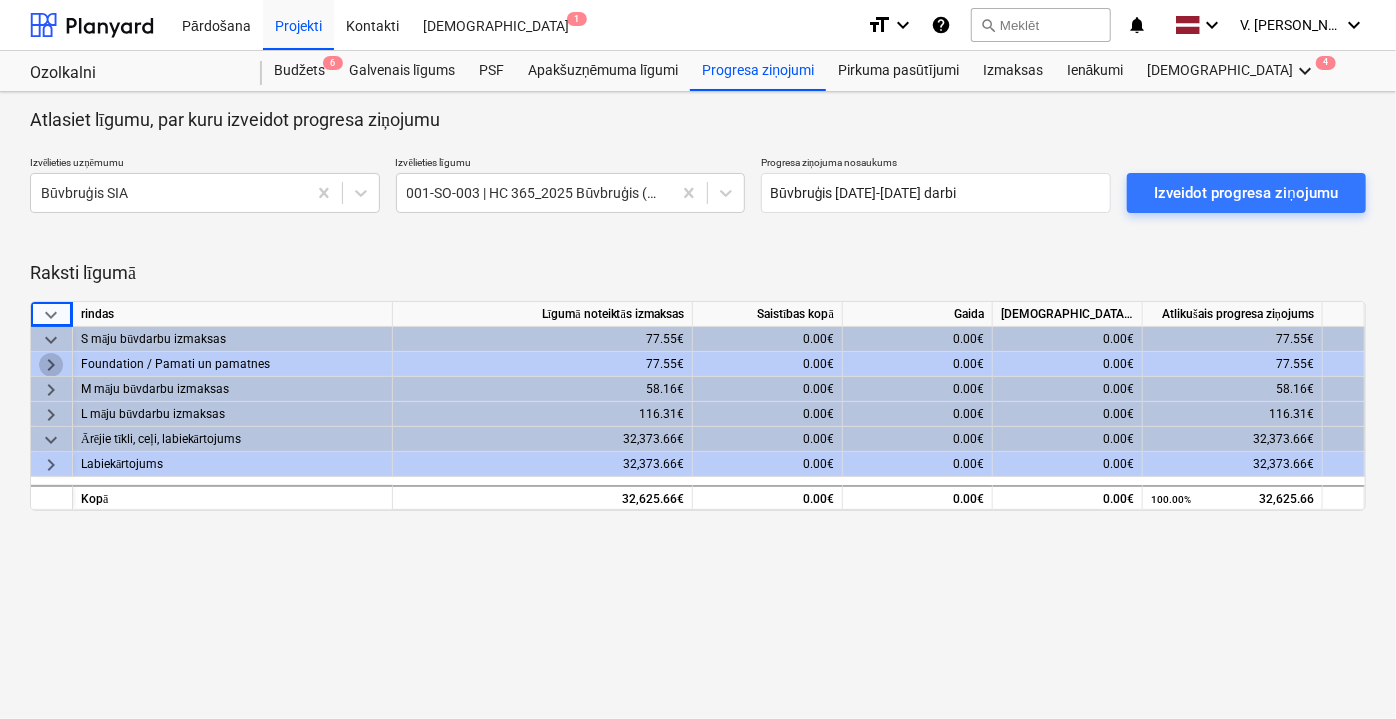 click on "keyboard_arrow_right" at bounding box center (51, 365) 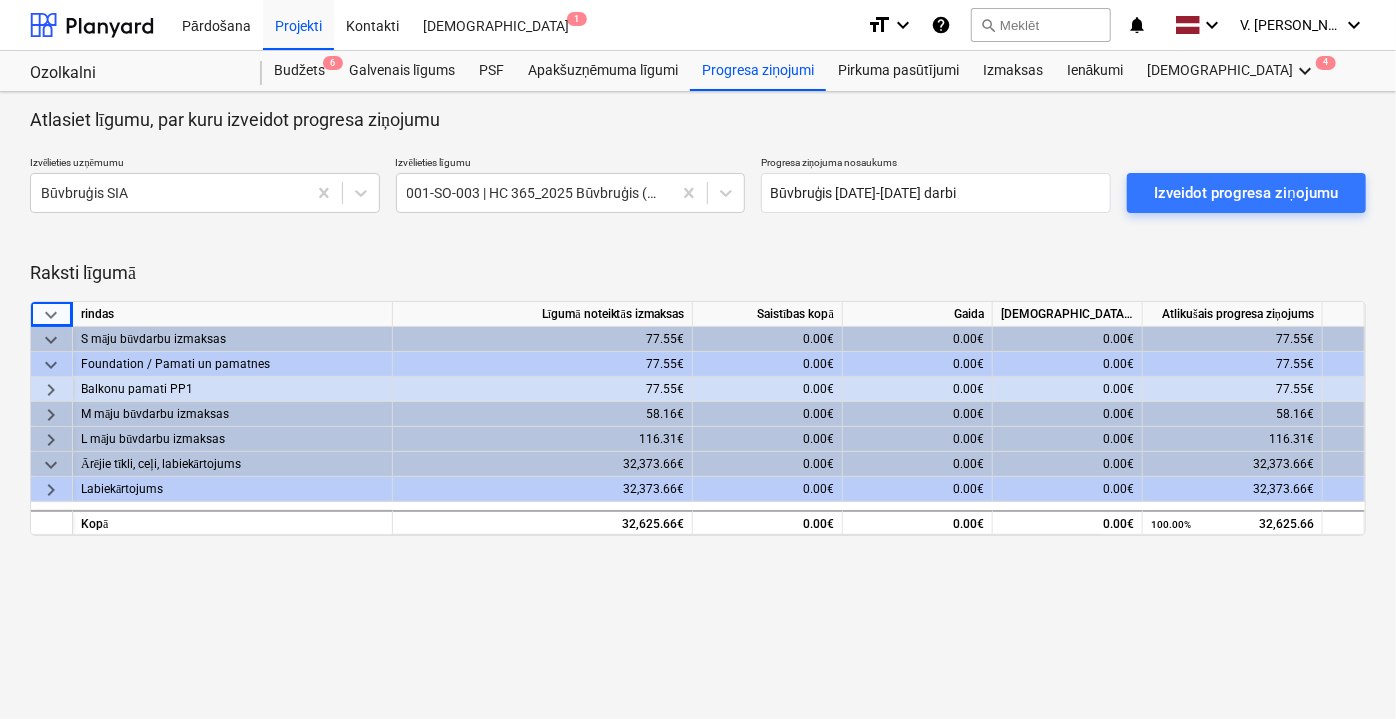 click on "keyboard_arrow_right" at bounding box center [51, 390] 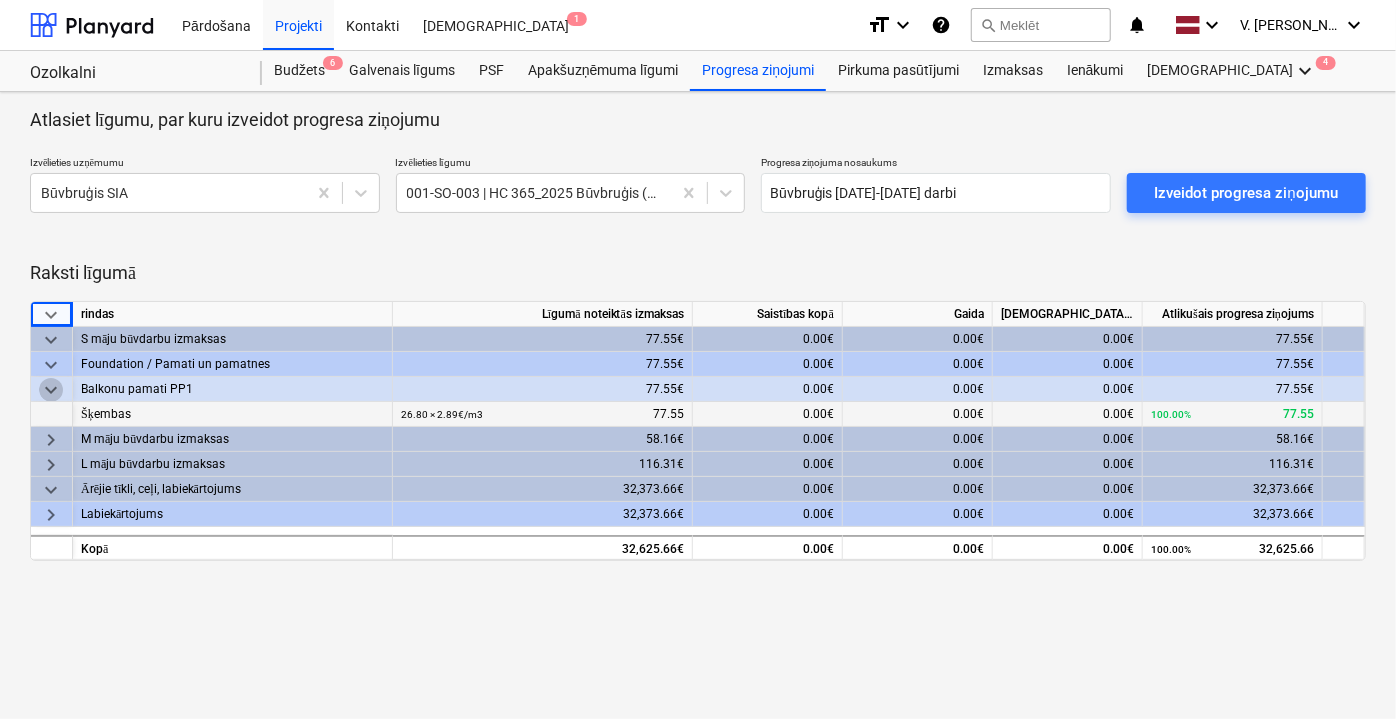 click on "keyboard_arrow_down" at bounding box center [51, 390] 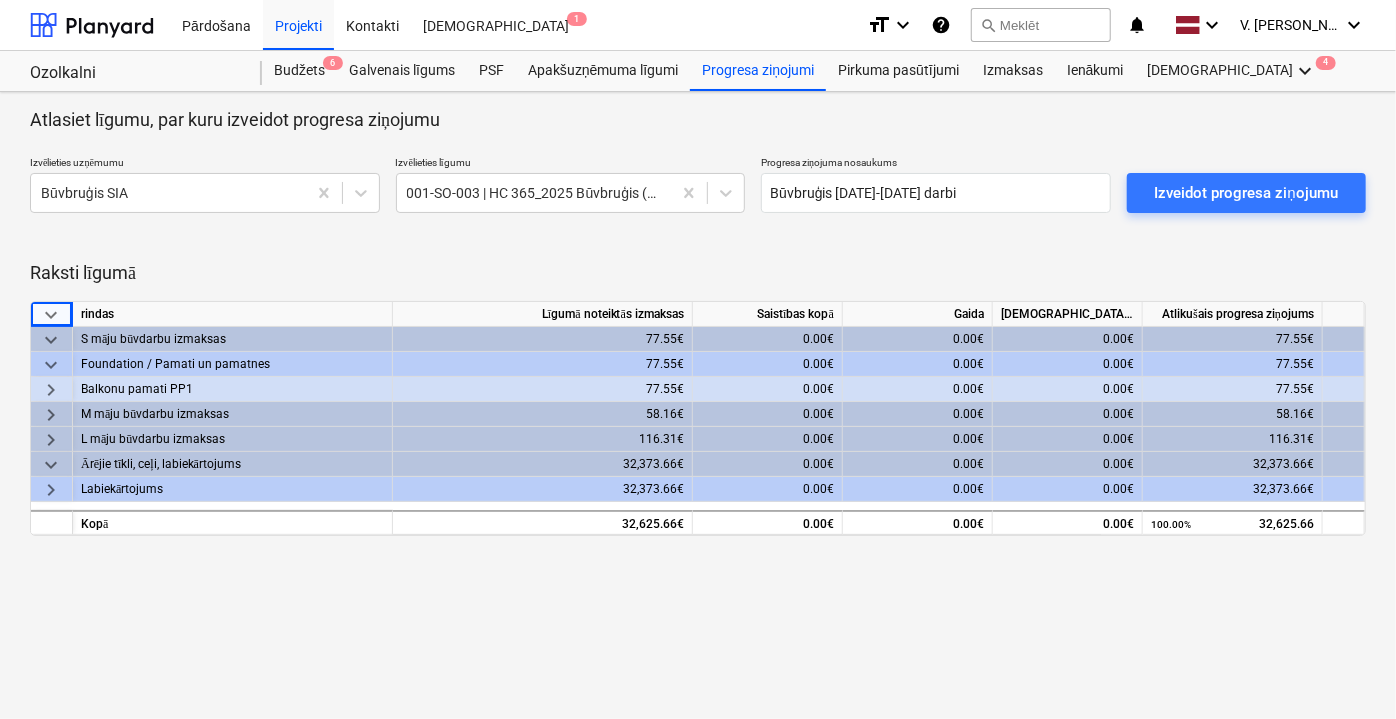 click on "keyboard_arrow_down" at bounding box center [51, 365] 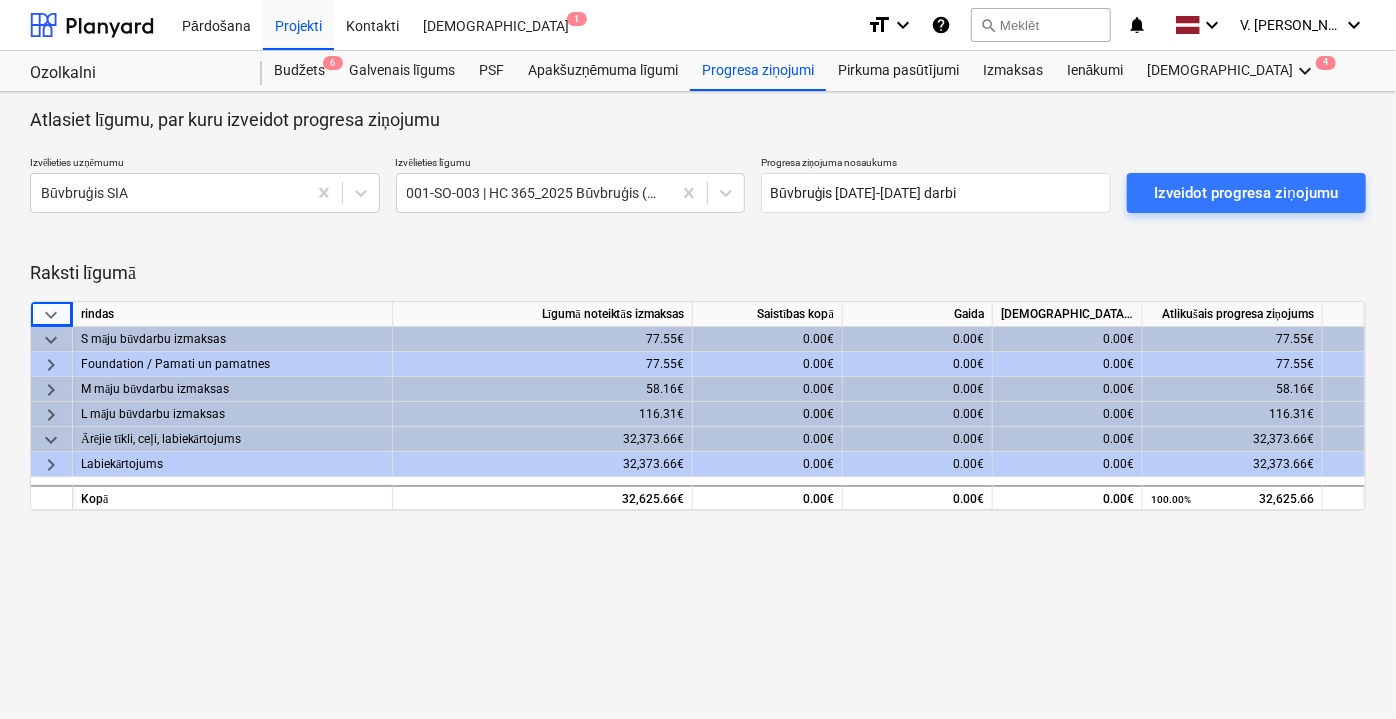 click on "keyboard_arrow_right" at bounding box center [51, 390] 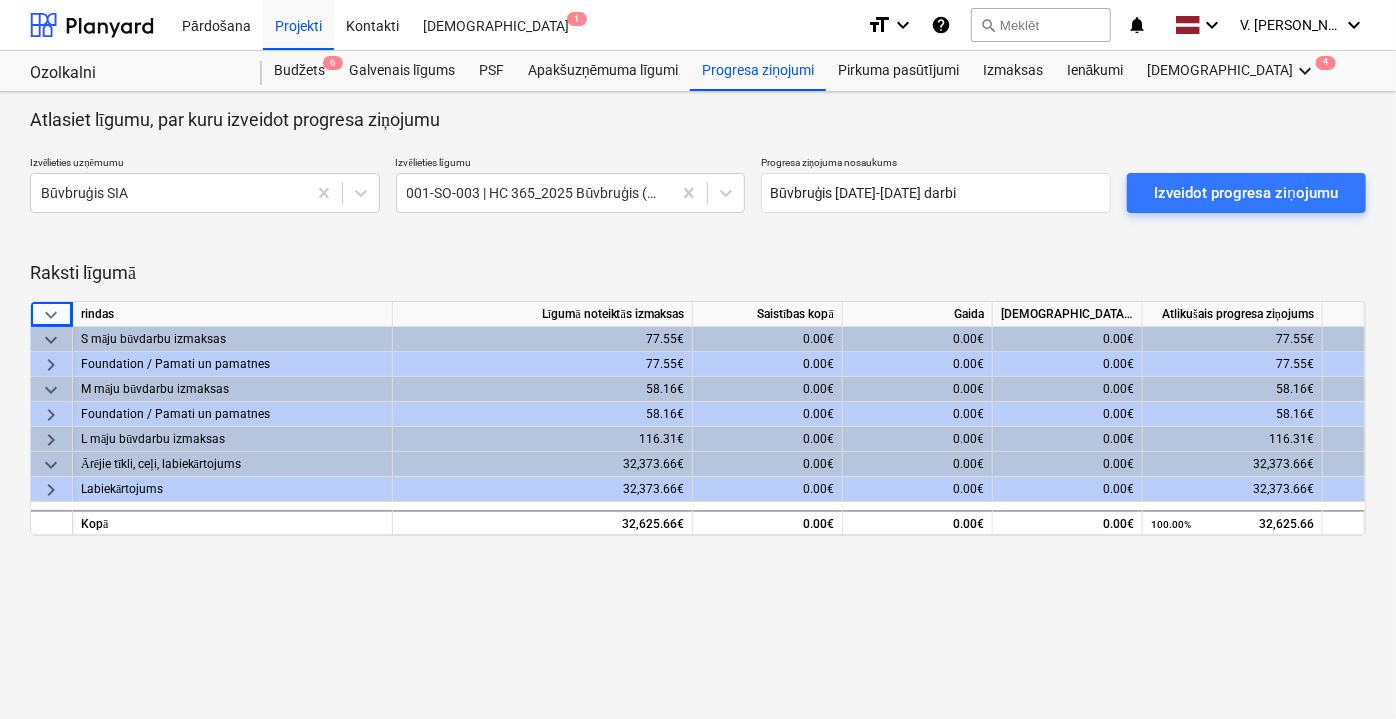 click on "keyboard_arrow_right" at bounding box center [51, 415] 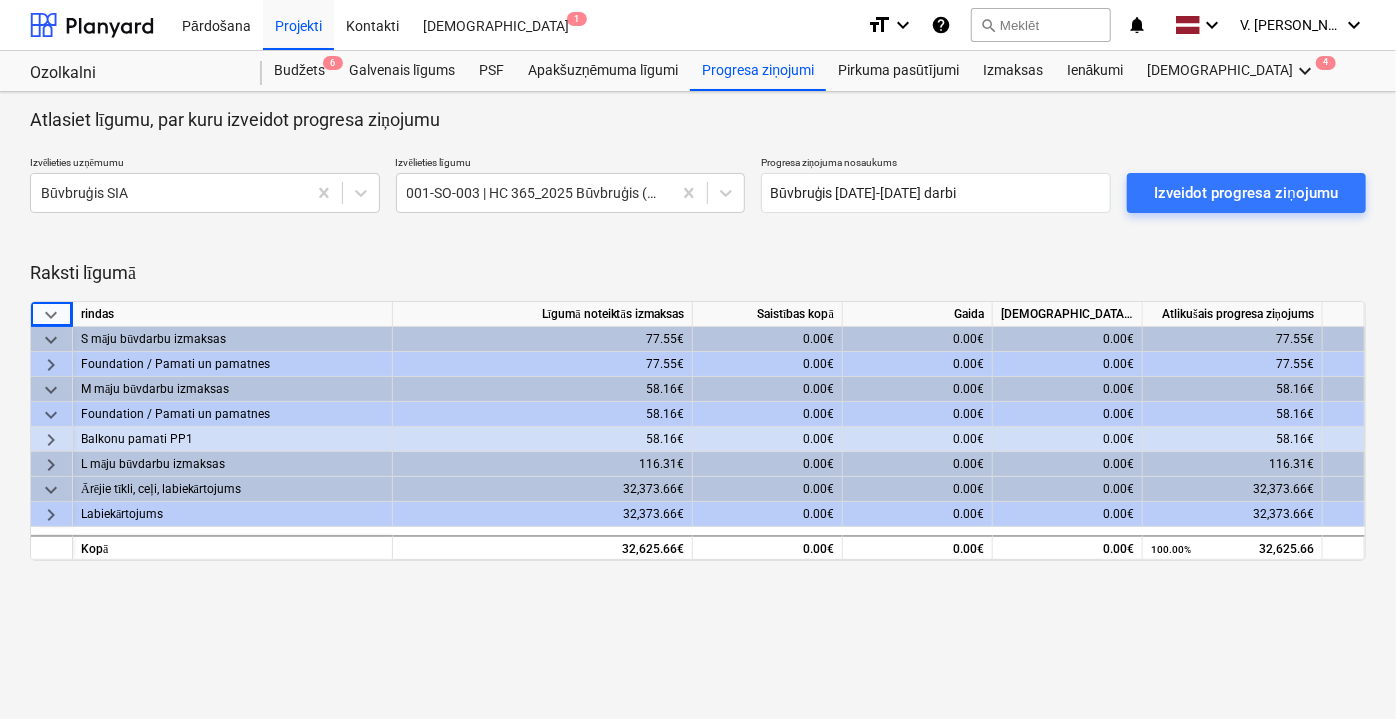 click on "keyboard_arrow_right" at bounding box center [51, 440] 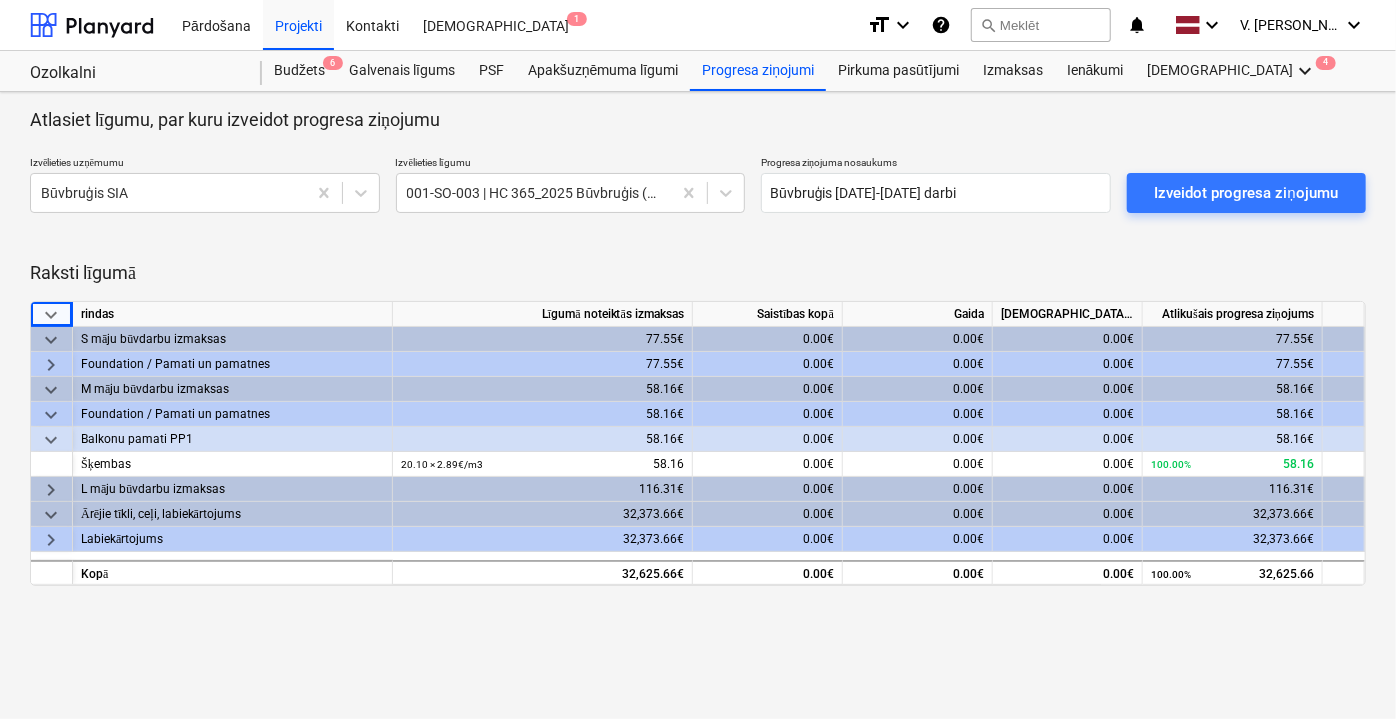 click on "keyboard_arrow_down" at bounding box center [51, 440] 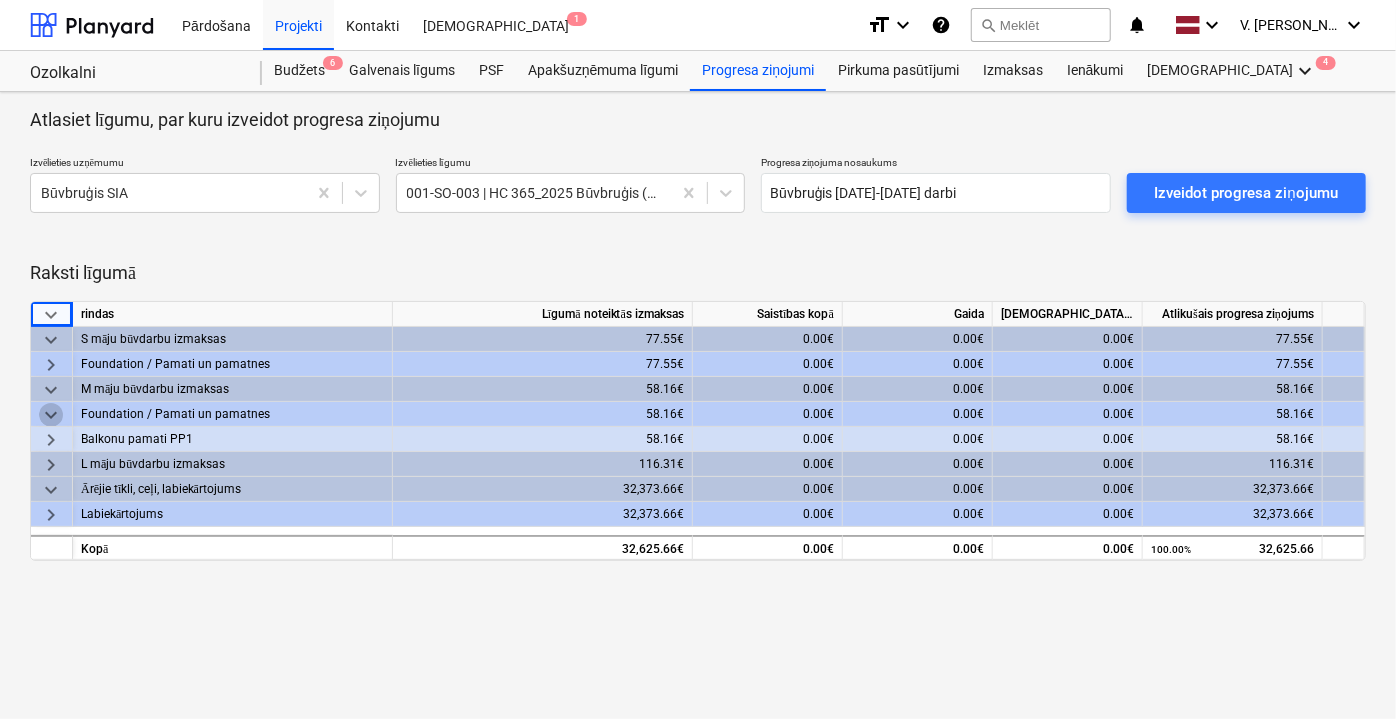 click on "keyboard_arrow_down" at bounding box center (51, 415) 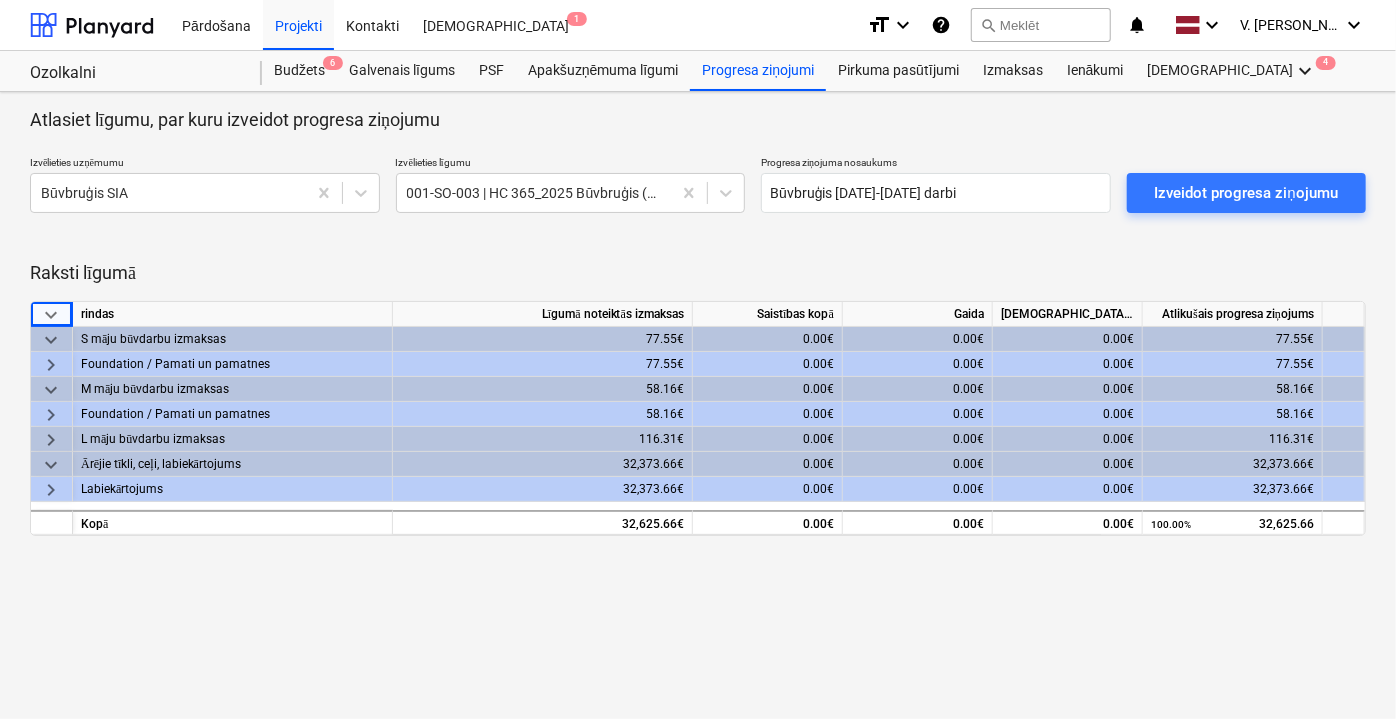 click on "keyboard_arrow_down" at bounding box center (51, 465) 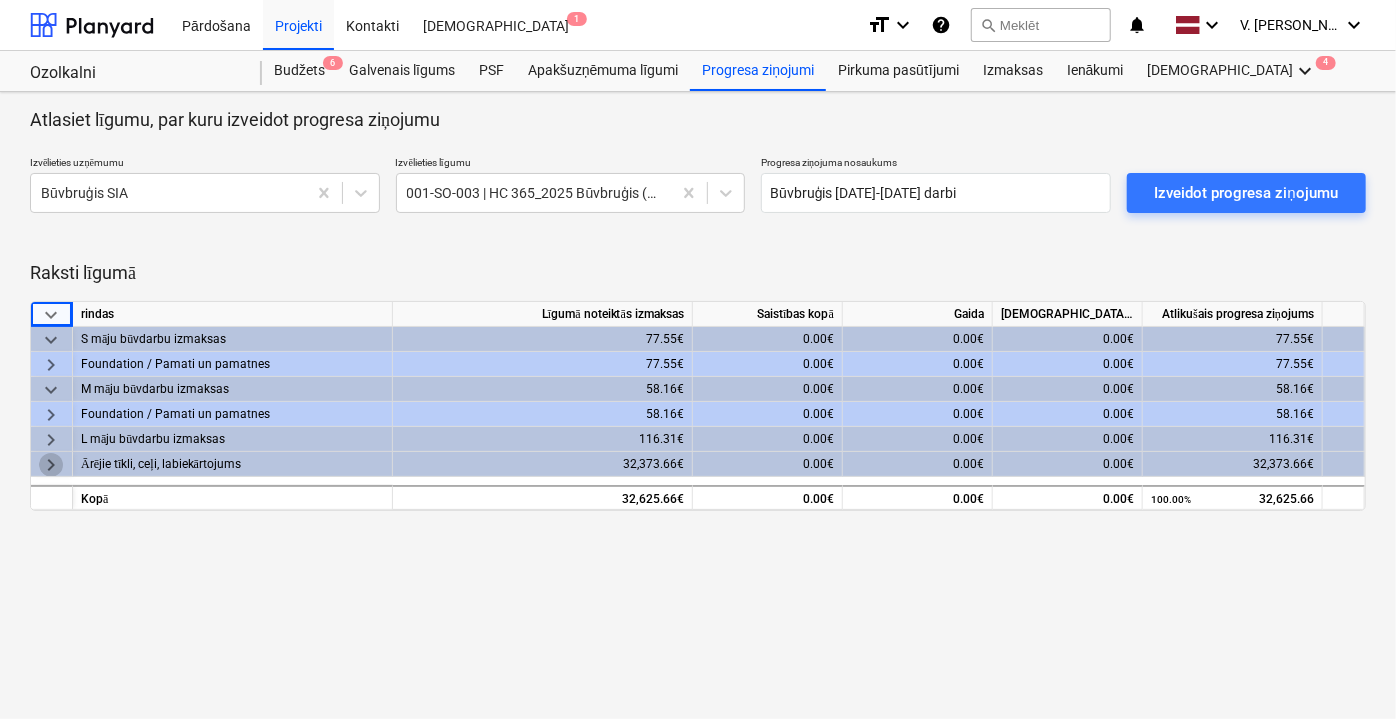 click on "keyboard_arrow_right" at bounding box center [51, 465] 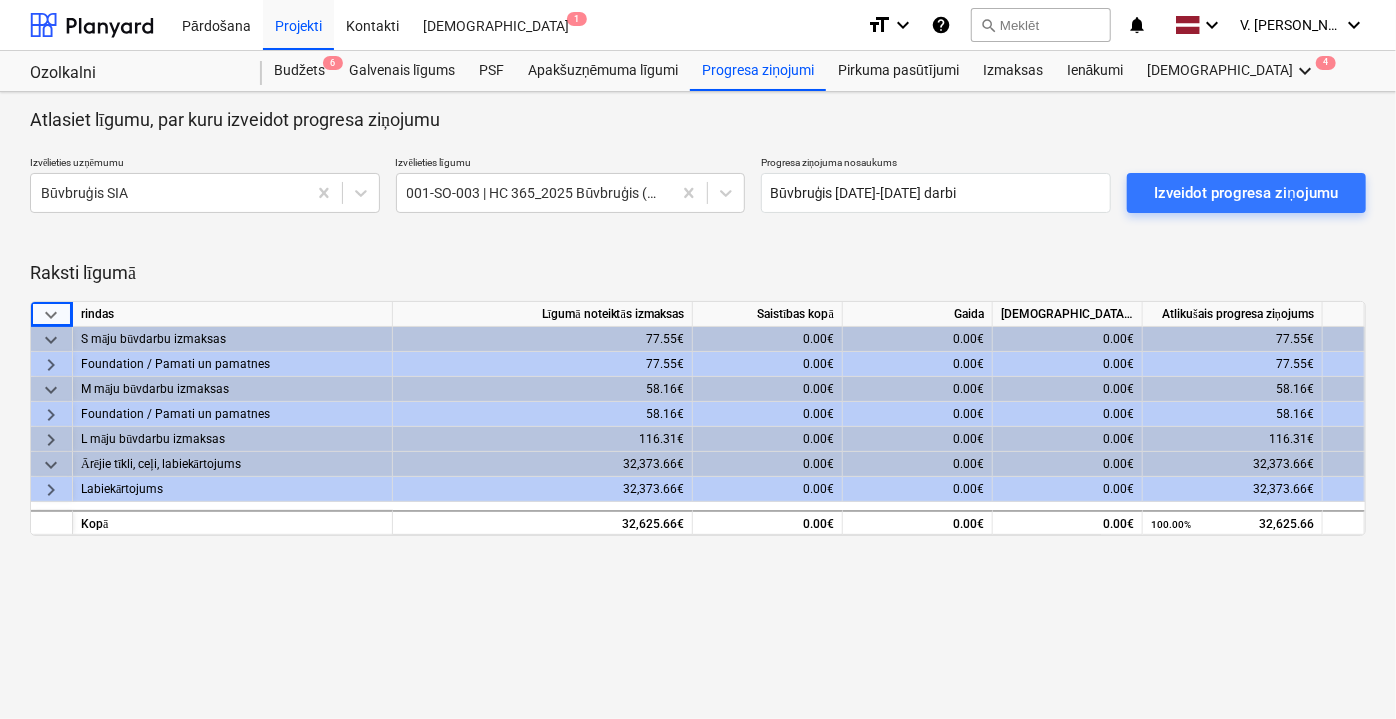 click on "keyboard_arrow_right" at bounding box center (51, 490) 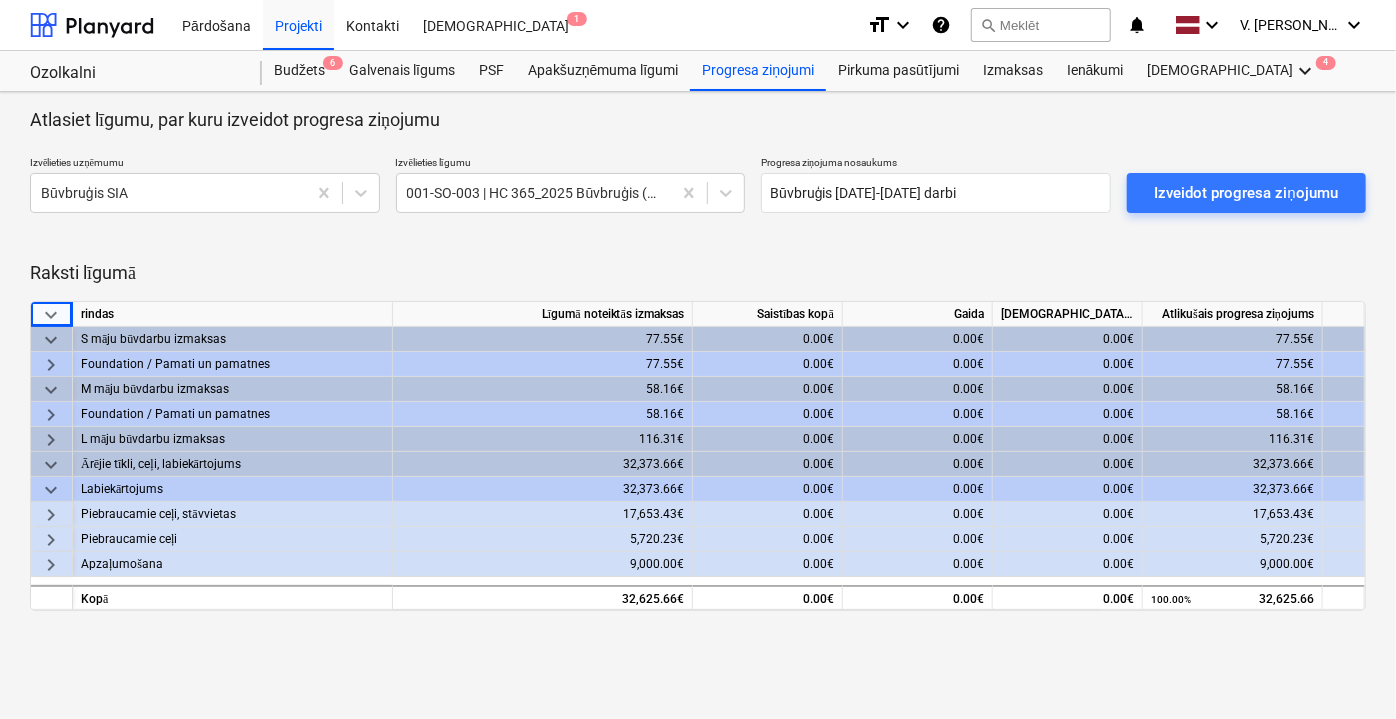 click on "keyboard_arrow_right" at bounding box center (51, 565) 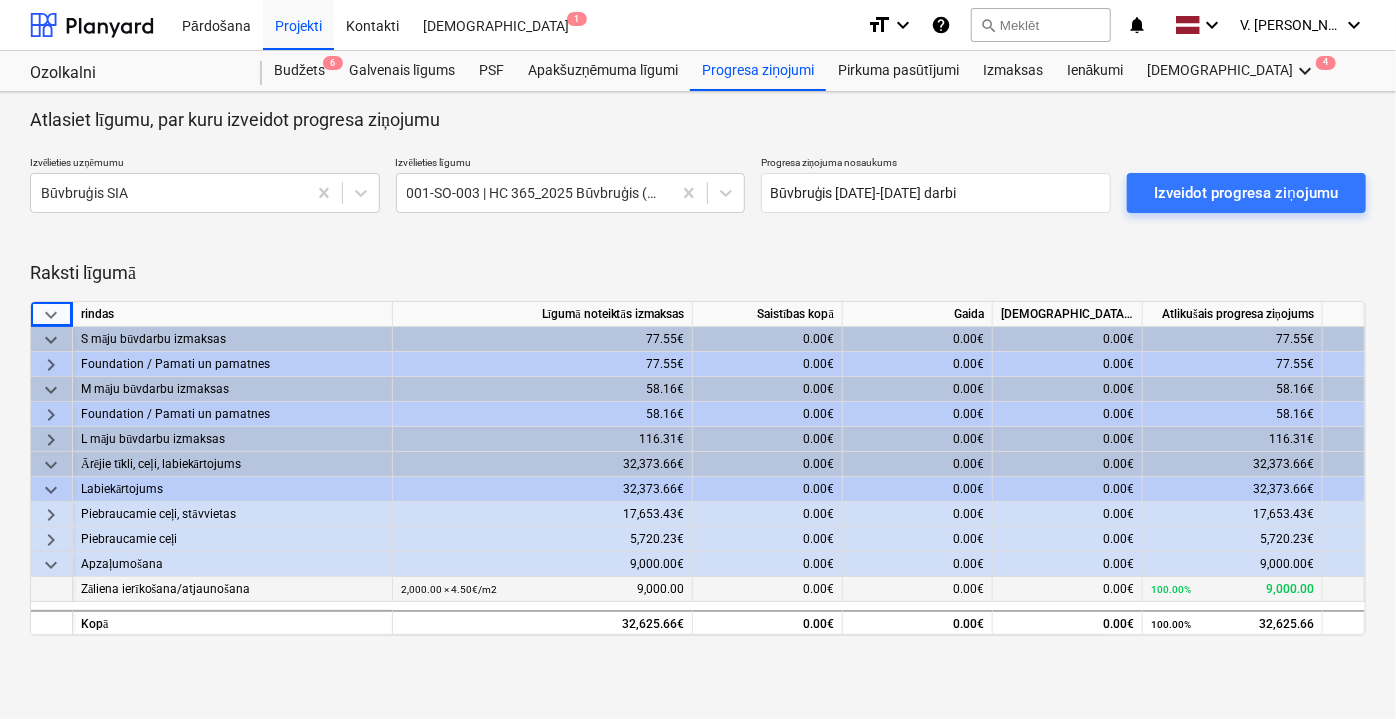 click on "0.00€" at bounding box center (768, 589) 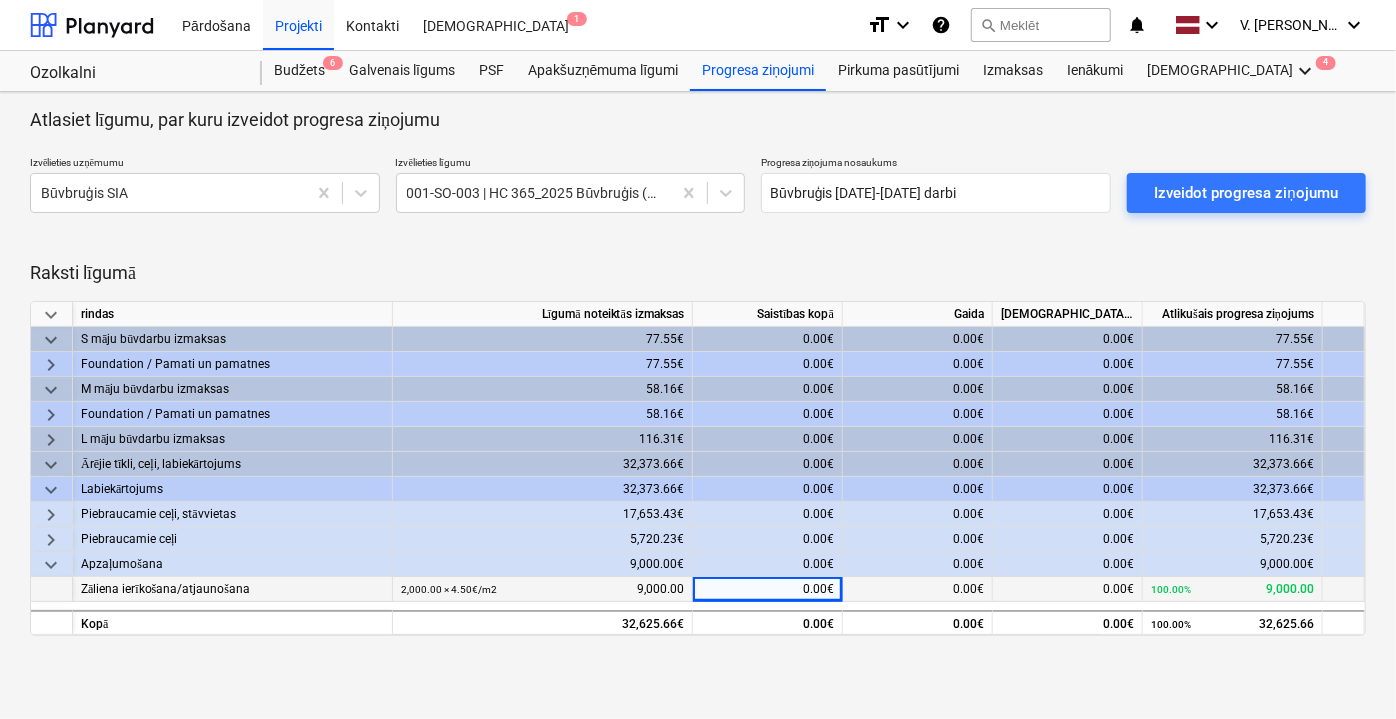 click on "2,000.00   ×   4.50€ / m2 9,000.00" at bounding box center [542, 589] 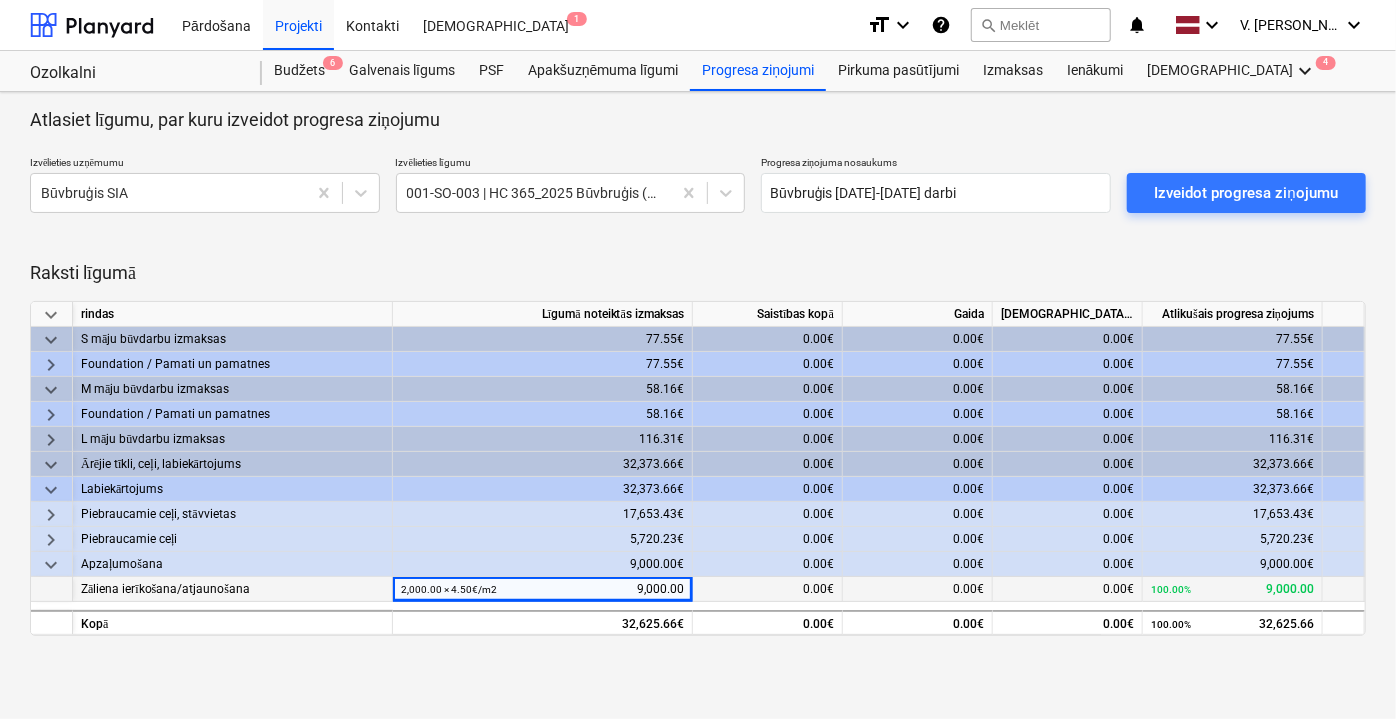 click on "0.00€" at bounding box center [818, 589] 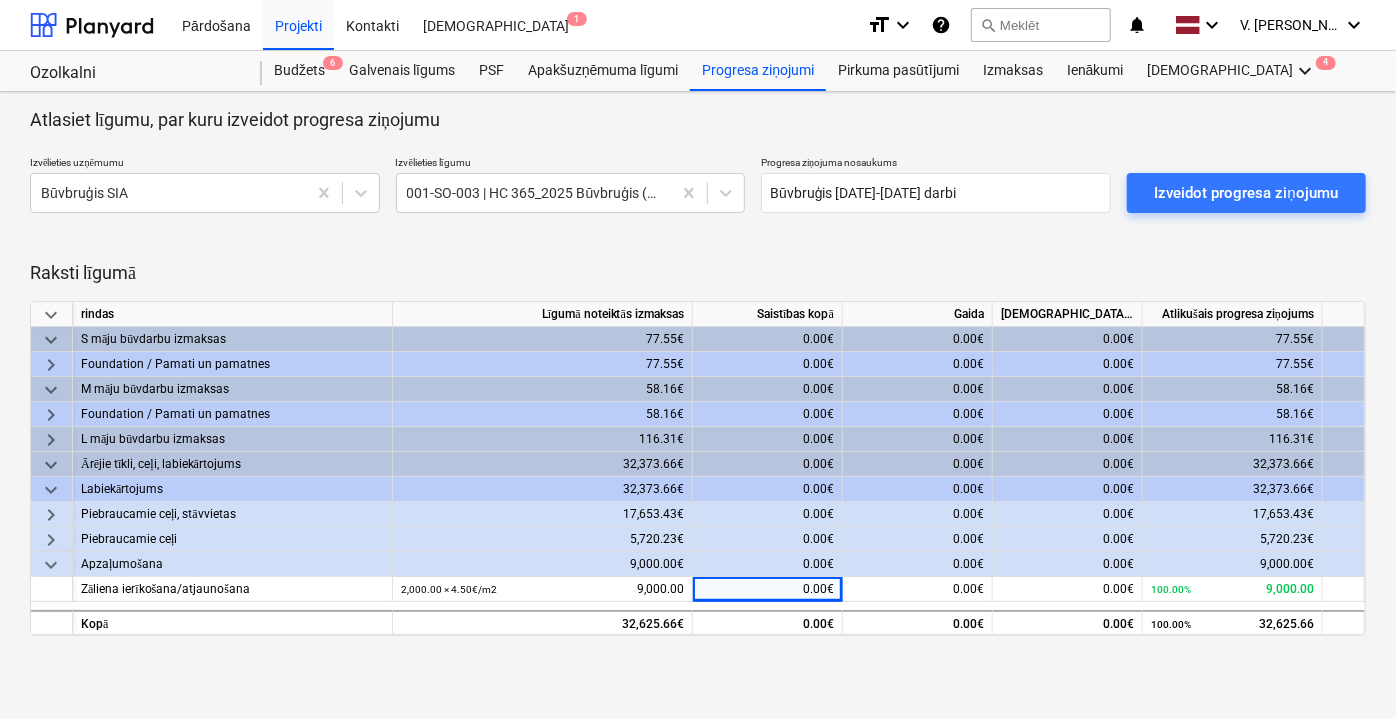 click on "Izveidot progresa ziņojumu" at bounding box center [1246, 193] 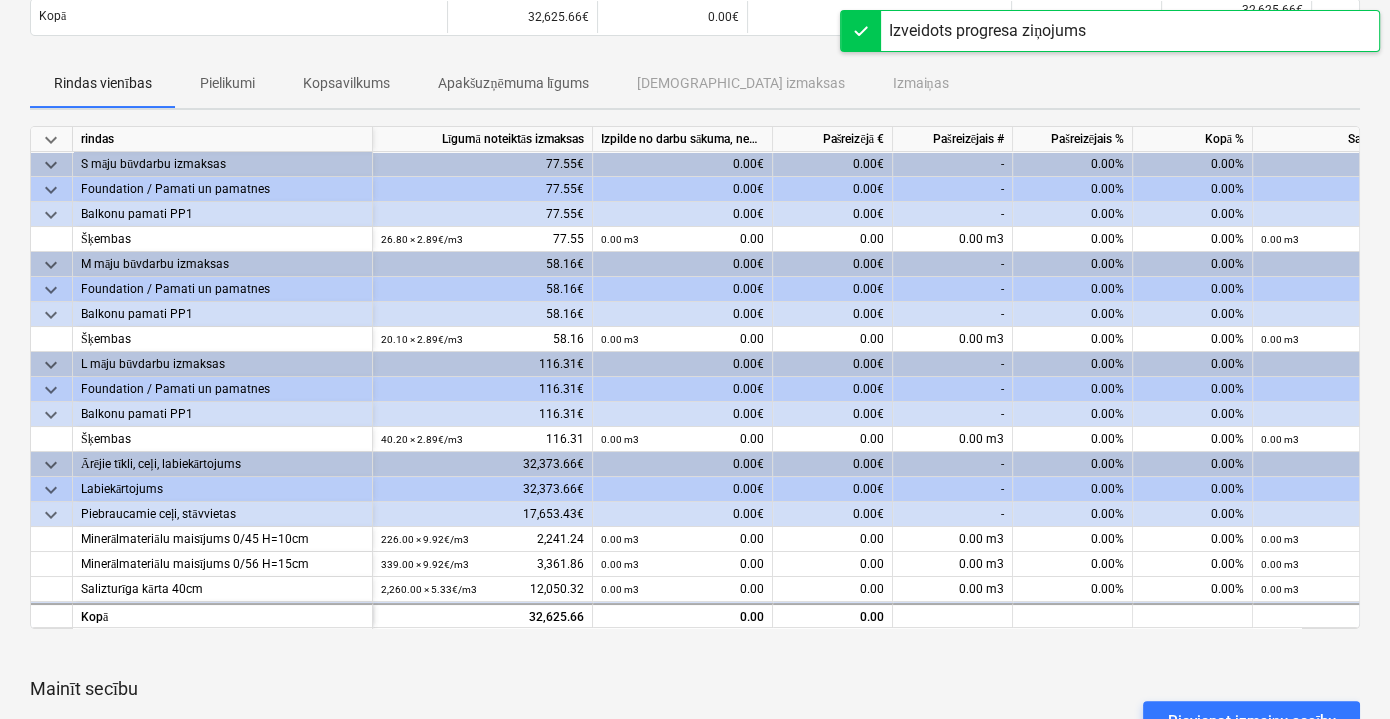 scroll, scrollTop: 272, scrollLeft: 0, axis: vertical 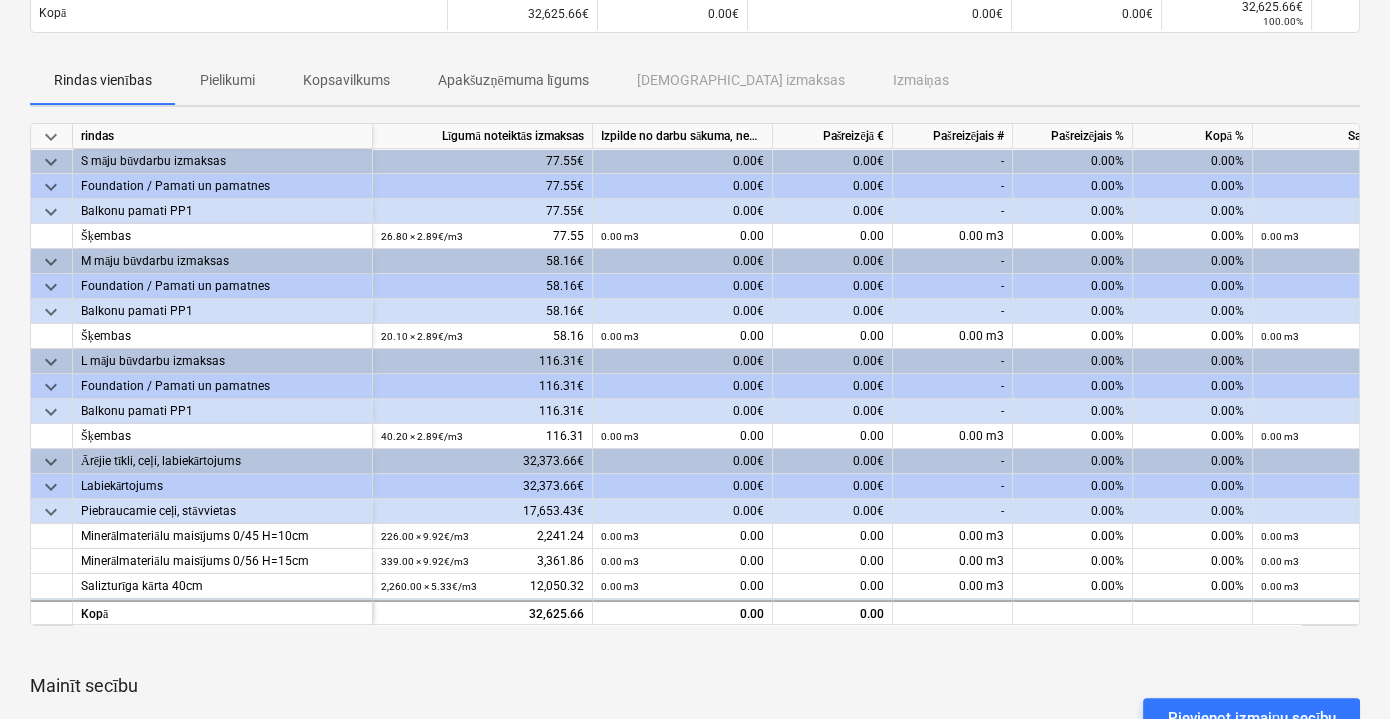 click on "keyboard_arrow_down rindas Līgumā noteiktās izmaksas Izpilde no darbu sākuma, neskaitot kārtējā mēneša izpildi Pašreizējā € Pašreizējais # Pašreizējais % Kopā % Saistības kopā Atlikušais progresa ziņojums keyboard_arrow_down  S māju būvdarbu izmaksas  77.55€ 0.00€ 0.00€ - 0.00% 0.00% 0.00€ 77.55€ keyboard_arrow_down  Foundation / Pamati un pamatnes  77.55€ 0.00€ 0.00€ - 0.00% 0.00% 0.00€ 77.55€ keyboard_arrow_down  Balkonu pamati PP1  77.55€ 0.00€ 0.00€ - 0.00% 0.00% 0.00€ 77.55€  Šķembas  26.80   ×   2.89€ / m3 77.55 0.00   m3 0.00 0.00 0.00   m3 0.00% 0.00% 0.00   m3 0.00 100.00% 77.55 keyboard_arrow_down  M māju būvdarbu izmaksas  58.16€ 0.00€ 0.00€ - 0.00% 0.00% 0.00€ 58.16€ keyboard_arrow_down  Foundation / Pamati un pamatnes  58.16€ 0.00€ 0.00€ - 0.00% 0.00% 0.00€ 58.16€ keyboard_arrow_down  Balkonu pamati PP1  58.16€ 0.00€ 0.00€ - 0.00% 0.00% 0.00€ 58.16€  Šķembas  20.10   ×   2.89€ / m3 58.16 0.00 -" at bounding box center [695, 374] 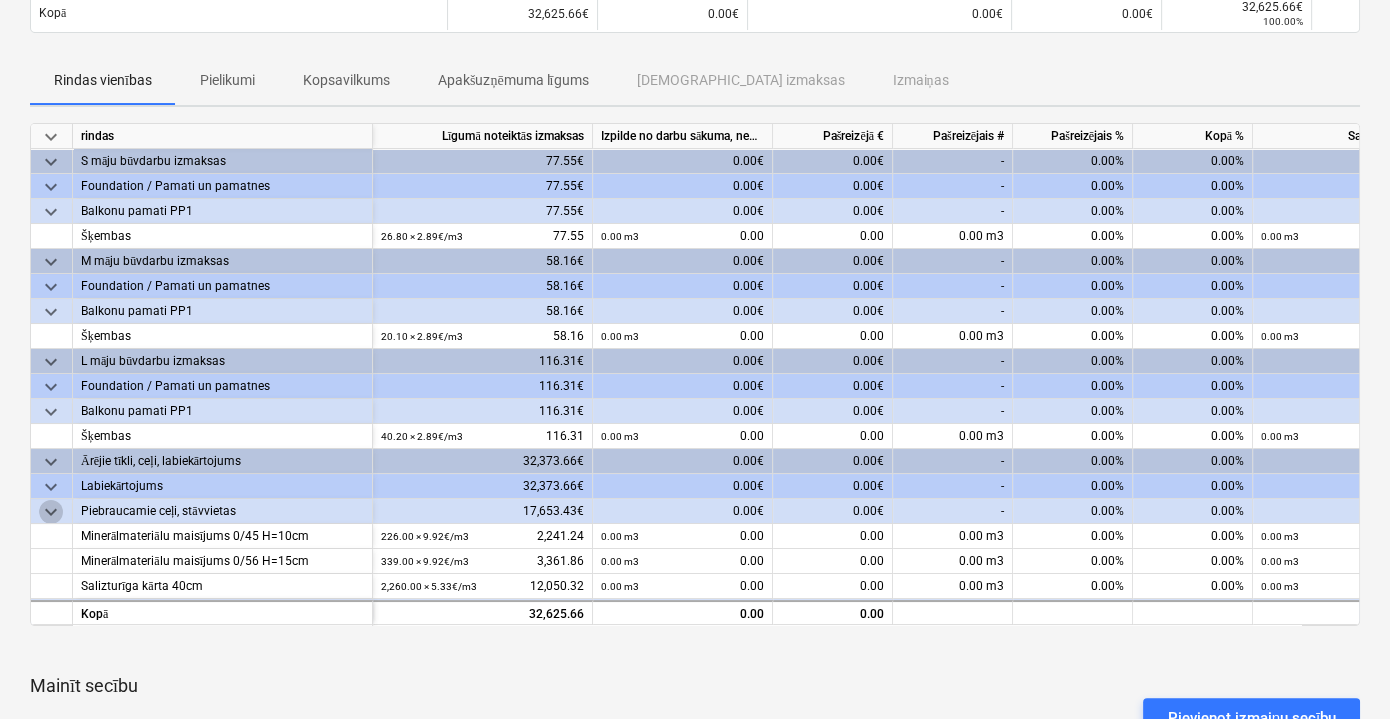 click on "keyboard_arrow_down" at bounding box center (51, 512) 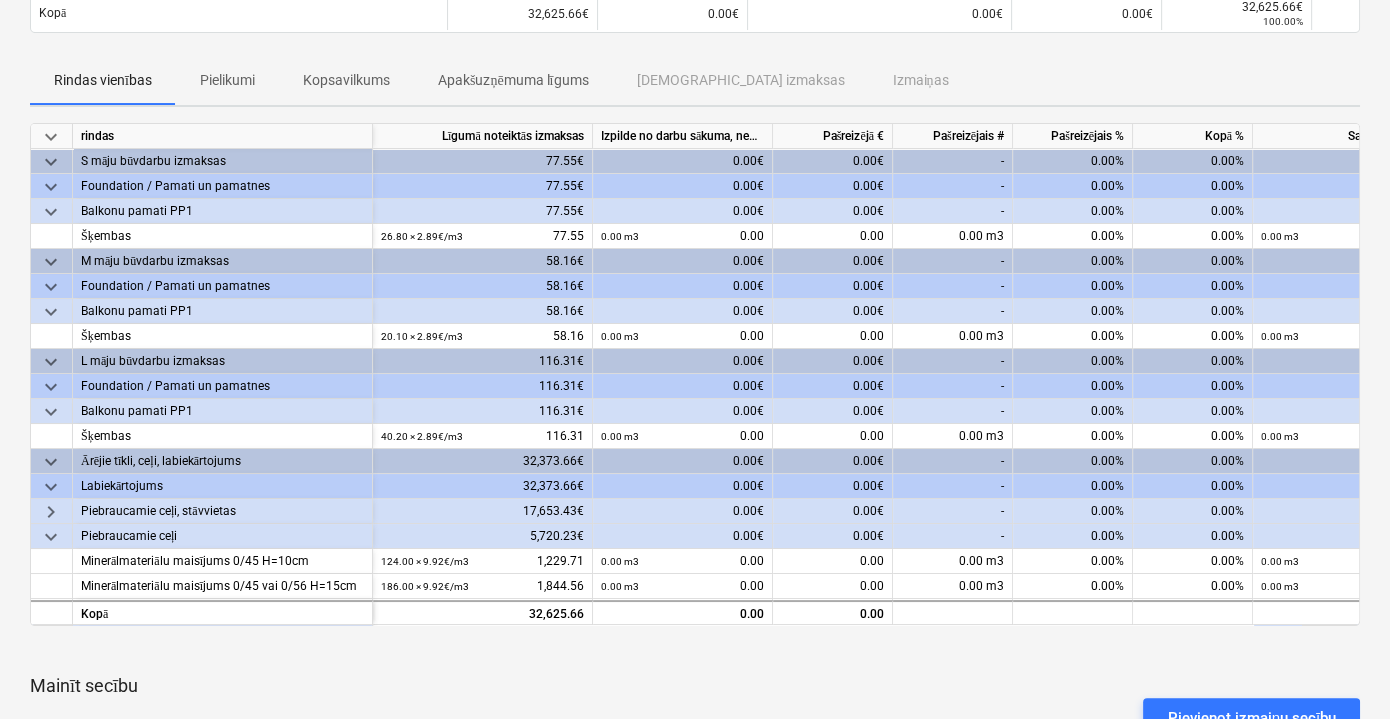 click on "keyboard_arrow_down" at bounding box center (51, 537) 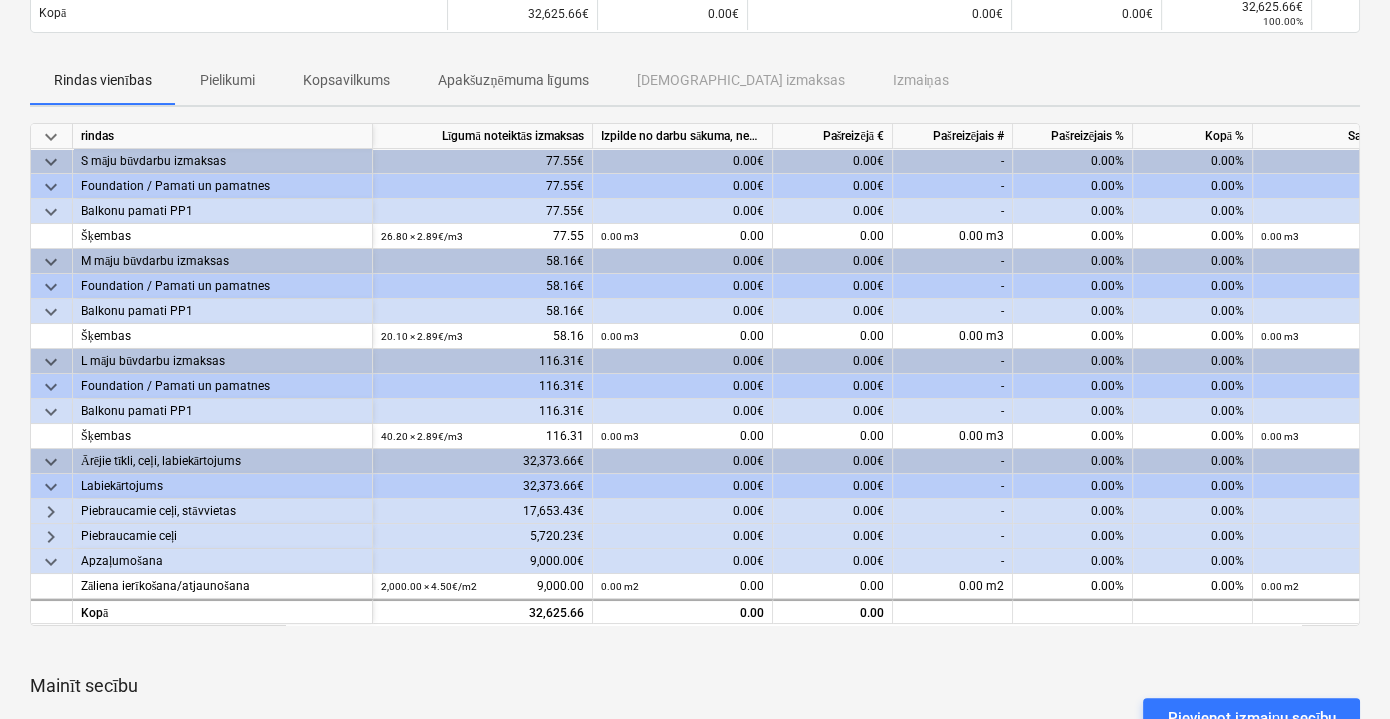 click on "keyboard_arrow_down" at bounding box center (51, 412) 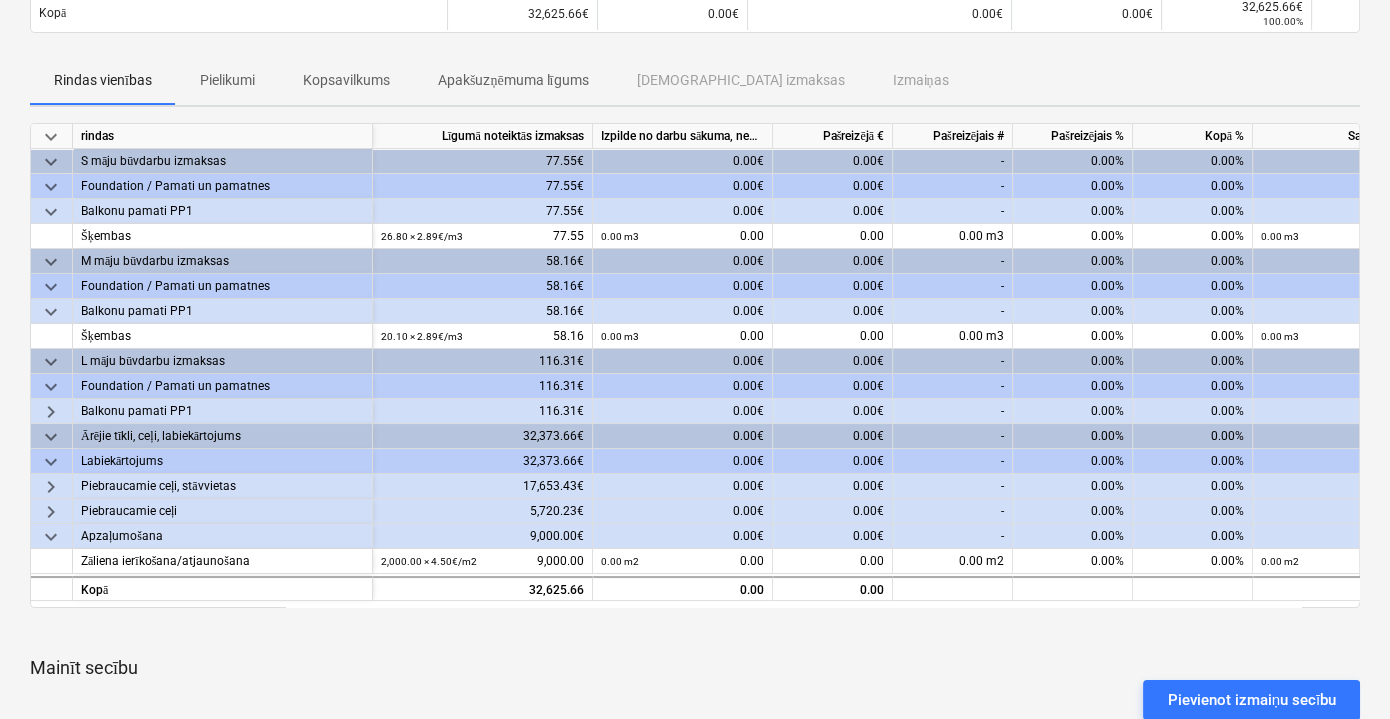 click on "keyboard_arrow_down" at bounding box center (52, 311) 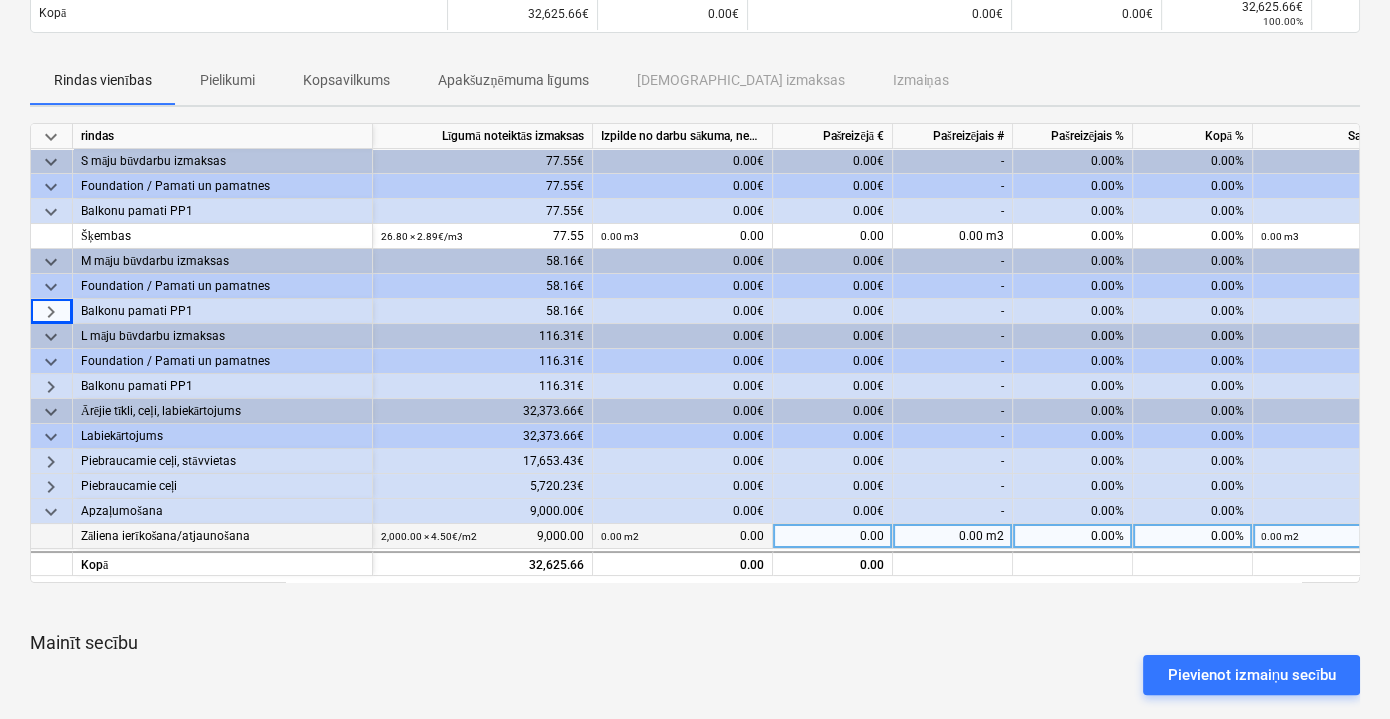 click on "keyboard_arrow_down" at bounding box center [52, 211] 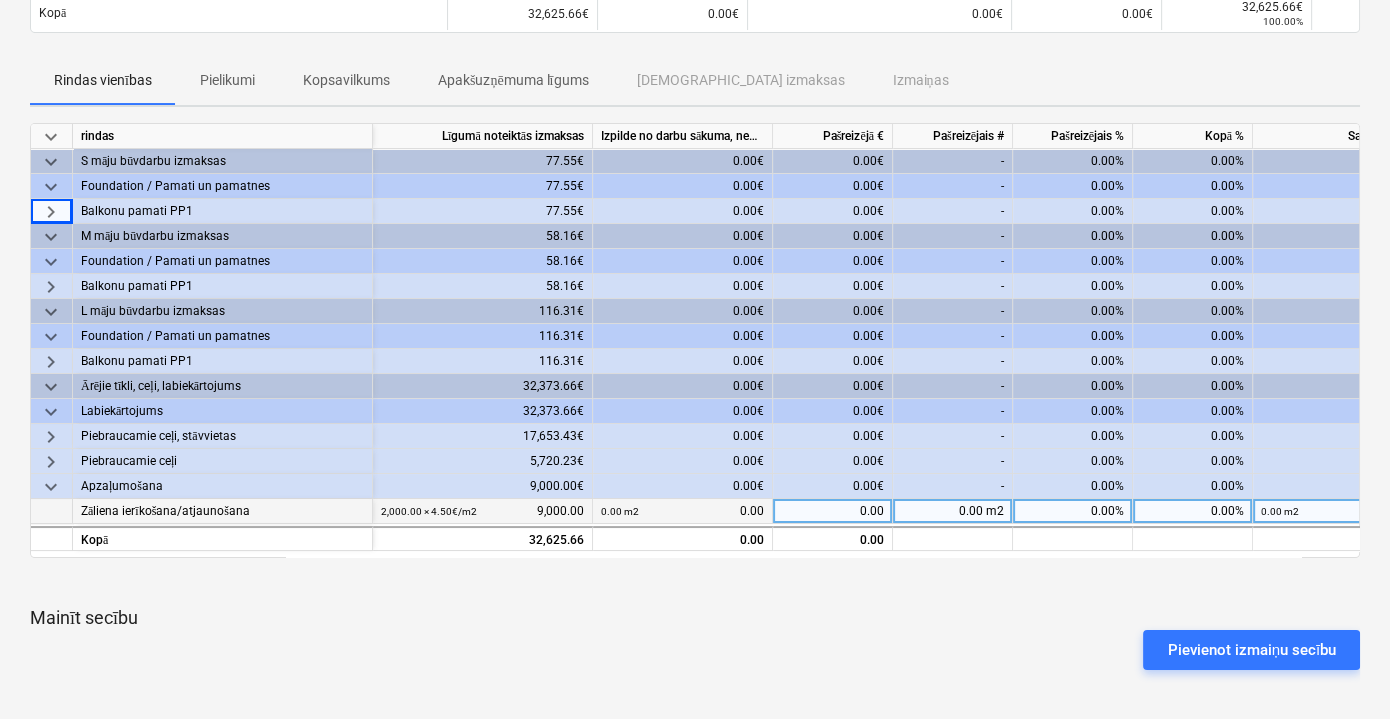 click on "keyboard_arrow_down" at bounding box center (51, 487) 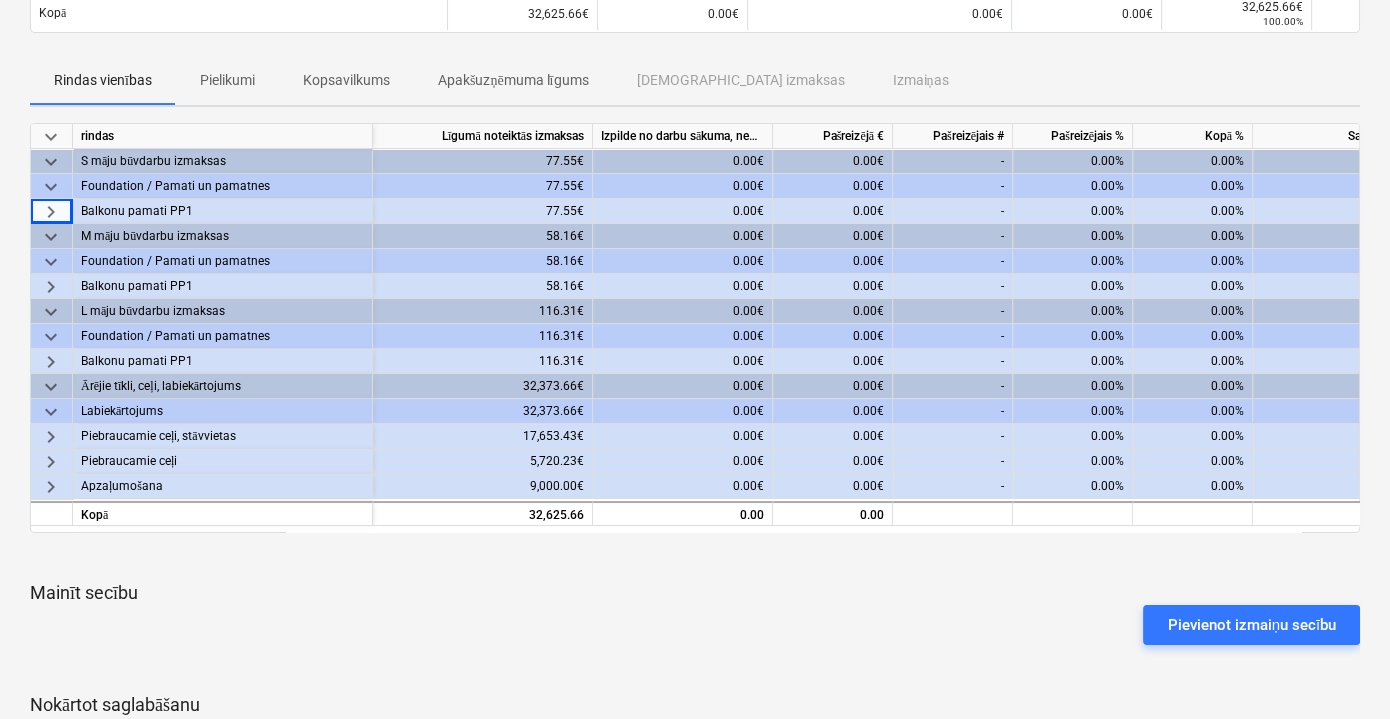 click on "keyboard_arrow_right" at bounding box center (51, 487) 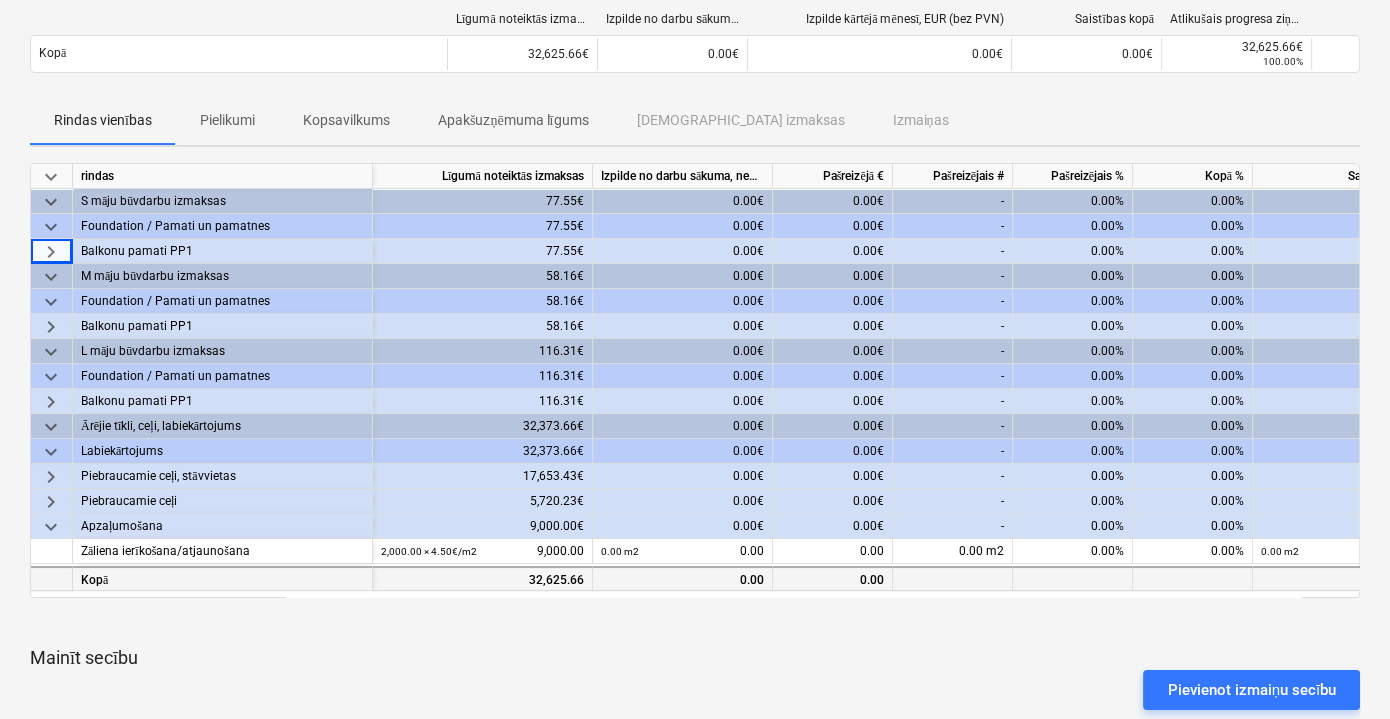 scroll, scrollTop: 272, scrollLeft: 0, axis: vertical 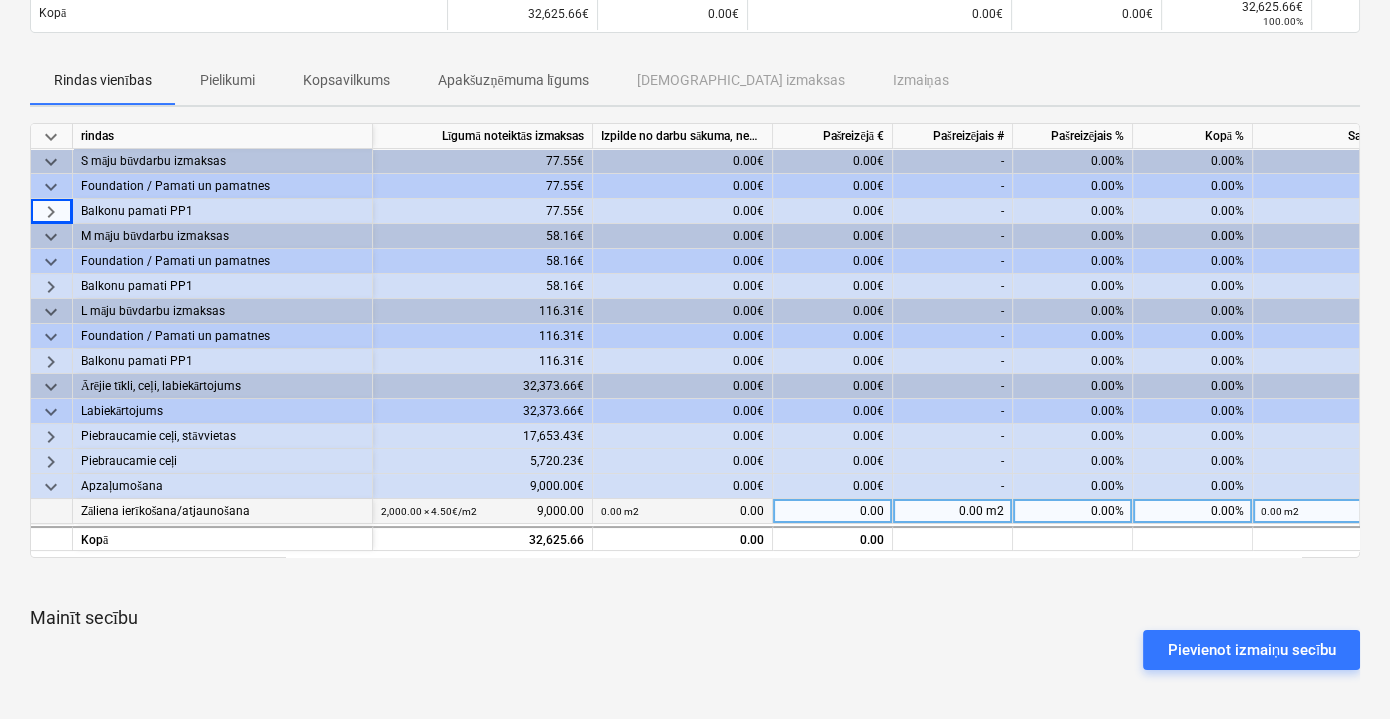click on "0.00   m2 0.00" at bounding box center [682, 511] 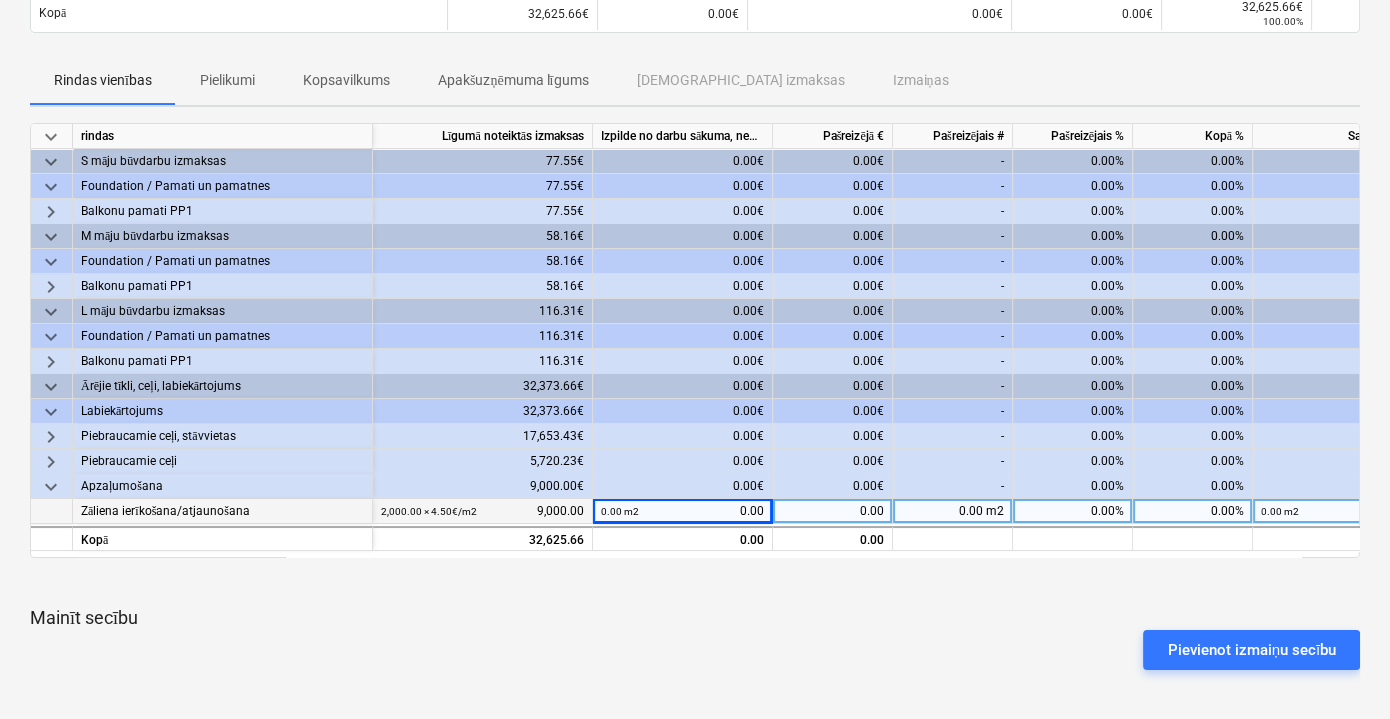click on "0.00" at bounding box center [833, 511] 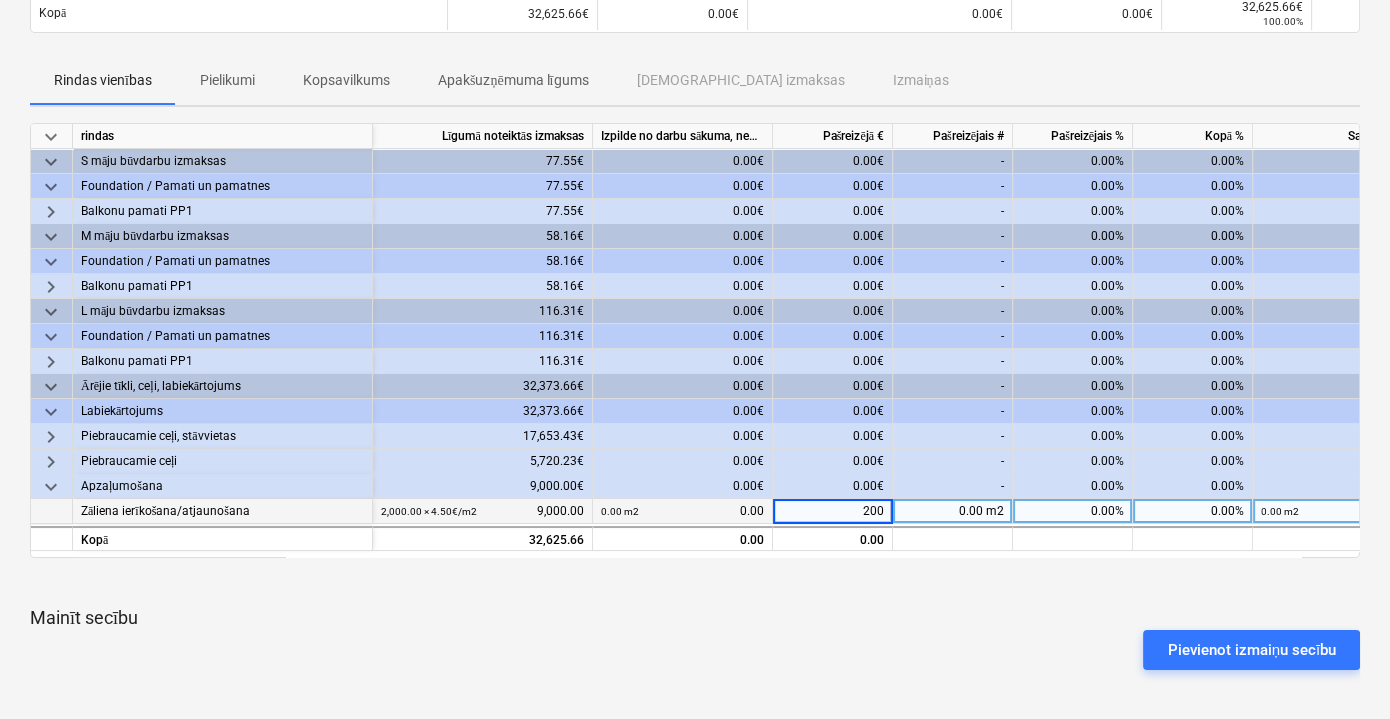 type on "2000" 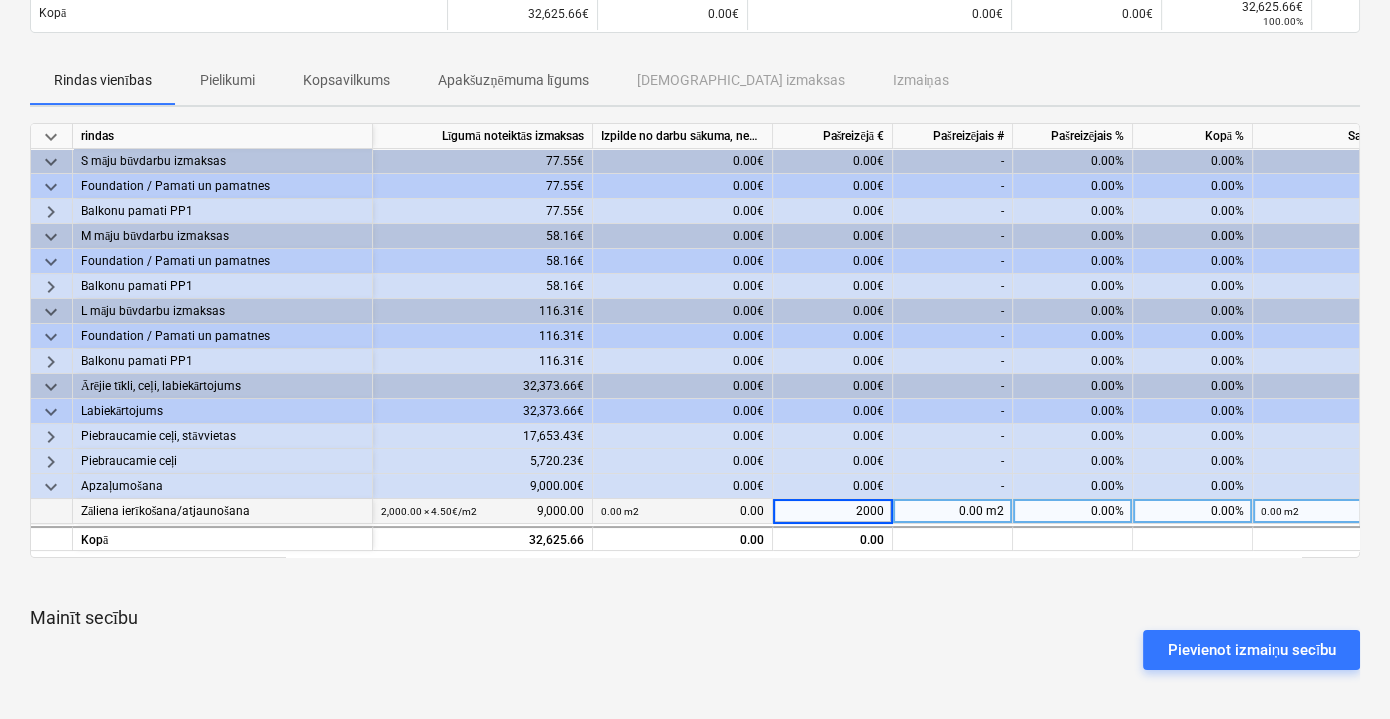 click on "keyboard_arrow_down rindas Līgumā noteiktās izmaksas Izpilde no darbu sākuma, neskaitot kārtējā mēneša izpildi Pašreizējā € Pašreizējais # Pašreizējais % Kopā % Saistības kopā Atlikušais progresa ziņojums keyboard_arrow_down  S māju būvdarbu izmaksas  77.55€ 0.00€ 0.00€ - 0.00% 0.00% 0.00€ 77.55€ keyboard_arrow_down  Foundation / Pamati un pamatnes  77.55€ 0.00€ 0.00€ - 0.00% 0.00% 0.00€ 77.55€ keyboard_arrow_right  Balkonu pamati PP1  77.55€ 0.00€ 0.00€ - 0.00% 0.00% 0.00€ 77.55€ keyboard_arrow_down  M māju būvdarbu izmaksas  58.16€ 0.00€ 0.00€ - 0.00% 0.00% 0.00€ 58.16€ keyboard_arrow_down  Foundation / Pamati un pamatnes  58.16€ 0.00€ 0.00€ - 0.00% 0.00% 0.00€ 58.16€ keyboard_arrow_right  Balkonu pamati PP1  58.16€ 0.00€ 0.00€ - 0.00% 0.00% 0.00€ 58.16€ keyboard_arrow_down  L māju būvdarbu izmaksas  116.31€ 0.00€ 0.00€ - 0.00% 0.00% 0.00€ 116.31€ keyboard_arrow_down  Foundation / Pamati un pamatnes  116.31€" at bounding box center (695, 483) 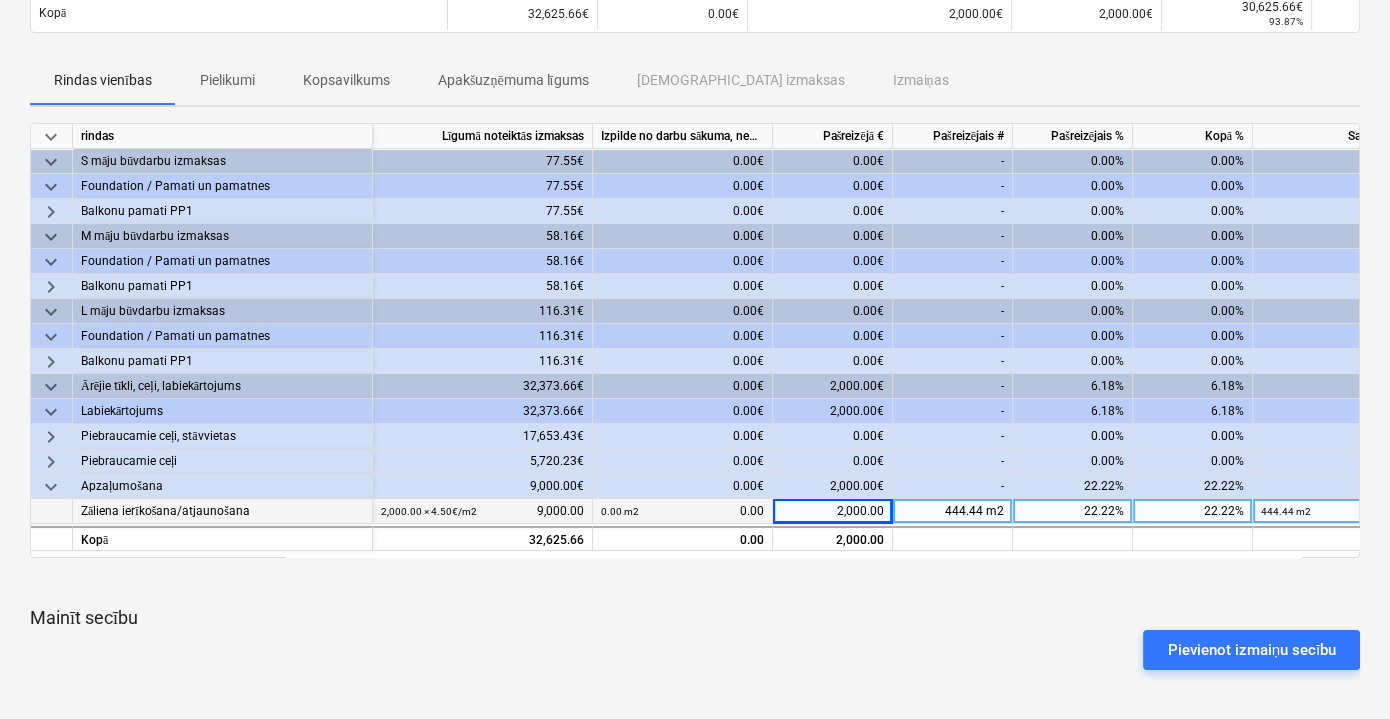 click on "keyboard_arrow_down" at bounding box center (51, 487) 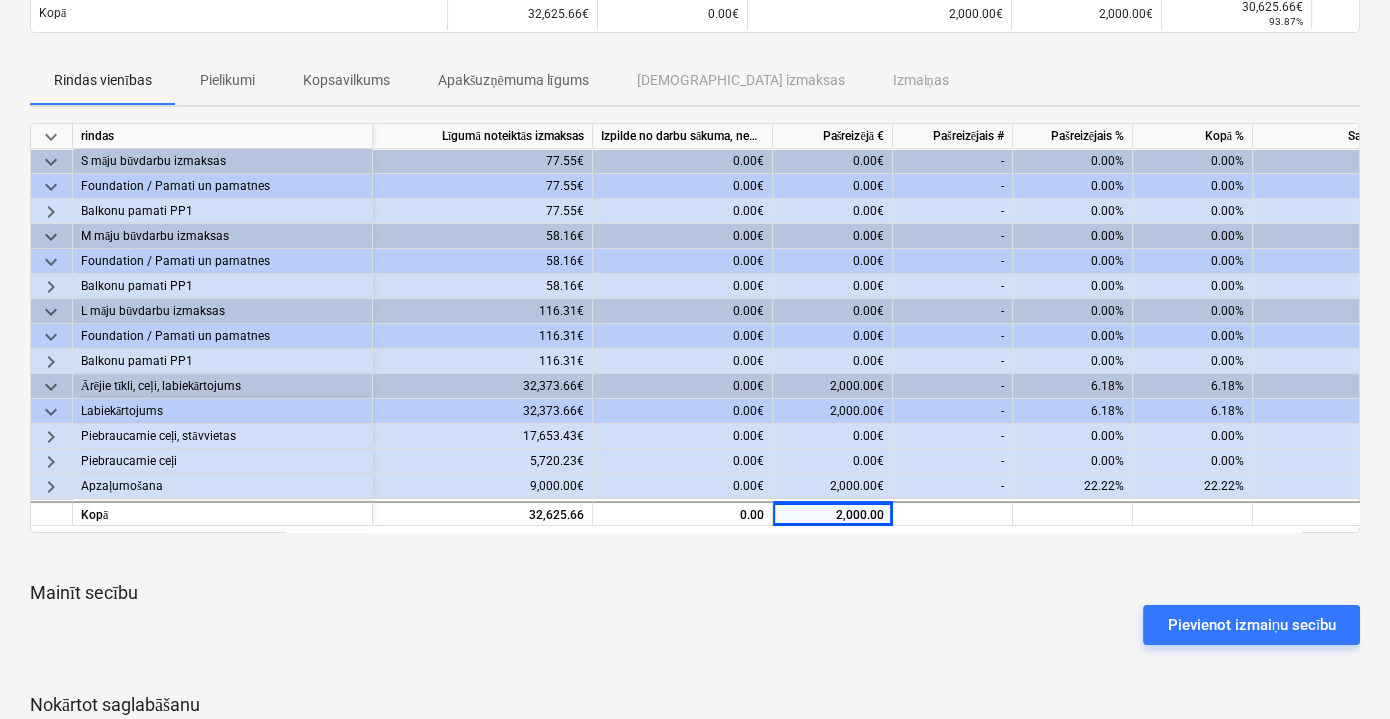 click on "Pievienot izmaiņu secību" at bounding box center (695, 625) 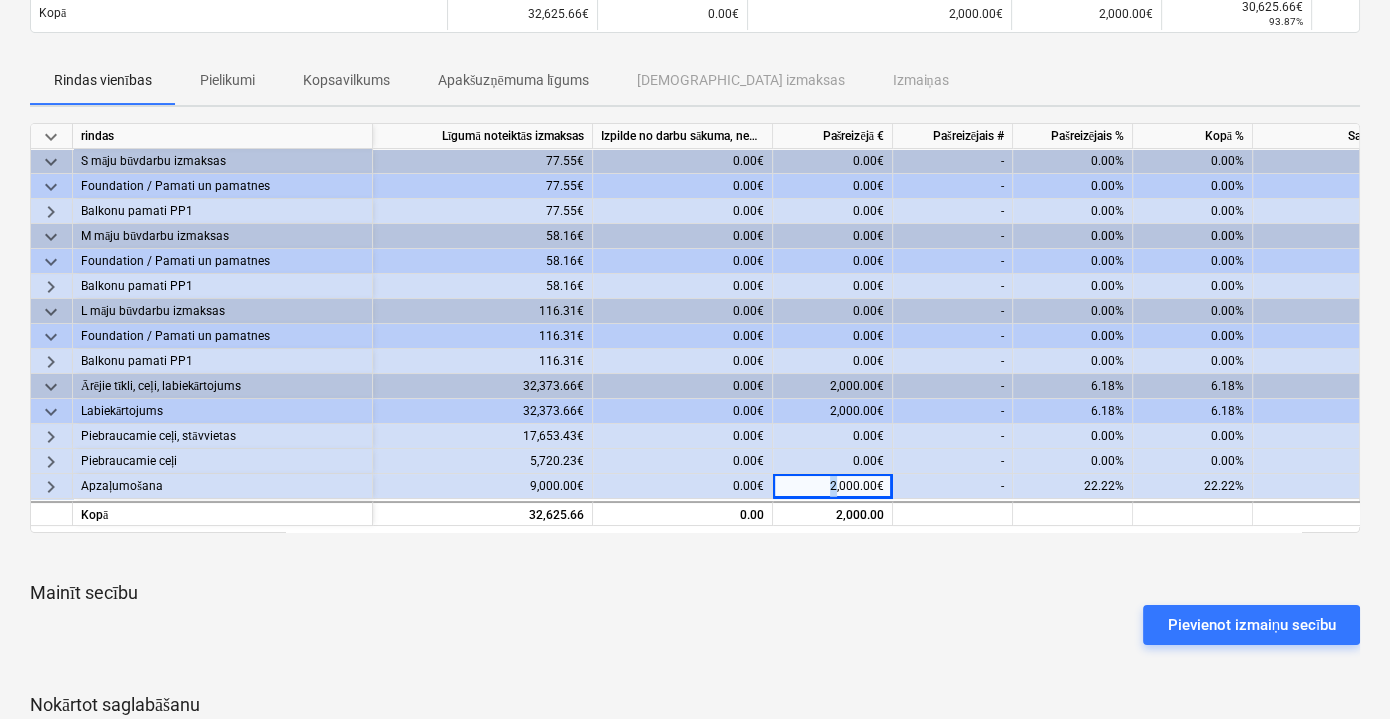 click on "2,000.00€" at bounding box center [833, 486] 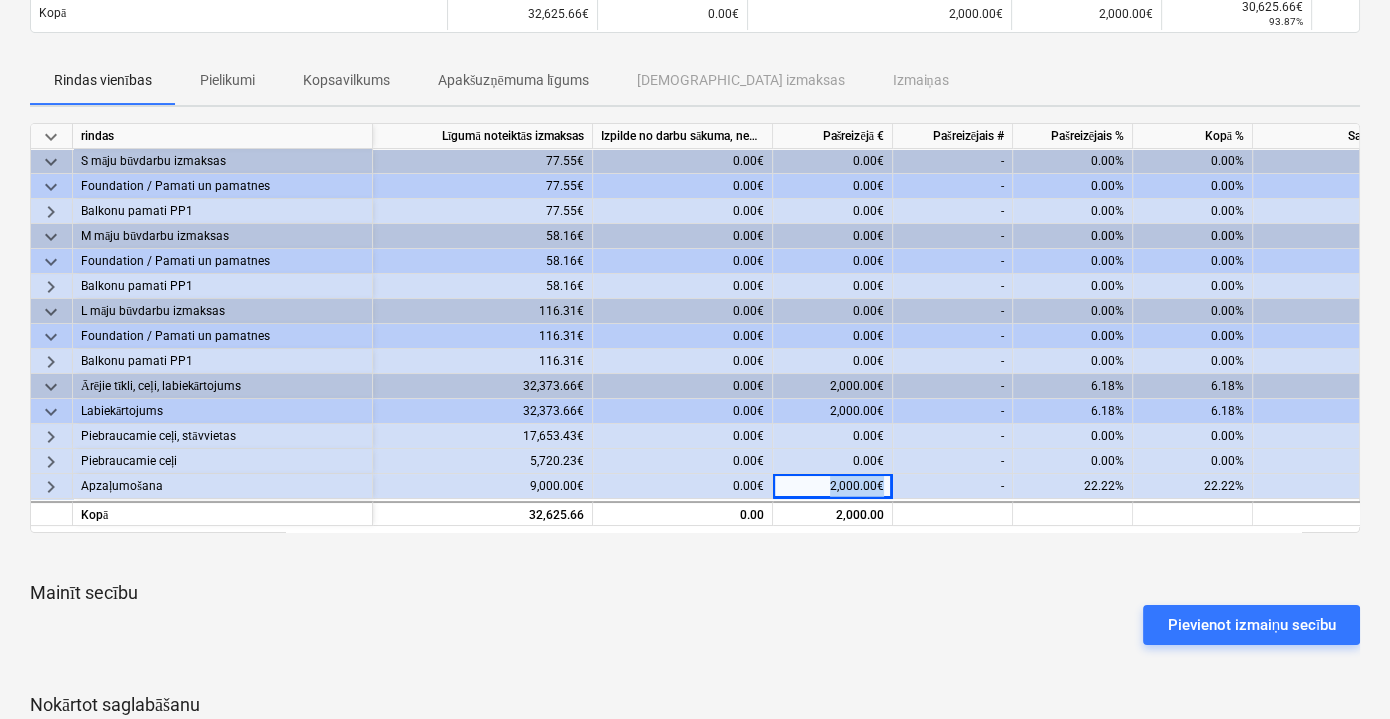 drag, startPoint x: 827, startPoint y: 482, endPoint x: 890, endPoint y: 482, distance: 63 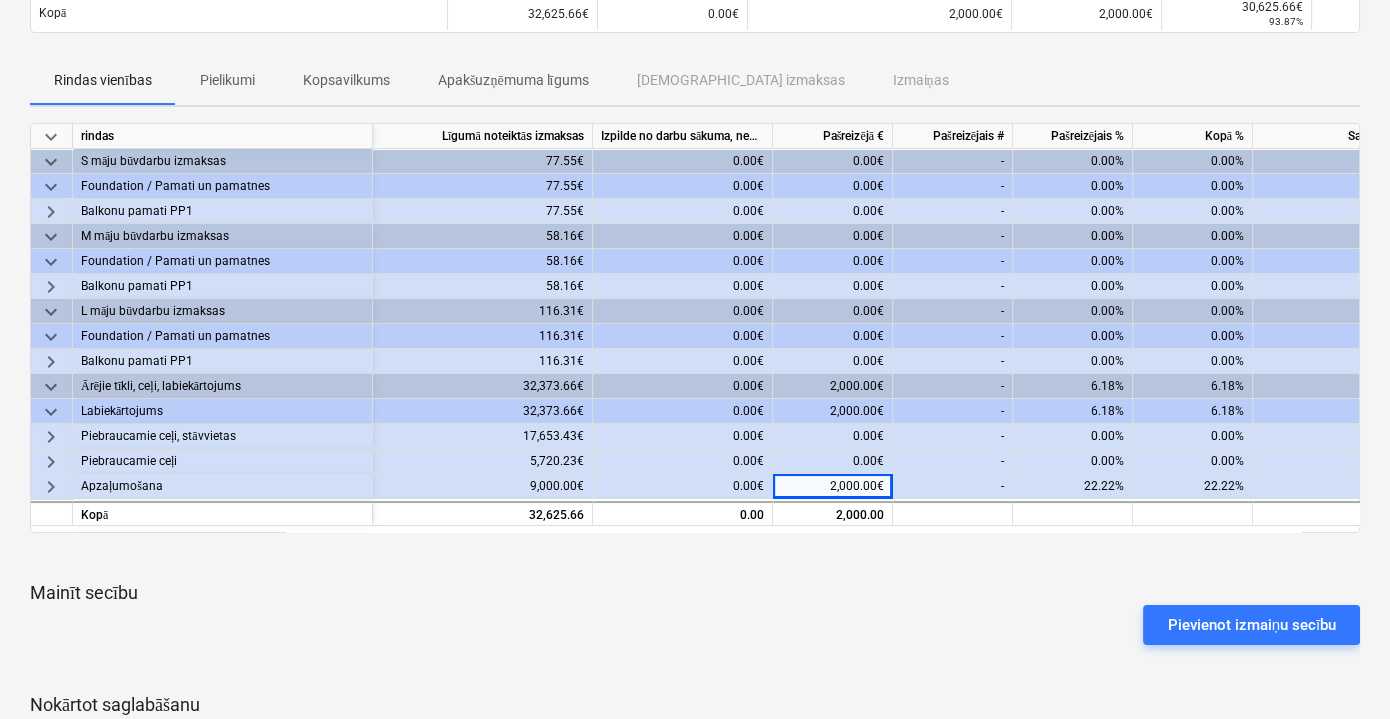 click on "keyboard_arrow_down rindas Līgumā noteiktās izmaksas Izpilde no darbu sākuma, neskaitot kārtējā mēneša izpildi Pašreizējā € Pašreizējais # Pašreizējais % Kopā % Saistības kopā Atlikušais progresa ziņojums keyboard_arrow_down  S māju būvdarbu izmaksas  77.55€ 0.00€ 0.00€ - 0.00% 0.00% 0.00€ 77.55€ keyboard_arrow_down  Foundation / Pamati un pamatnes  77.55€ 0.00€ 0.00€ - 0.00% 0.00% 0.00€ 77.55€ keyboard_arrow_right  Balkonu pamati PP1  77.55€ 0.00€ 0.00€ - 0.00% 0.00% 0.00€ 77.55€ keyboard_arrow_down  M māju būvdarbu izmaksas  58.16€ 0.00€ 0.00€ - 0.00% 0.00% 0.00€ 58.16€ keyboard_arrow_down  Foundation / Pamati un pamatnes  58.16€ 0.00€ 0.00€ - 0.00% 0.00% 0.00€ 58.16€ keyboard_arrow_right  Balkonu pamati PP1  58.16€ 0.00€ 0.00€ - 0.00% 0.00% 0.00€ 58.16€ keyboard_arrow_down  L māju būvdarbu izmaksas  116.31€ 0.00€ 0.00€ - 0.00% 0.00% 0.00€ 116.31€ keyboard_arrow_down  Foundation / Pamati un pamatnes  116.31€" at bounding box center [695, 470] 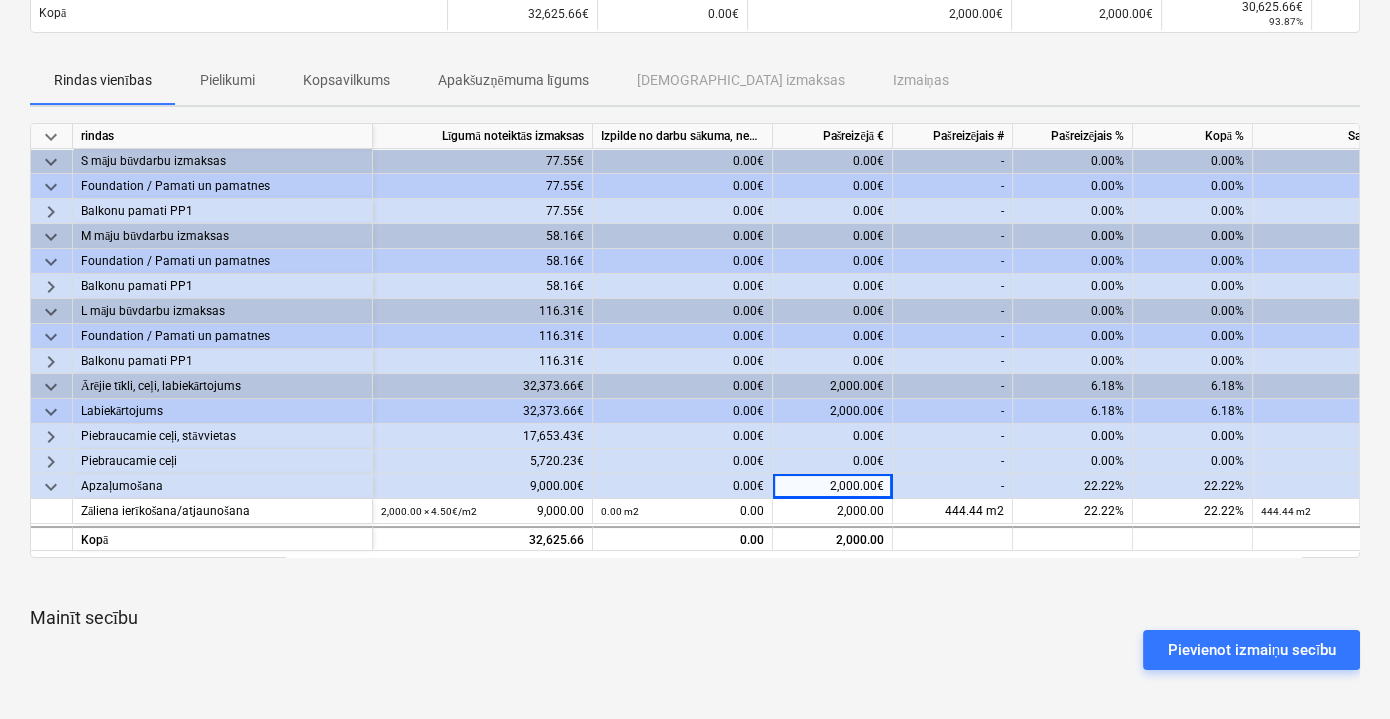 click on "0.00€" at bounding box center (833, 461) 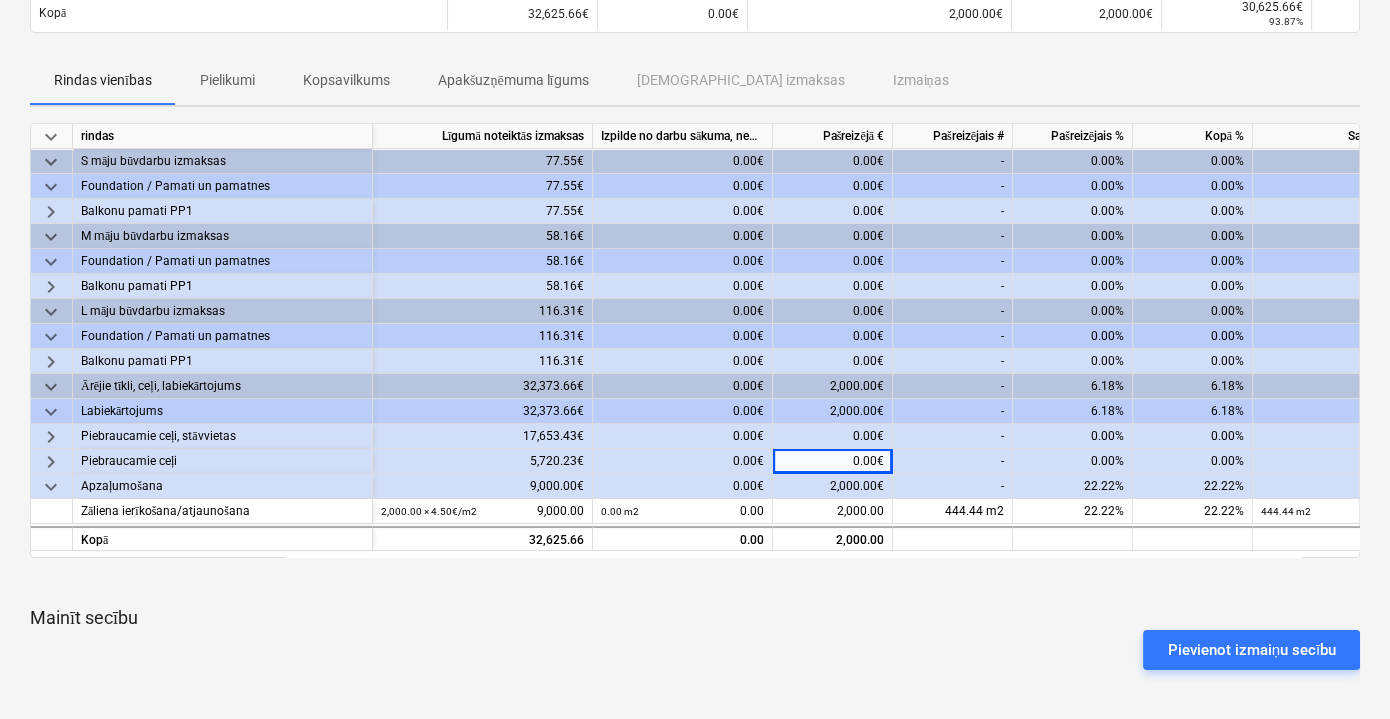 click on "2,000.00€" at bounding box center (833, 486) 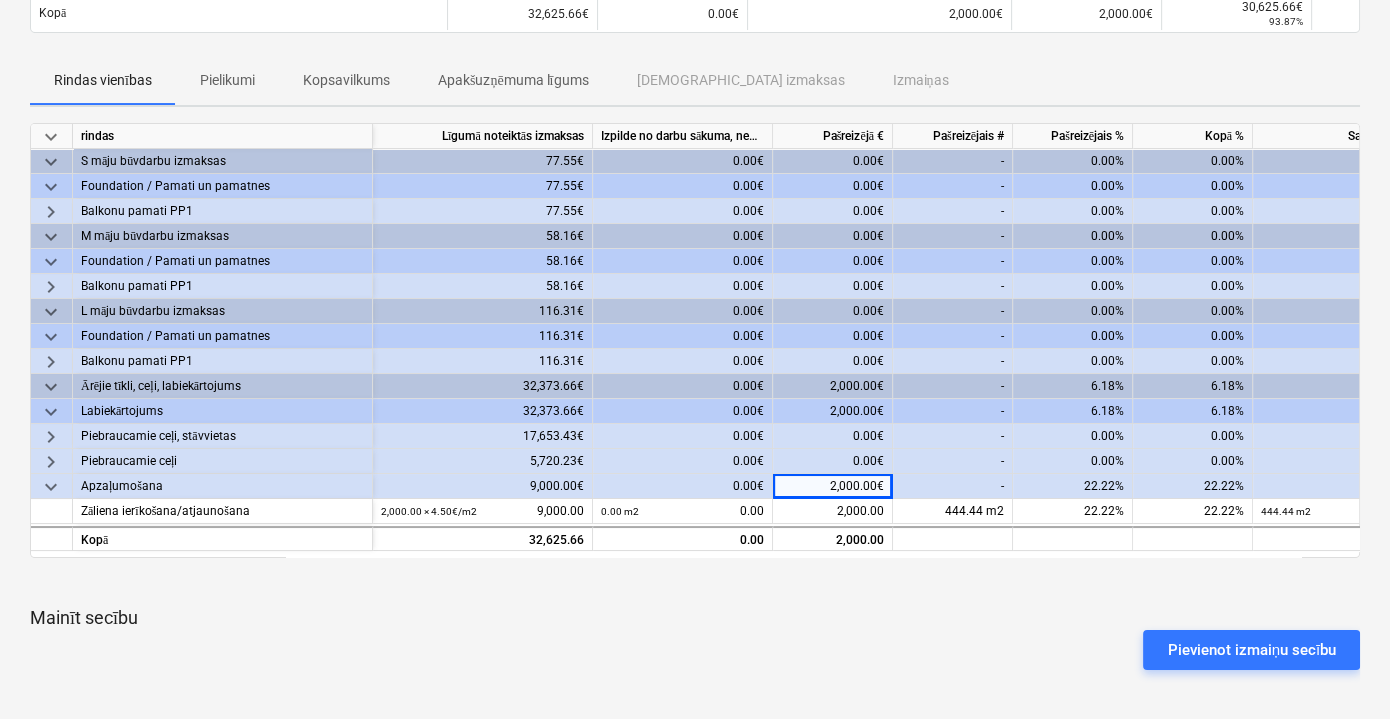 click on "2,000.00€" at bounding box center (833, 486) 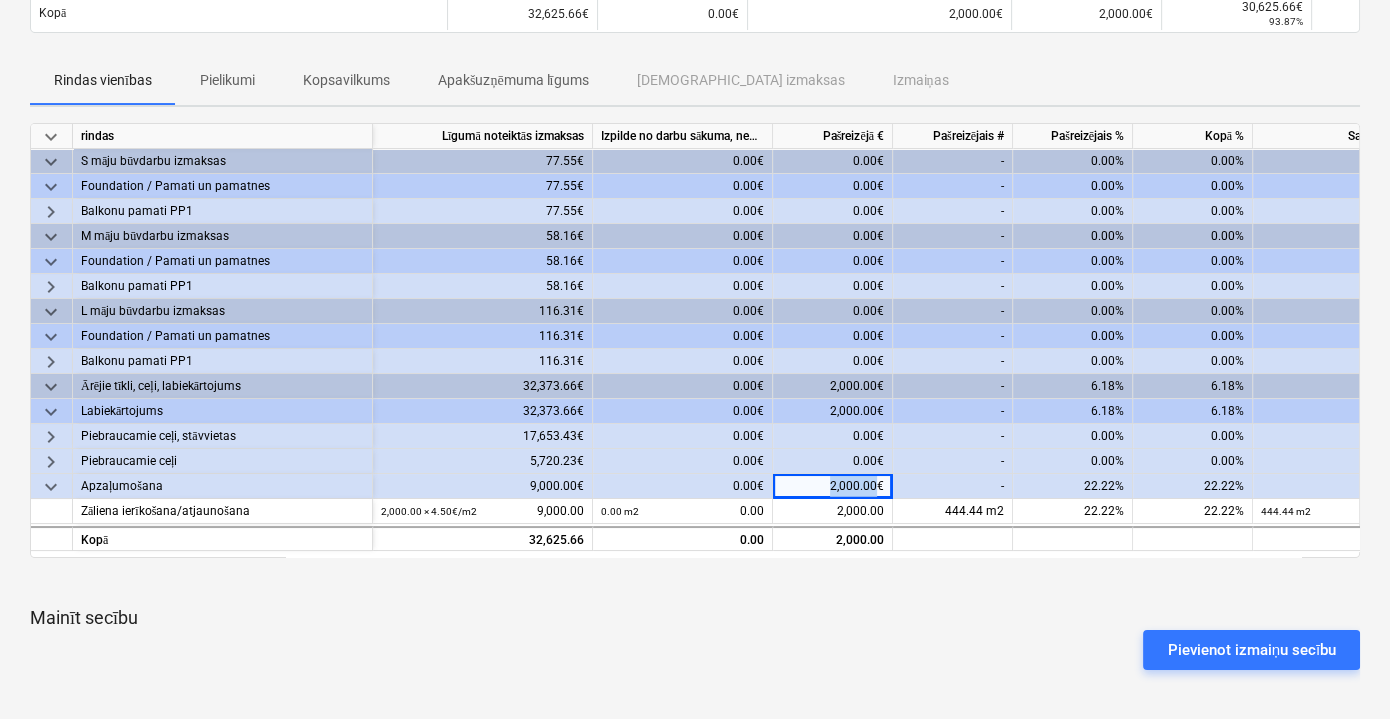 click on "2,000.00€" at bounding box center (833, 486) 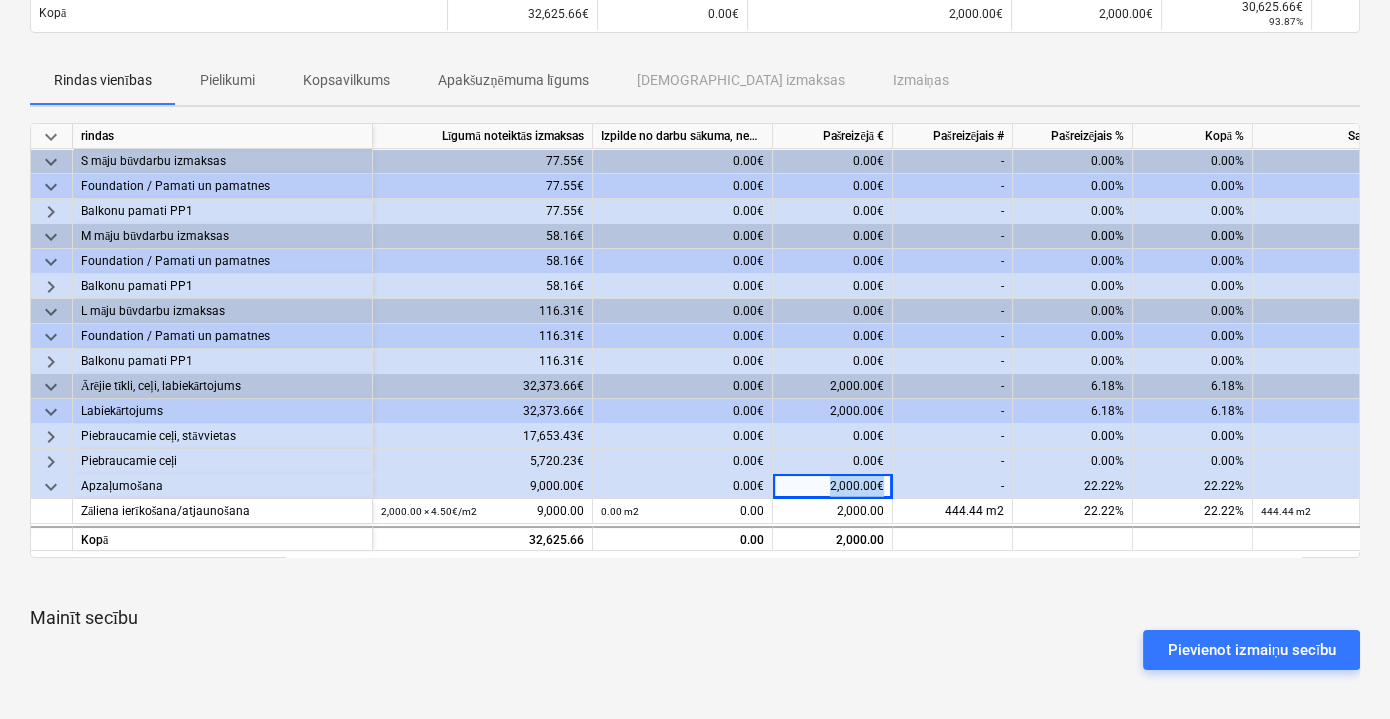 click on "2,000.00€" at bounding box center (833, 486) 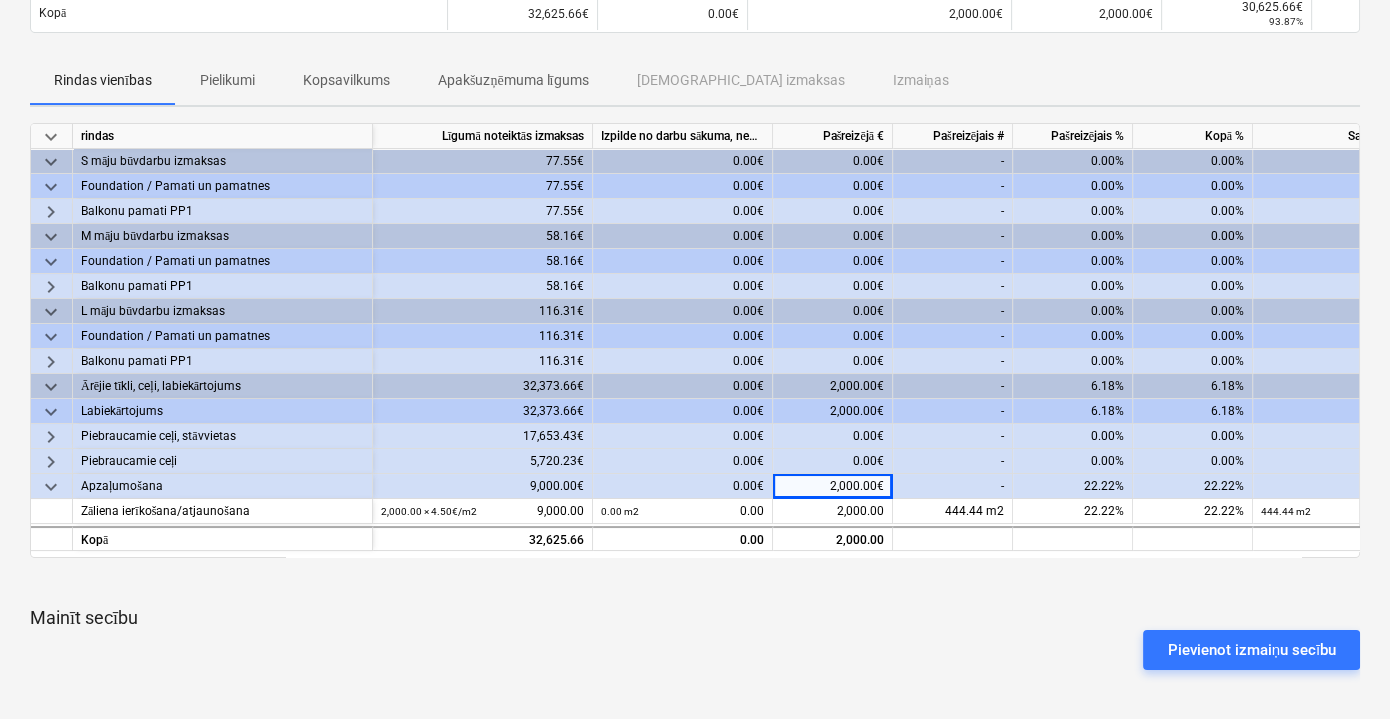 click on "Mainīt secību" at bounding box center (695, 618) 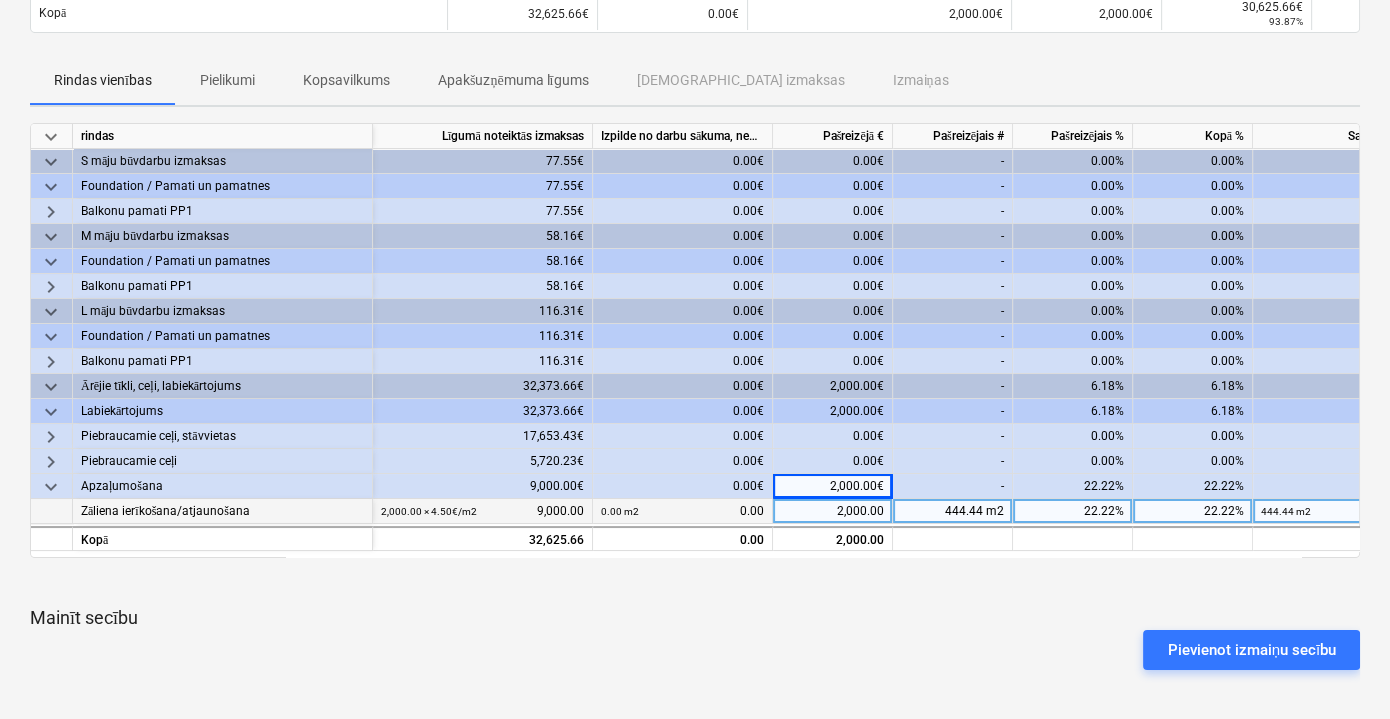 click on "2,000.00" at bounding box center (833, 511) 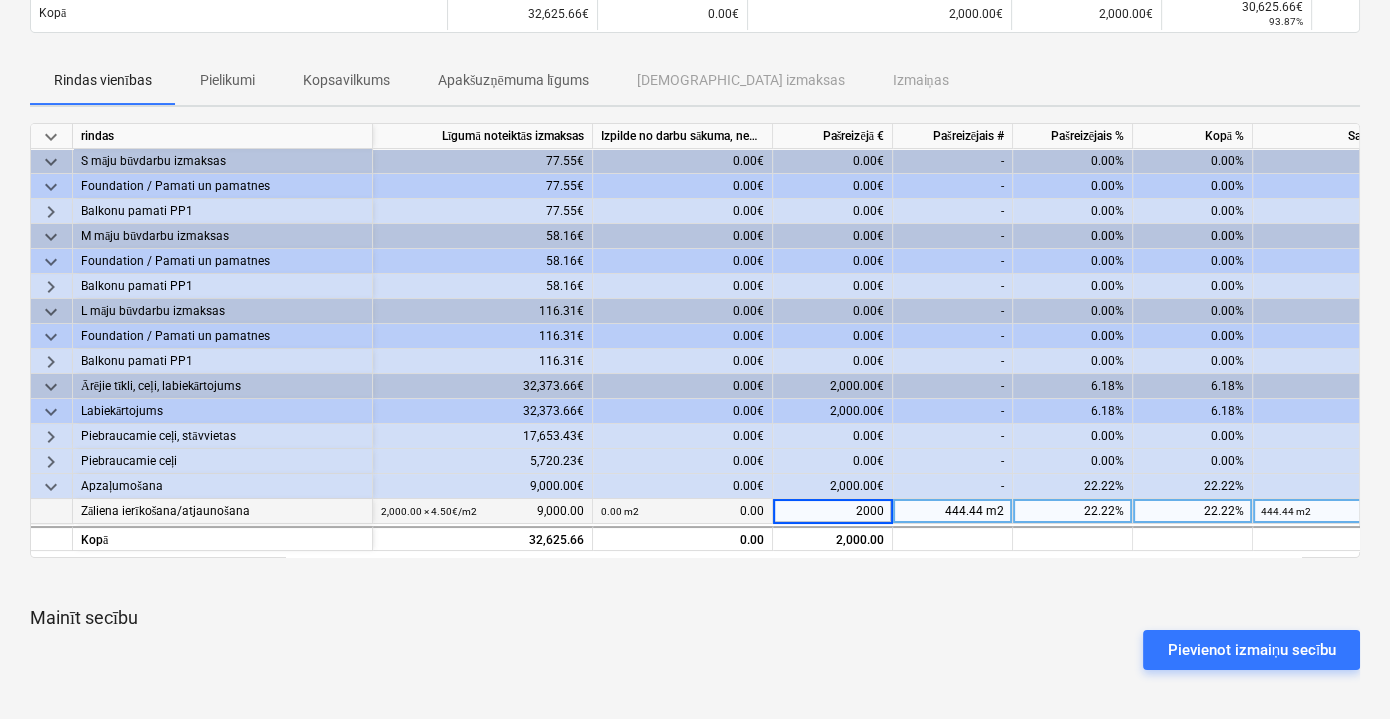 type on "0" 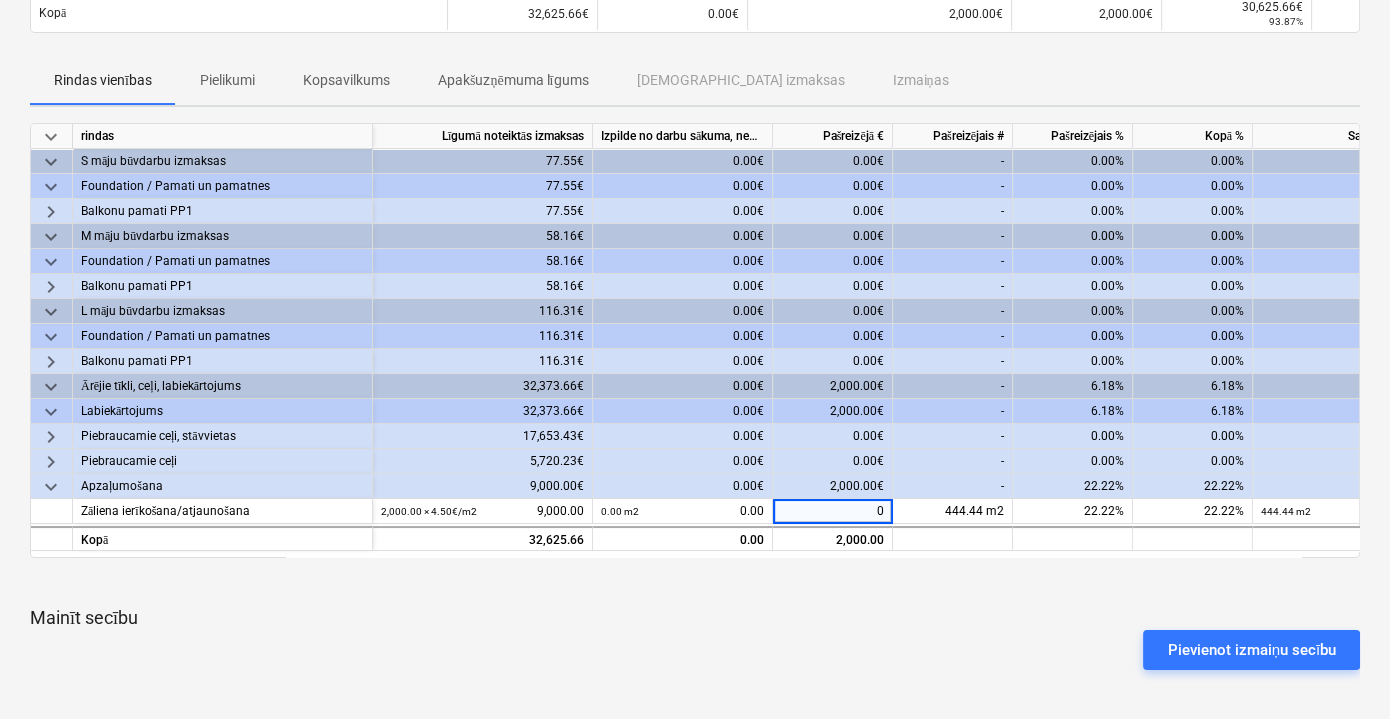 click on "Pievienot izmaiņu secību" at bounding box center (695, 650) 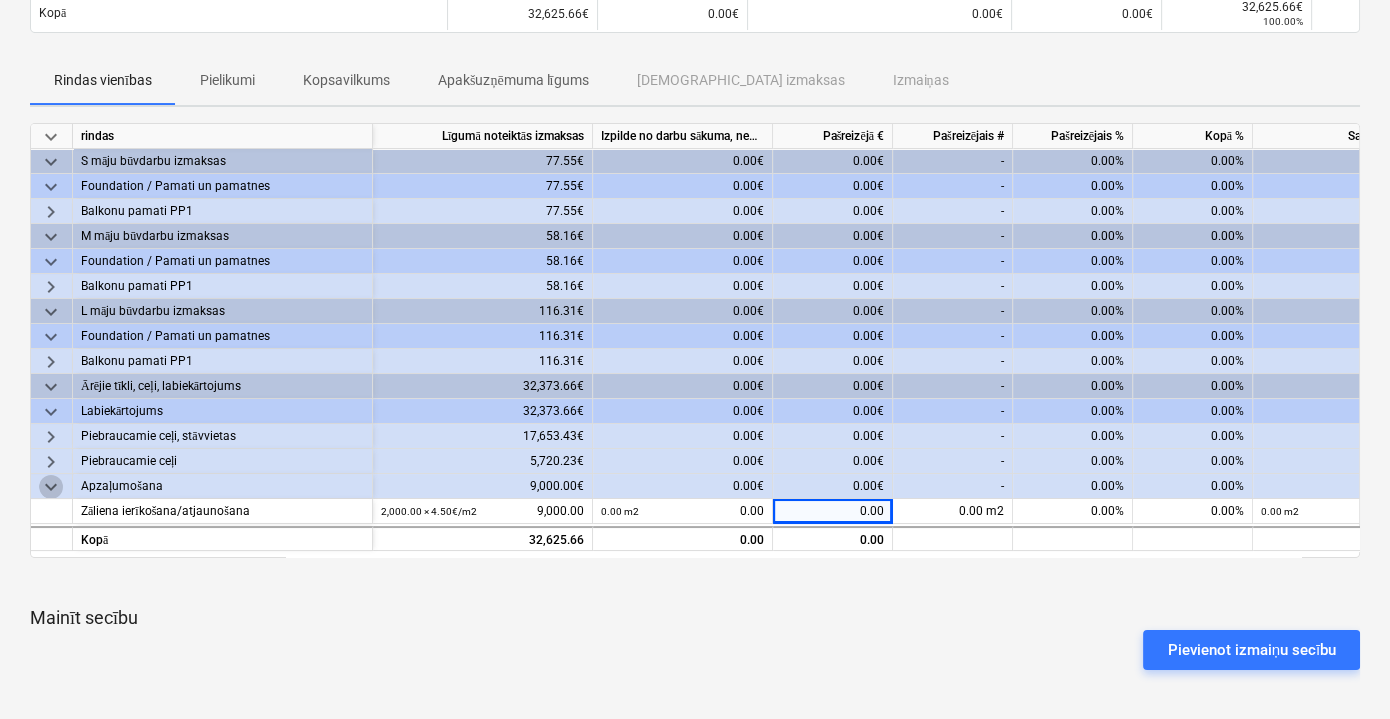 click on "keyboard_arrow_down" at bounding box center (51, 487) 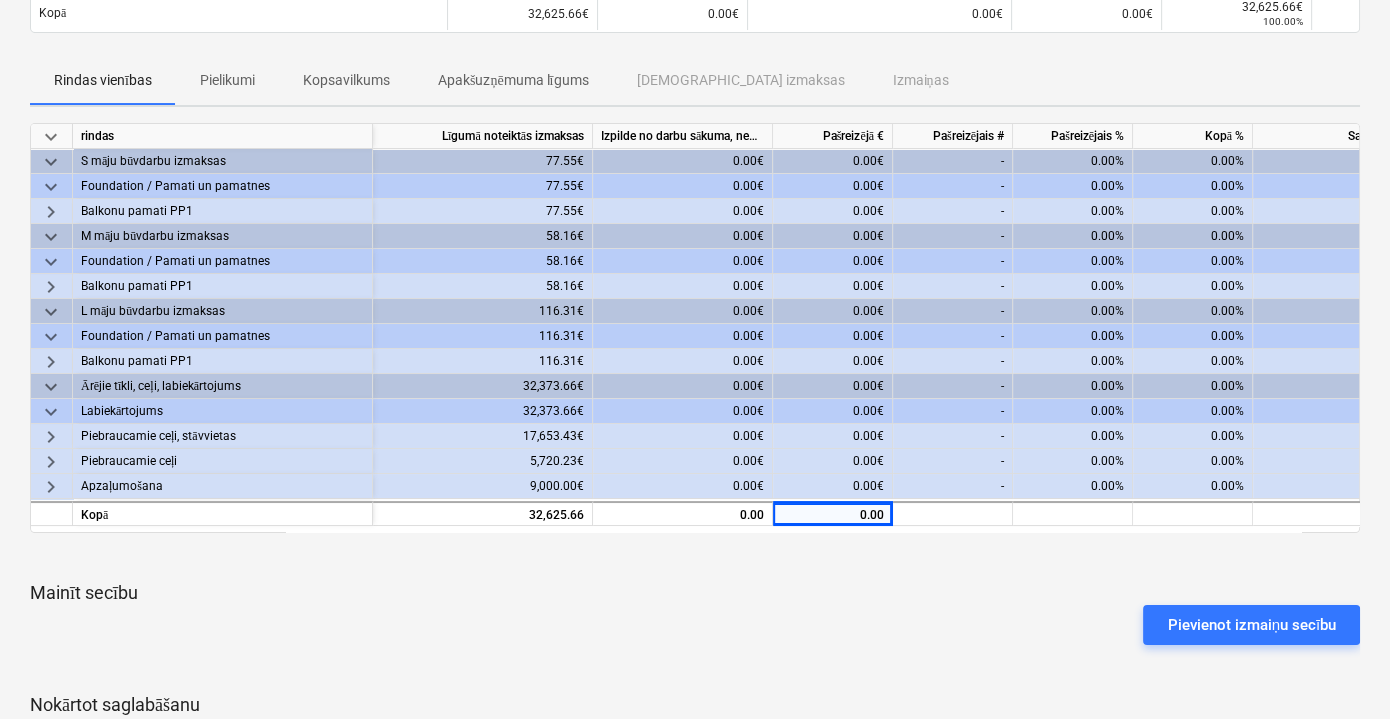 click on "keyboard_arrow_right" at bounding box center (51, 462) 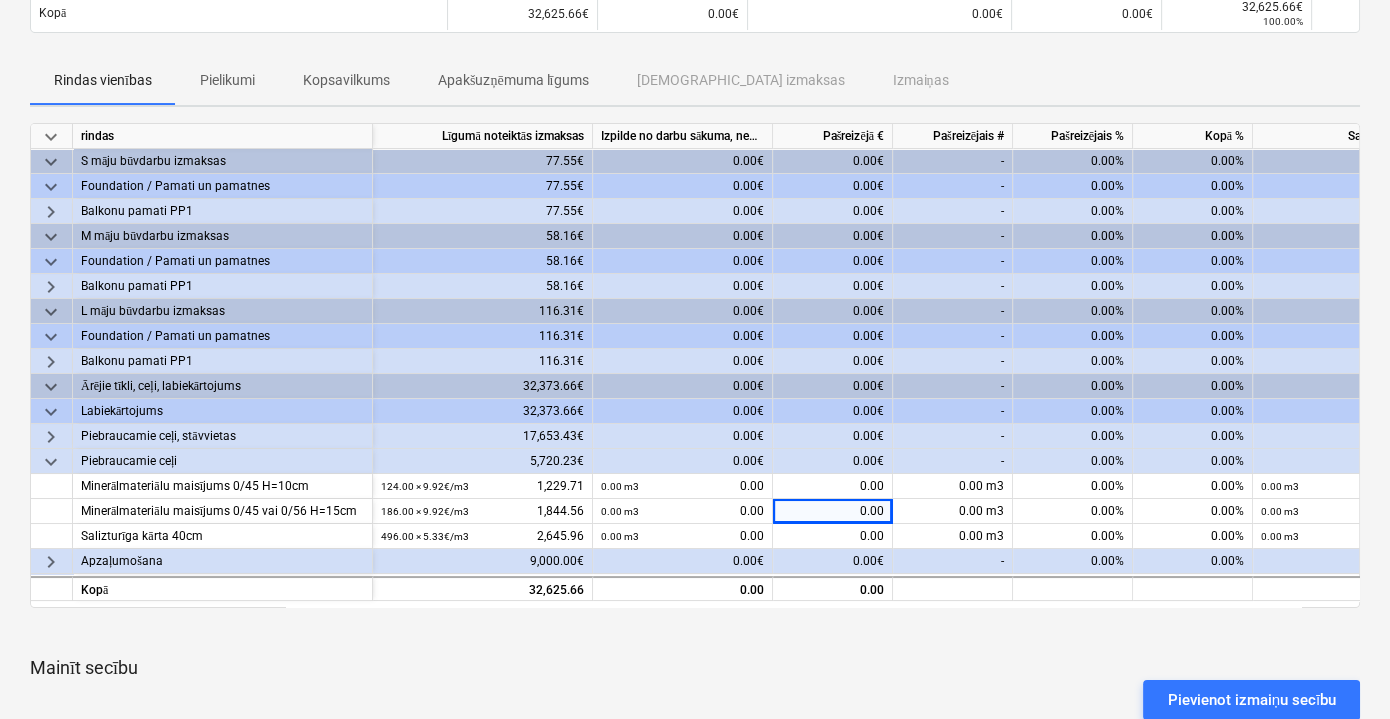 click on "keyboard_arrow_down" at bounding box center [51, 462] 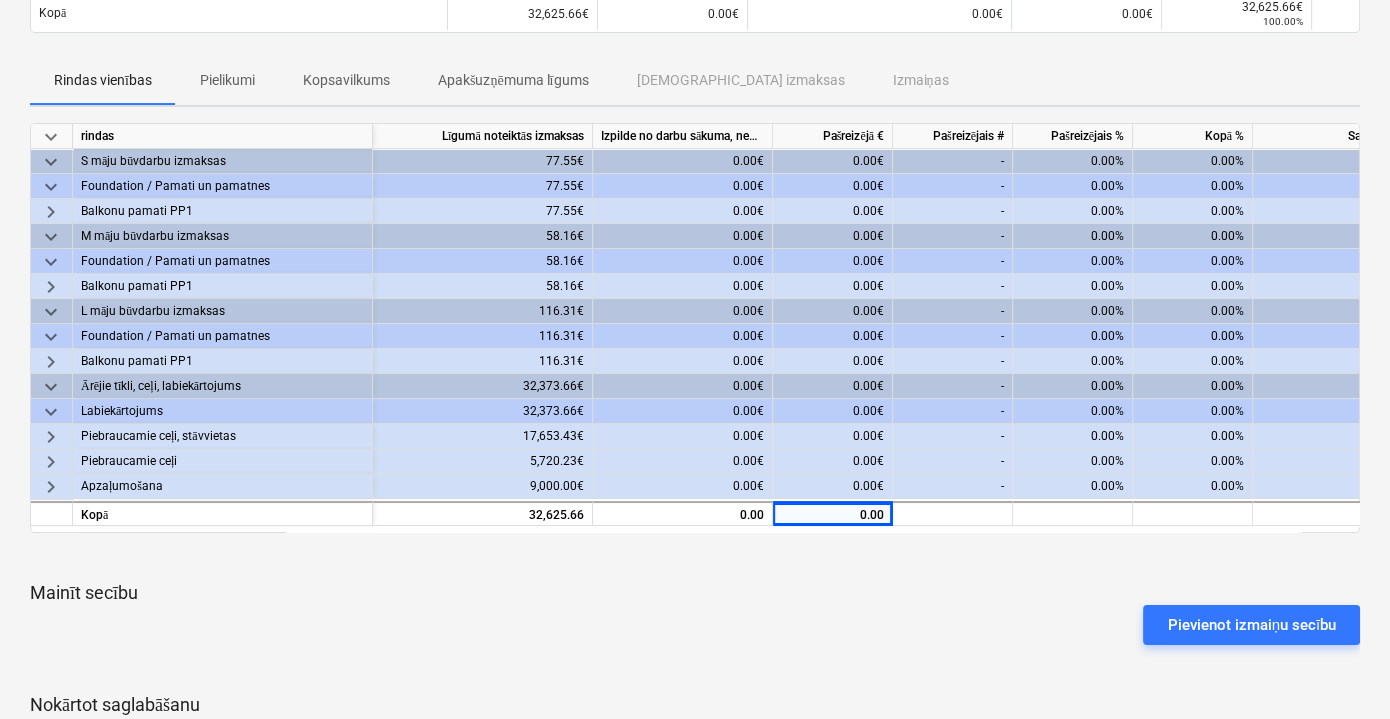 click on "keyboard_arrow_right" at bounding box center (51, 487) 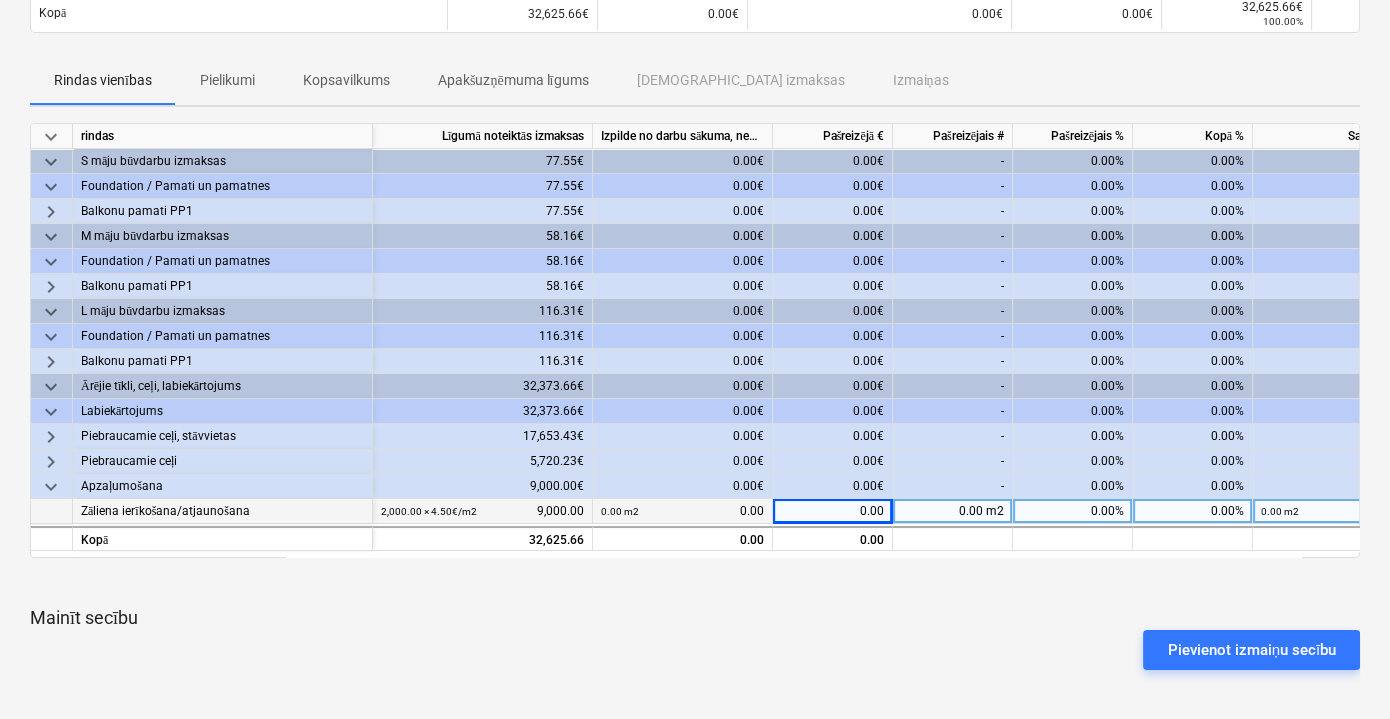 click on "0.00" at bounding box center (833, 511) 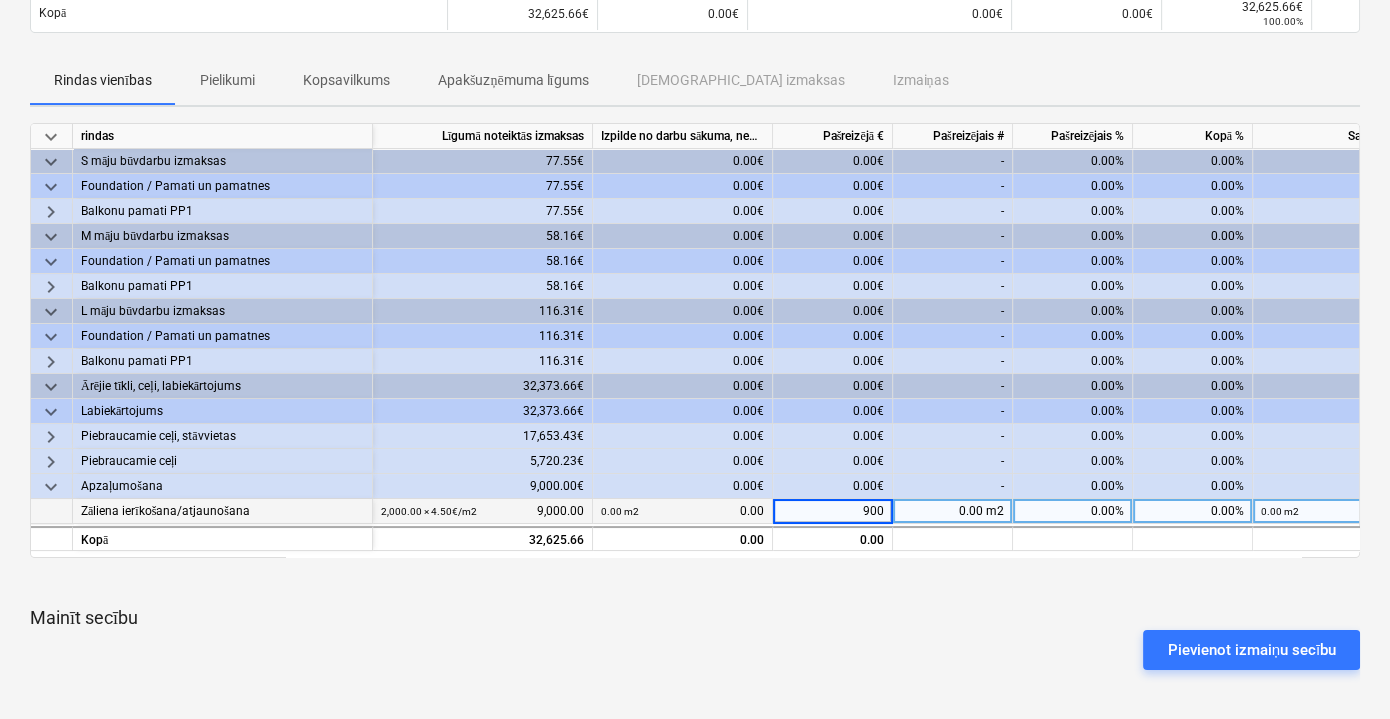 type on "9000" 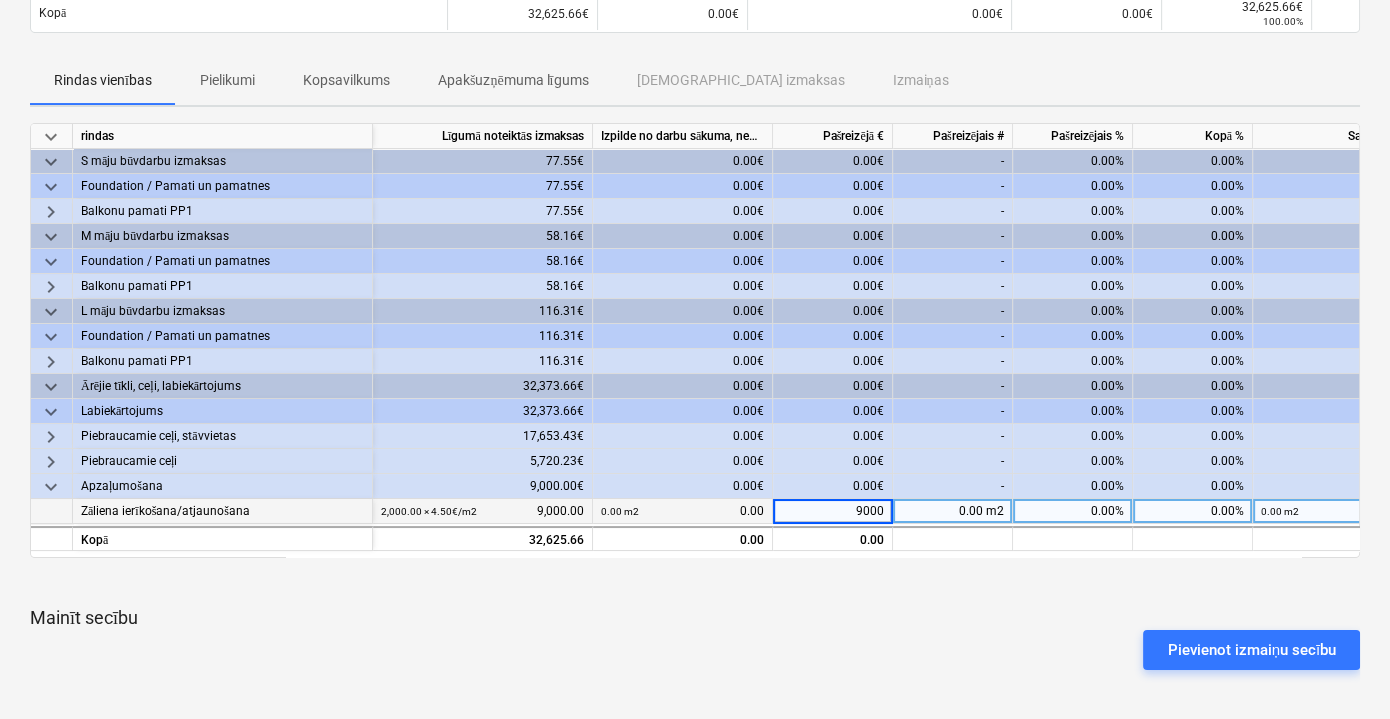 click on "keyboard_arrow_down rindas Līgumā noteiktās izmaksas Izpilde no darbu sākuma, neskaitot kārtējā mēneša izpildi Pašreizējā € Pašreizējais # Pašreizējais % Kopā % Saistības kopā Atlikušais progresa ziņojums keyboard_arrow_down  S māju būvdarbu izmaksas  77.55€ 0.00€ 0.00€ - 0.00% 0.00% 0.00€ 77.55€ keyboard_arrow_down  Foundation / Pamati un pamatnes  77.55€ 0.00€ 0.00€ - 0.00% 0.00% 0.00€ 77.55€ keyboard_arrow_right  Balkonu pamati PP1  77.55€ 0.00€ 0.00€ - 0.00% 0.00% 0.00€ 77.55€ keyboard_arrow_down  M māju būvdarbu izmaksas  58.16€ 0.00€ 0.00€ - 0.00% 0.00% 0.00€ 58.16€ keyboard_arrow_down  Foundation / Pamati un pamatnes  58.16€ 0.00€ 0.00€ - 0.00% 0.00% 0.00€ 58.16€ keyboard_arrow_right  Balkonu pamati PP1  58.16€ 0.00€ 0.00€ - 0.00% 0.00% 0.00€ 58.16€ keyboard_arrow_down  L māju būvdarbu izmaksas  116.31€ 0.00€ 0.00€ - 0.00% 0.00% 0.00€ 116.31€ keyboard_arrow_down  Foundation / Pamati un pamatnes  116.31€" at bounding box center [695, 483] 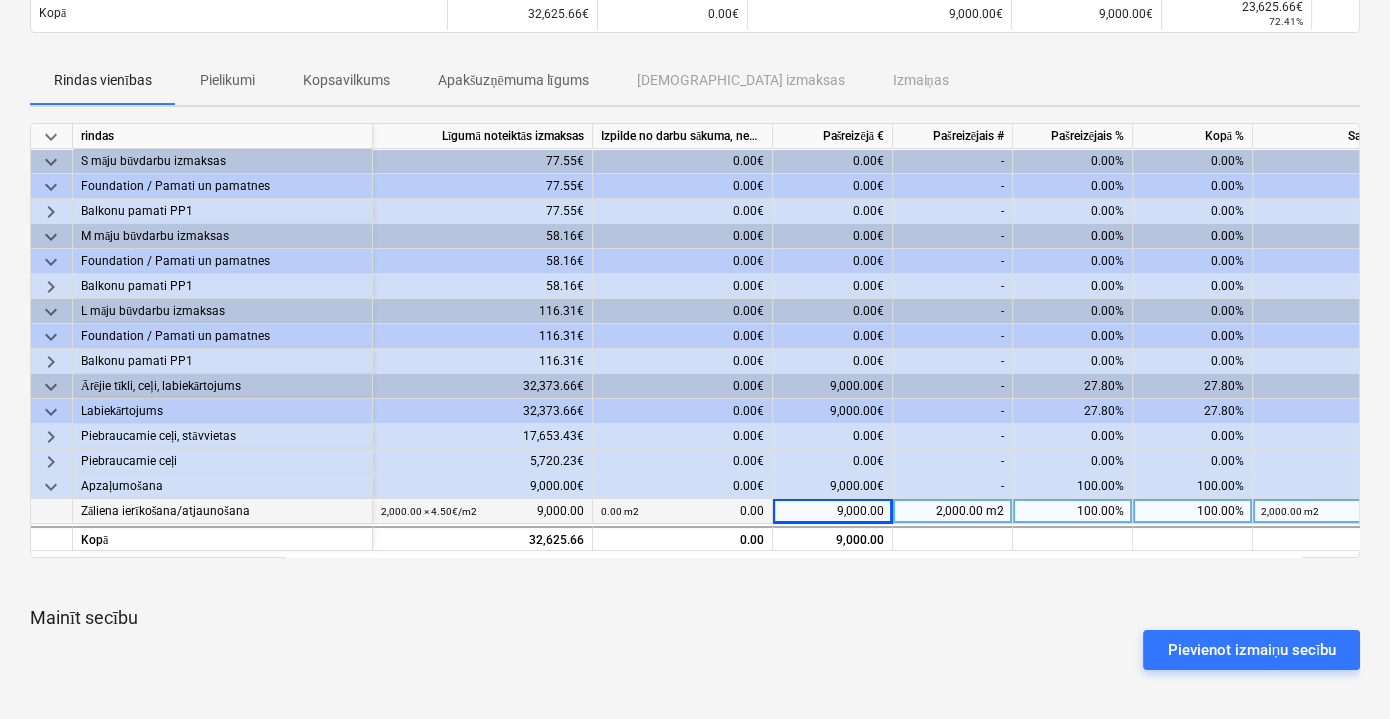 click on "Mainīt secību" at bounding box center (695, 618) 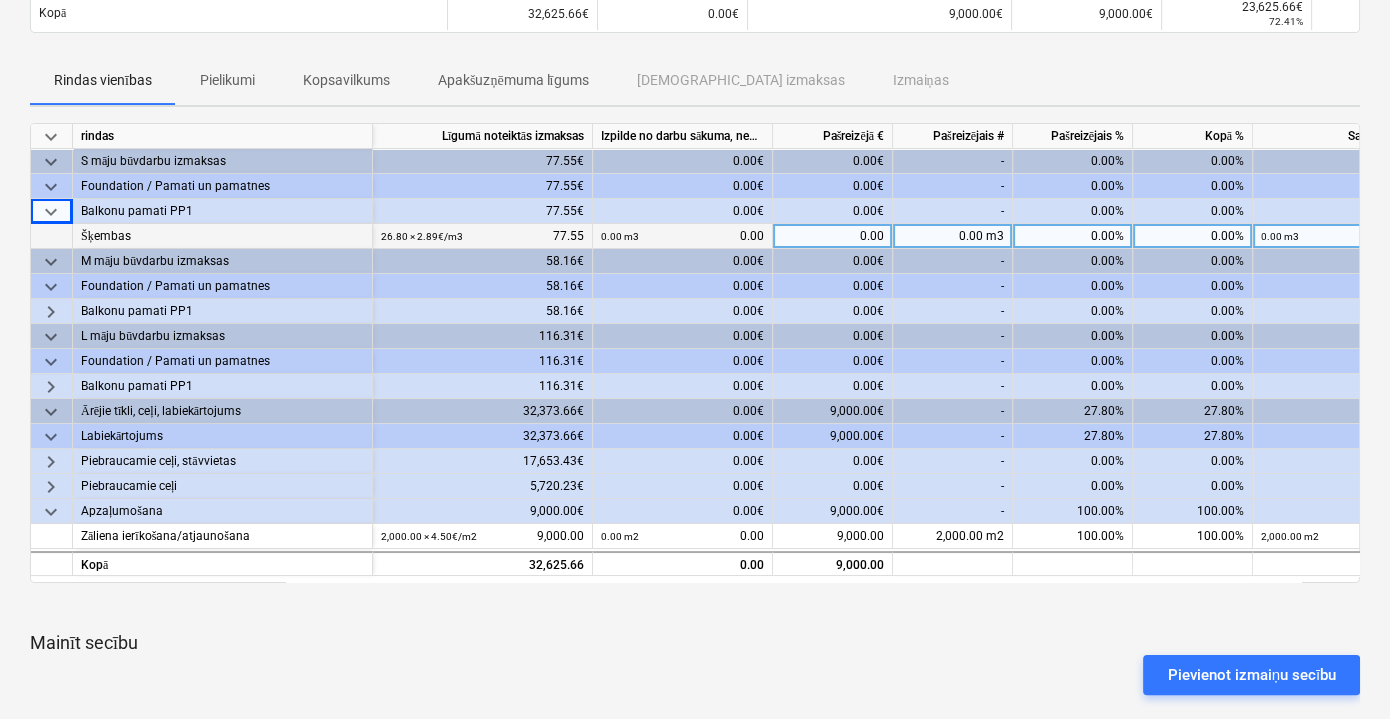 click on "0.00" at bounding box center (833, 236) 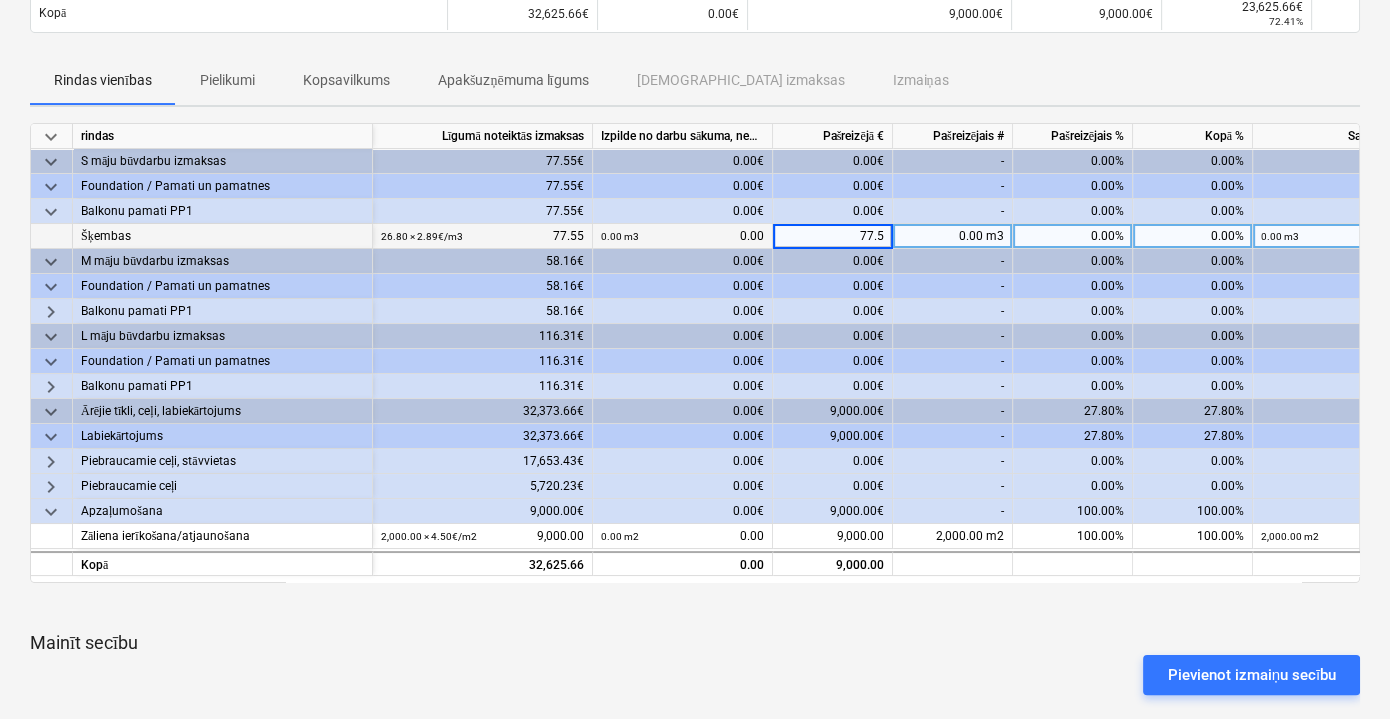 type on "77.55" 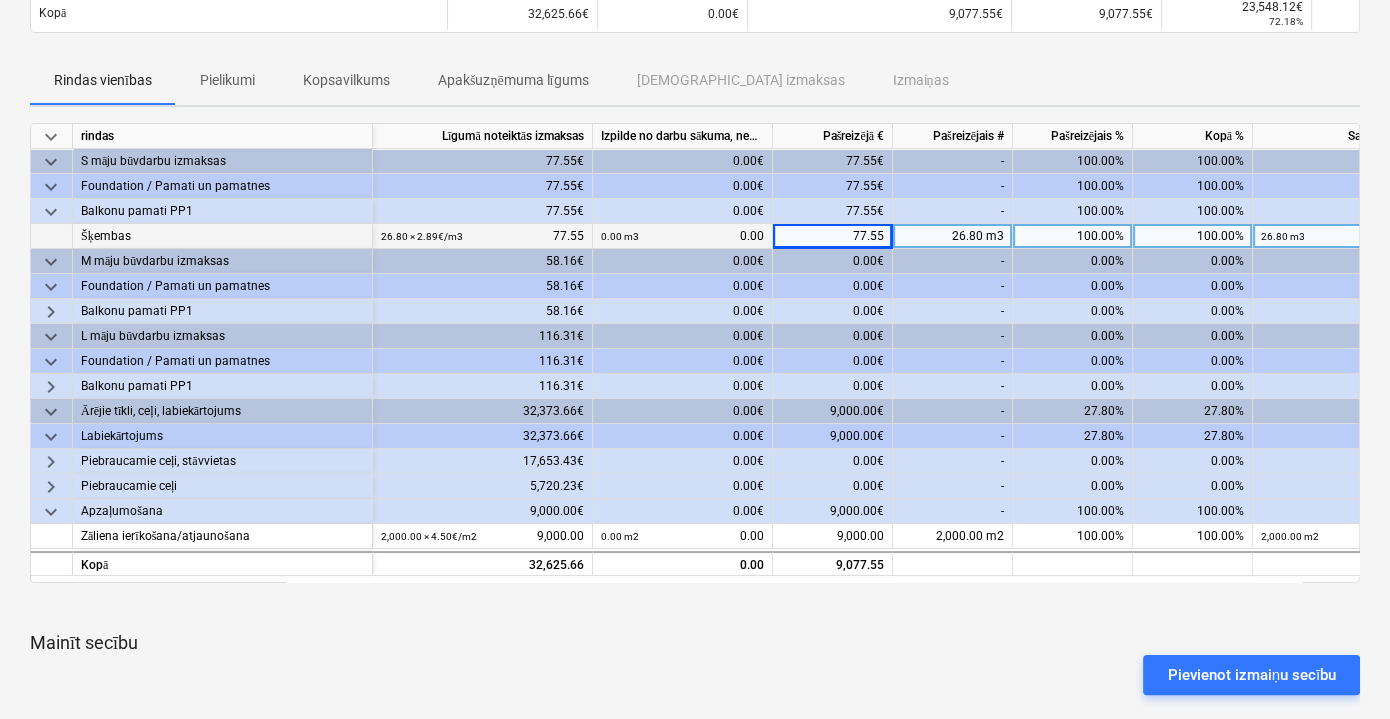 click on "keyboard_arrow_right" at bounding box center (51, 312) 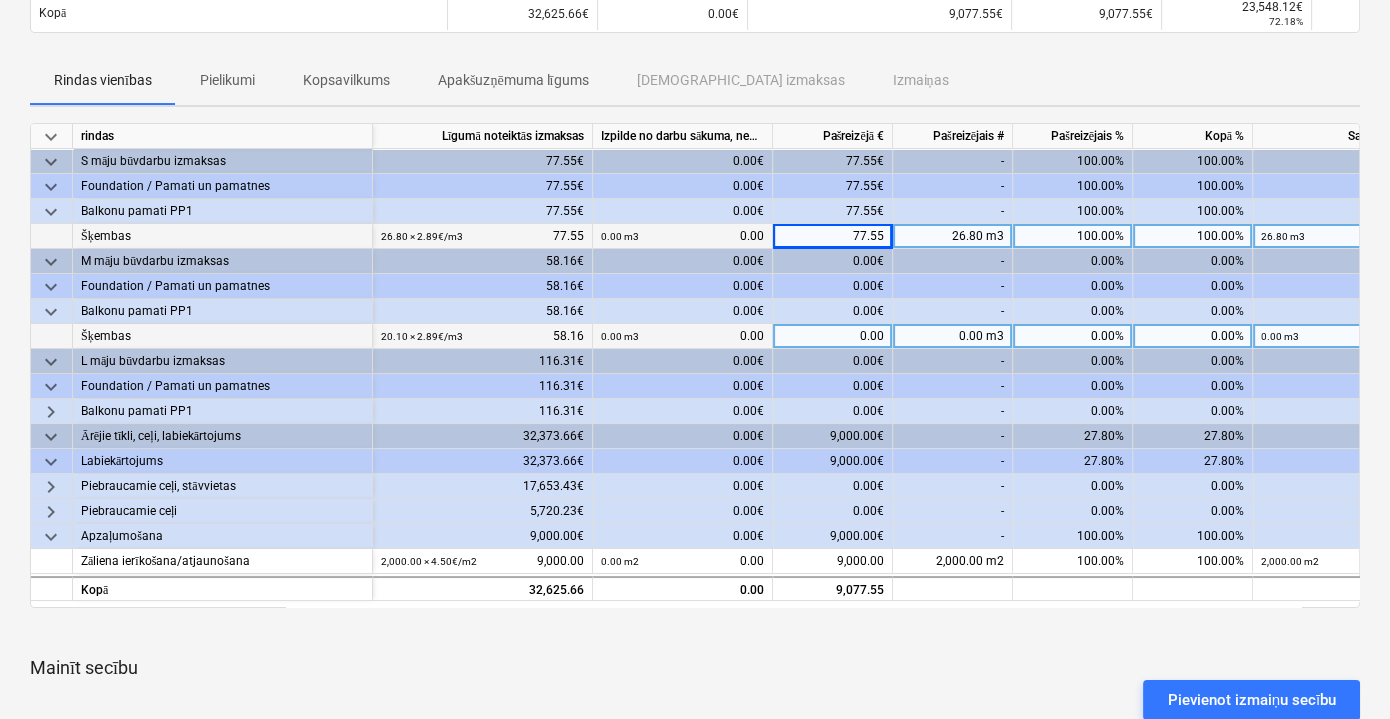 click on "0.00" at bounding box center (833, 336) 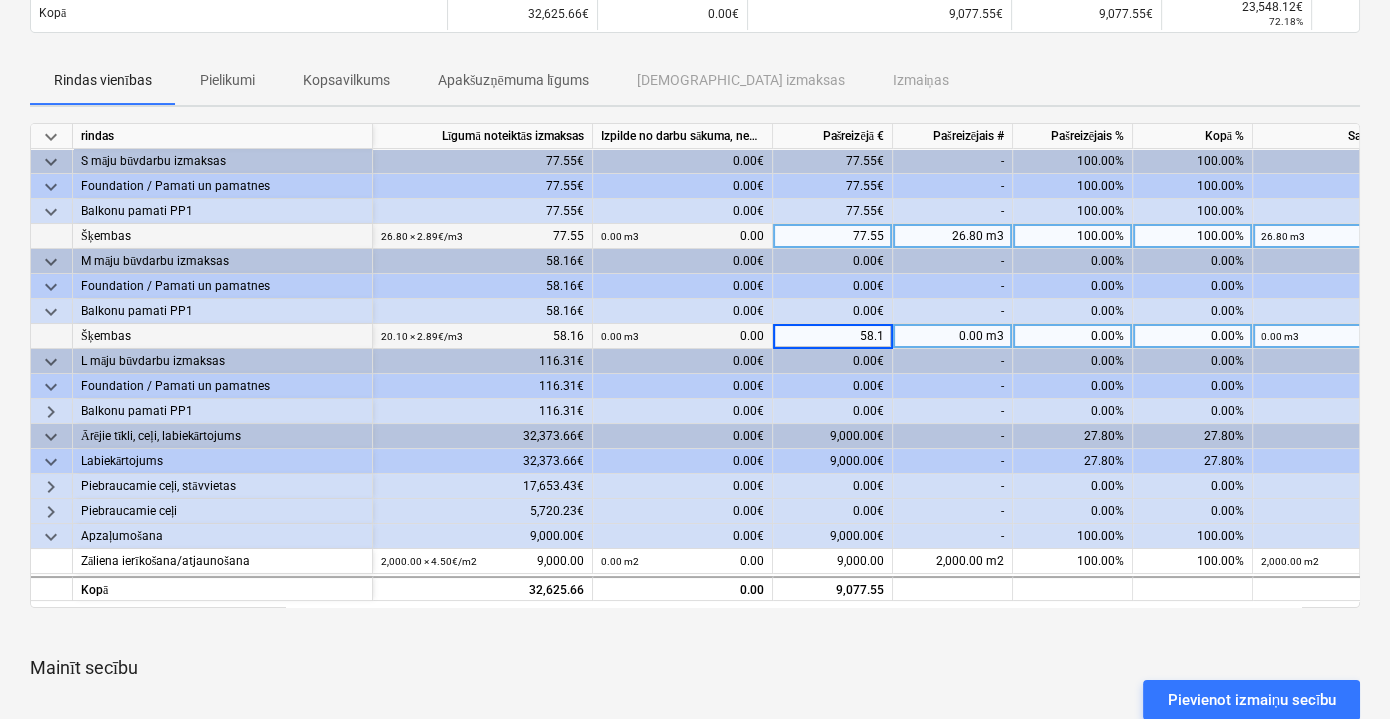 type on "58.16" 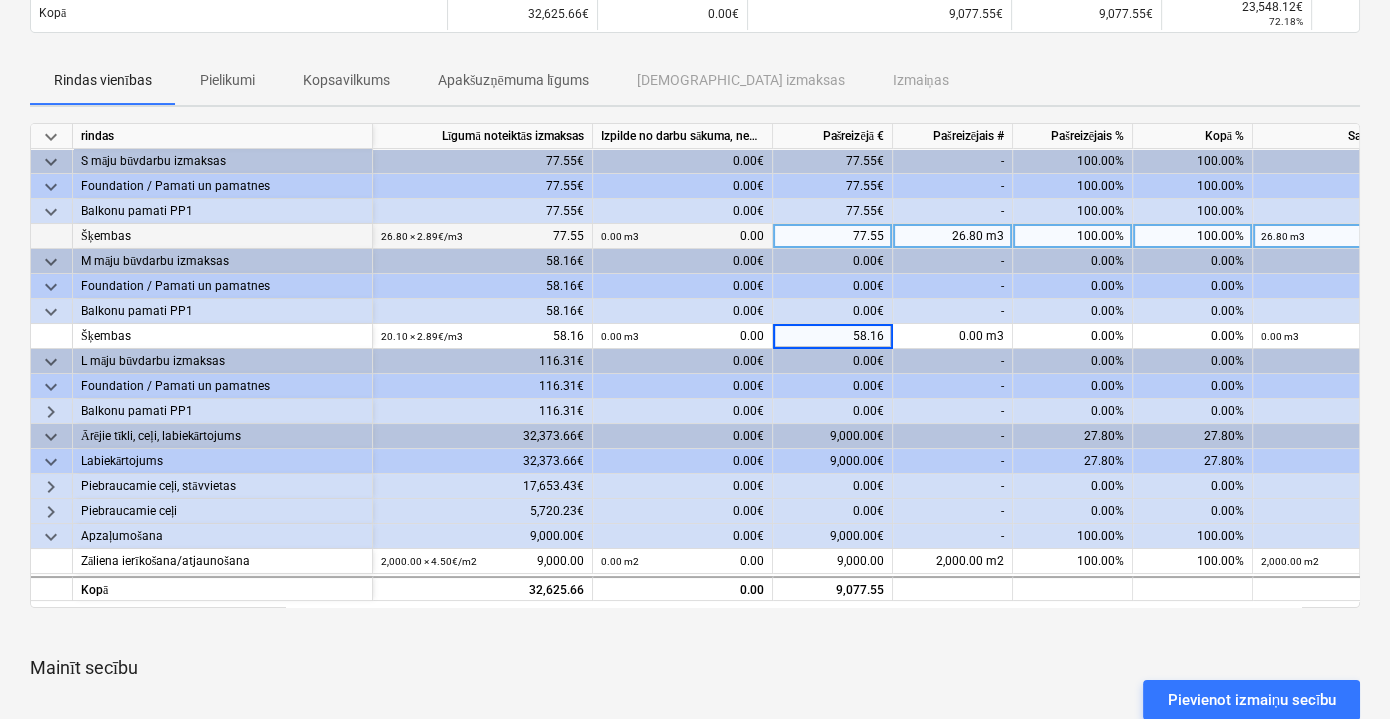 click on "Pievienot izmaiņu secību" at bounding box center [695, 700] 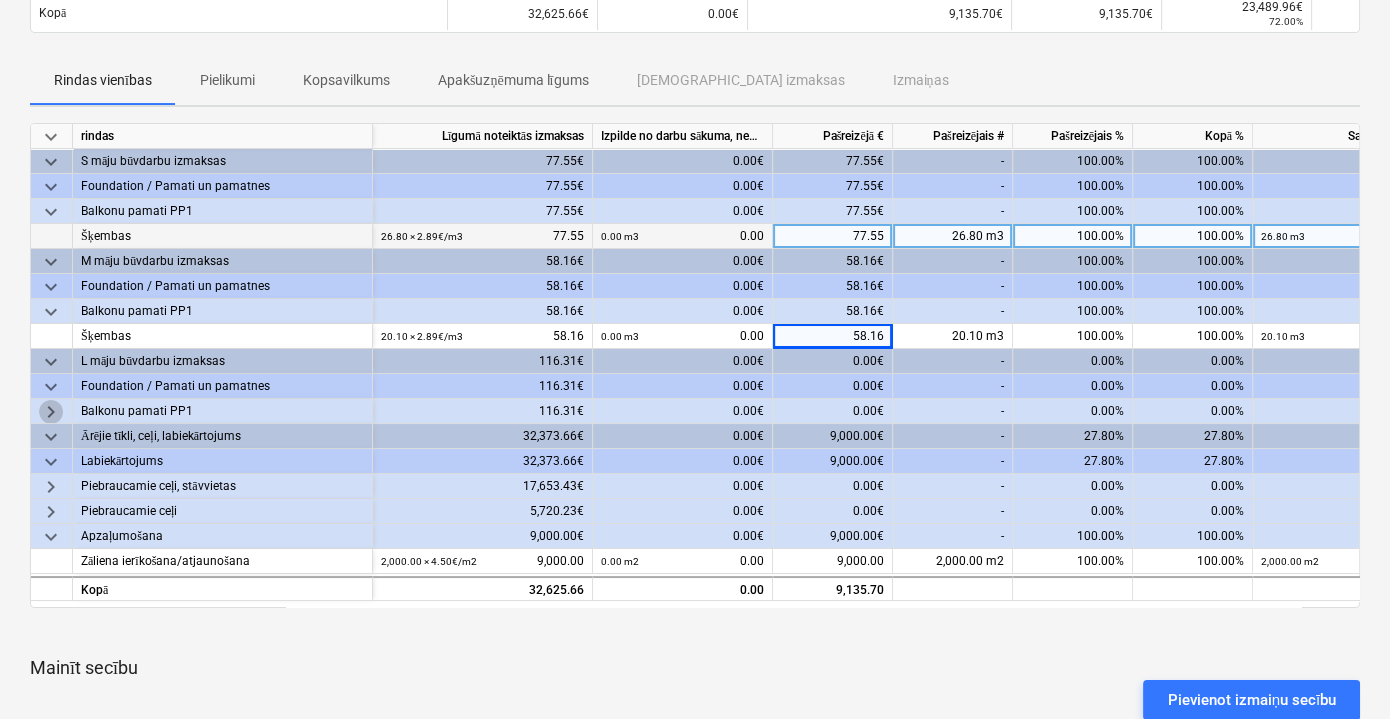 click on "keyboard_arrow_right" at bounding box center [51, 412] 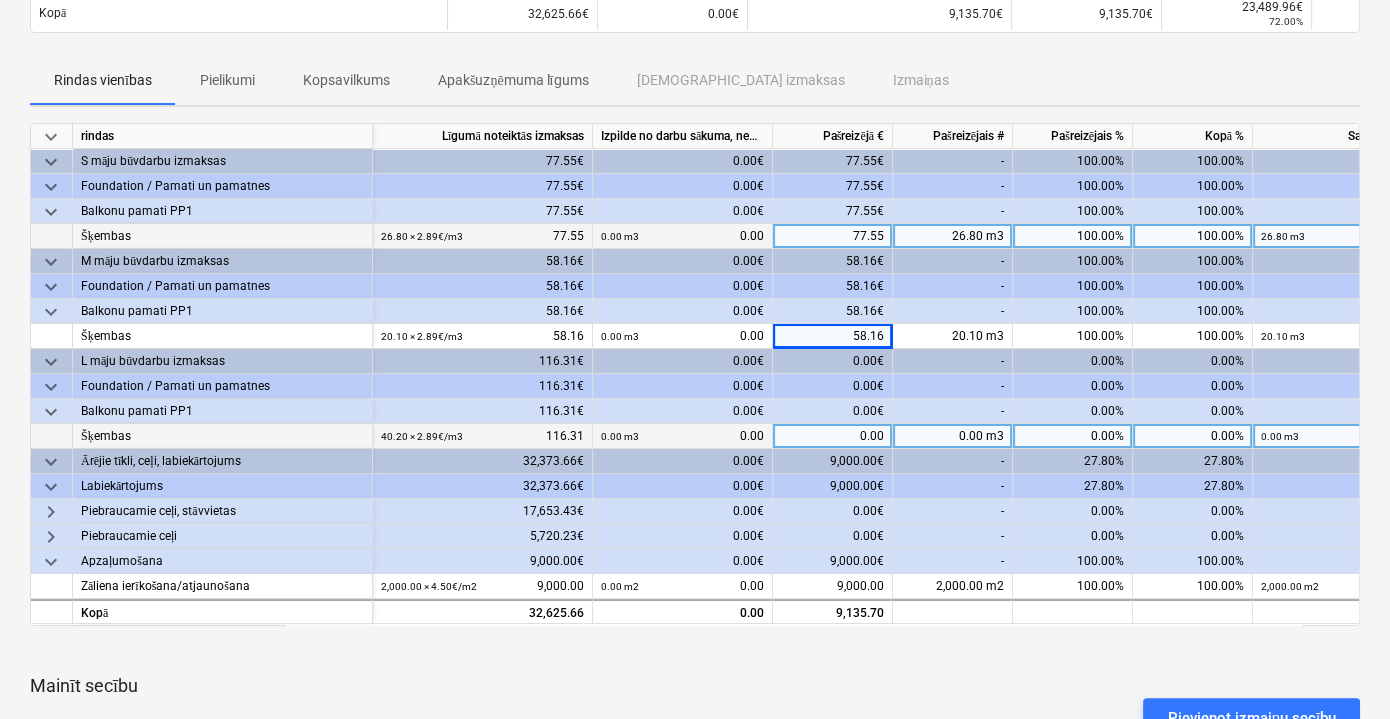 click on "0.00" at bounding box center (833, 436) 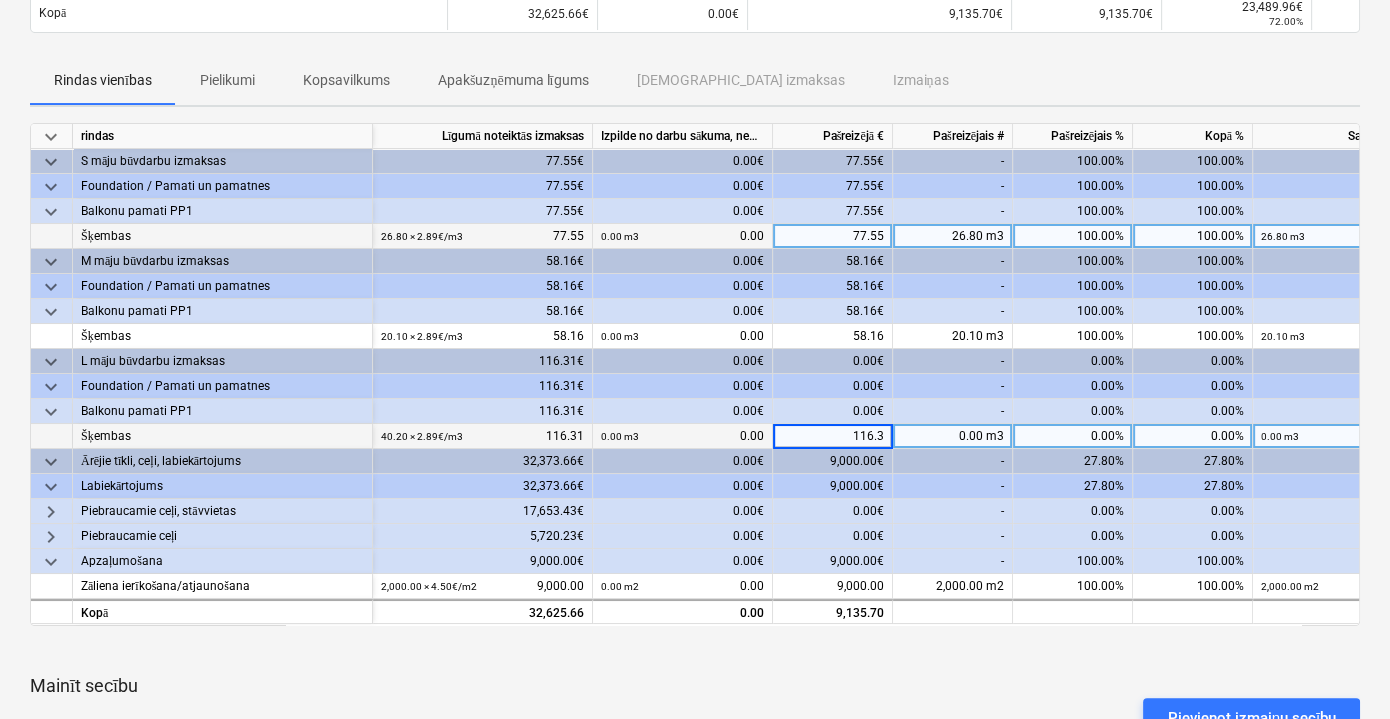 type on "116.31" 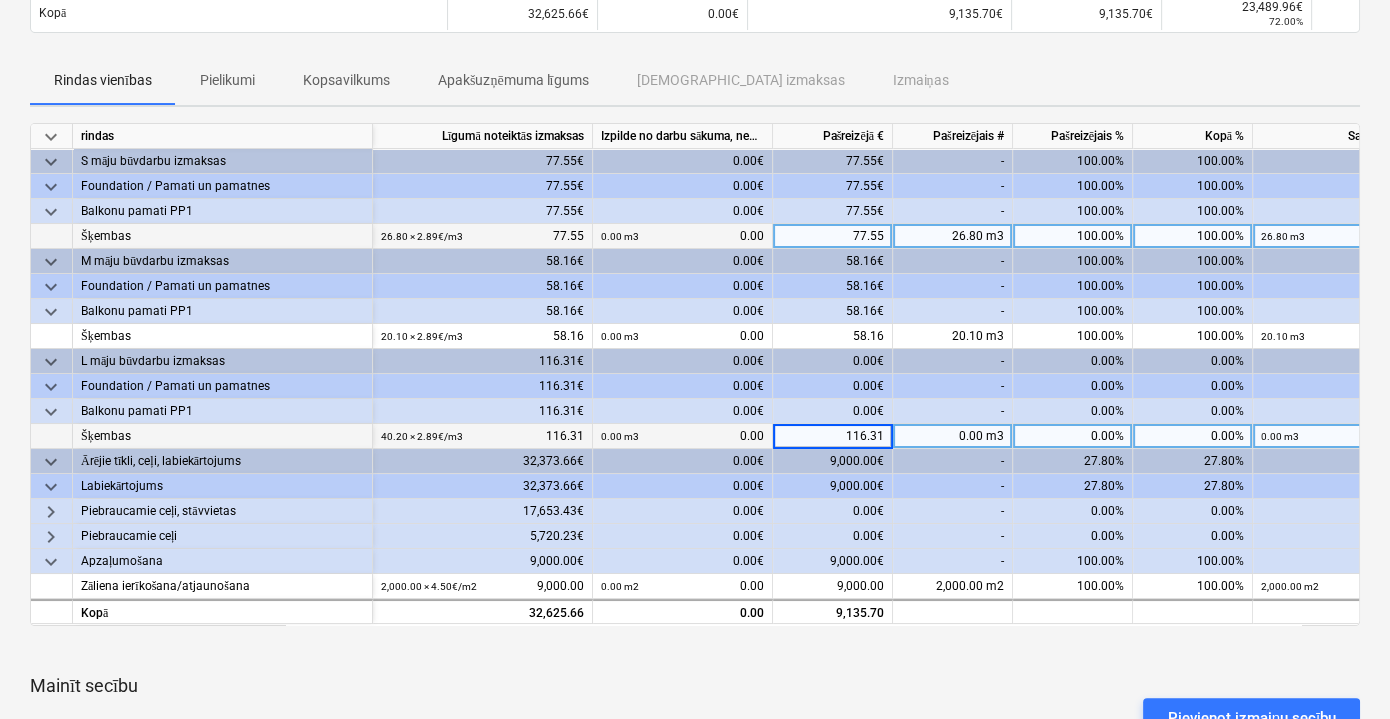click on "keyboard_arrow_down rindas Līgumā noteiktās izmaksas Izpilde no darbu sākuma, neskaitot kārtējā mēneša izpildi Pašreizējā € Pašreizējais # Pašreizējais % Kopā % Saistības kopā Atlikušais progresa ziņojums keyboard_arrow_down  S māju būvdarbu izmaksas  77.55€ 0.00€ 77.55€ - 100.00% 100.00% 77.55€ 0.00€ keyboard_arrow_down  Foundation / Pamati un pamatnes  77.55€ 0.00€ 77.55€ - 100.00% 100.00% 77.55€ 0.00€ keyboard_arrow_down  Balkonu pamati PP1  77.55€ 0.00€ 77.55€ - 100.00% 100.00% 77.55€ 0.00€  Šķembas  26.80   ×   2.89€ / m3 77.55 0.00   m3 0.00 77.55 26.80   m3 100.00% 100.00% 26.80   m3 77.55 0.00% 0.00 keyboard_arrow_down  M māju būvdarbu izmaksas  58.16€ 0.00€ 58.16€ - 100.00% 100.00% 58.16€ 0.00€ keyboard_arrow_down  Foundation / Pamati un pamatnes  58.16€ 0.00€ 58.16€ - 100.00% 100.00% 58.16€ 0.00€ keyboard_arrow_down  Balkonu pamati PP1  58.16€ 0.00€ 58.16€ - 100.00% 100.00% 58.16€ 0.00€  Šķembas  20.10" at bounding box center [695, 517] 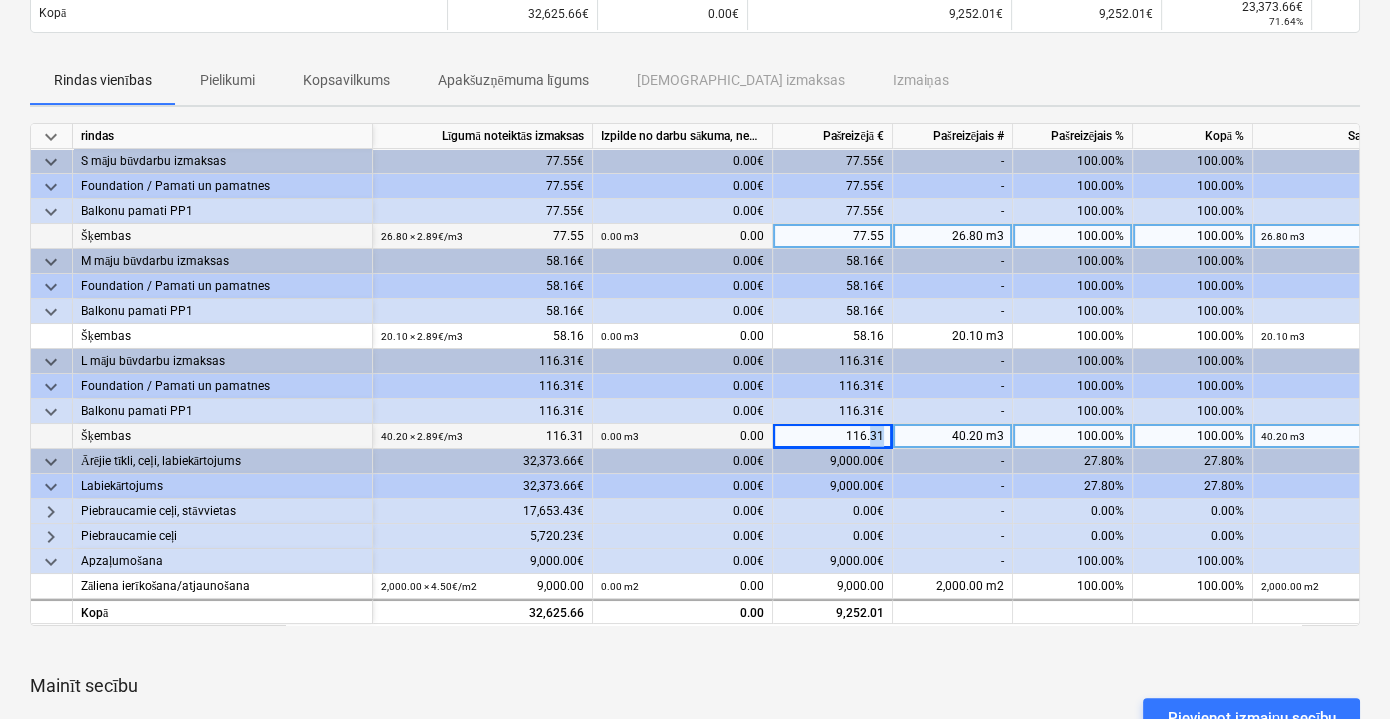 drag, startPoint x: 883, startPoint y: 430, endPoint x: 870, endPoint y: 431, distance: 13.038404 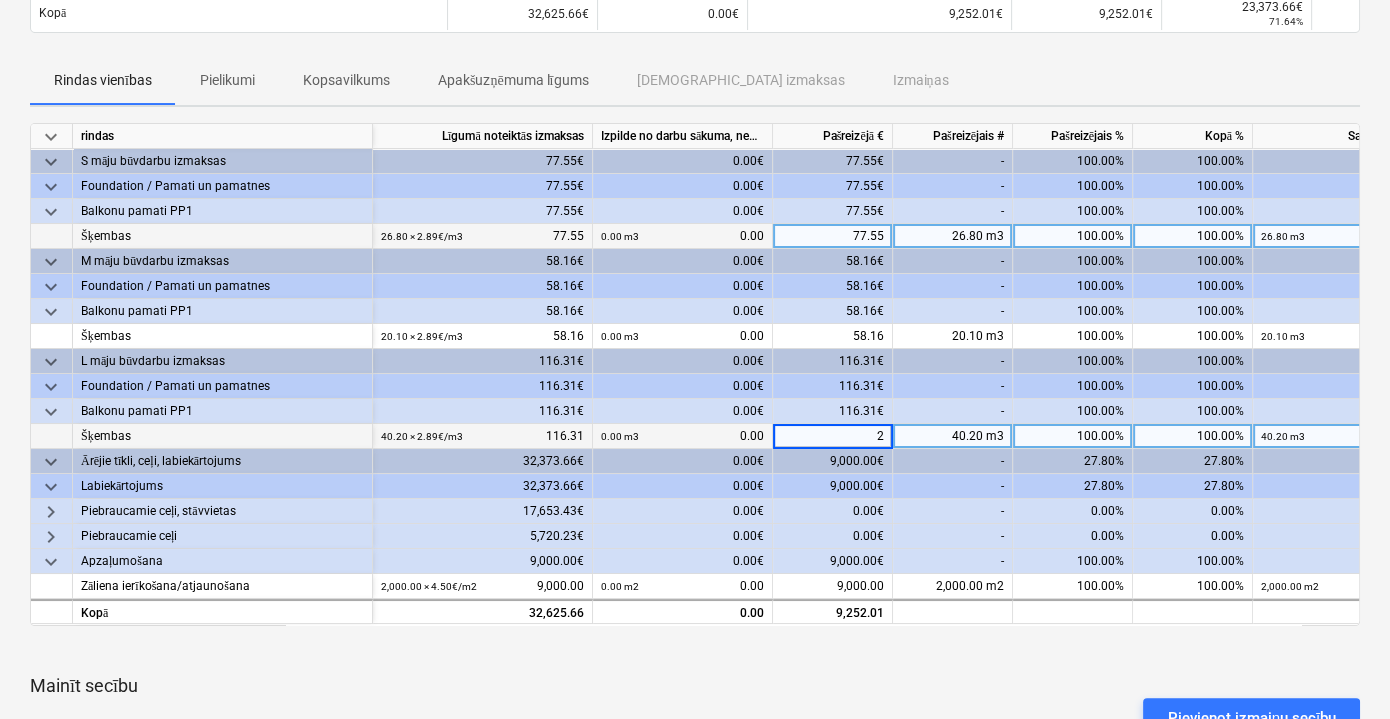 type on "29" 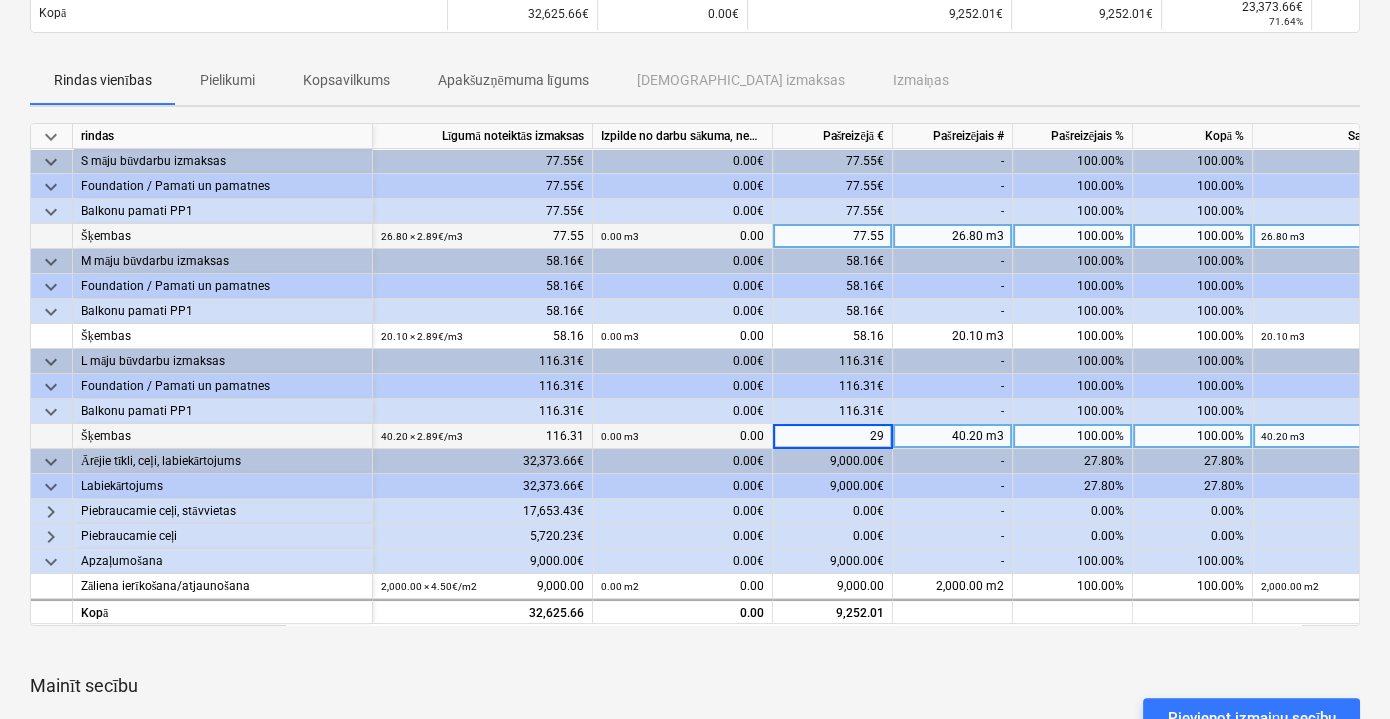 click on "Mainīt secību" at bounding box center (695, 686) 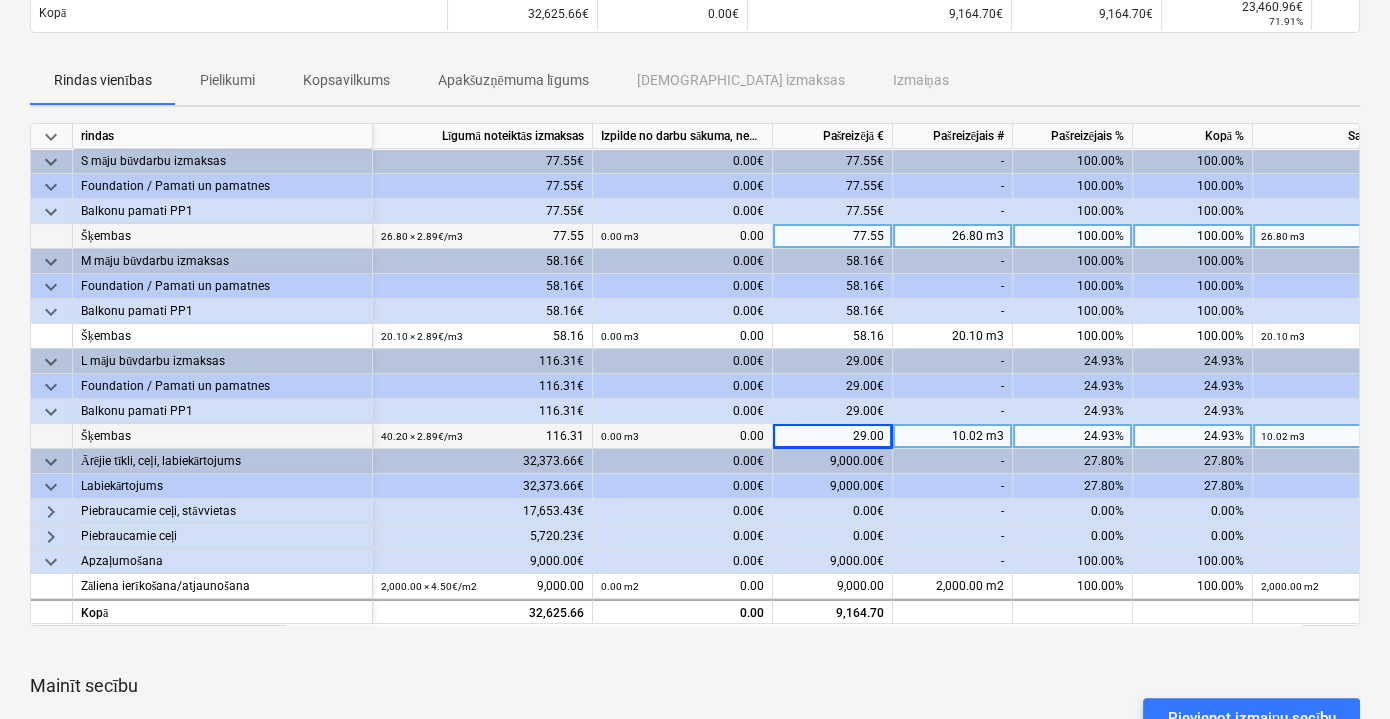 click on "29.00" at bounding box center (833, 436) 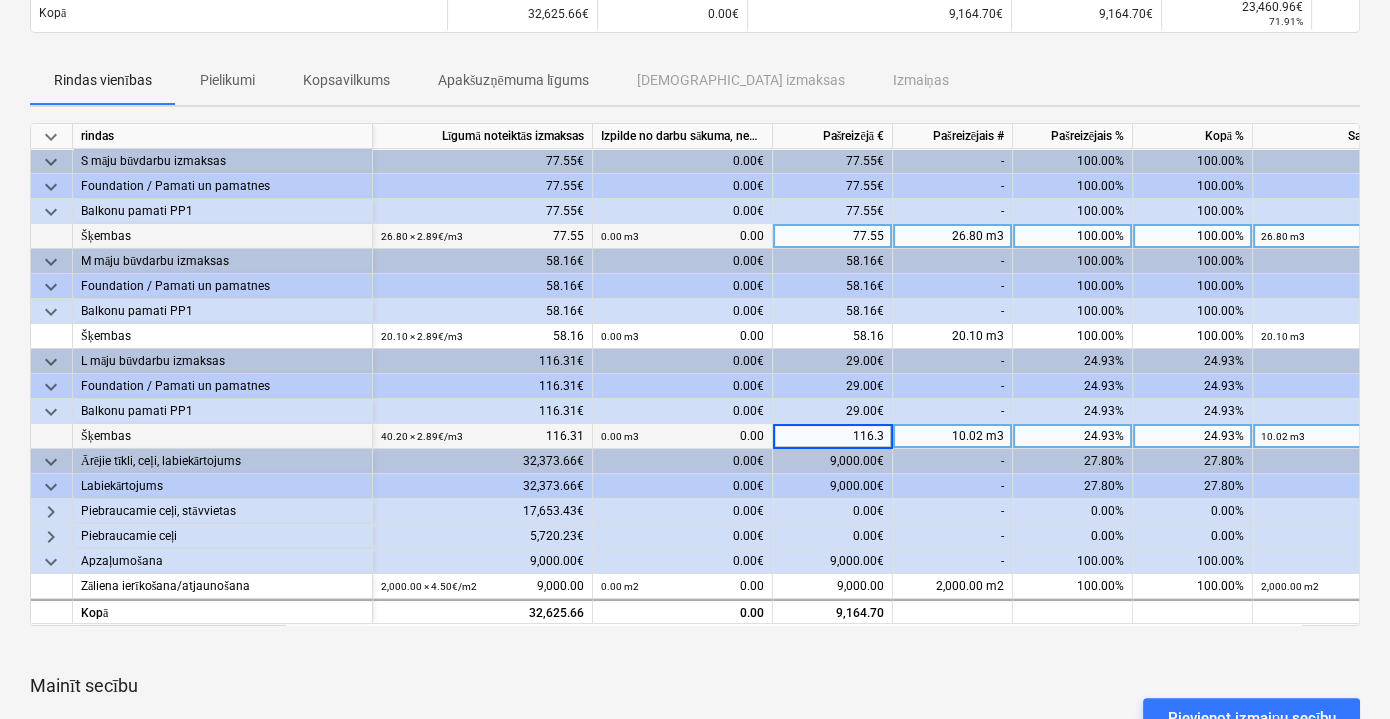 type on "116.31" 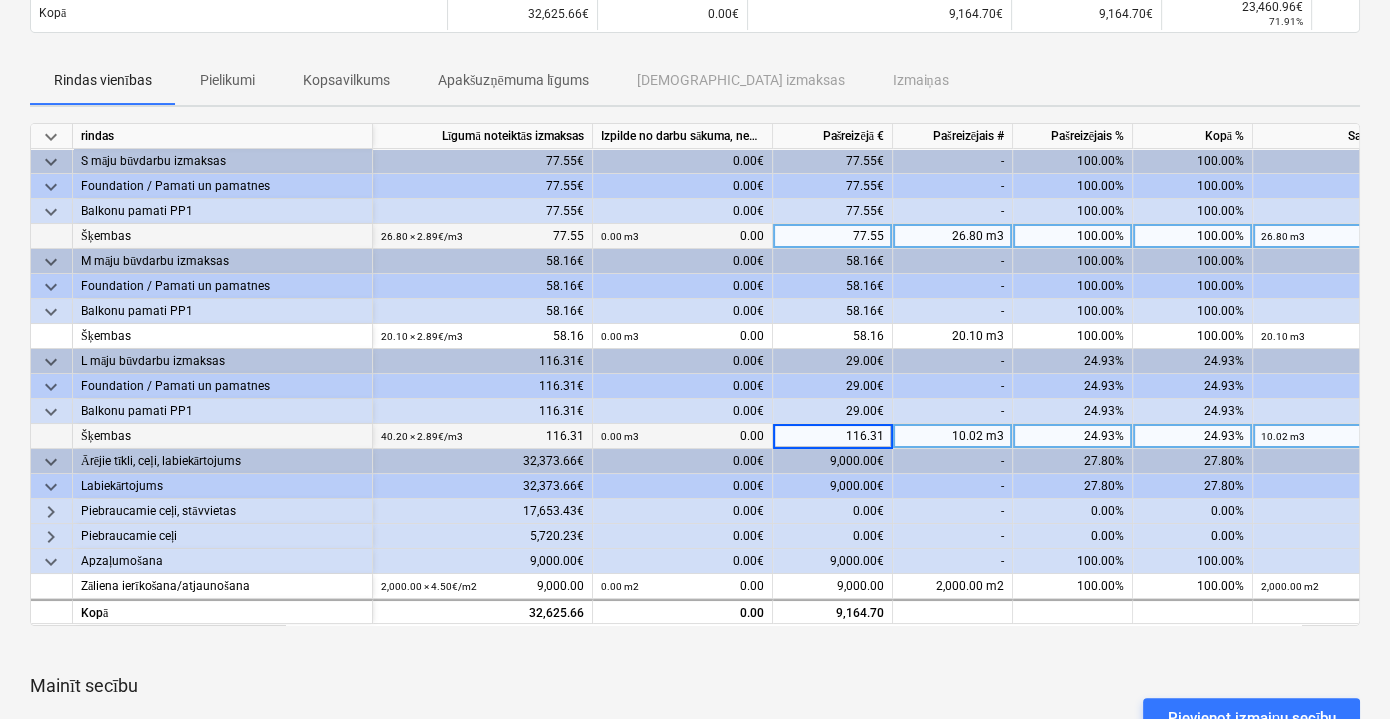 click on "Mainīt secību" at bounding box center (695, 686) 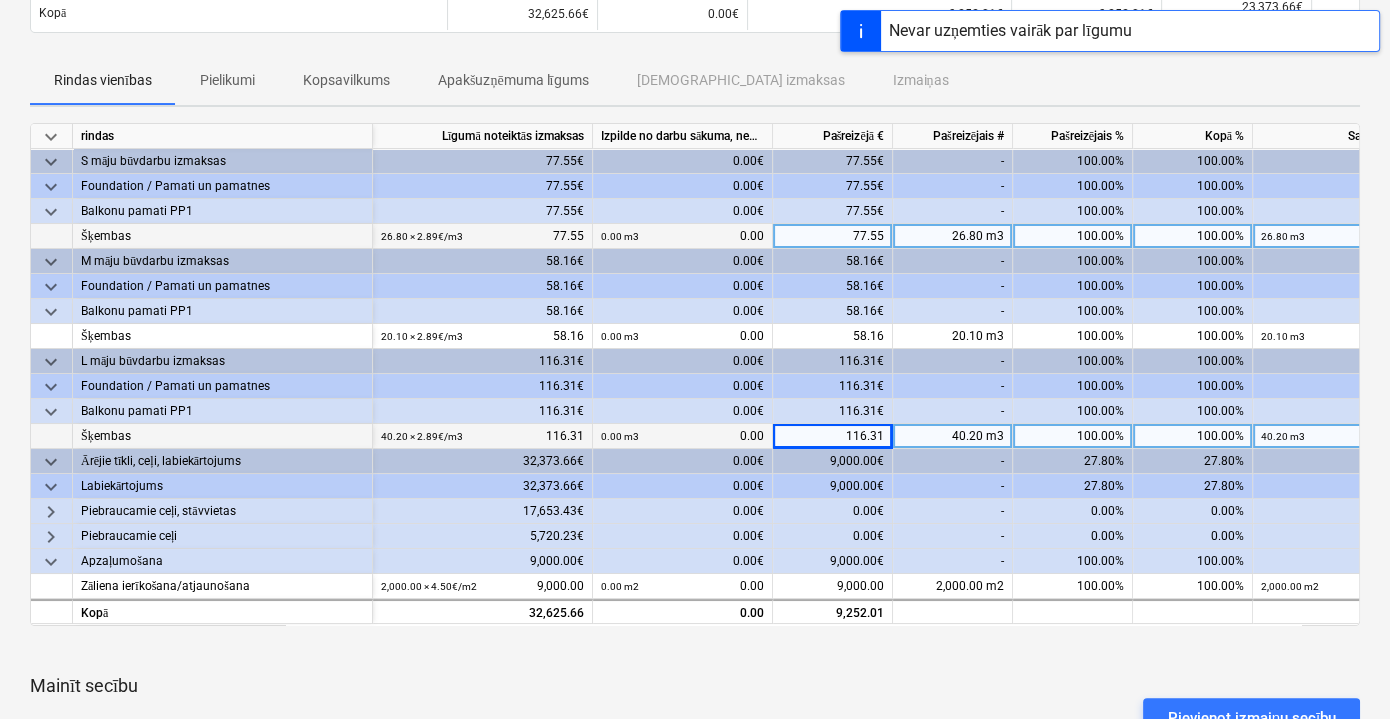 click on "keyboard_arrow_down rindas Līgumā noteiktās izmaksas Izpilde no darbu sākuma, neskaitot kārtējā mēneša izpildi Pašreizējā € Pašreizējais # Pašreizējais % Kopā % Saistības kopā Atlikušais progresa ziņojums keyboard_arrow_down  S māju būvdarbu izmaksas  77.55€ 0.00€ 77.55€ - 100.00% 100.00% 77.55€ 0.00€ keyboard_arrow_down  Foundation / Pamati un pamatnes  77.55€ 0.00€ 77.55€ - 100.00% 100.00% 77.55€ 0.00€ keyboard_arrow_down  Balkonu pamati PP1  77.55€ 0.00€ 77.55€ - 100.00% 100.00% 77.55€ 0.00€  Šķembas  26.80   ×   2.89€ / m3 77.55 0.00   m3 0.00 77.55 26.80   m3 100.00% 100.00% 26.80   m3 77.55 0.00% 0.00 keyboard_arrow_down  M māju būvdarbu izmaksas  58.16€ 0.00€ 58.16€ - 100.00% 100.00% 58.16€ 0.00€ keyboard_arrow_down  Foundation / Pamati un pamatnes  58.16€ 0.00€ 58.16€ - 100.00% 100.00% 58.16€ 0.00€ keyboard_arrow_down  Balkonu pamati PP1  58.16€ 0.00€ 58.16€ - 100.00% 100.00% 58.16€ 0.00€  Šķembas  20.10" at bounding box center (695, 517) 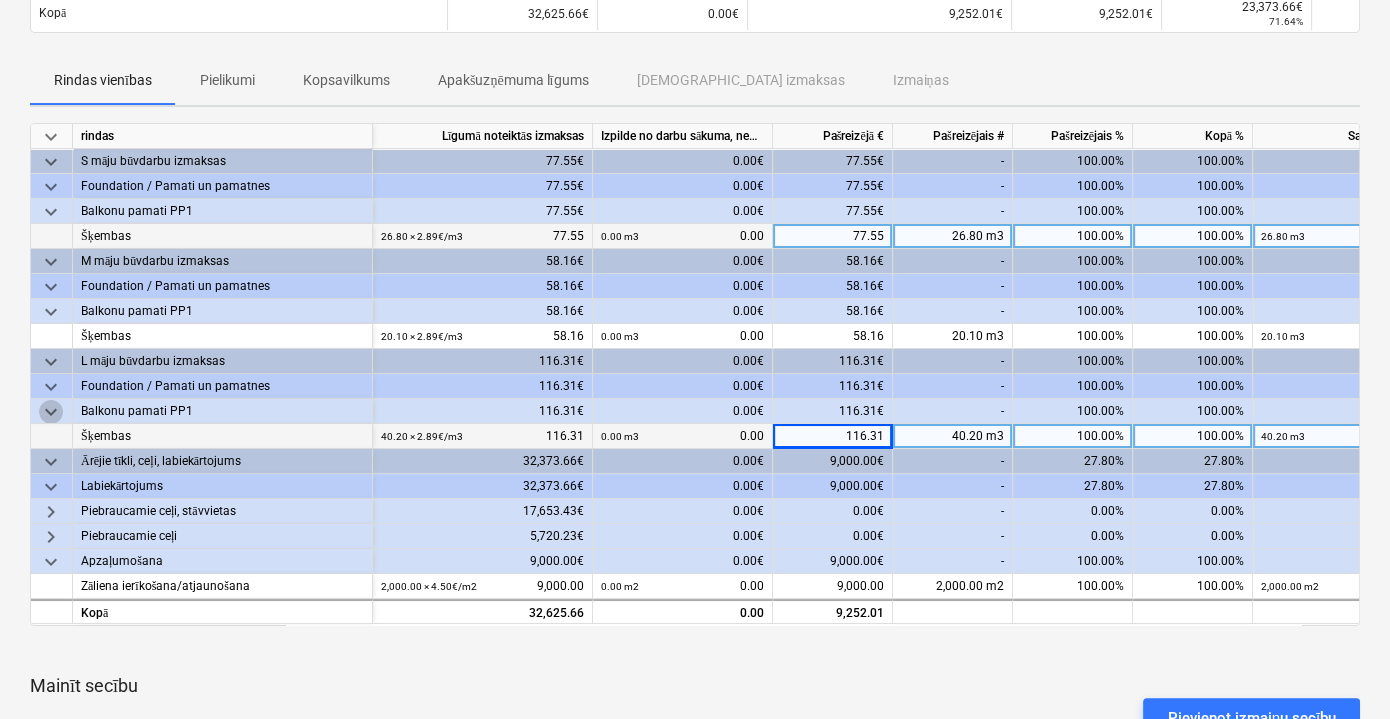click on "keyboard_arrow_down" at bounding box center [51, 412] 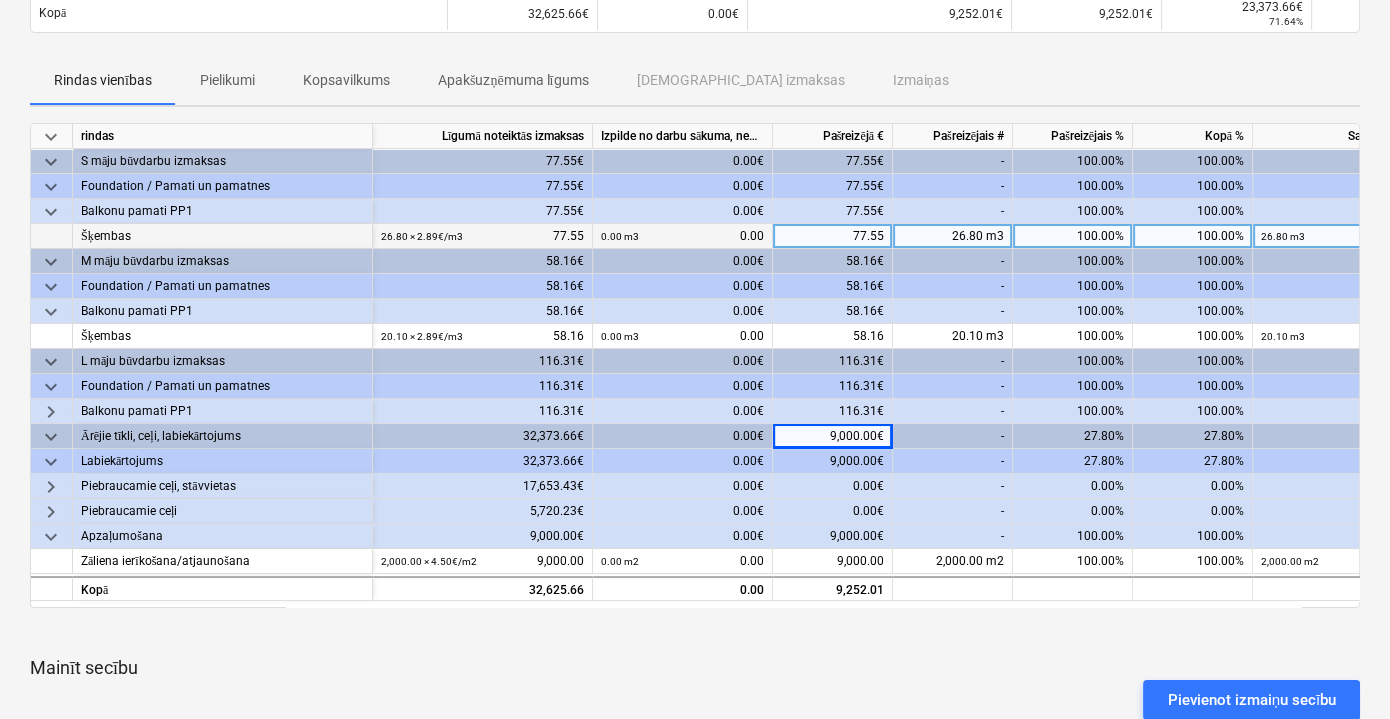 click on "keyboard_arrow_down" at bounding box center [51, 312] 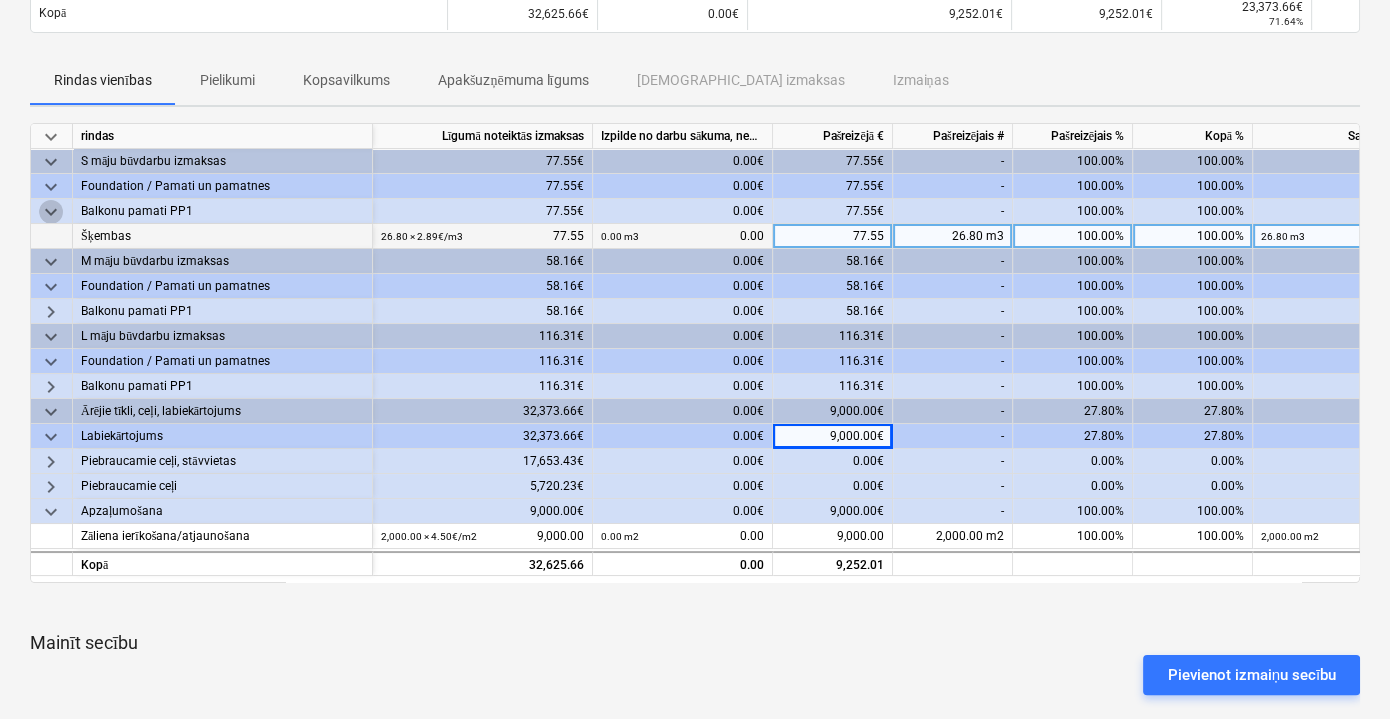 click on "keyboard_arrow_down" at bounding box center [51, 212] 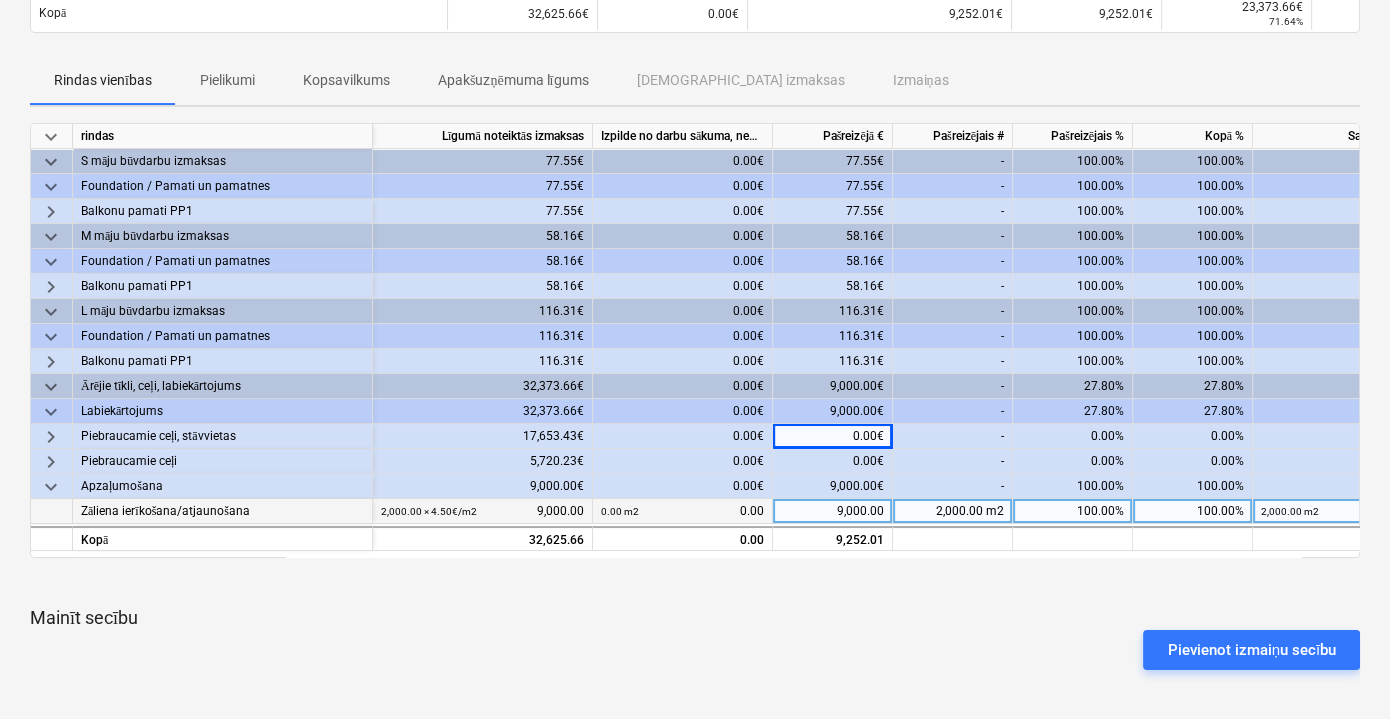 click on "keyboard_arrow_down" at bounding box center [51, 487] 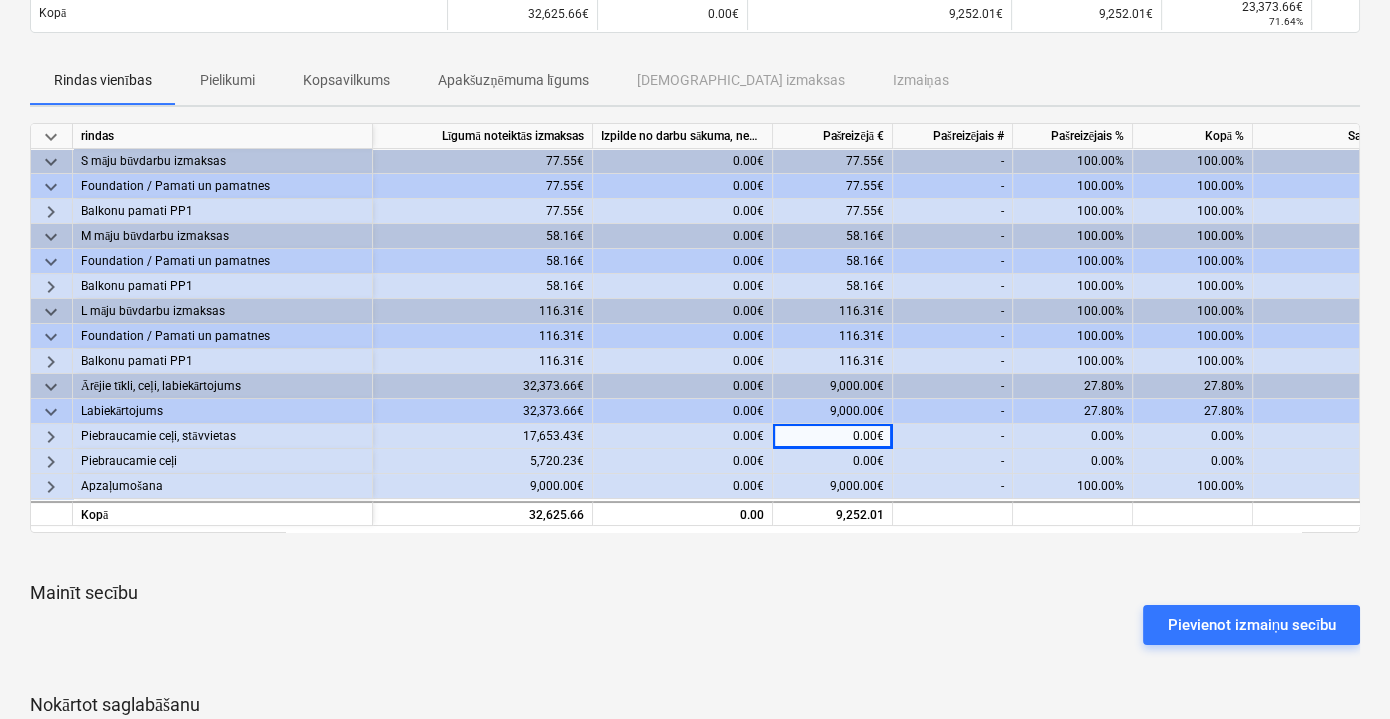 click on "keyboard_arrow_down" at bounding box center (51, 412) 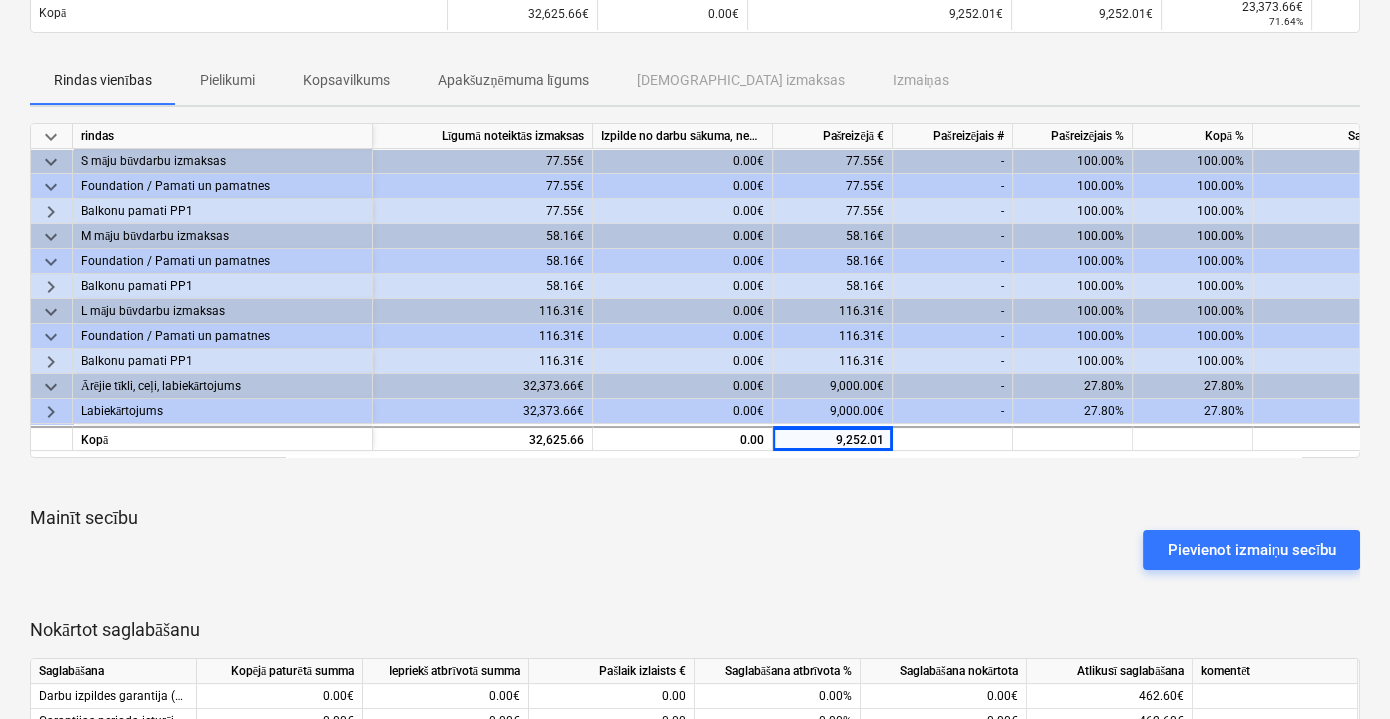 click on "keyboard_arrow_right" at bounding box center [51, 412] 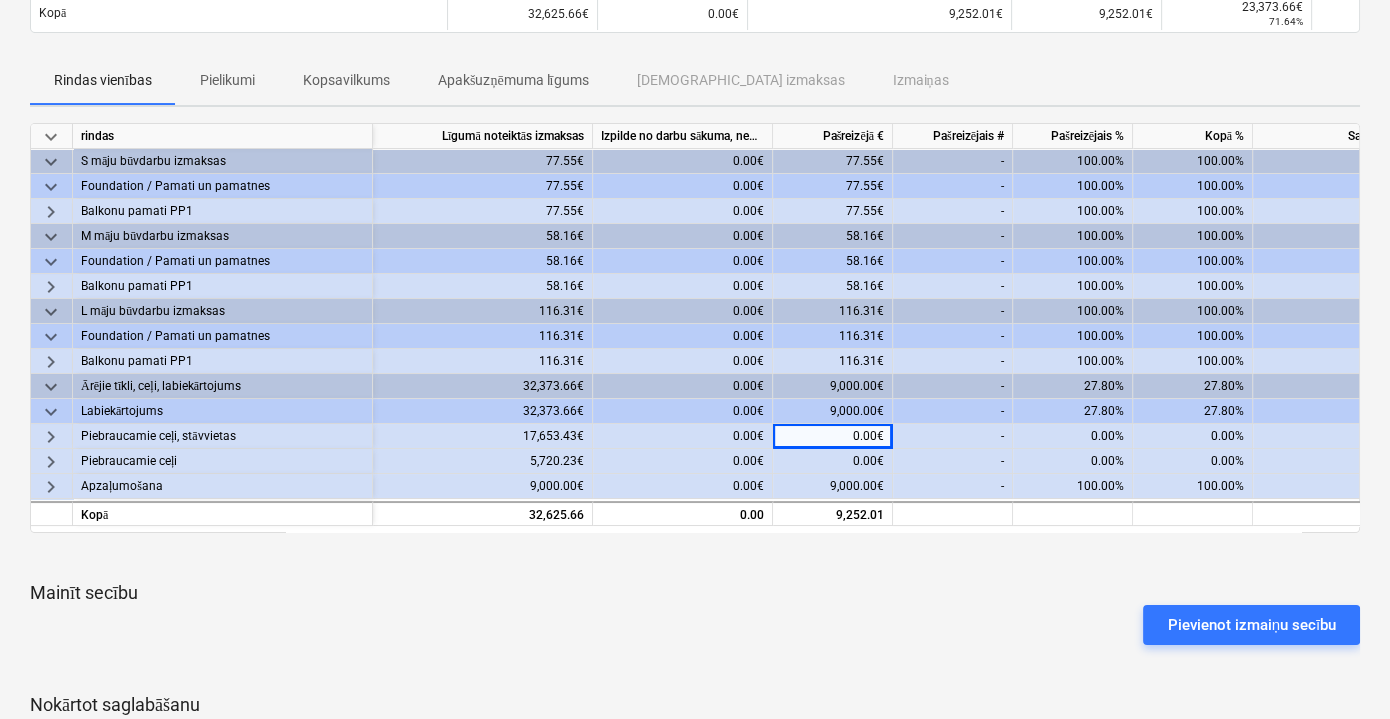 click on "keyboard_arrow_right" at bounding box center [51, 437] 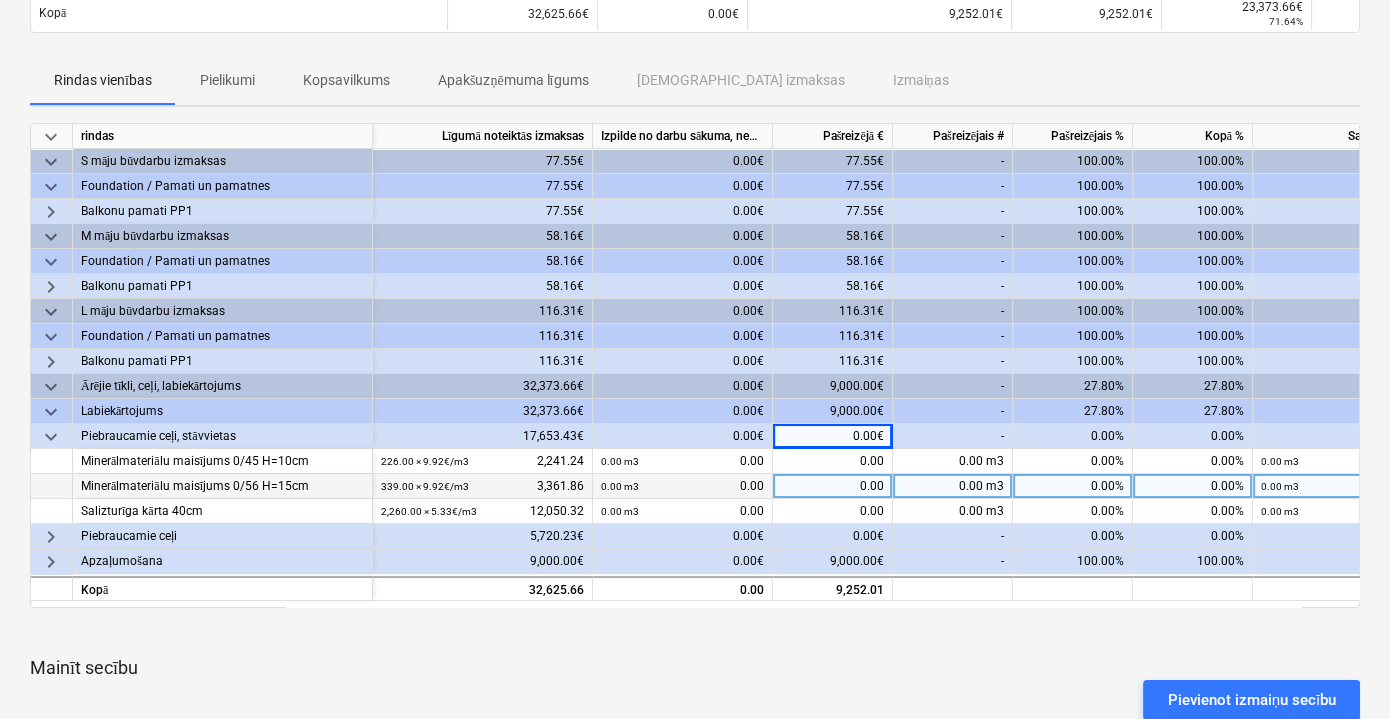 click on "0.00" at bounding box center [833, 486] 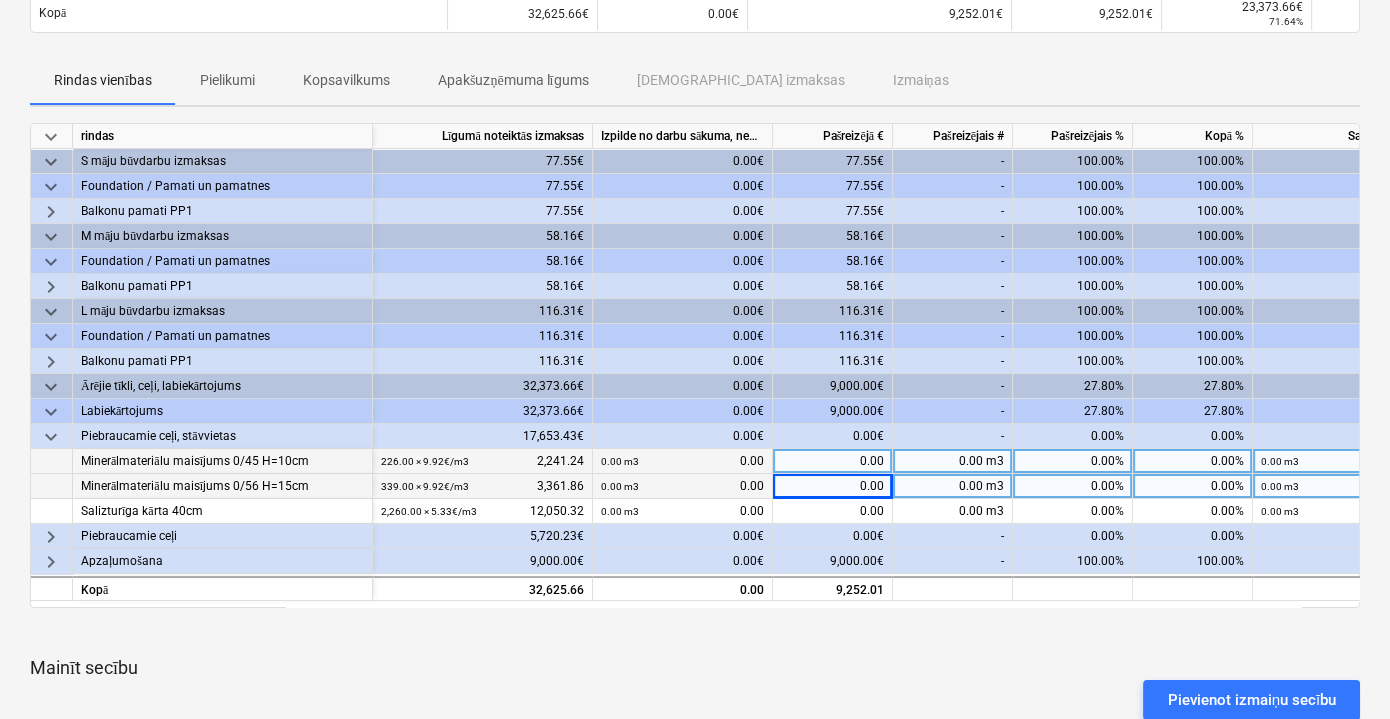 click on "0.00" at bounding box center (833, 461) 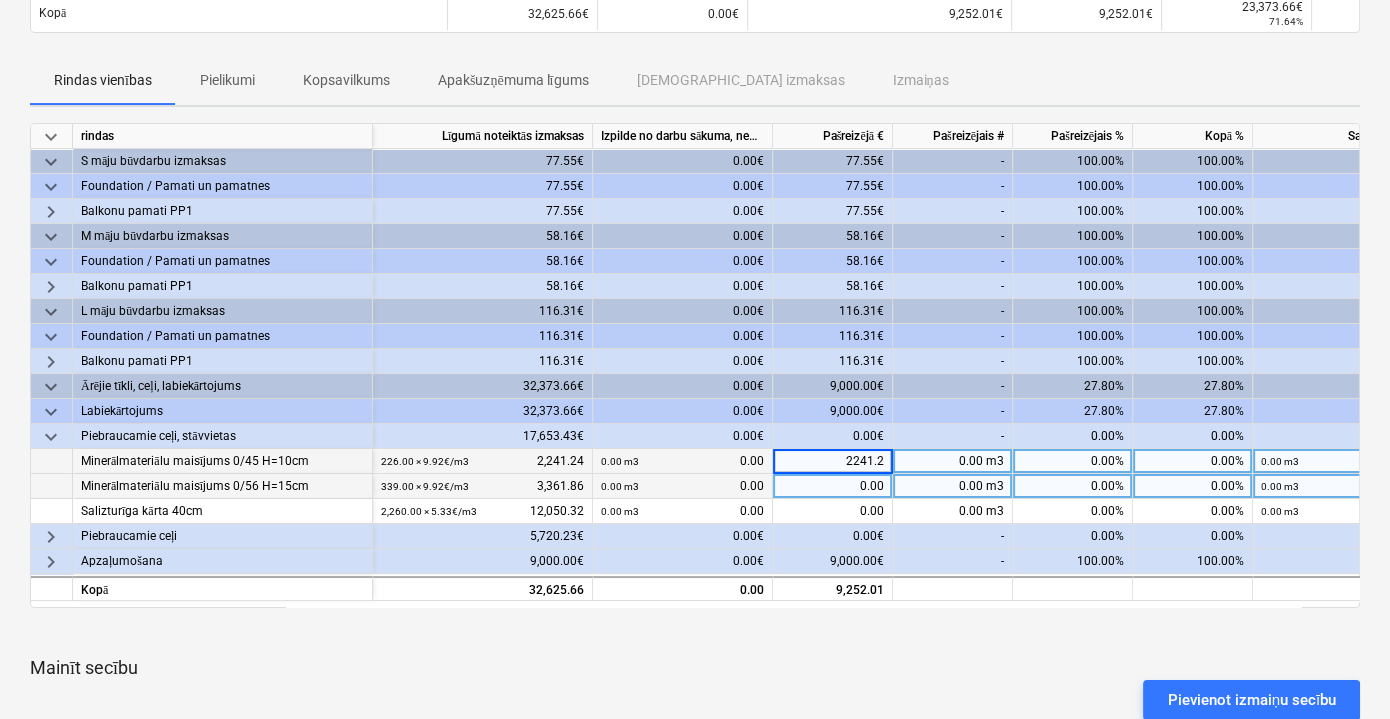 type on "2241.24" 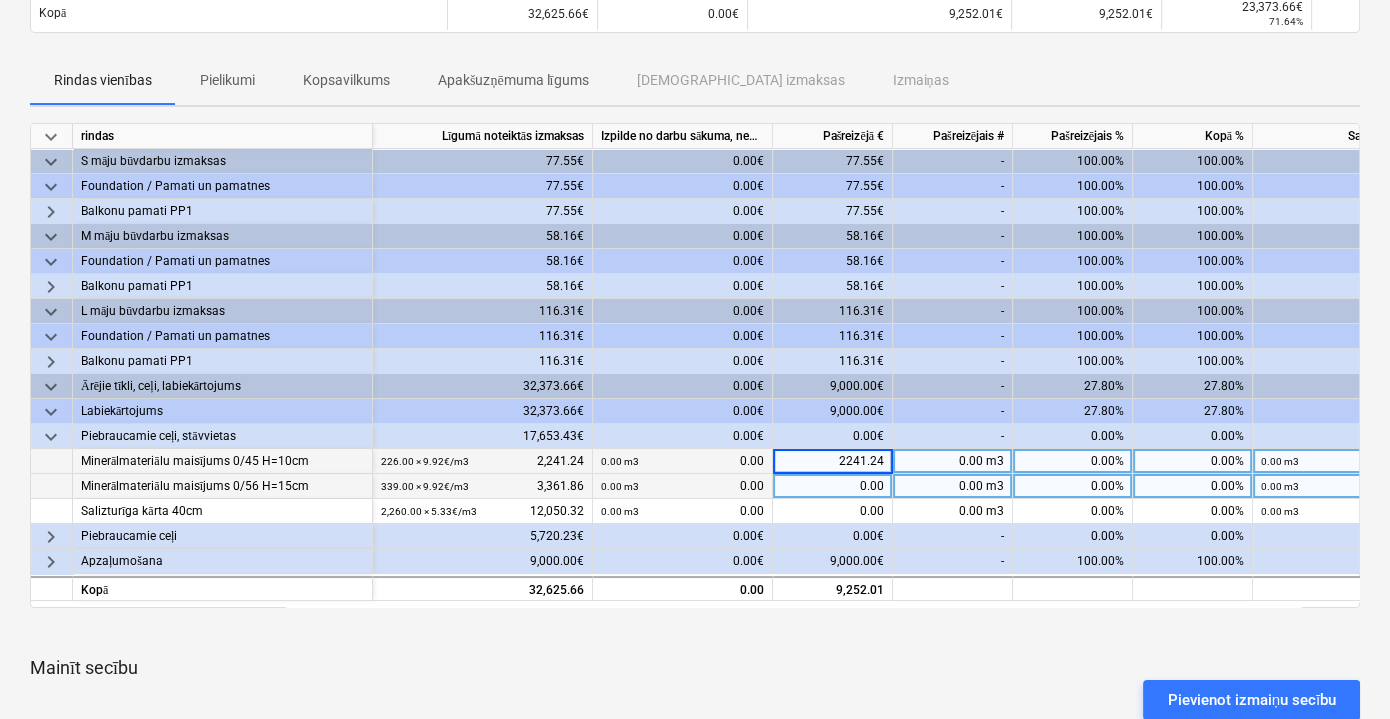 click on "0.00" at bounding box center (833, 486) 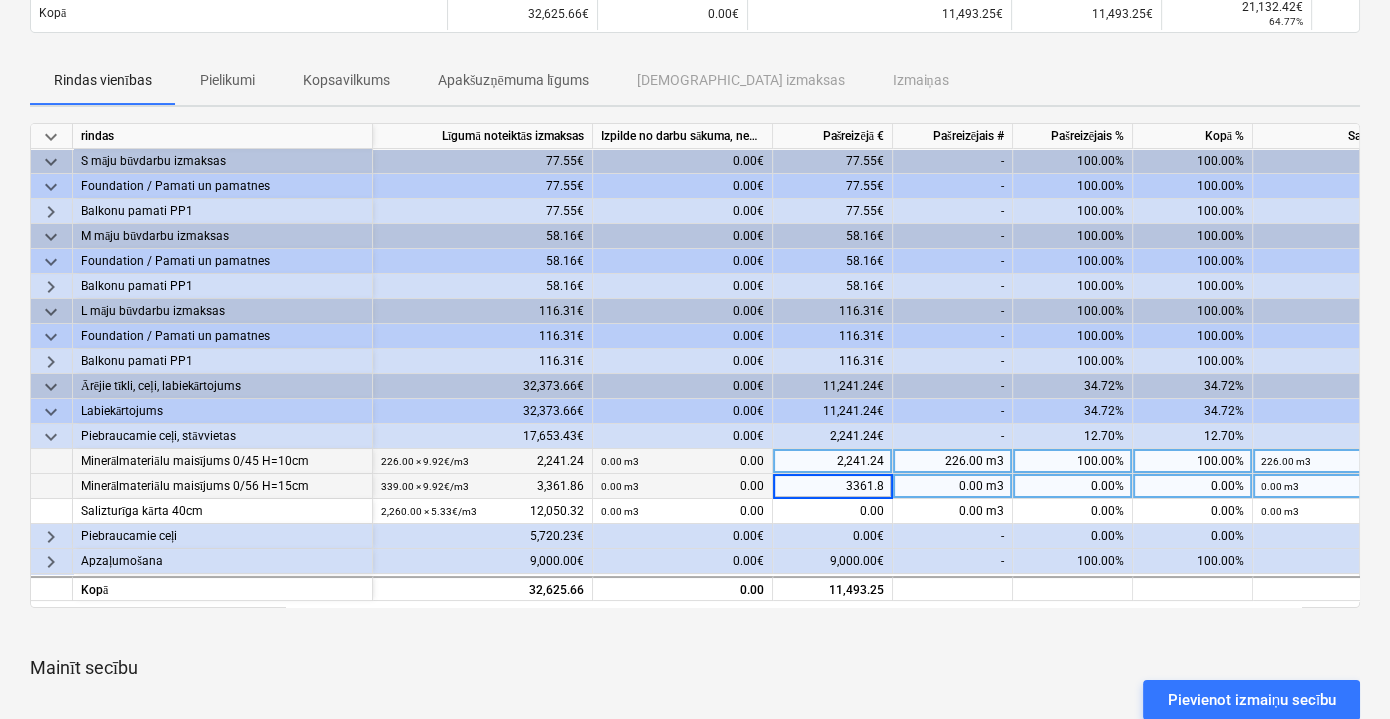 type on "3361.86" 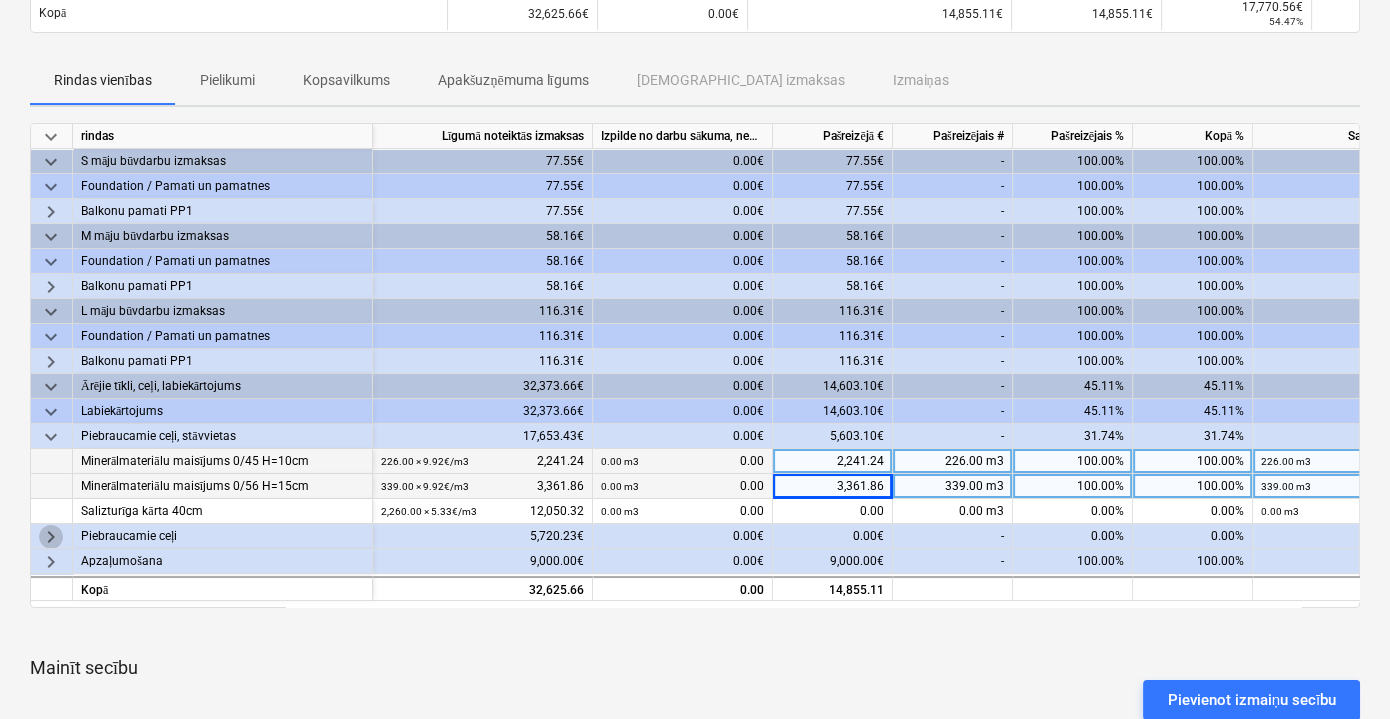click on "keyboard_arrow_right" at bounding box center (51, 537) 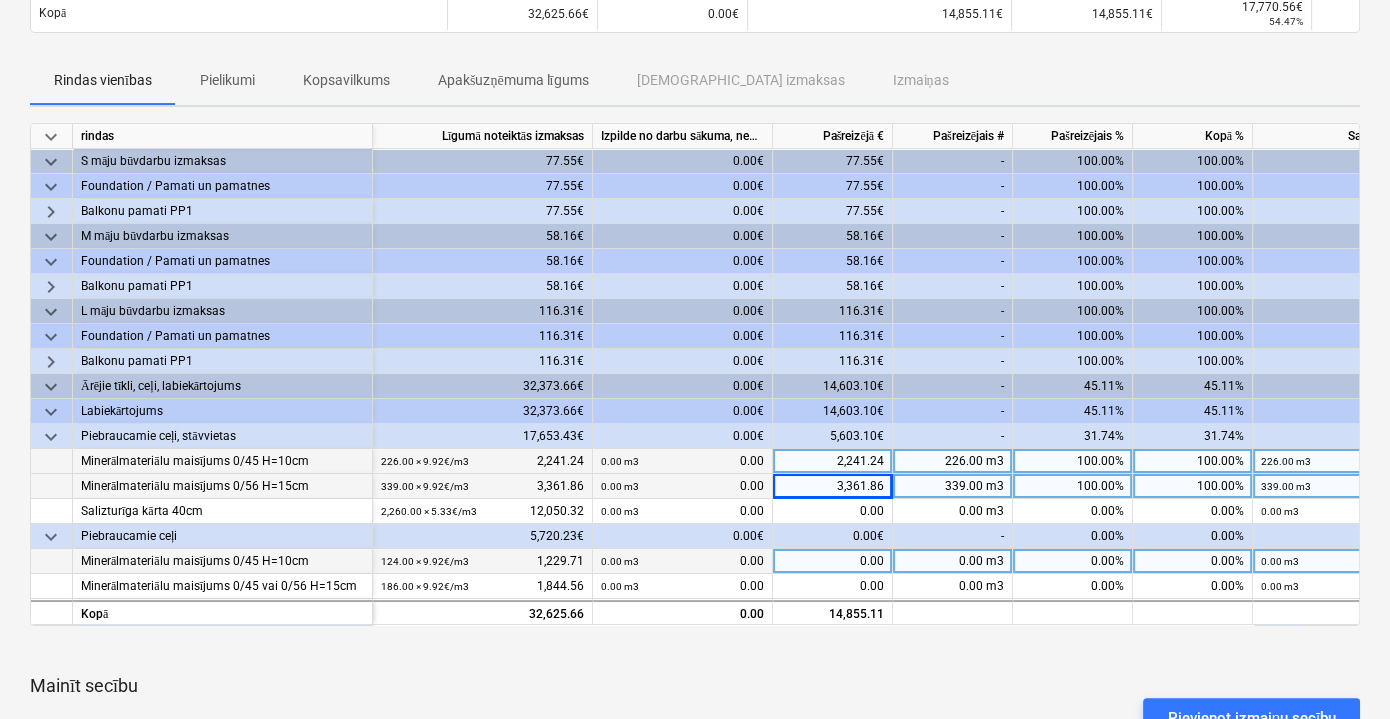 click on "0.00" at bounding box center [833, 561] 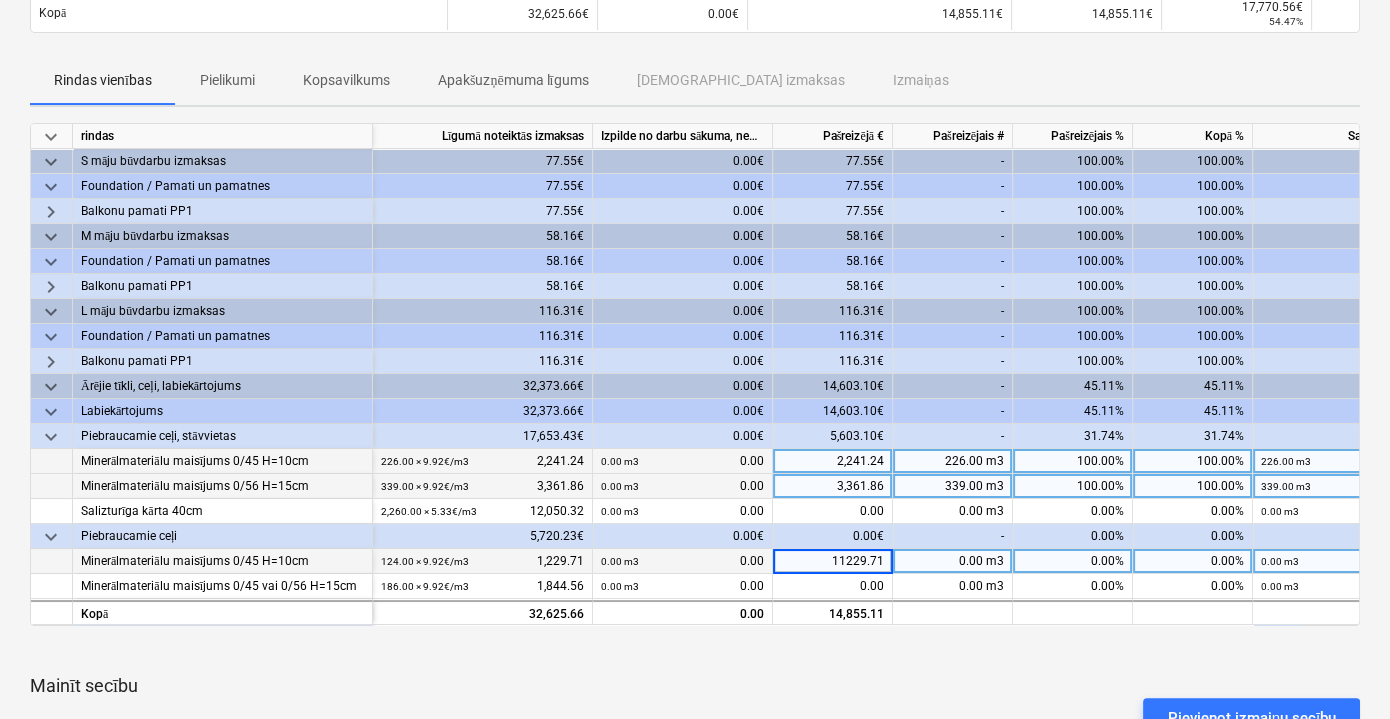 click on "11229.71" at bounding box center [832, 561] 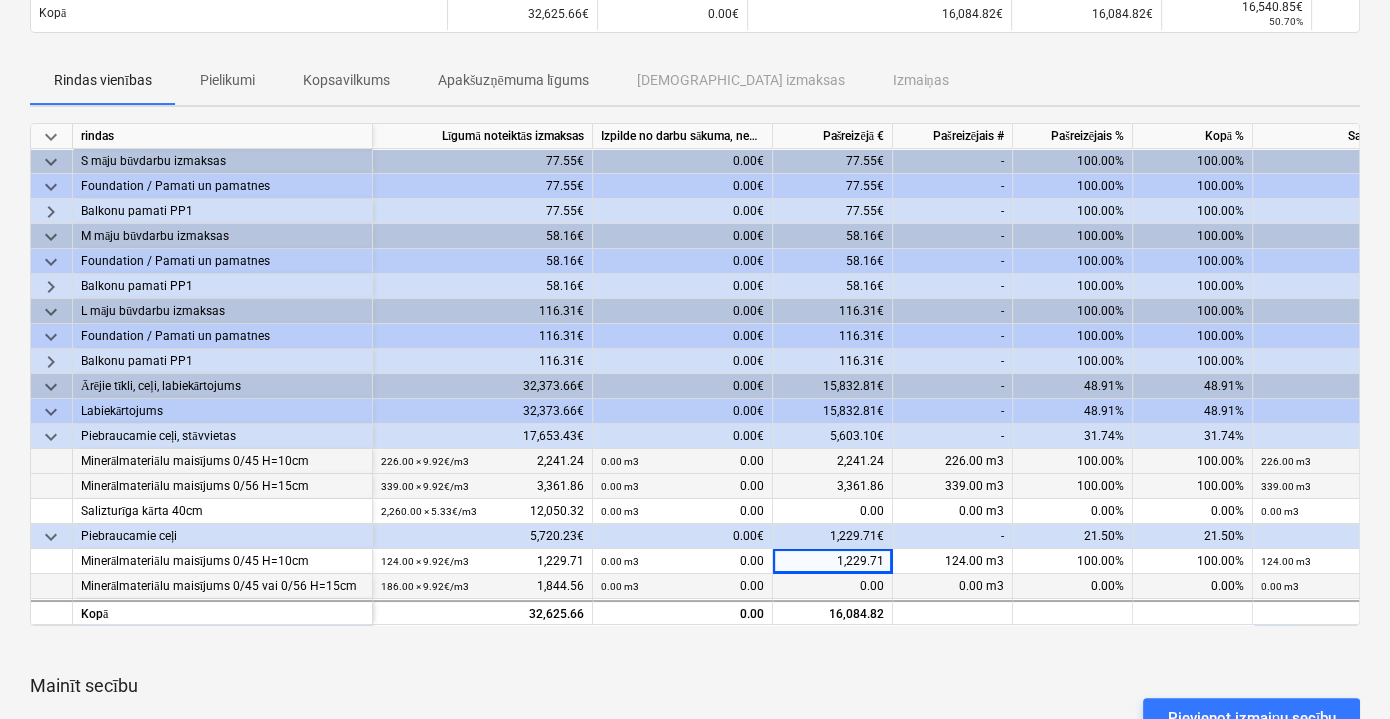 click on "0.00" at bounding box center (833, 586) 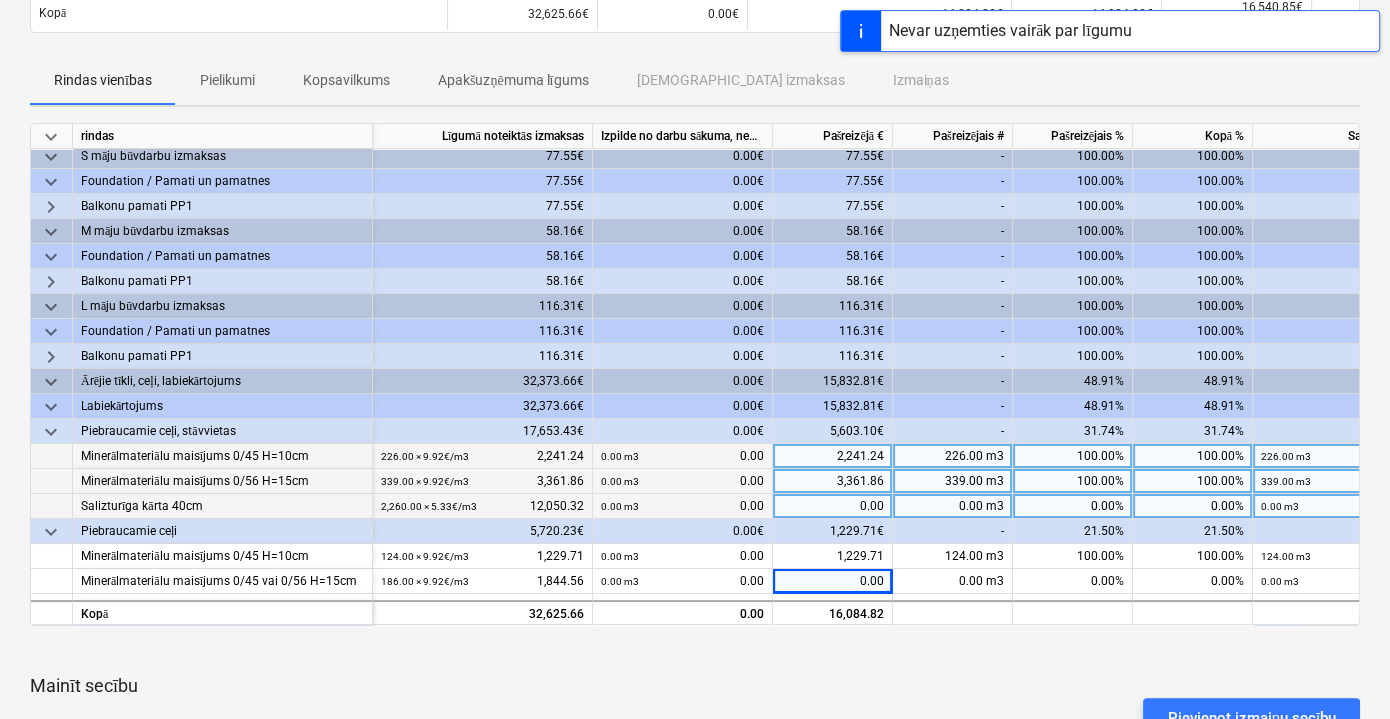 scroll, scrollTop: 54, scrollLeft: 0, axis: vertical 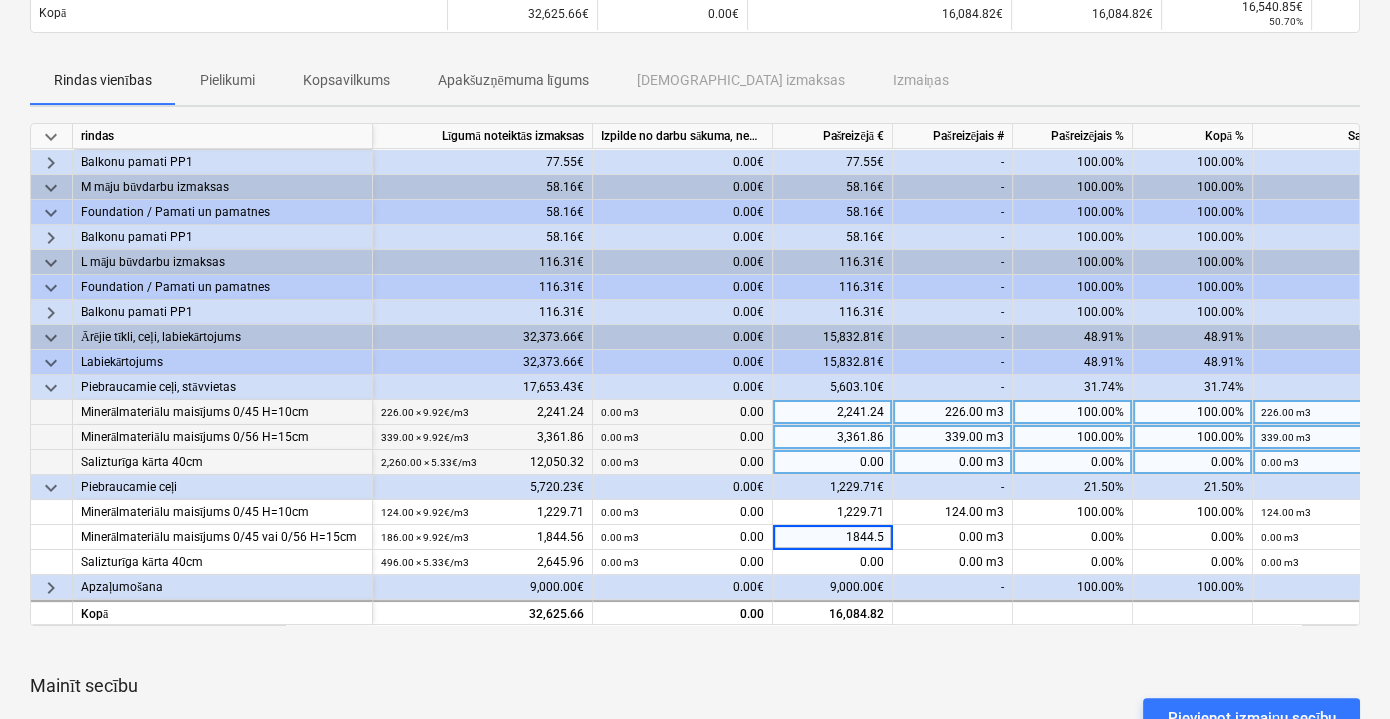 type on "1844.56" 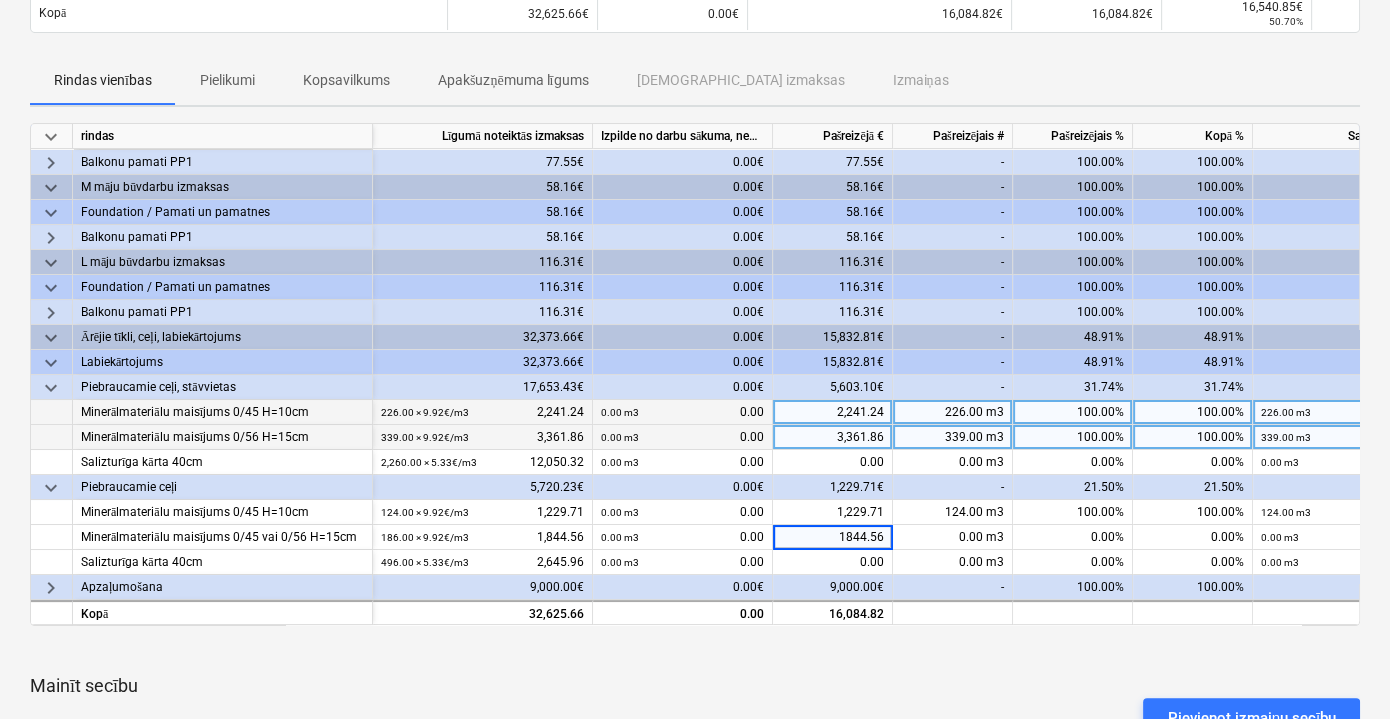 click on "keyboard_arrow_down rindas Līgumā noteiktās izmaksas Izpilde no darbu sākuma, neskaitot kārtējā mēneša izpildi Pašreizējā € Pašreizējais # Pašreizējais % Kopā % Saistības kopā Atlikušais progresa ziņojums keyboard_arrow_down  S māju būvdarbu izmaksas  77.55€ 0.00€ 77.55€ - 100.00% 100.00% 77.55€ 0.00€ keyboard_arrow_down  Foundation / Pamati un pamatnes  77.55€ 0.00€ 77.55€ - 100.00% 100.00% 77.55€ 0.00€ keyboard_arrow_right  Balkonu pamati PP1  77.55€ 0.00€ 77.55€ - 100.00% 100.00% 77.55€ 0.00€ keyboard_arrow_down  M māju būvdarbu izmaksas  58.16€ 0.00€ 58.16€ - 100.00% 100.00% 58.16€ 0.00€ keyboard_arrow_down  Foundation / Pamati un pamatnes  58.16€ 0.00€ 58.16€ - 100.00% 100.00% 58.16€ 0.00€ keyboard_arrow_right  Balkonu pamati PP1  58.16€ 0.00€ 58.16€ - 100.00% 100.00% 58.16€ 0.00€ keyboard_arrow_down  L māju būvdarbu izmaksas  116.31€ 0.00€ 116.31€ - 100.00% 100.00% 116.31€ 0.00€ keyboard_arrow_down 0.00€" at bounding box center (695, 517) 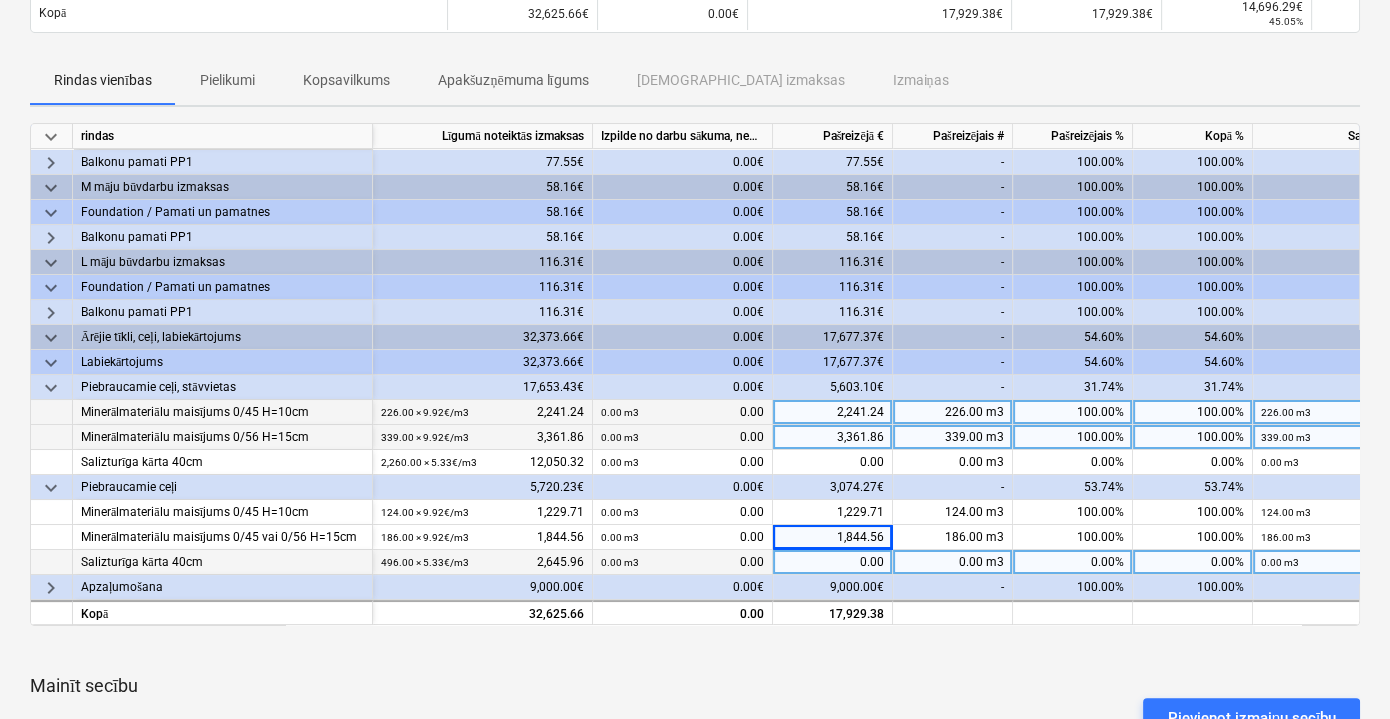 scroll, scrollTop: 0, scrollLeft: 0, axis: both 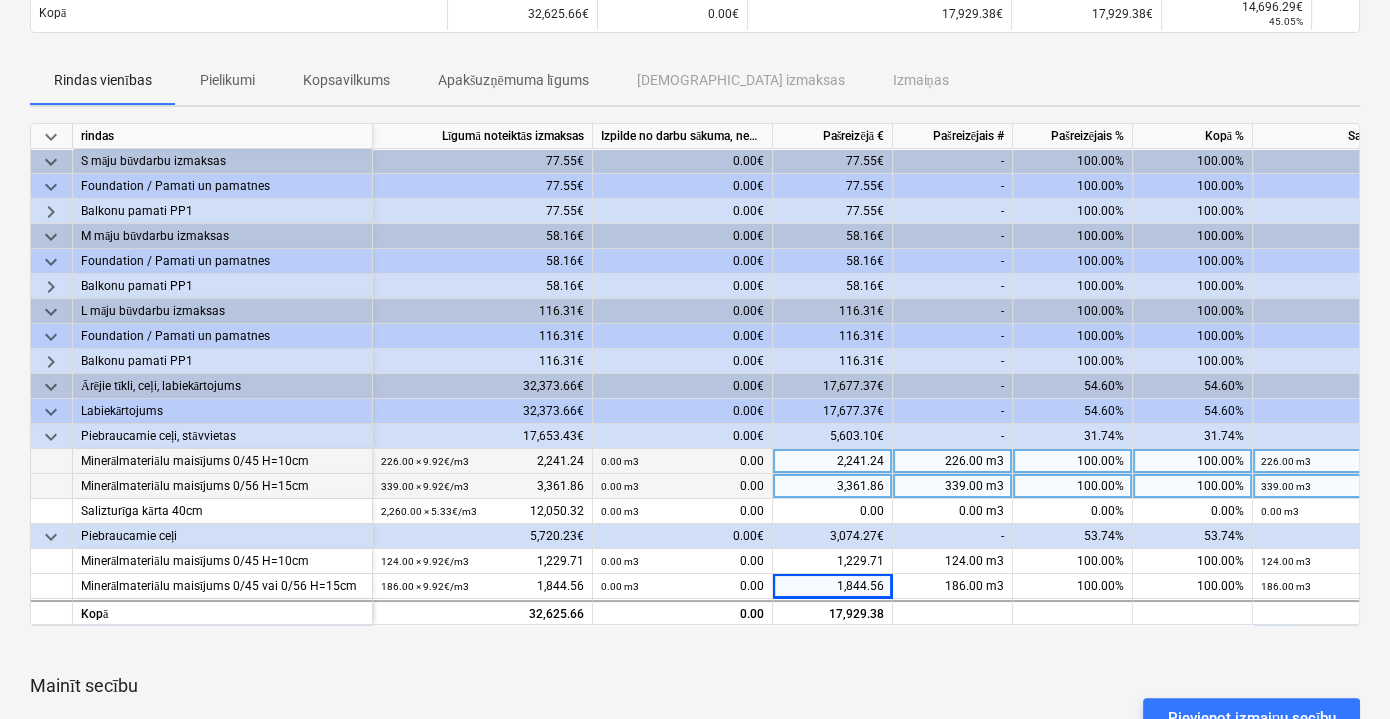 click on "keyboard_arrow_down" at bounding box center [51, 412] 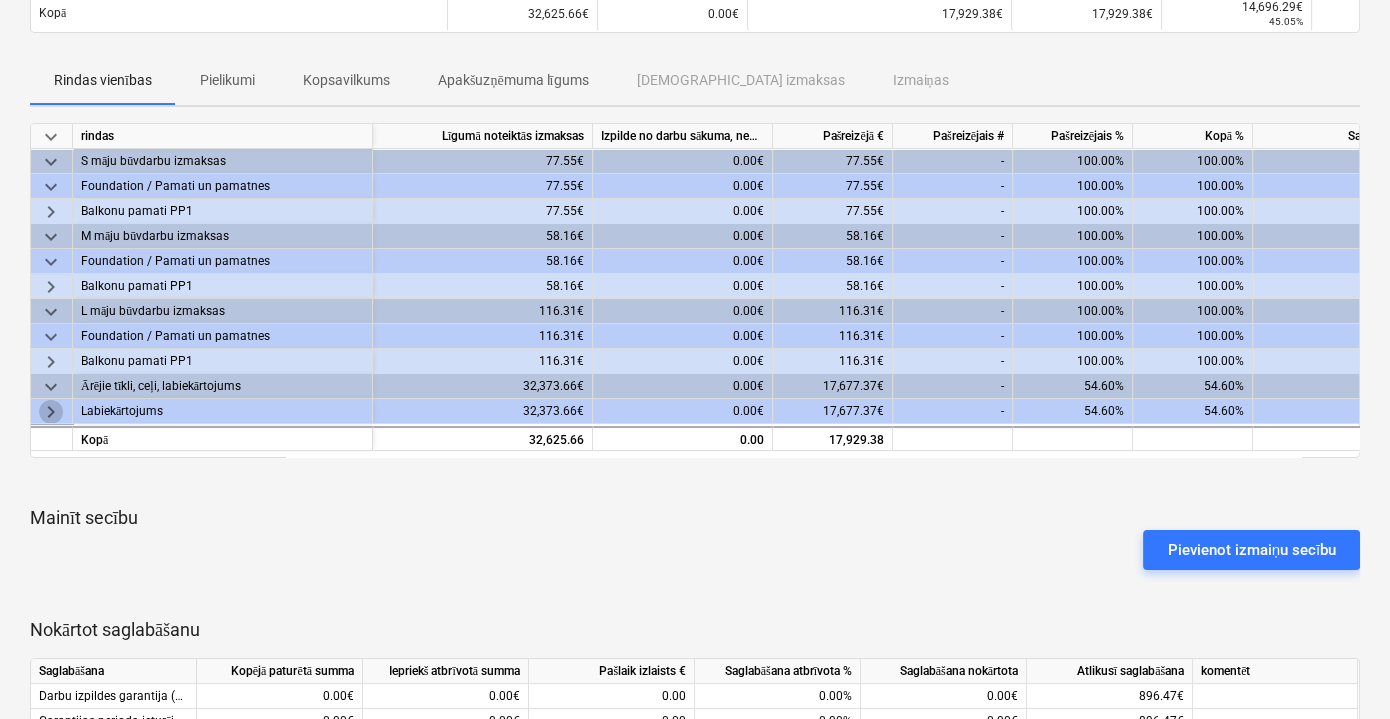 click on "keyboard_arrow_right" at bounding box center (51, 412) 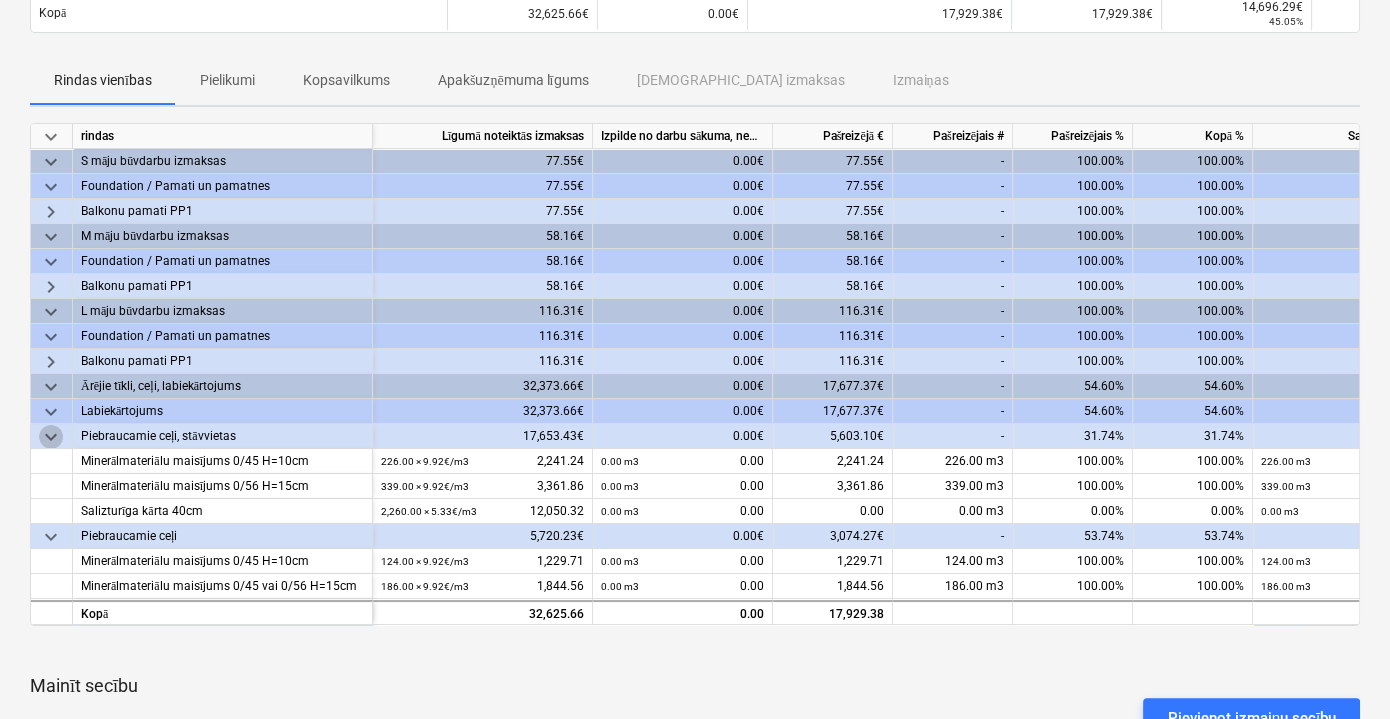 click on "keyboard_arrow_down" at bounding box center (51, 437) 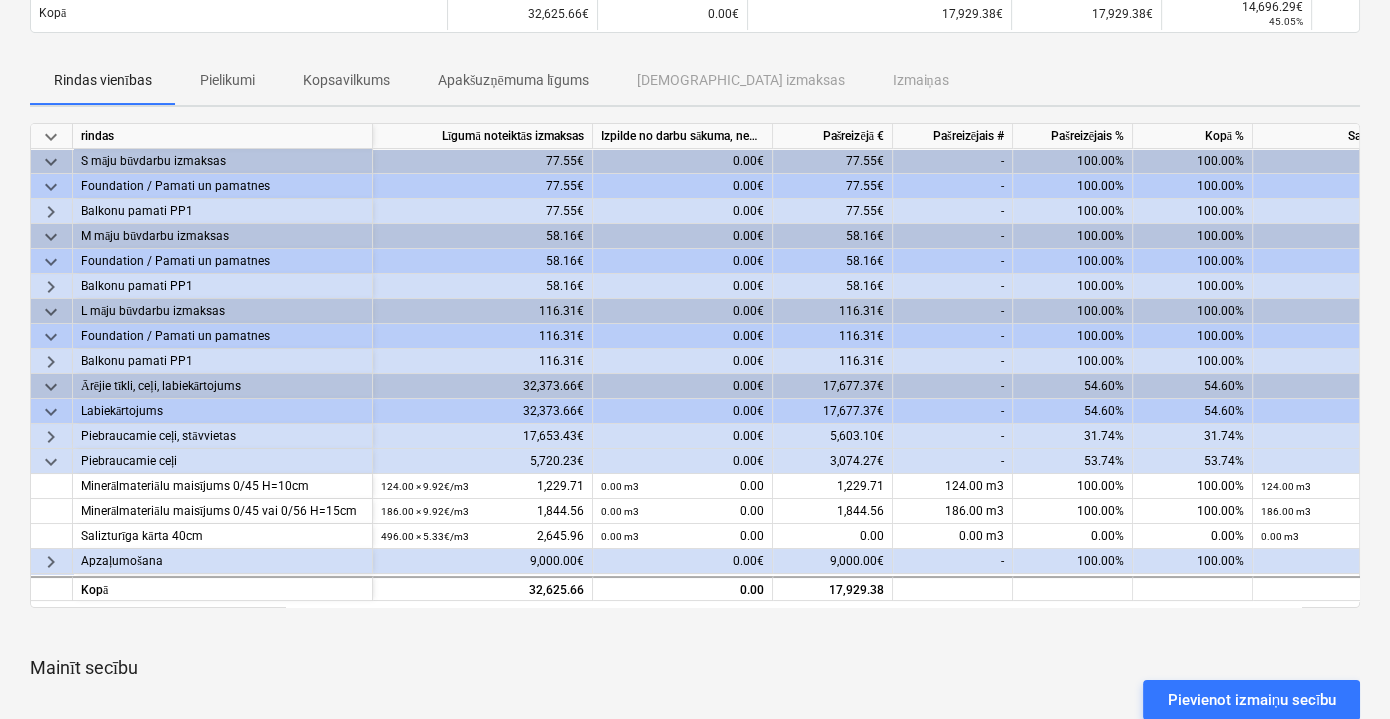click on "keyboard_arrow_right" at bounding box center (51, 437) 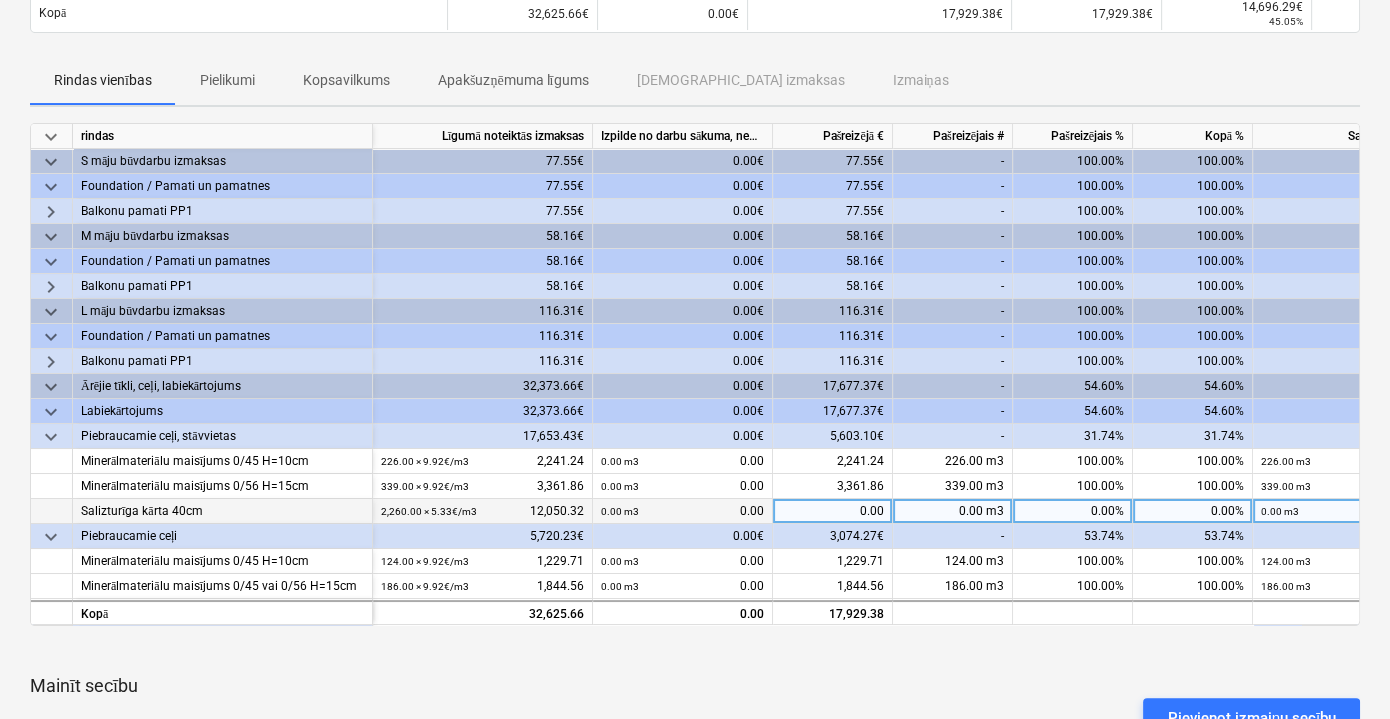 click on "0.00" at bounding box center (833, 511) 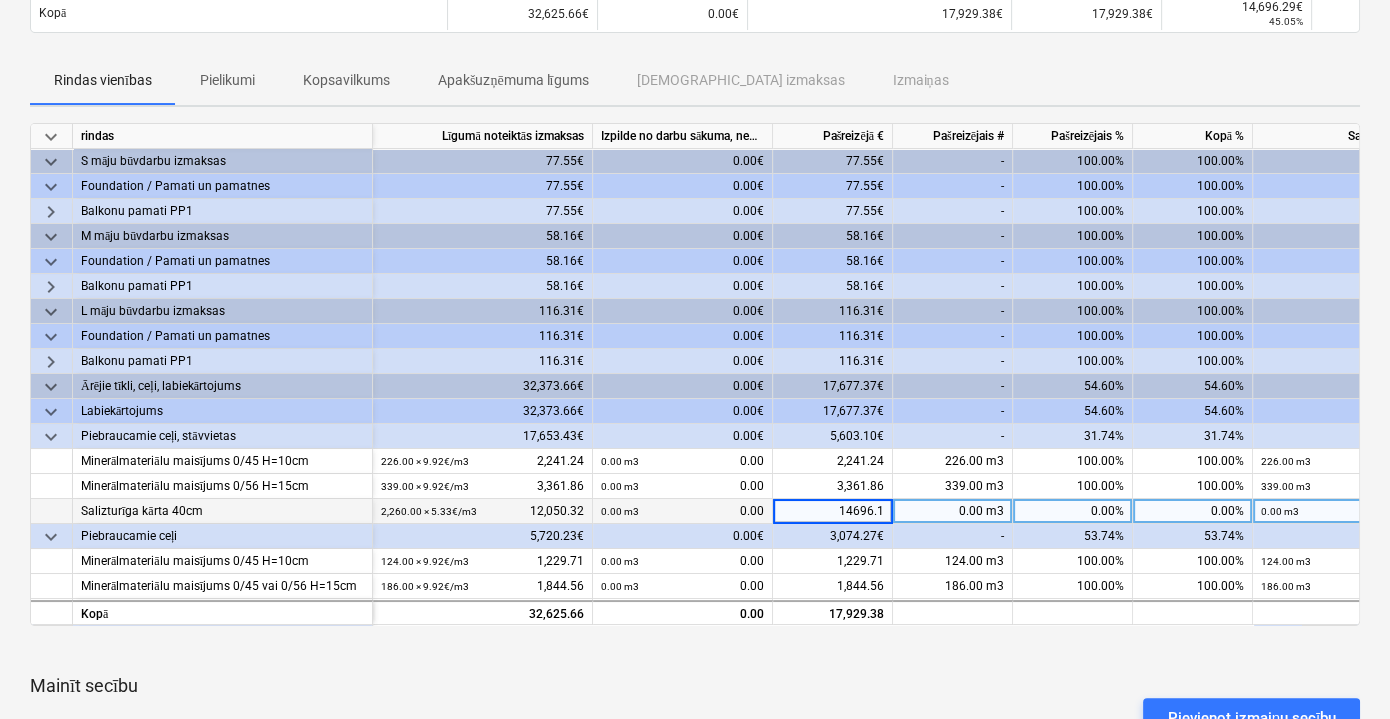 type on "14696.16" 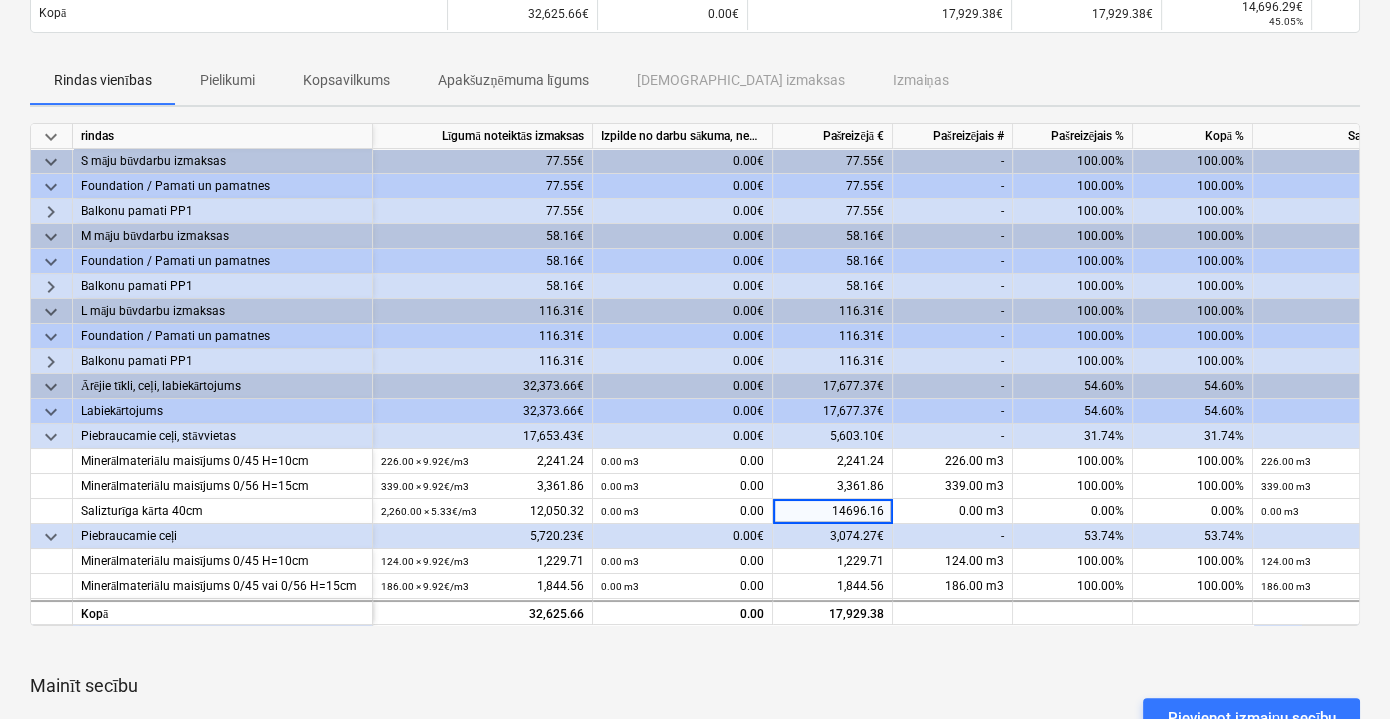 click on "keyboard_arrow_down rindas Līgumā noteiktās izmaksas Izpilde no darbu sākuma, neskaitot kārtējā mēneša izpildi Pašreizējā € Pašreizējais # Pašreizējais % Kopā % Saistības kopā Atlikušais progresa ziņojums keyboard_arrow_down  S māju būvdarbu izmaksas  77.55€ 0.00€ 77.55€ - 100.00% 100.00% 77.55€ 0.00€ keyboard_arrow_down  Foundation / Pamati un pamatnes  77.55€ 0.00€ 77.55€ - 100.00% 100.00% 77.55€ 0.00€ keyboard_arrow_right  Balkonu pamati PP1  77.55€ 0.00€ 77.55€ - 100.00% 100.00% 77.55€ 0.00€ keyboard_arrow_down  M māju būvdarbu izmaksas  58.16€ 0.00€ 58.16€ - 100.00% 100.00% 58.16€ 0.00€ keyboard_arrow_down  Foundation / Pamati un pamatnes  58.16€ 0.00€ 58.16€ - 100.00% 100.00% 58.16€ 0.00€ keyboard_arrow_right  Balkonu pamati PP1  58.16€ 0.00€ 58.16€ - 100.00% 100.00% 58.16€ 0.00€ keyboard_arrow_down  L māju būvdarbu izmaksas  116.31€ 0.00€ 116.31€ - 100.00% 100.00% 116.31€ 0.00€ keyboard_arrow_down 0.00€" at bounding box center [695, 517] 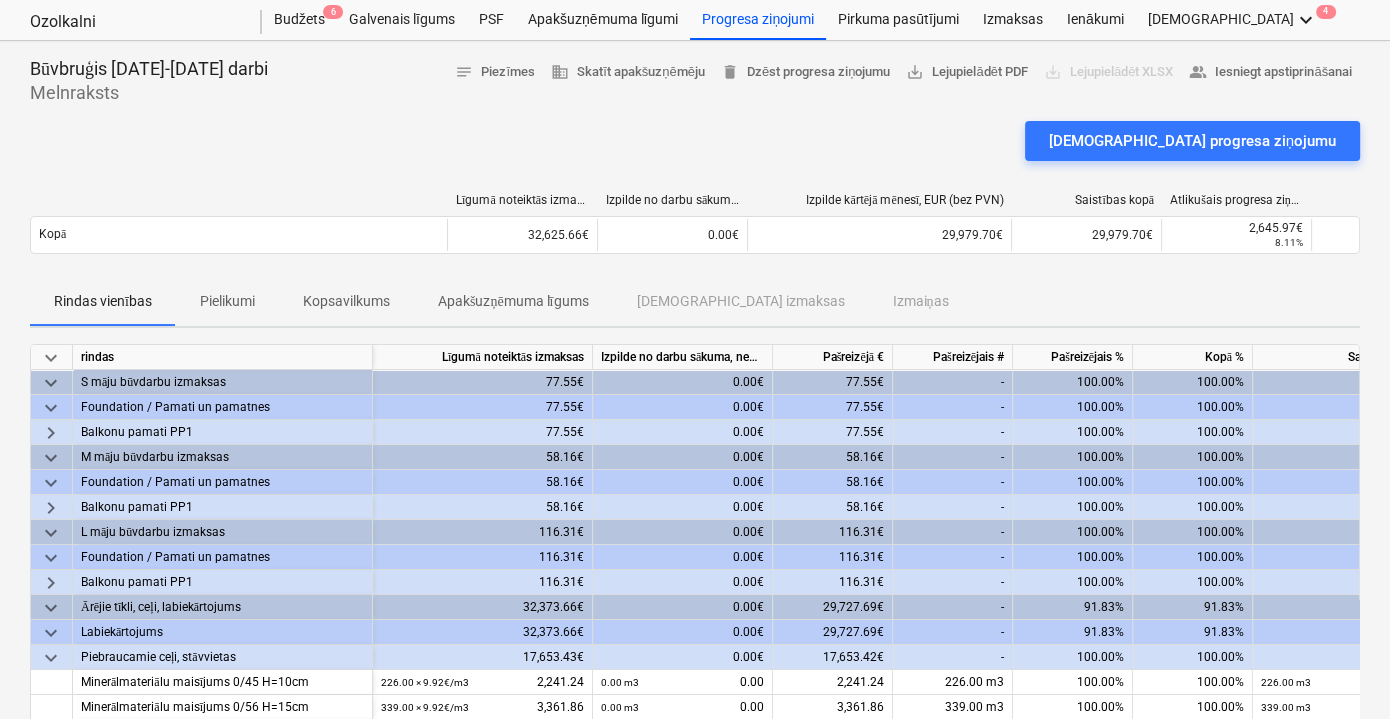 scroll, scrollTop: 0, scrollLeft: 0, axis: both 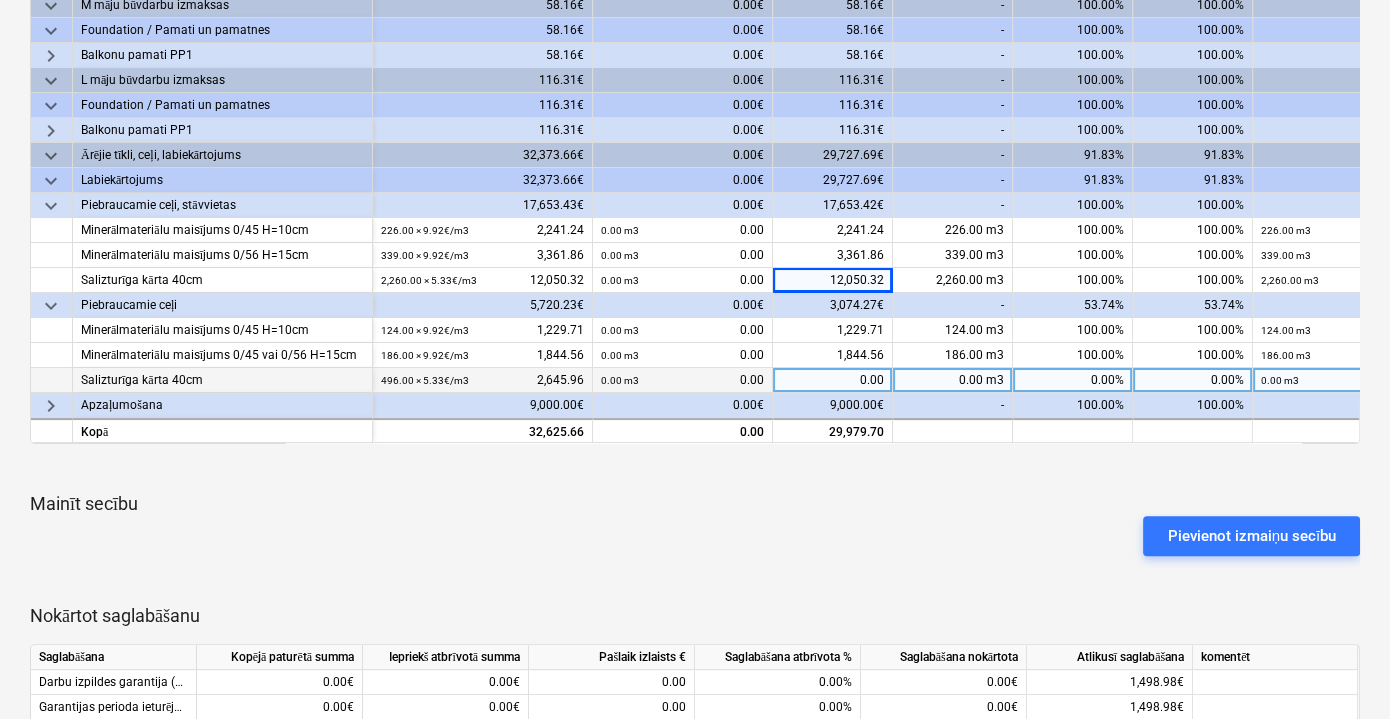 click on "0.00" at bounding box center [833, 380] 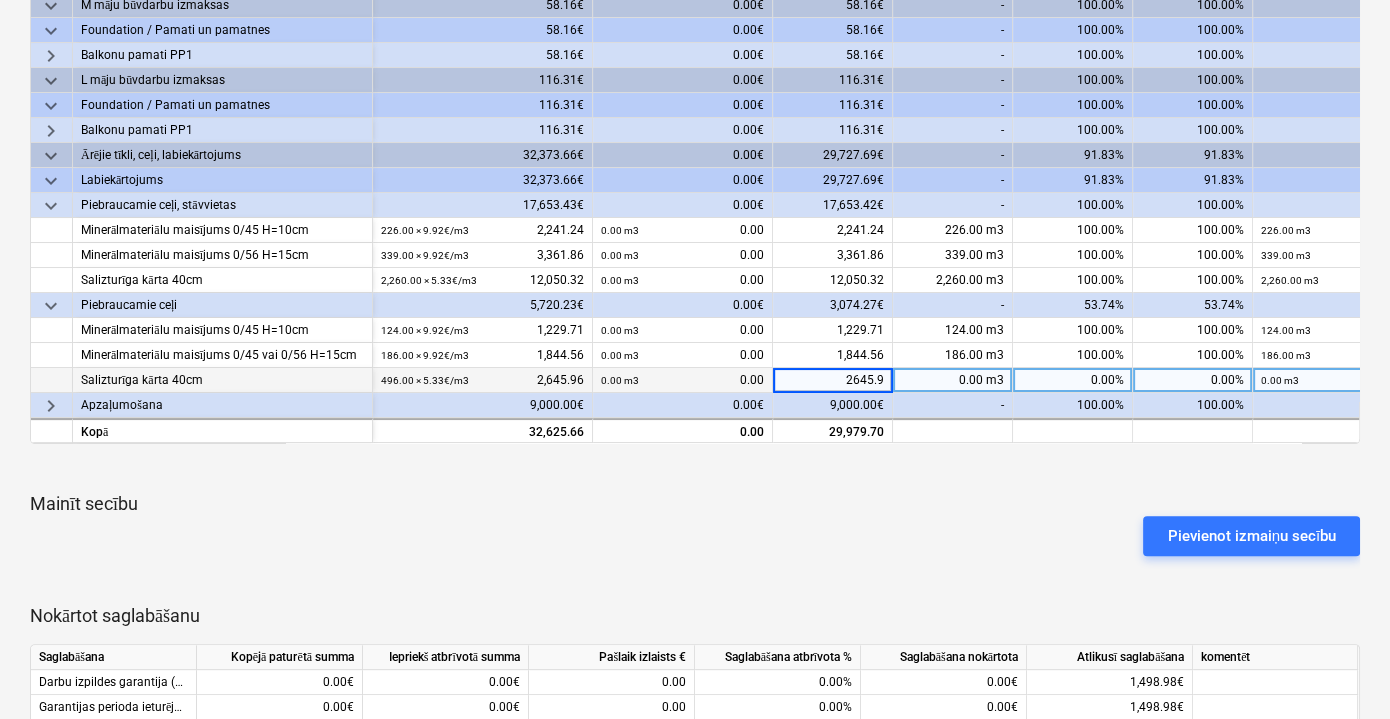 type on "2645.96" 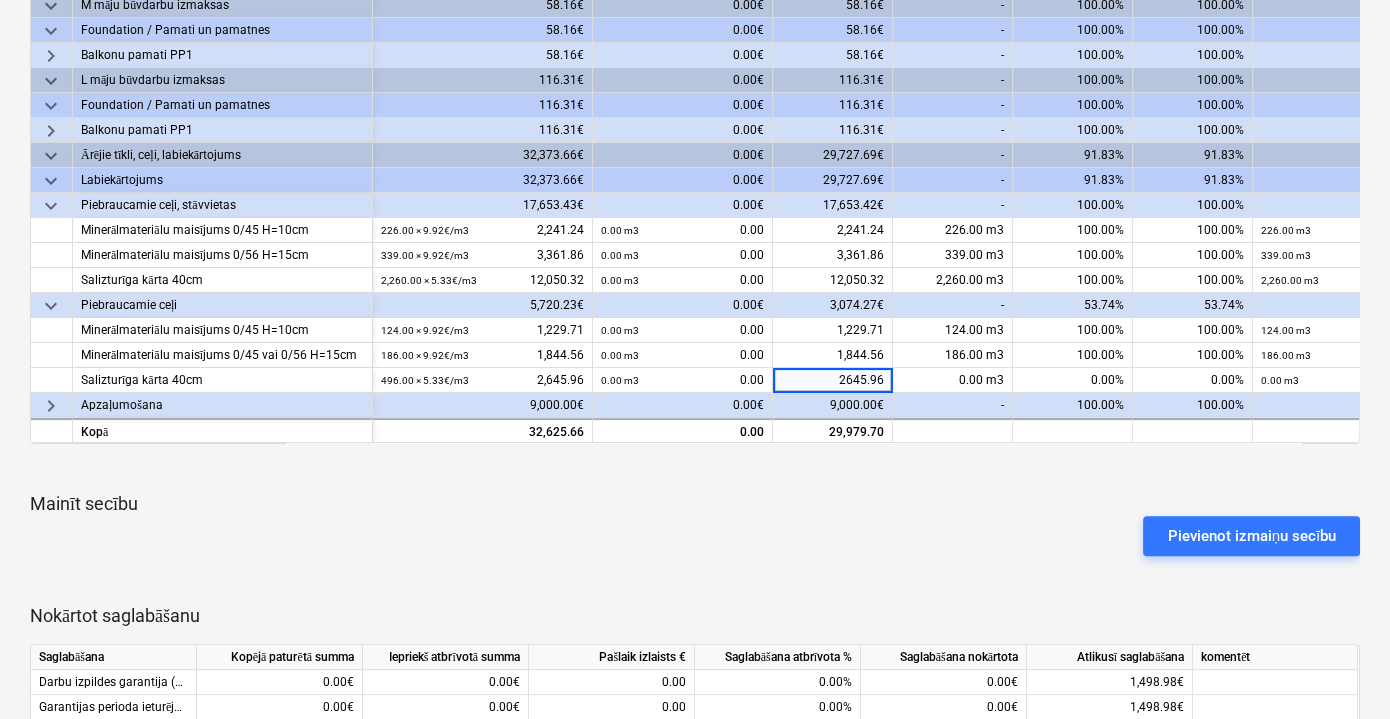 click on "keyboard_arrow_down rindas Līgumā noteiktās izmaksas Izpilde no darbu sākuma, neskaitot kārtējā mēneša izpildi Pašreizējā € Pašreizējais # Pašreizējais % Kopā % Saistības kopā Atlikušais progresa ziņojums keyboard_arrow_down  S māju būvdarbu izmaksas  77.55€ 0.00€ 77.55€ - 100.00% 100.00% 77.55€ 0.00€ keyboard_arrow_down  Foundation / Pamati un pamatnes  77.55€ 0.00€ 77.55€ - 100.00% 100.00% 77.55€ 0.00€ keyboard_arrow_right  Balkonu pamati PP1  77.55€ 0.00€ 77.55€ - 100.00% 100.00% 77.55€ 0.00€ keyboard_arrow_down  M māju būvdarbu izmaksas  58.16€ 0.00€ 58.16€ - 100.00% 100.00% 58.16€ 0.00€ keyboard_arrow_down  Foundation / Pamati un pamatnes  58.16€ 0.00€ 58.16€ - 100.00% 100.00% 58.16€ 0.00€ keyboard_arrow_right  Balkonu pamati PP1  58.16€ 0.00€ 58.16€ - 100.00% 100.00% 58.16€ 0.00€ keyboard_arrow_down  L māju būvdarbu izmaksas  116.31€ 0.00€ 116.31€ - 100.00% 100.00% 116.31€ 0.00€ keyboard_arrow_down 0.00€" at bounding box center (695, 335) 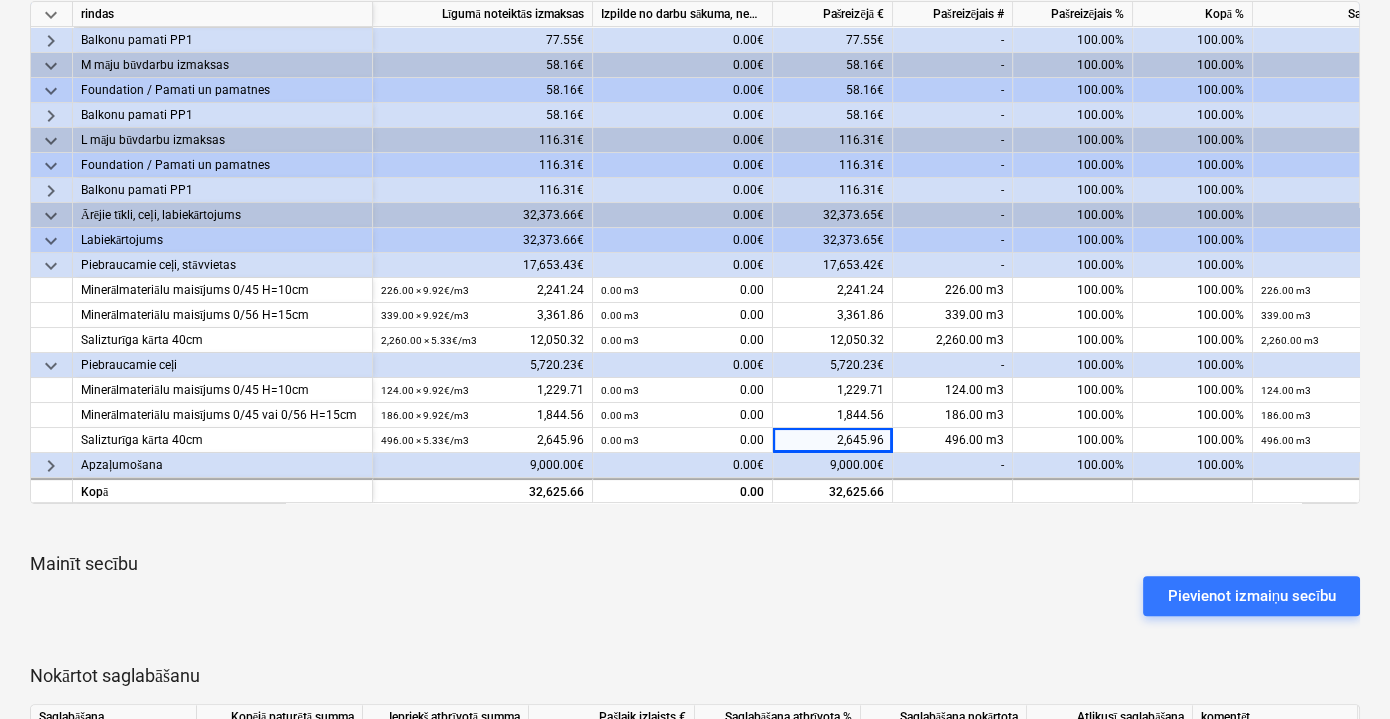 scroll, scrollTop: 363, scrollLeft: 0, axis: vertical 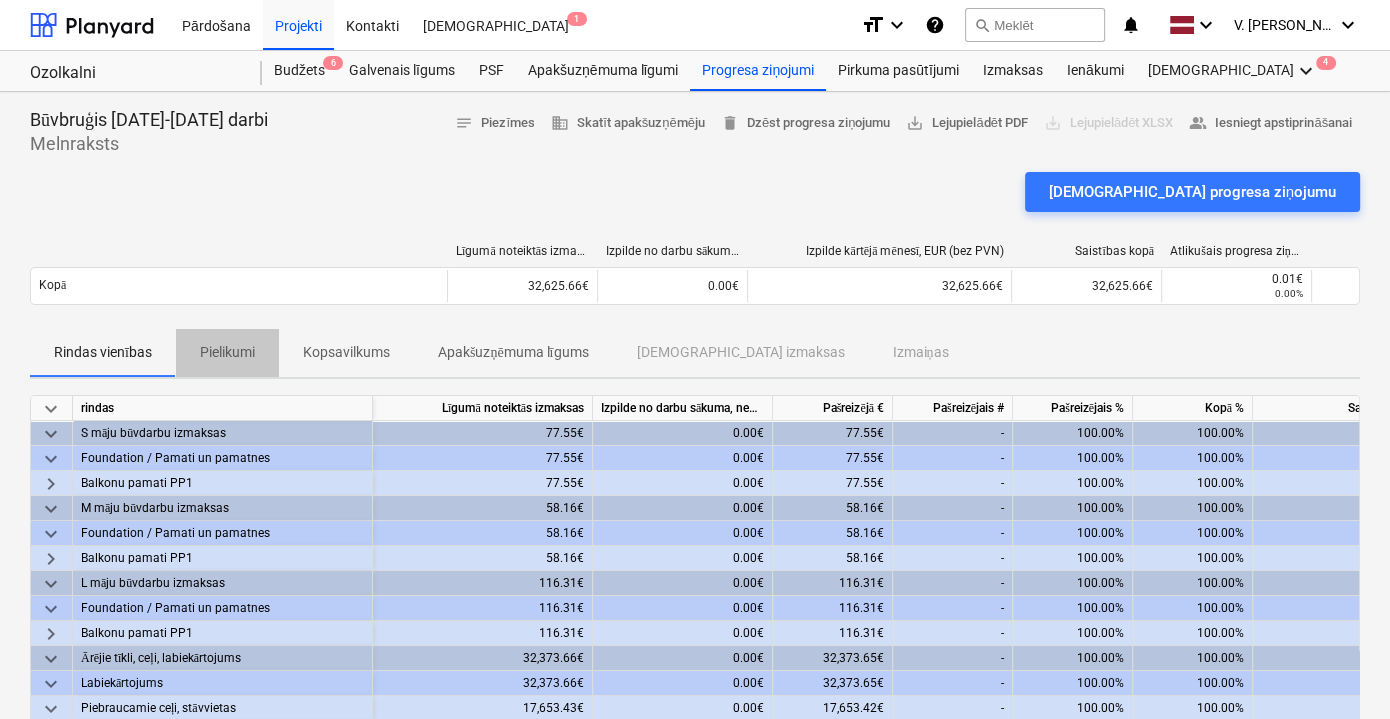 click on "Pielikumi" at bounding box center (227, 352) 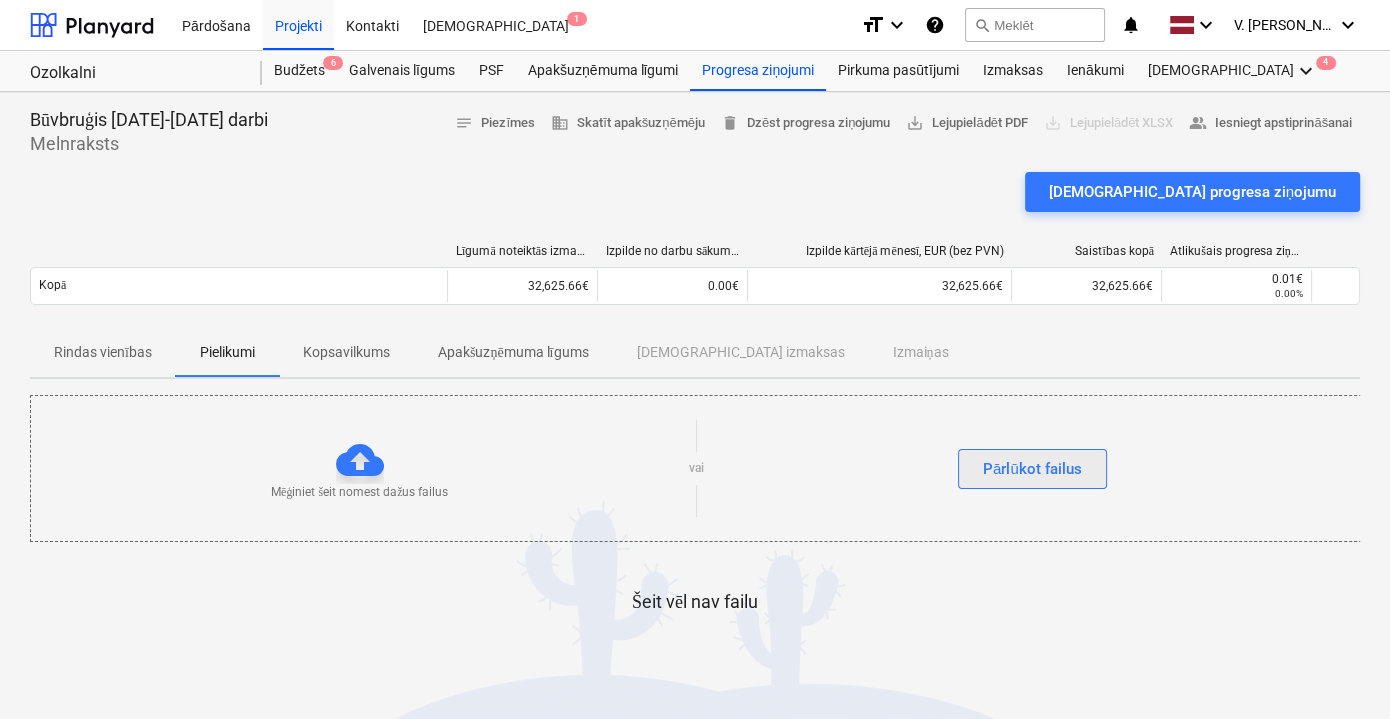 click on "Pārlūkot failus" at bounding box center (1032, 469) 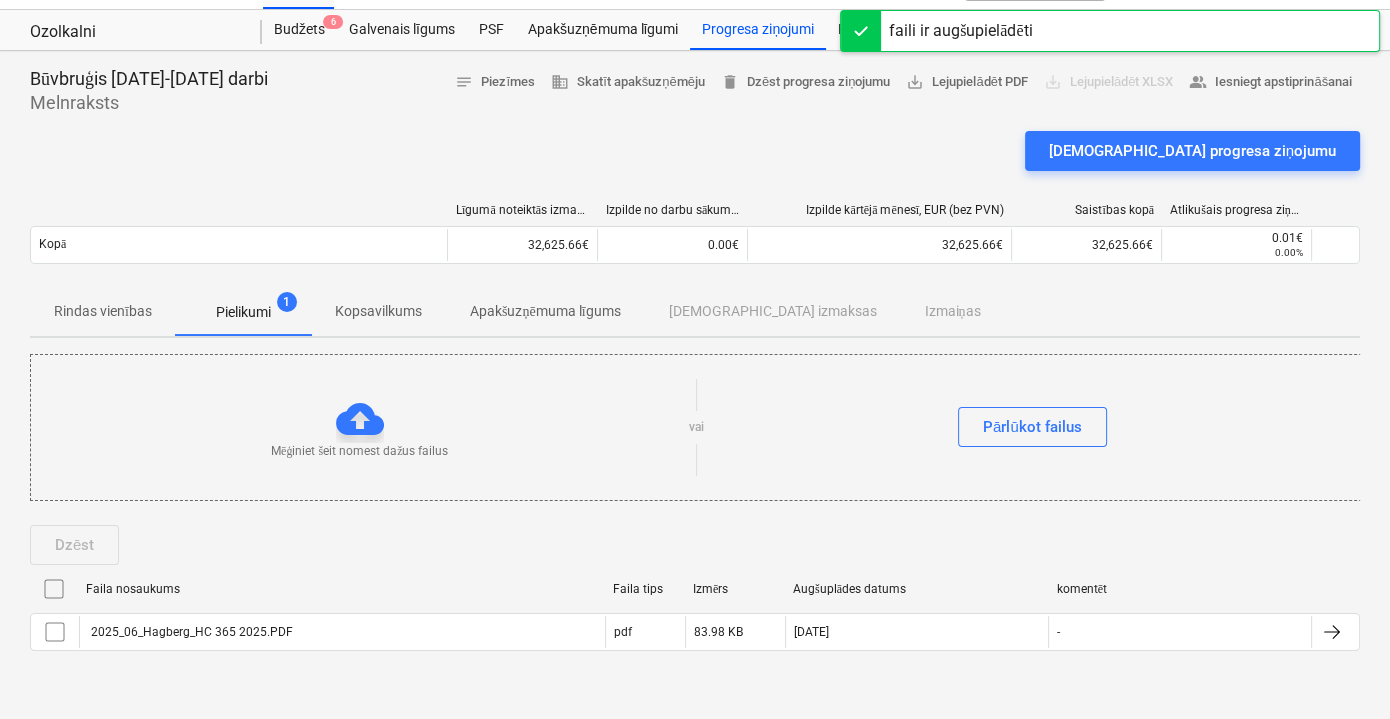scroll, scrollTop: 0, scrollLeft: 0, axis: both 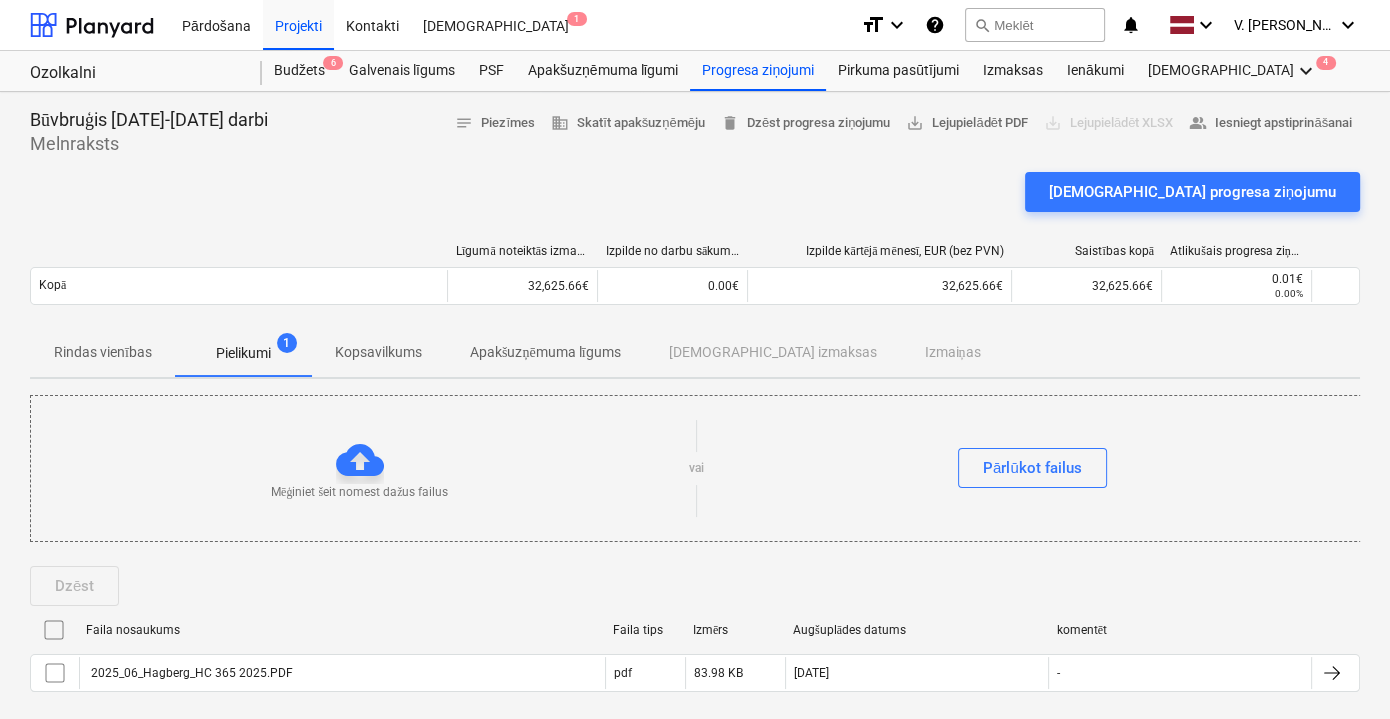 click on "Rindas vienības" at bounding box center (103, 352) 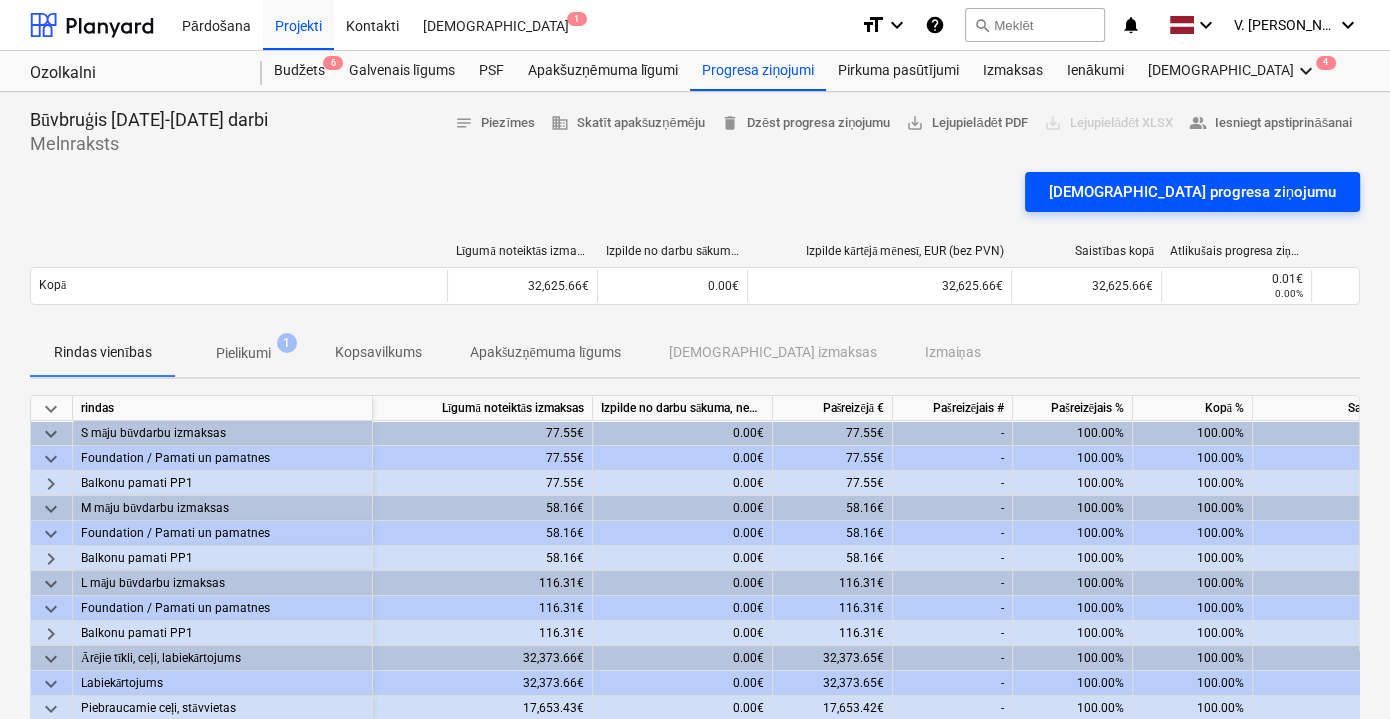 click on "[DEMOGRAPHIC_DATA] progresa ziņojumu" at bounding box center (1192, 192) 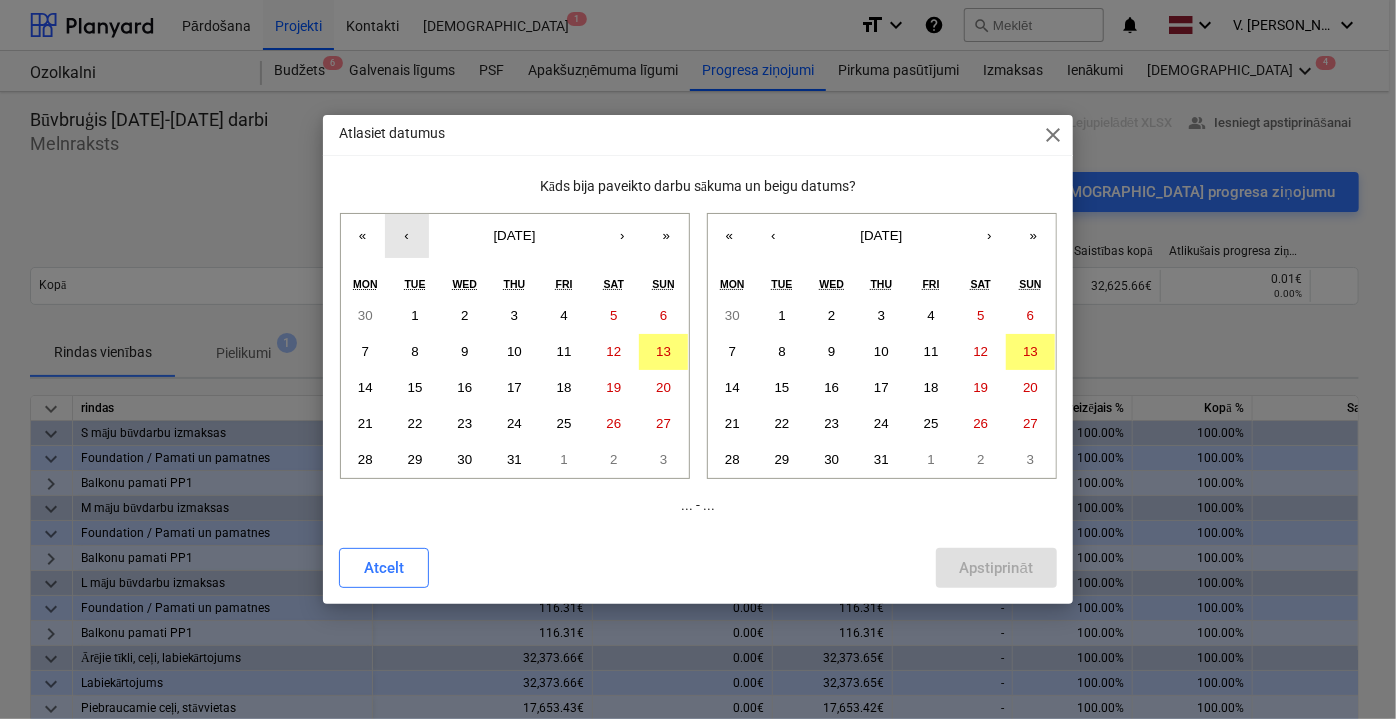 click on "‹" at bounding box center [407, 236] 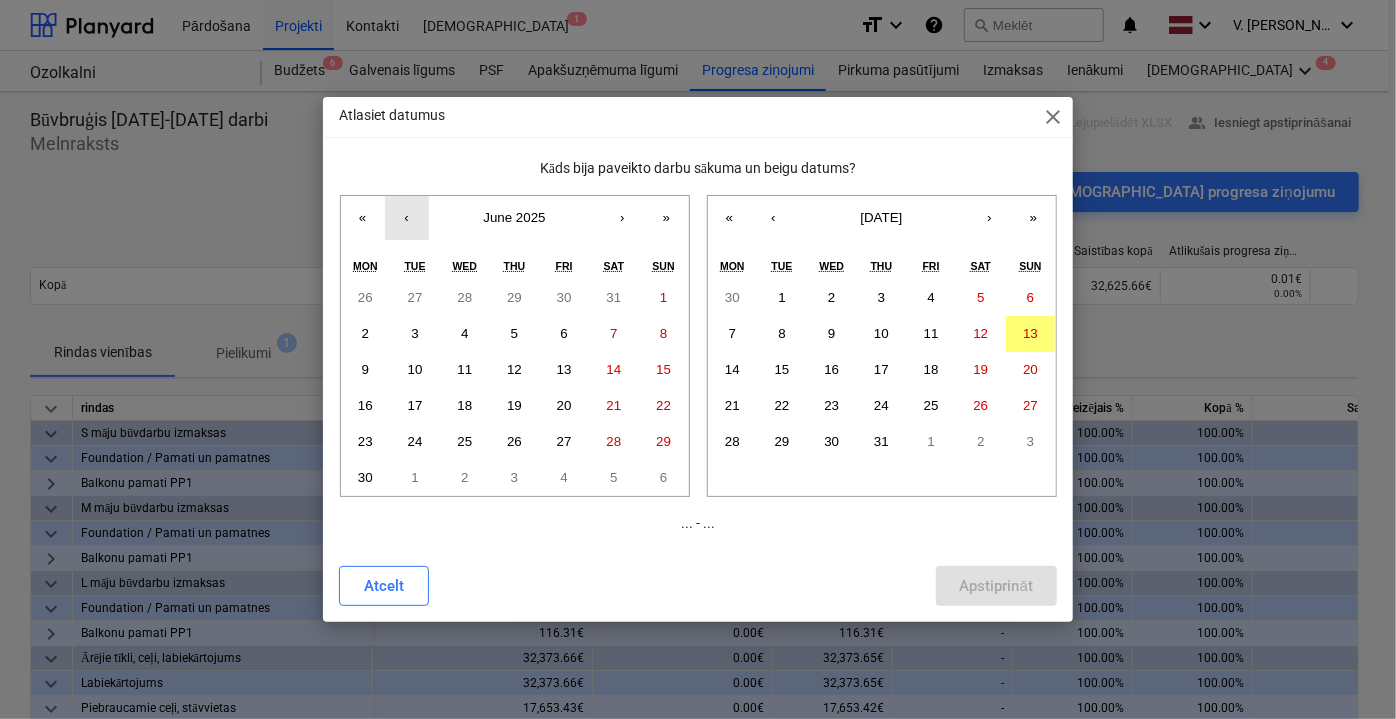 click on "‹" at bounding box center (407, 218) 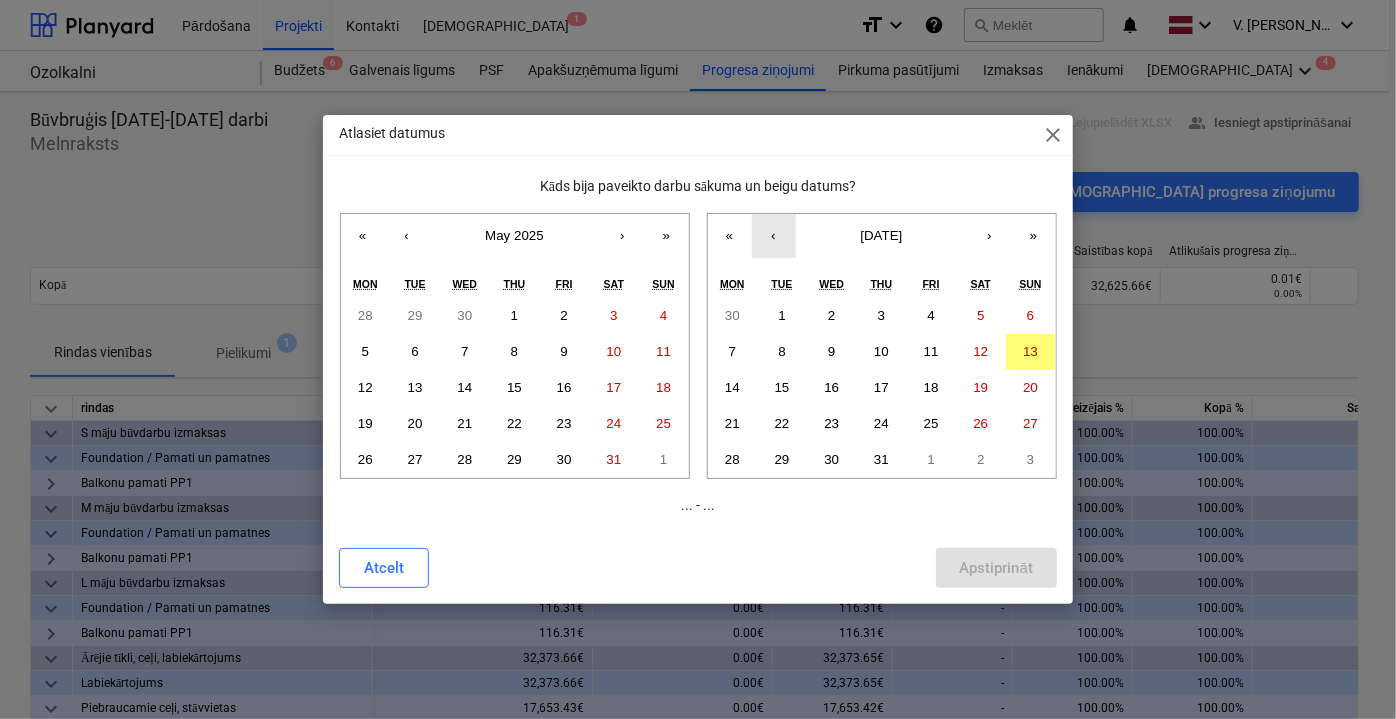 click on "‹" at bounding box center (774, 236) 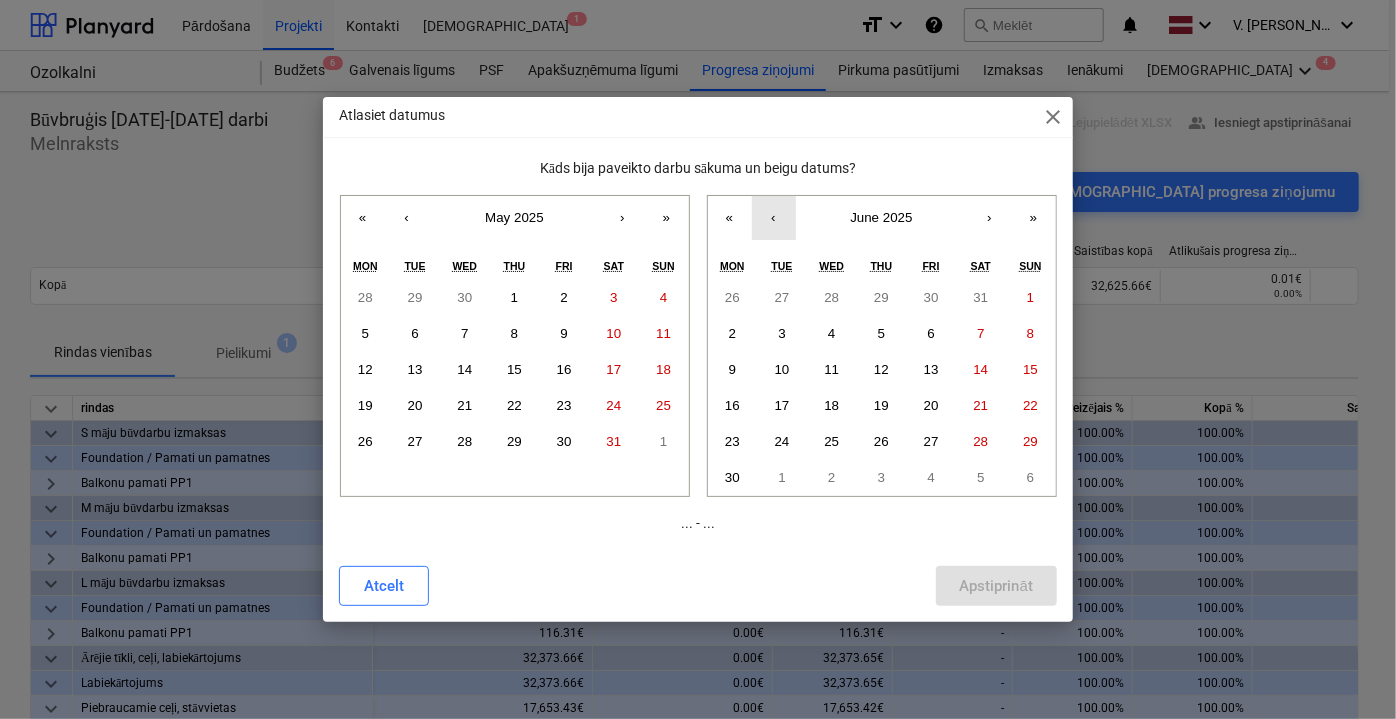 click on "‹" at bounding box center [774, 218] 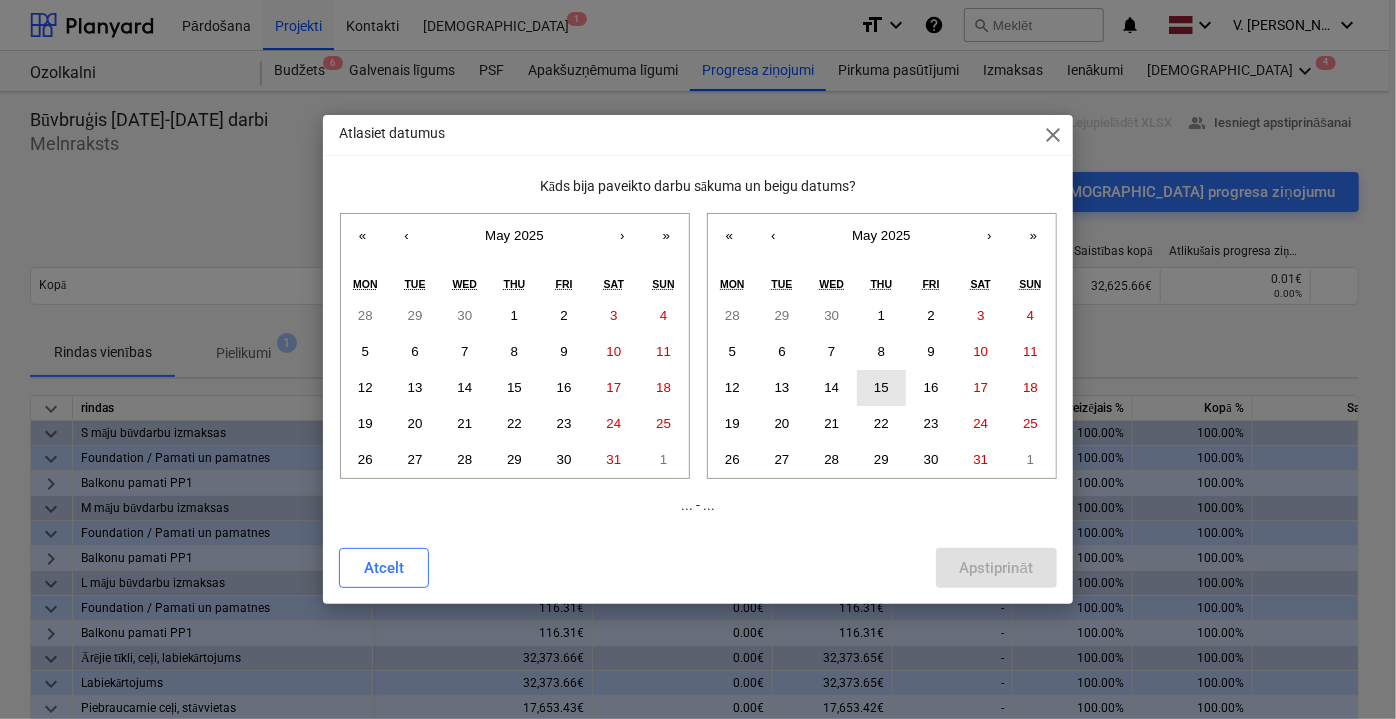 click on "15" at bounding box center (881, 387) 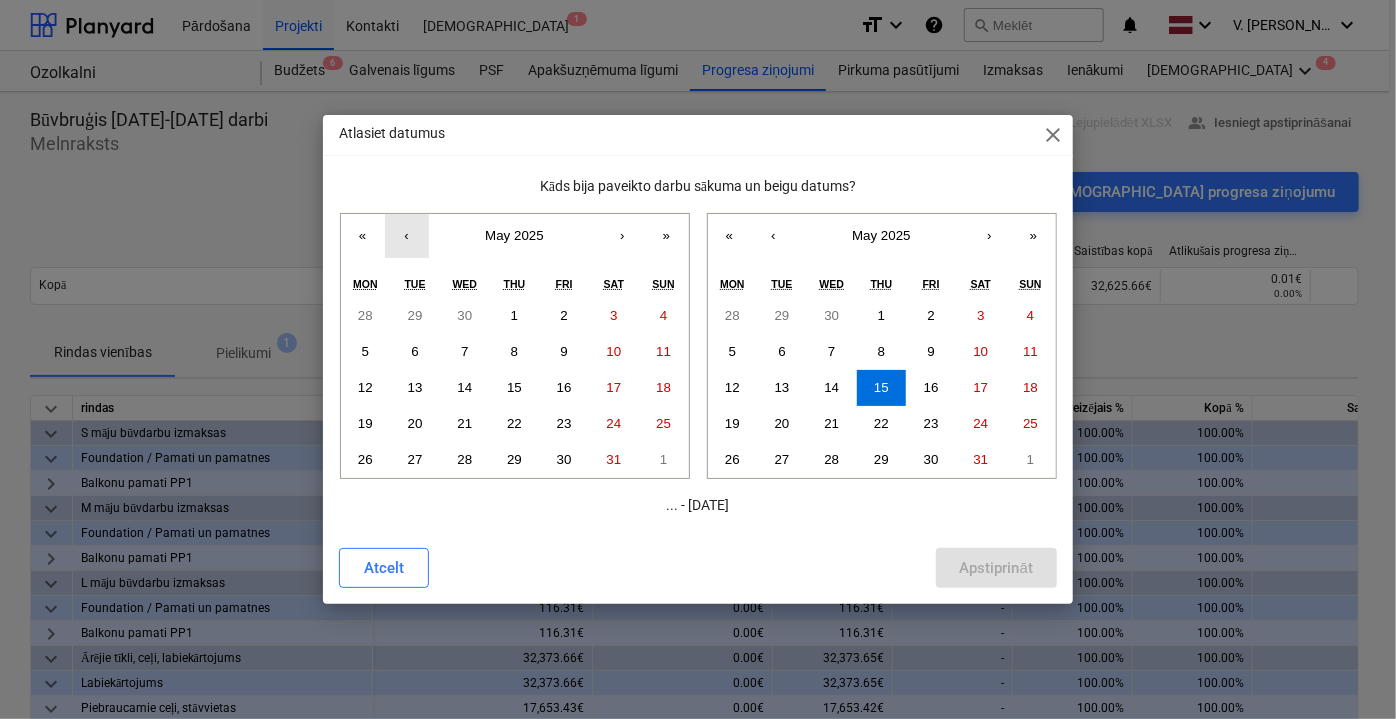 click on "‹" at bounding box center (407, 236) 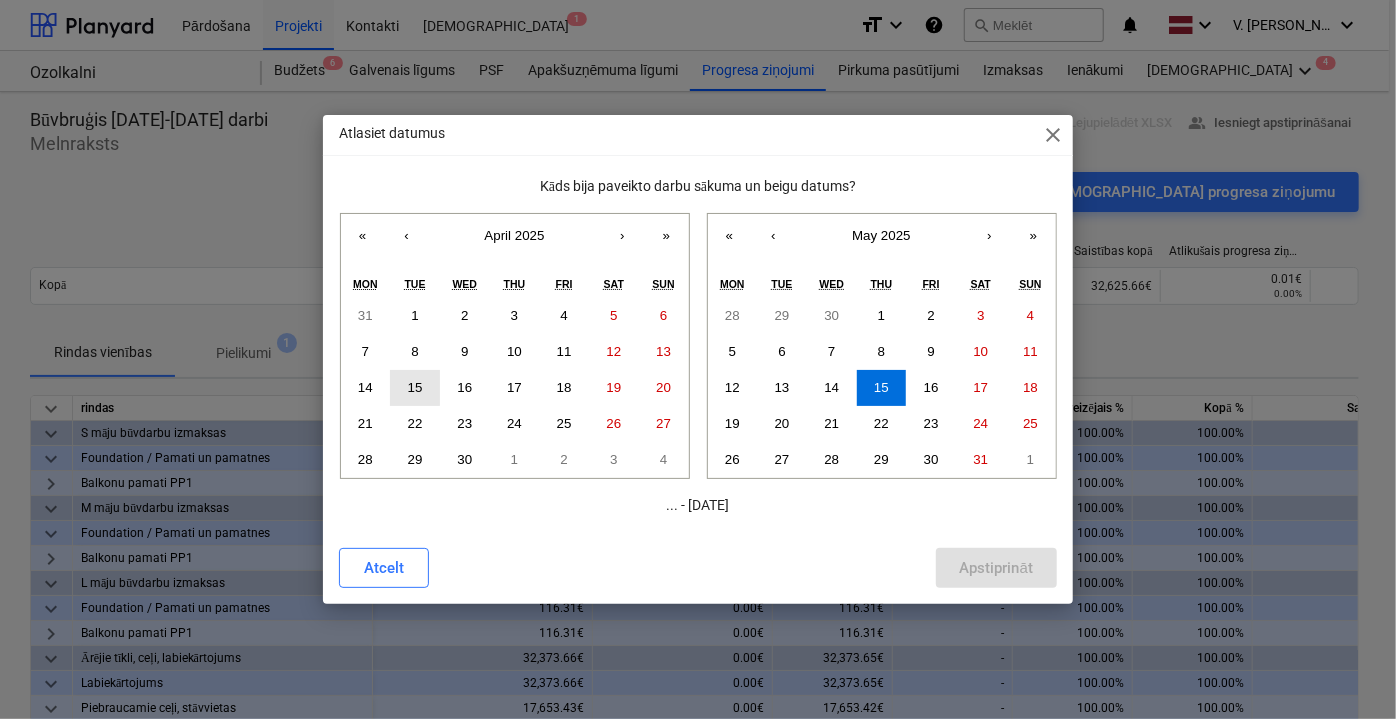 click on "15" at bounding box center (415, 388) 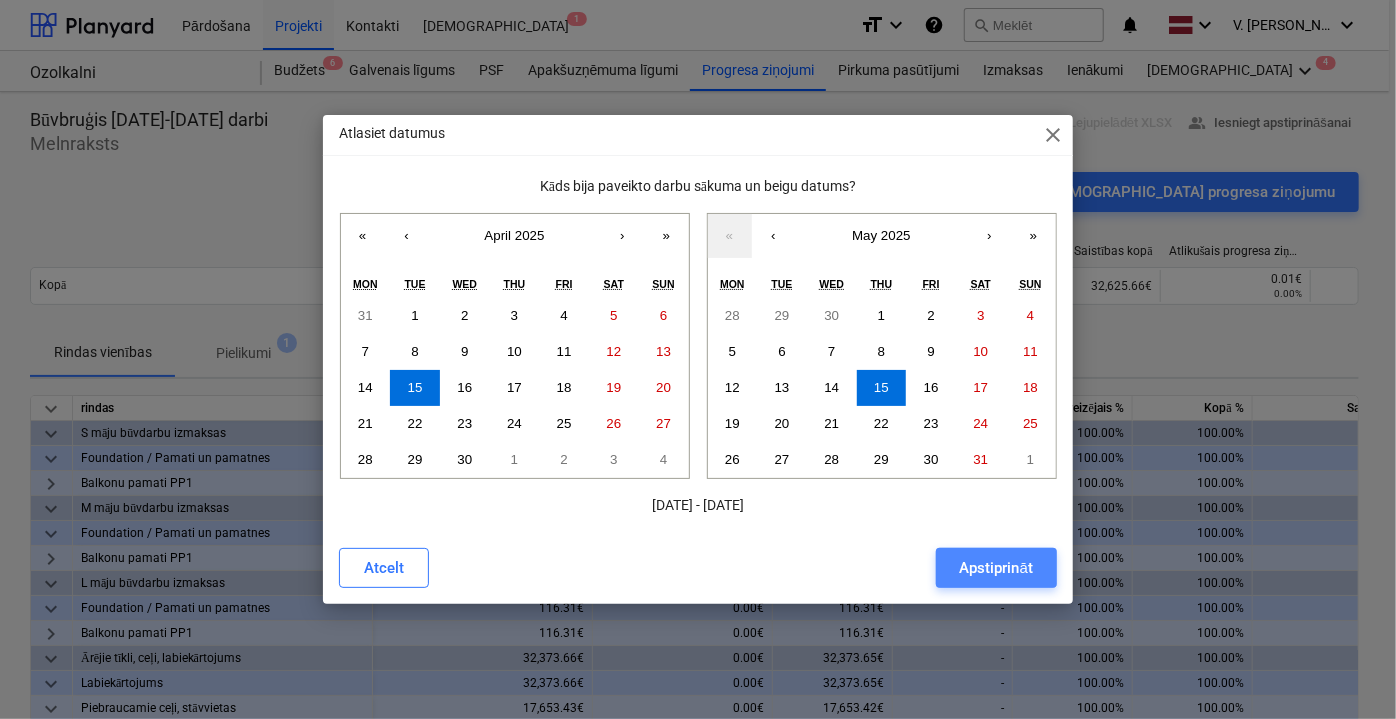 click on "Apstiprināt" at bounding box center (996, 568) 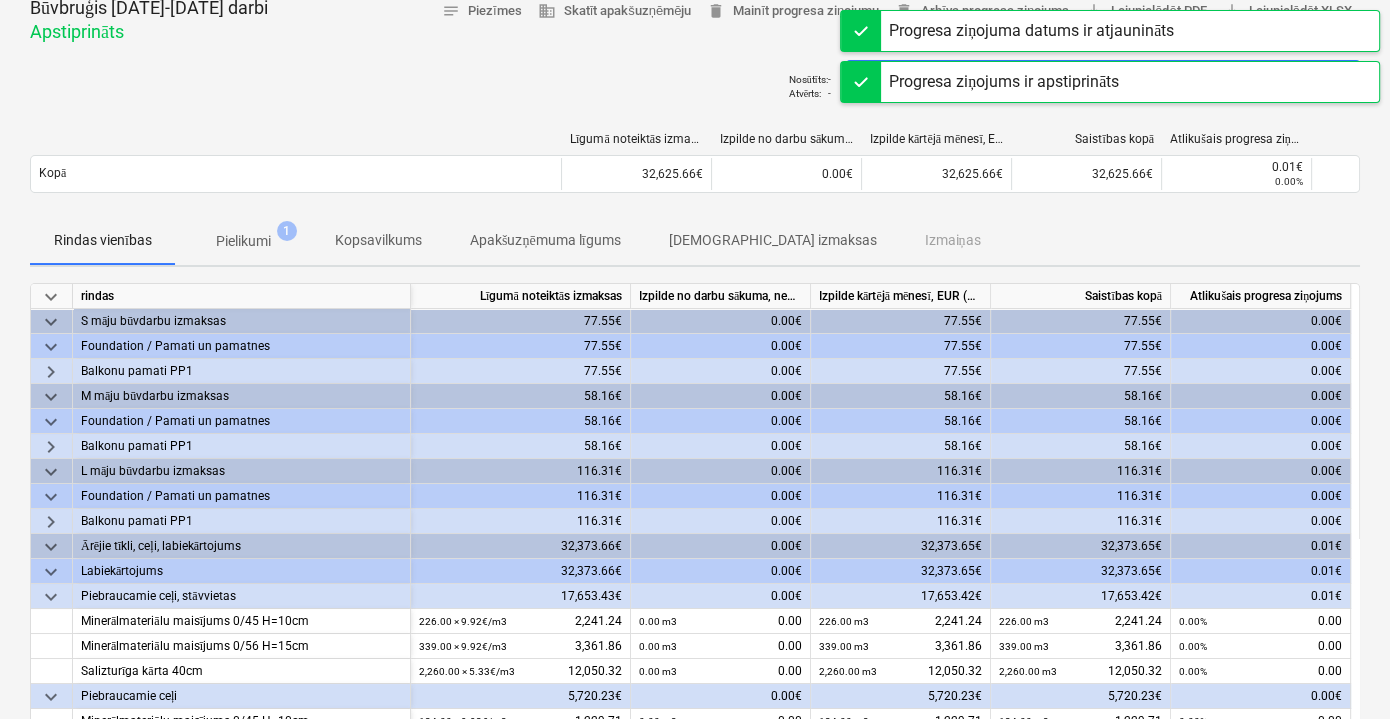 scroll, scrollTop: 363, scrollLeft: 0, axis: vertical 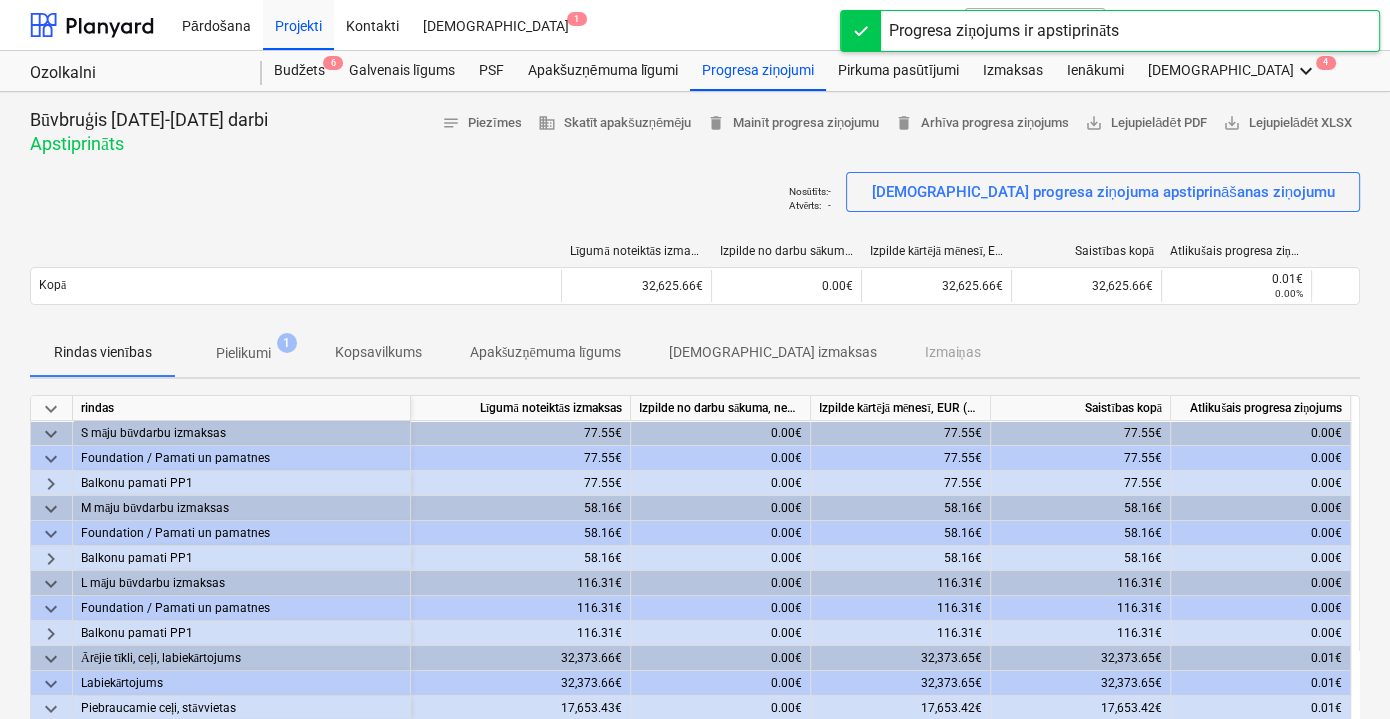 click on "Pielikumi" at bounding box center (243, 353) 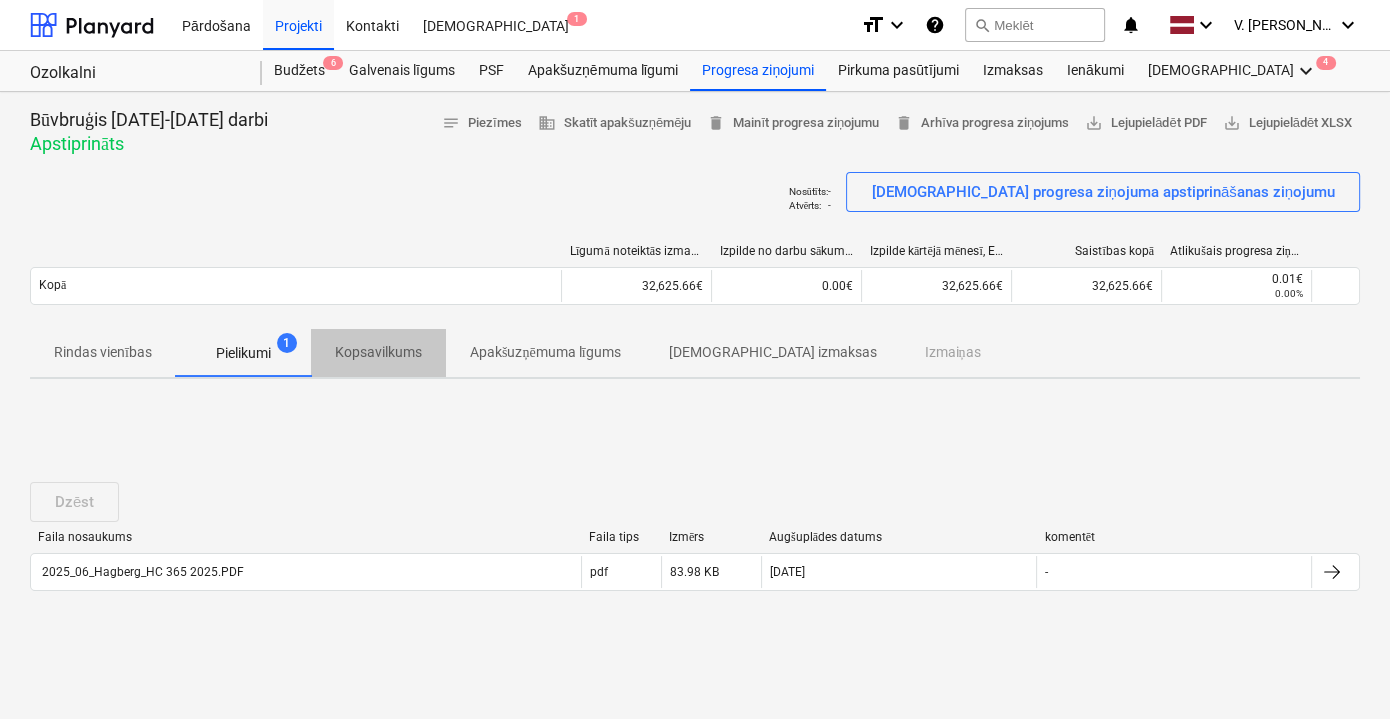 click on "Kopsavilkums" at bounding box center (378, 352) 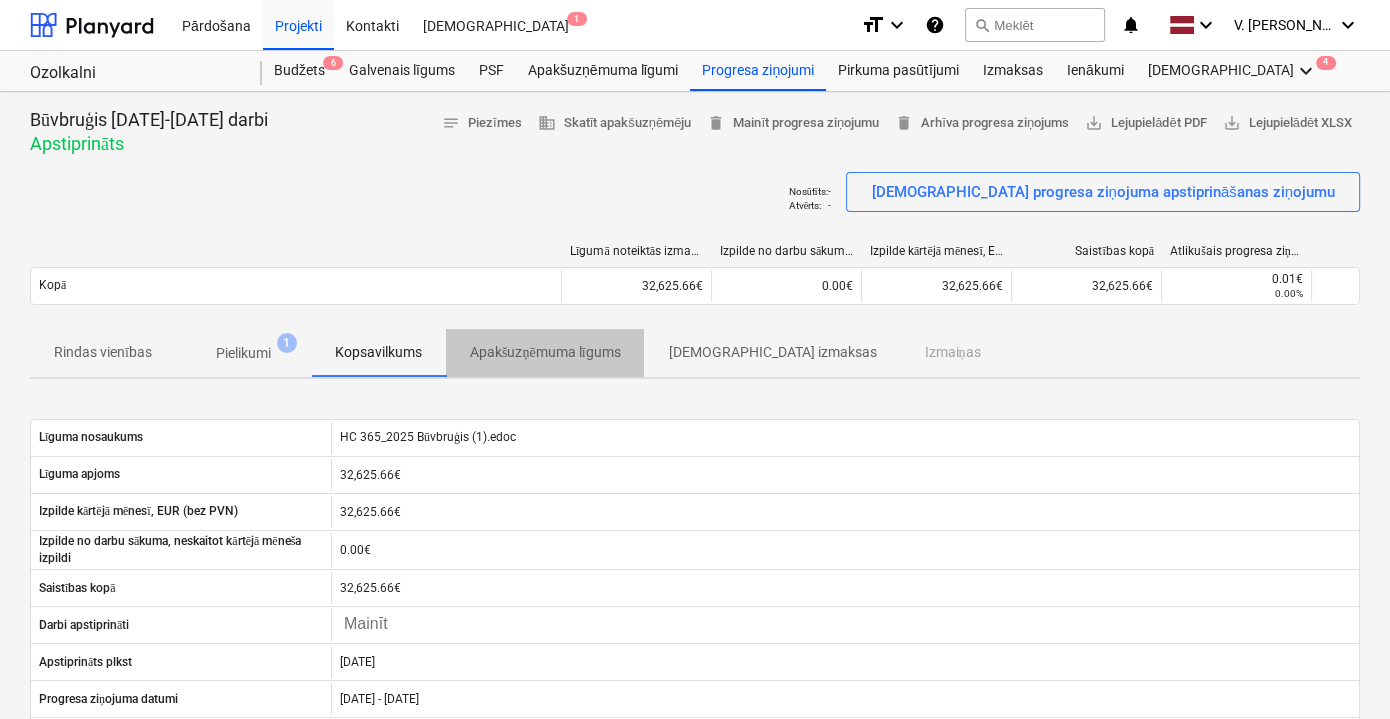 click on "Apakšuzņēmuma līgums" at bounding box center (545, 352) 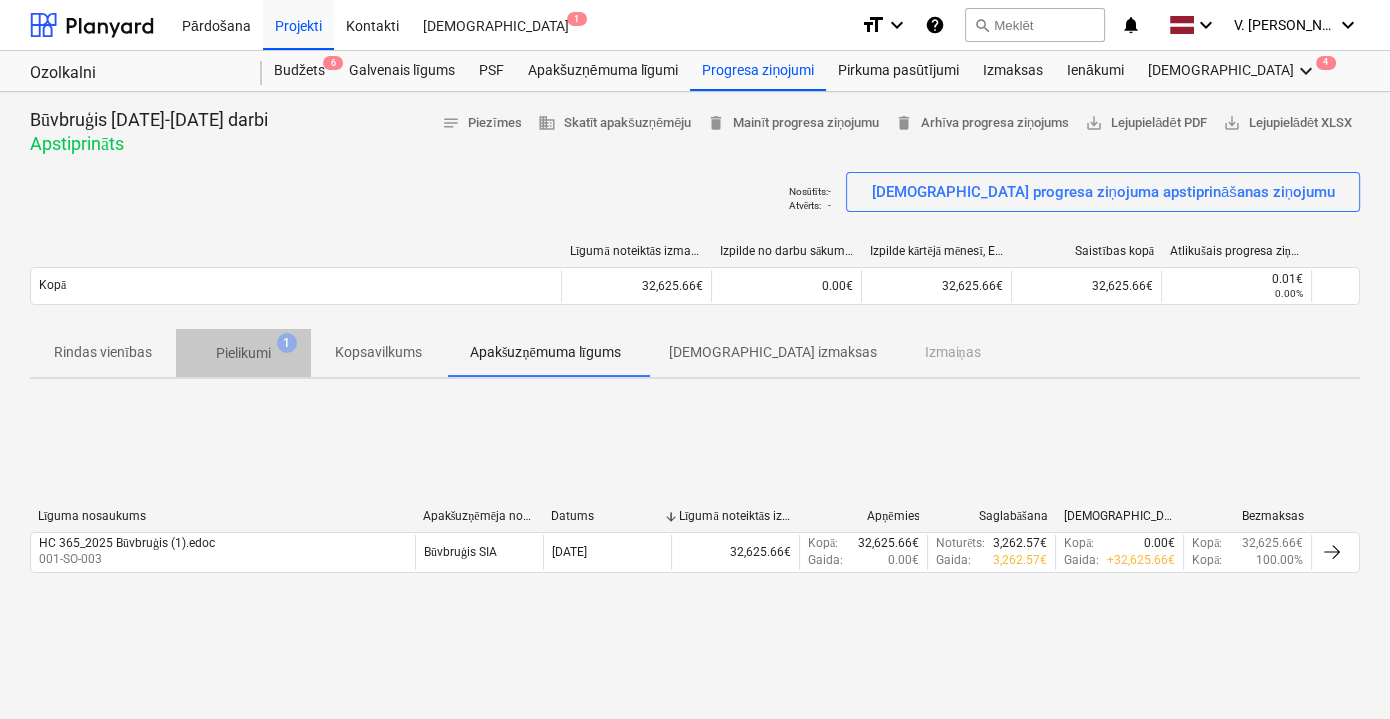 click on "Pielikumi" at bounding box center [243, 353] 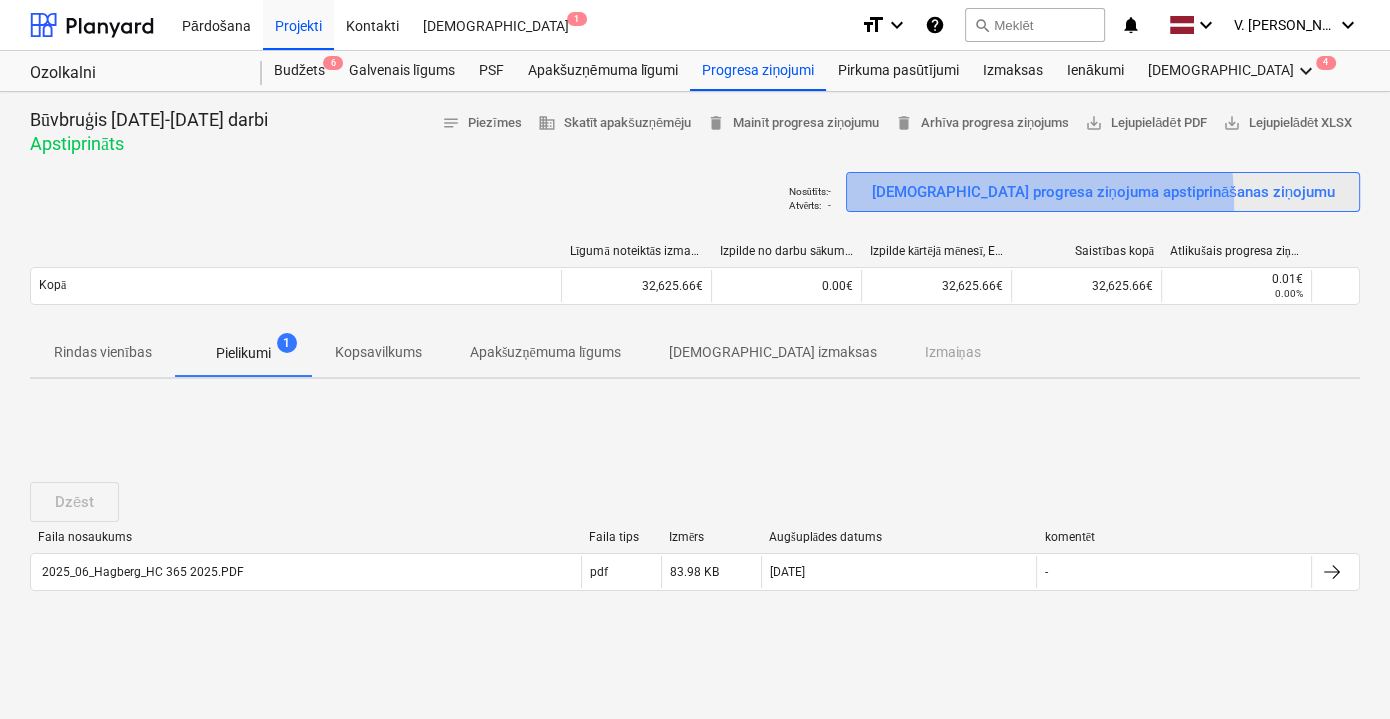 click on "[DEMOGRAPHIC_DATA] progresa ziņojuma apstiprināšanas ziņojumu" at bounding box center [1103, 192] 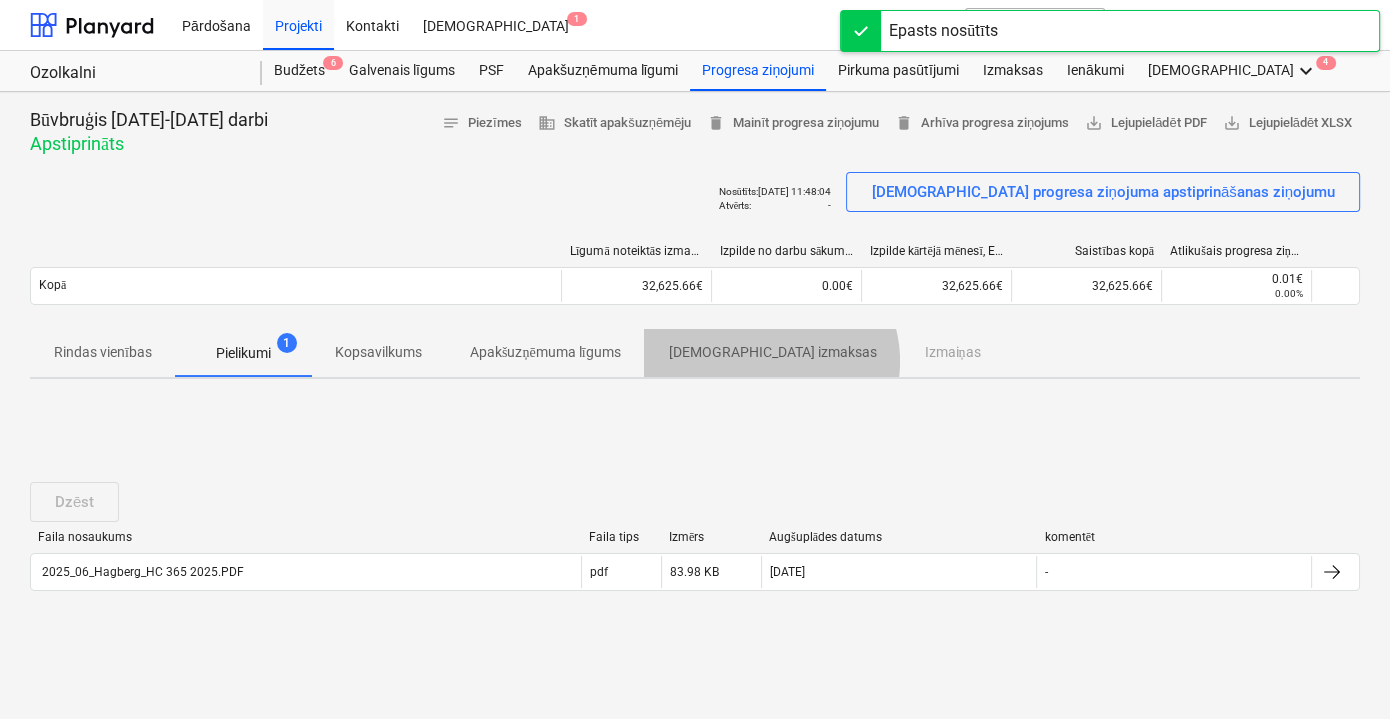 click on "[DEMOGRAPHIC_DATA] izmaksas" at bounding box center (772, 352) 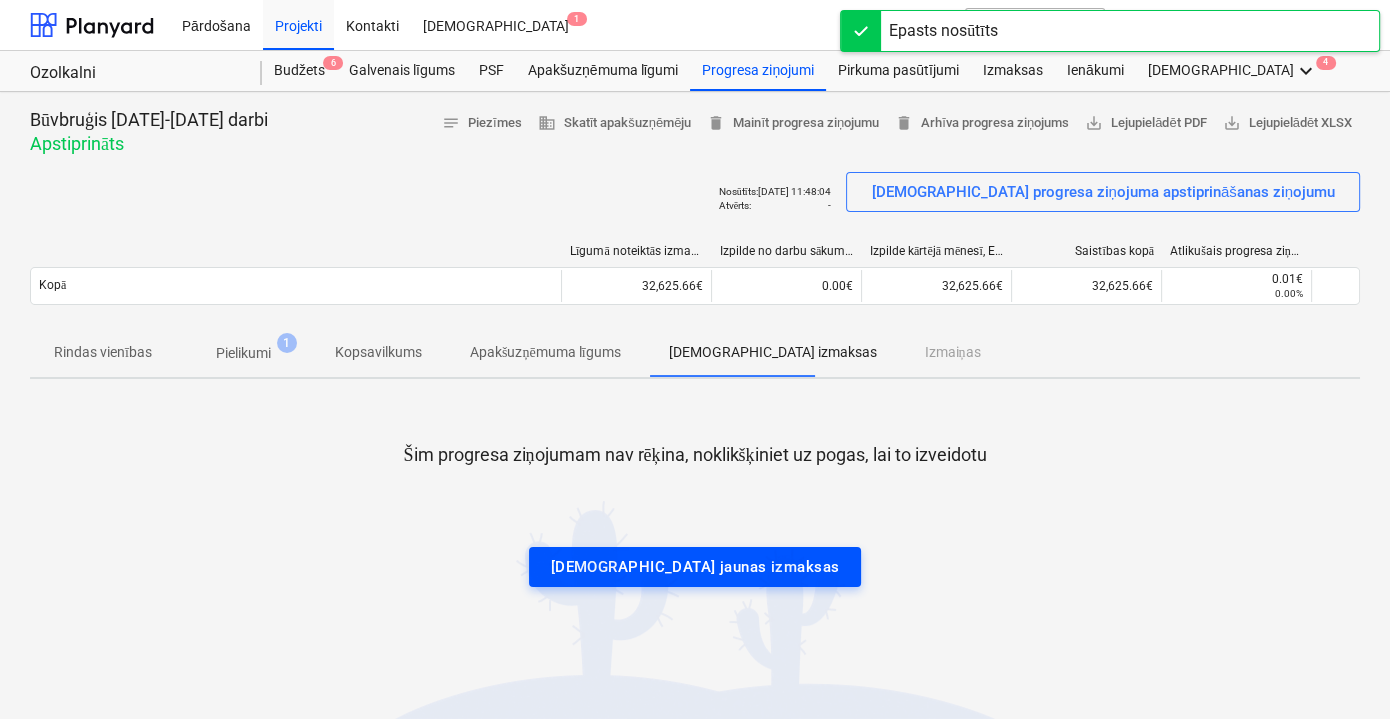 click on "[DEMOGRAPHIC_DATA] jaunas izmaksas" at bounding box center [695, 567] 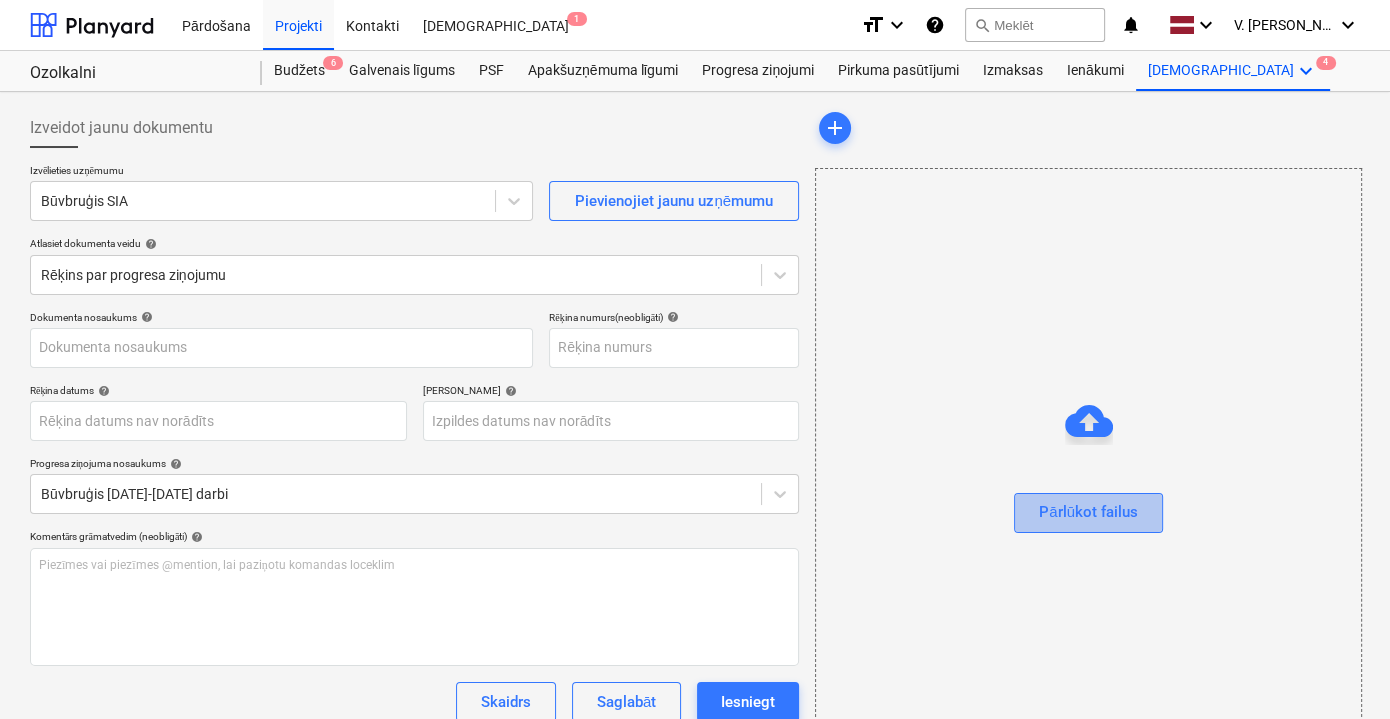 click on "Pārlūkot failus" at bounding box center [1088, 512] 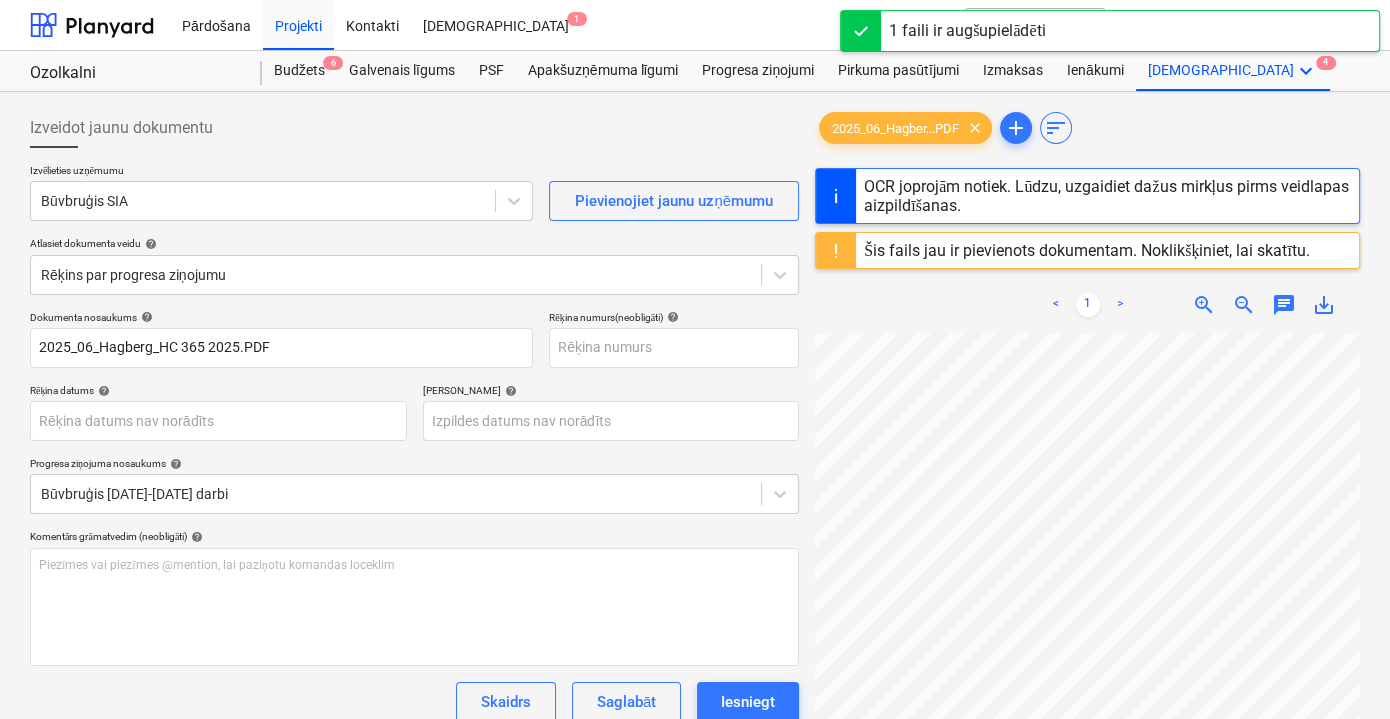 scroll, scrollTop: 0, scrollLeft: 0, axis: both 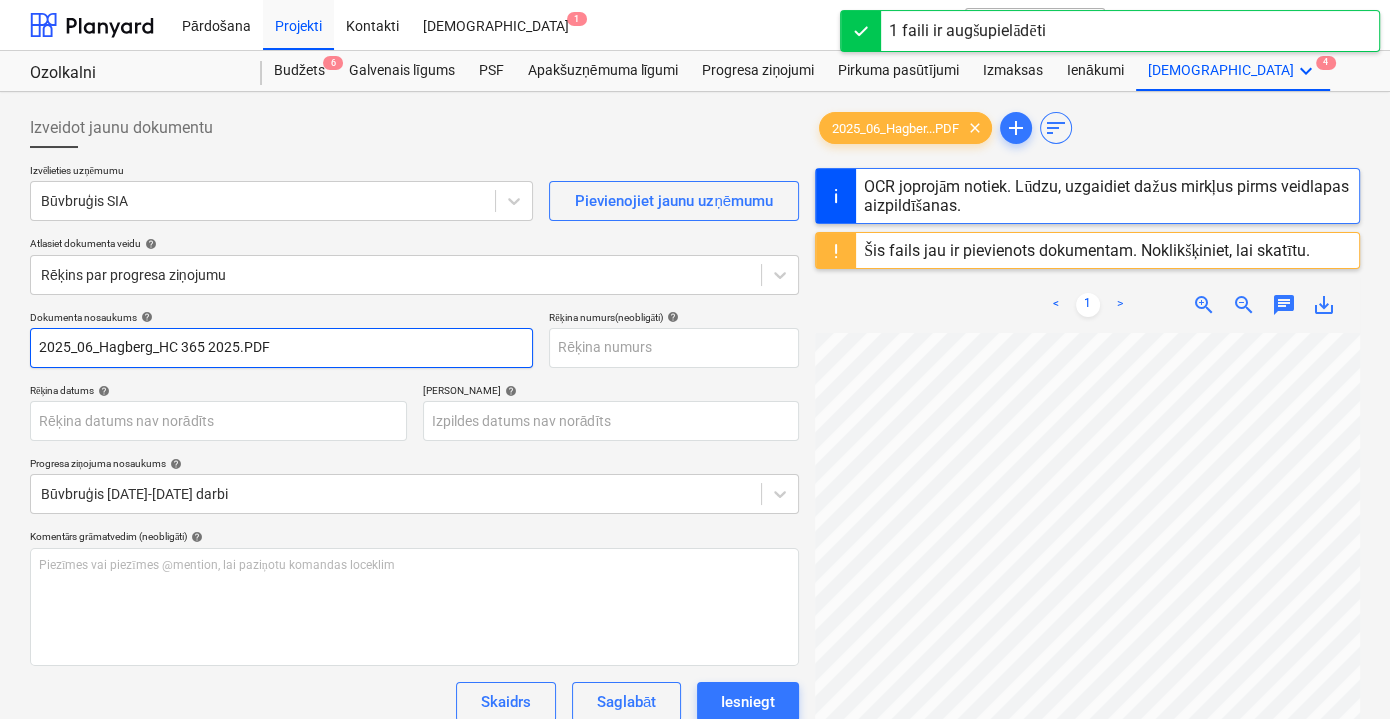 click on "2025_06_Hagberg_HC 365 2025.PDF" at bounding box center (281, 348) 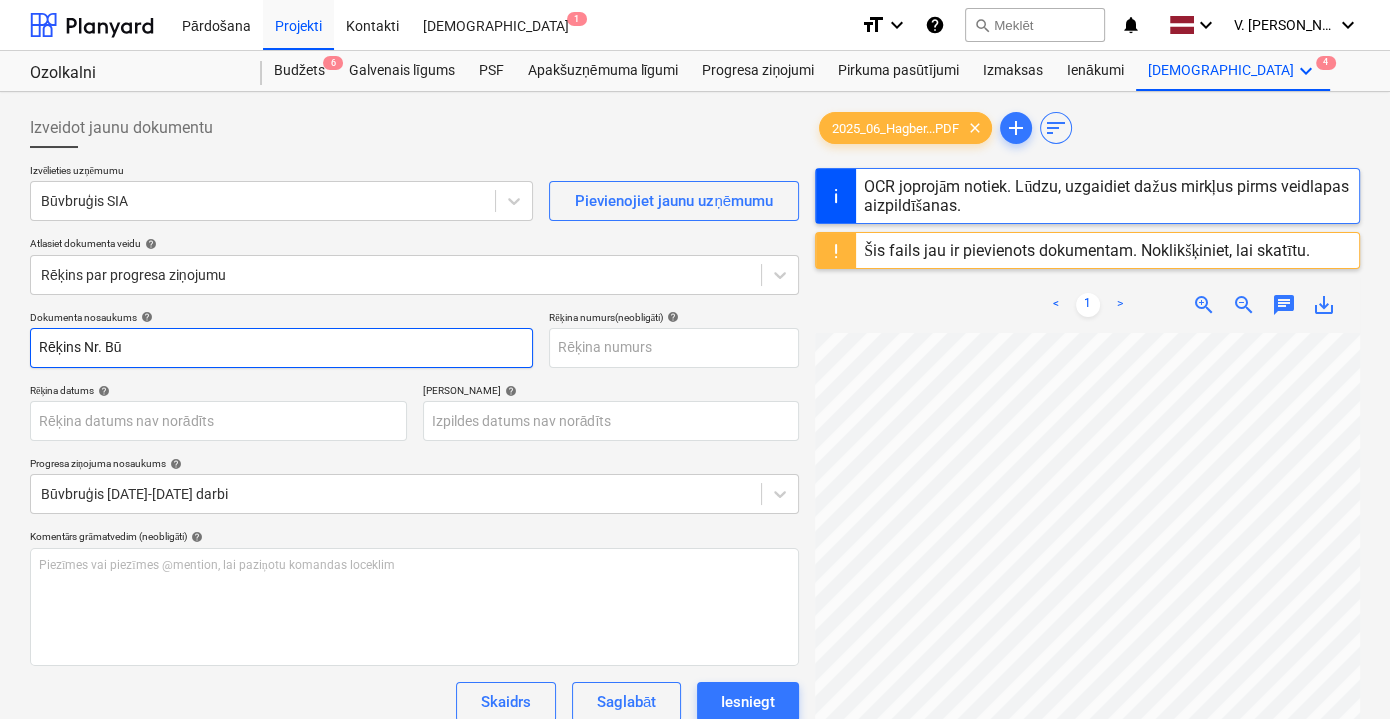 type on "Rēķins Nr. Būv" 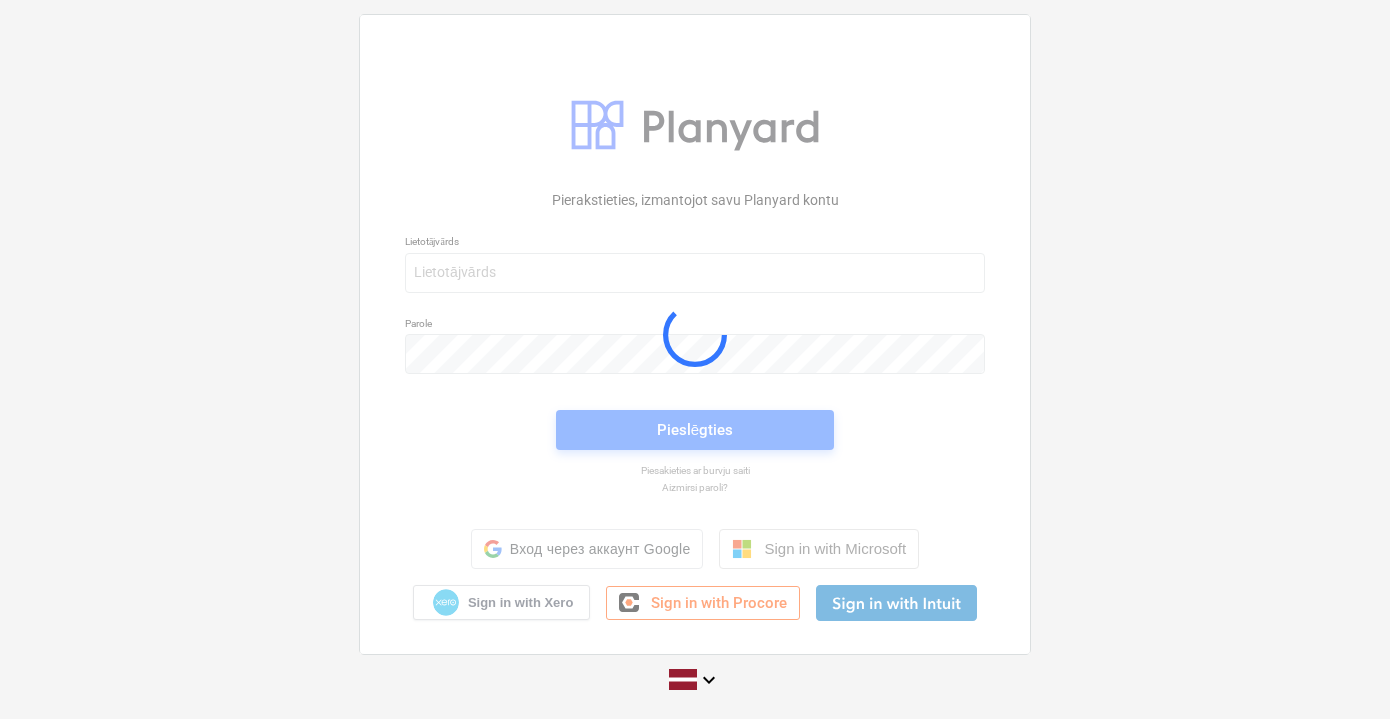 scroll, scrollTop: 0, scrollLeft: 0, axis: both 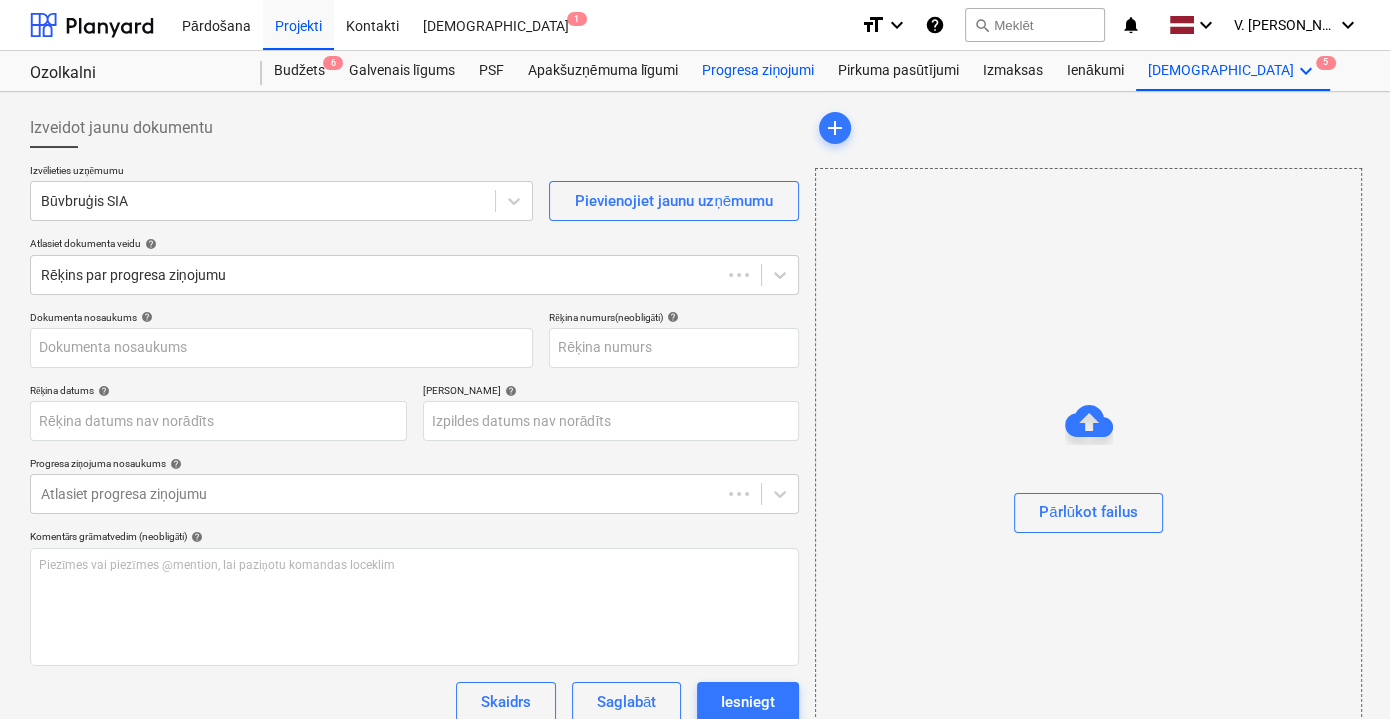 click on "Progresa ziņojumi" at bounding box center (758, 71) 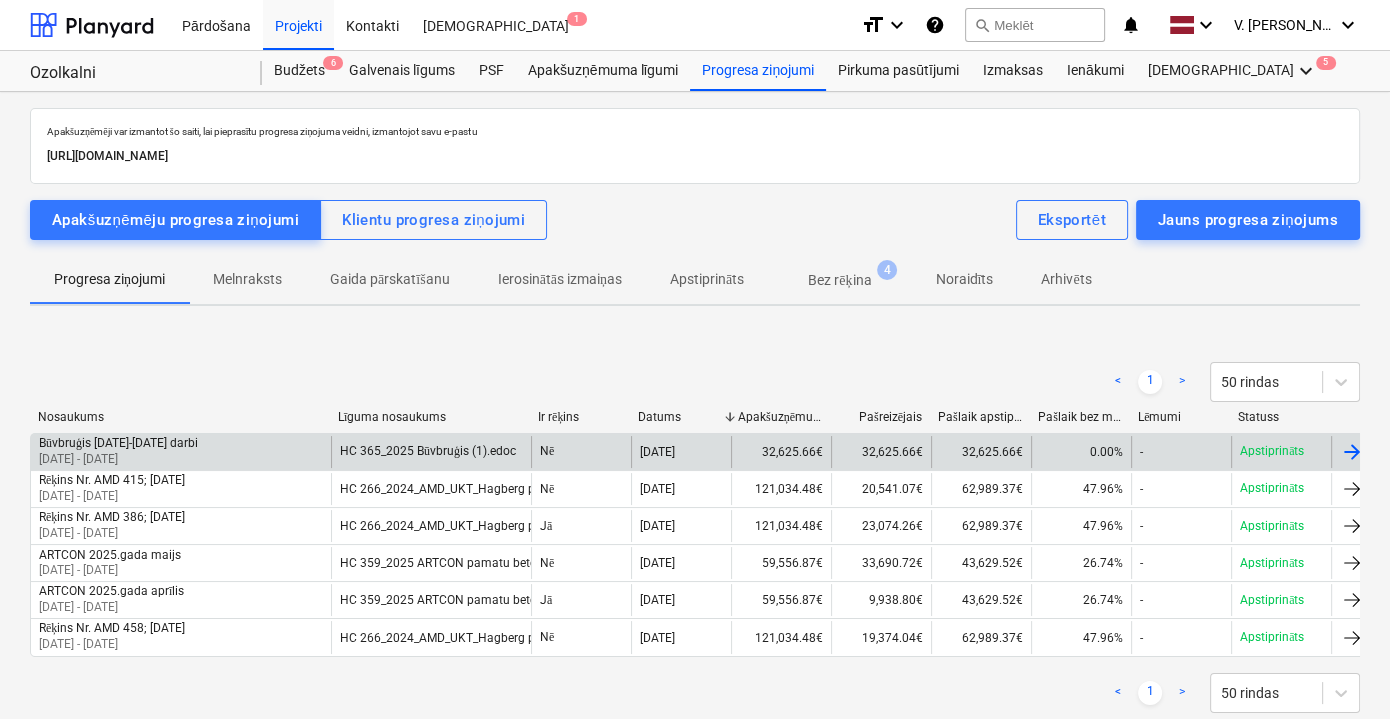 click on "Būvbruģis 15.04-15.05.25 darbi 15 Apr 2025 - 15 May 2025" at bounding box center [181, 452] 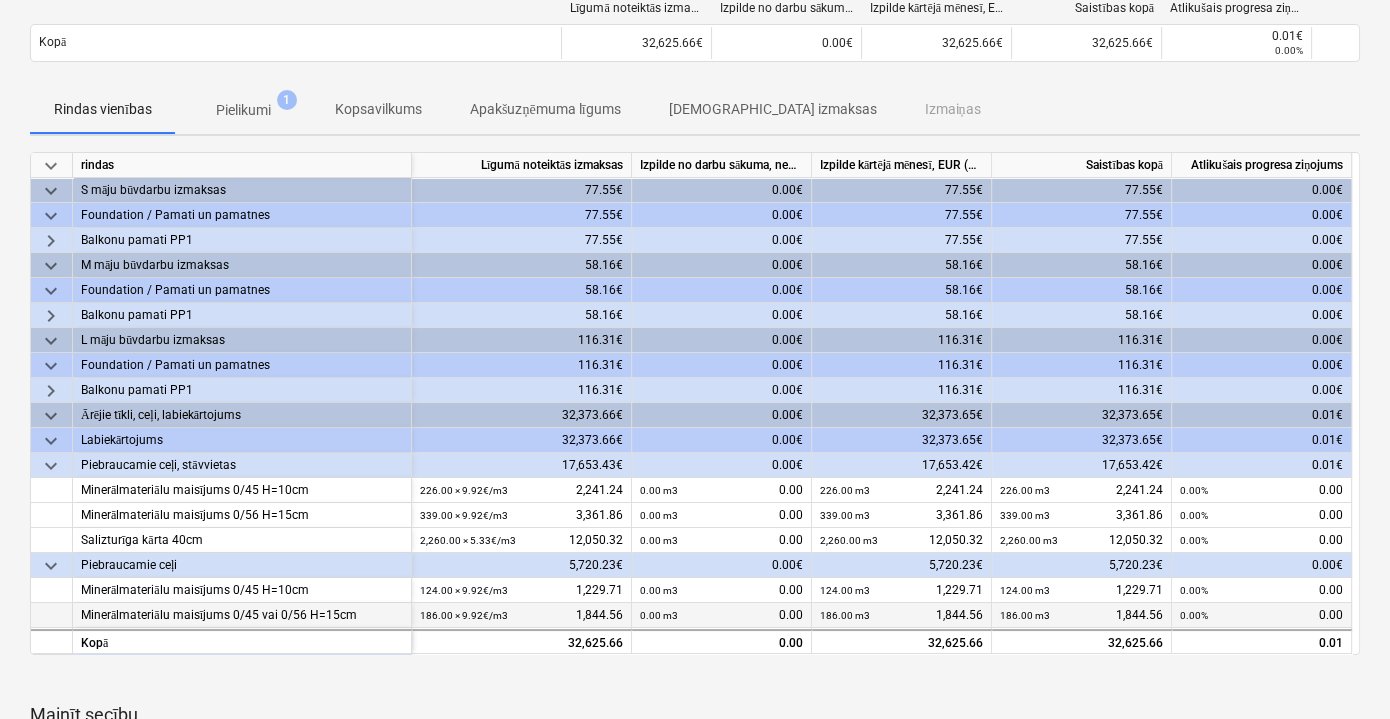 scroll, scrollTop: 0, scrollLeft: 0, axis: both 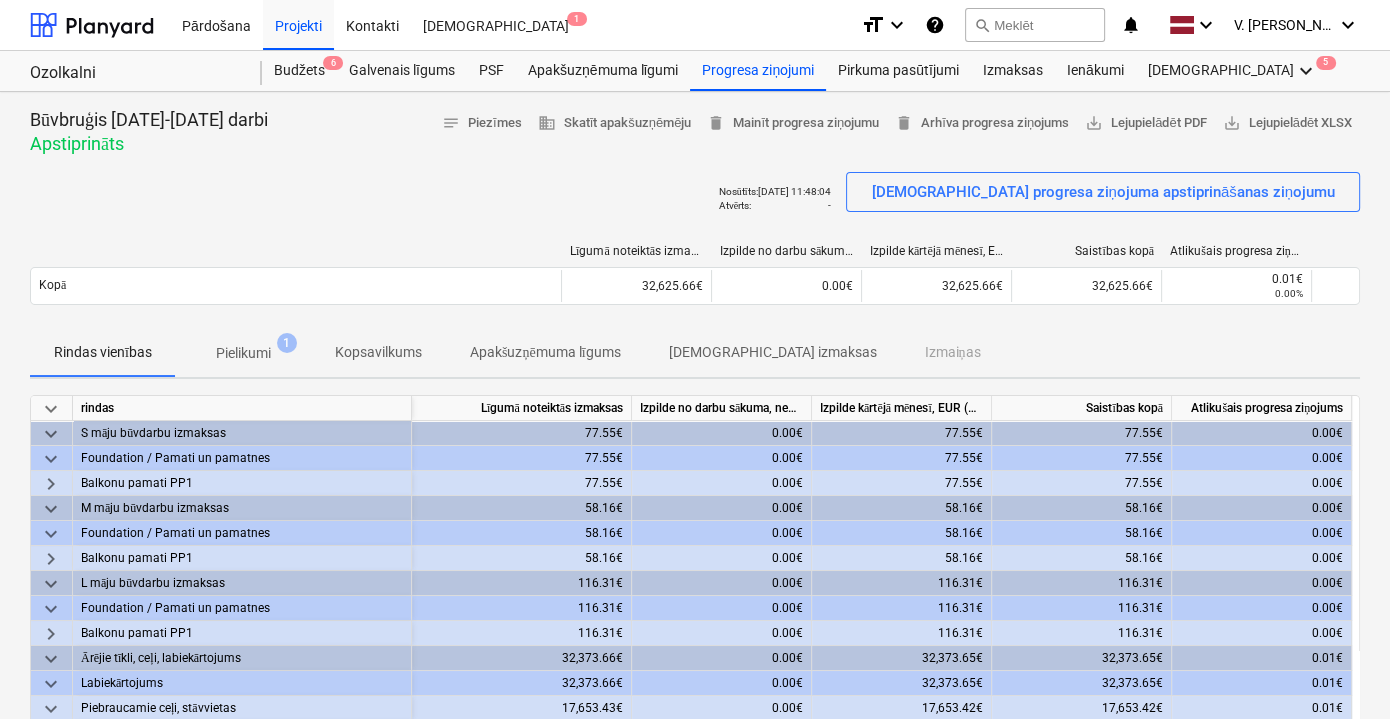 click on "Pielikumi 1" at bounding box center (243, 353) 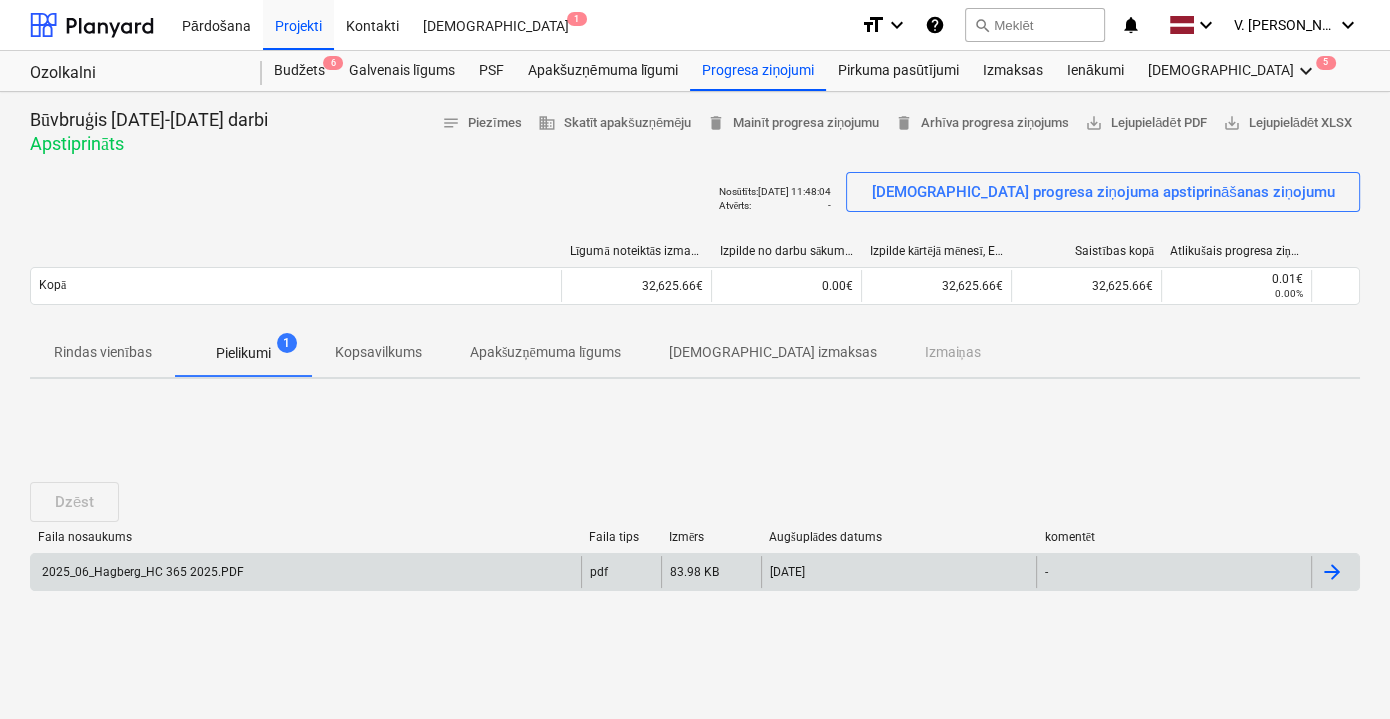 click on "2025_06_Hagberg_HC 365 2025.PDF" at bounding box center (306, 572) 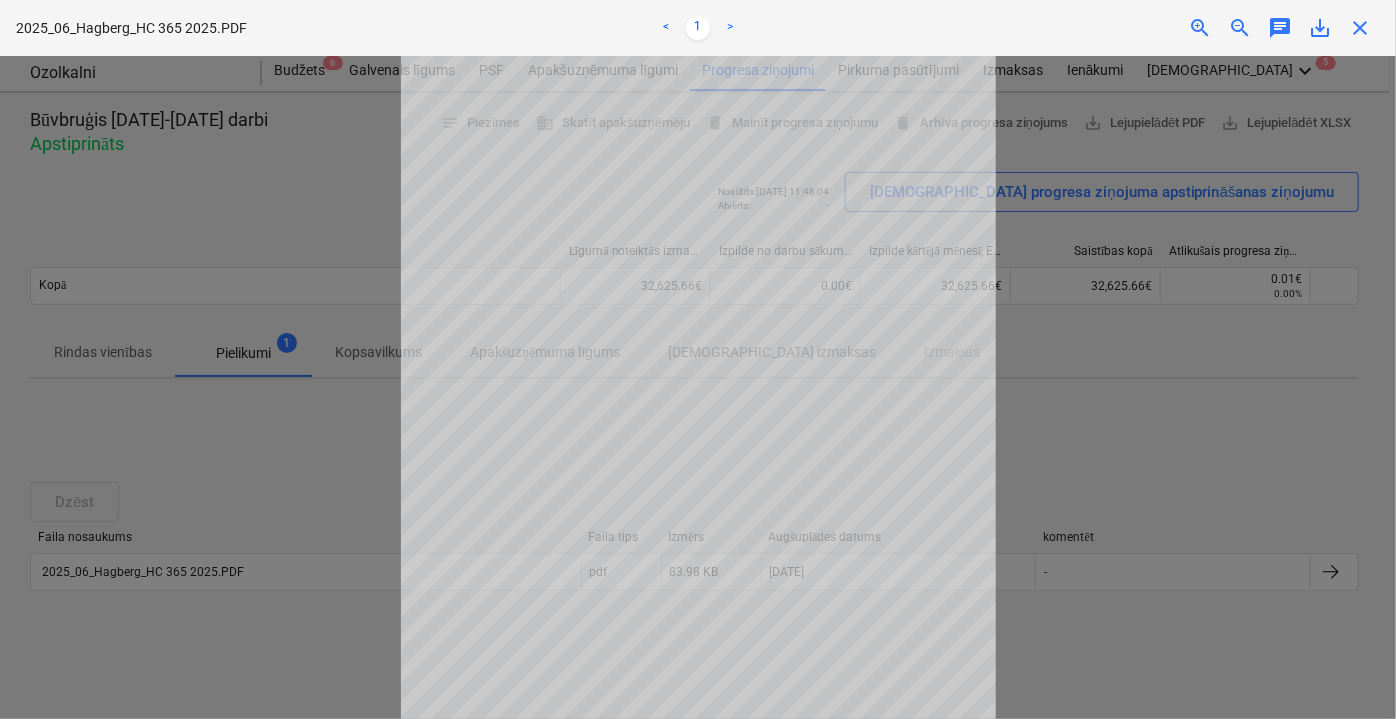 click at bounding box center [698, 387] 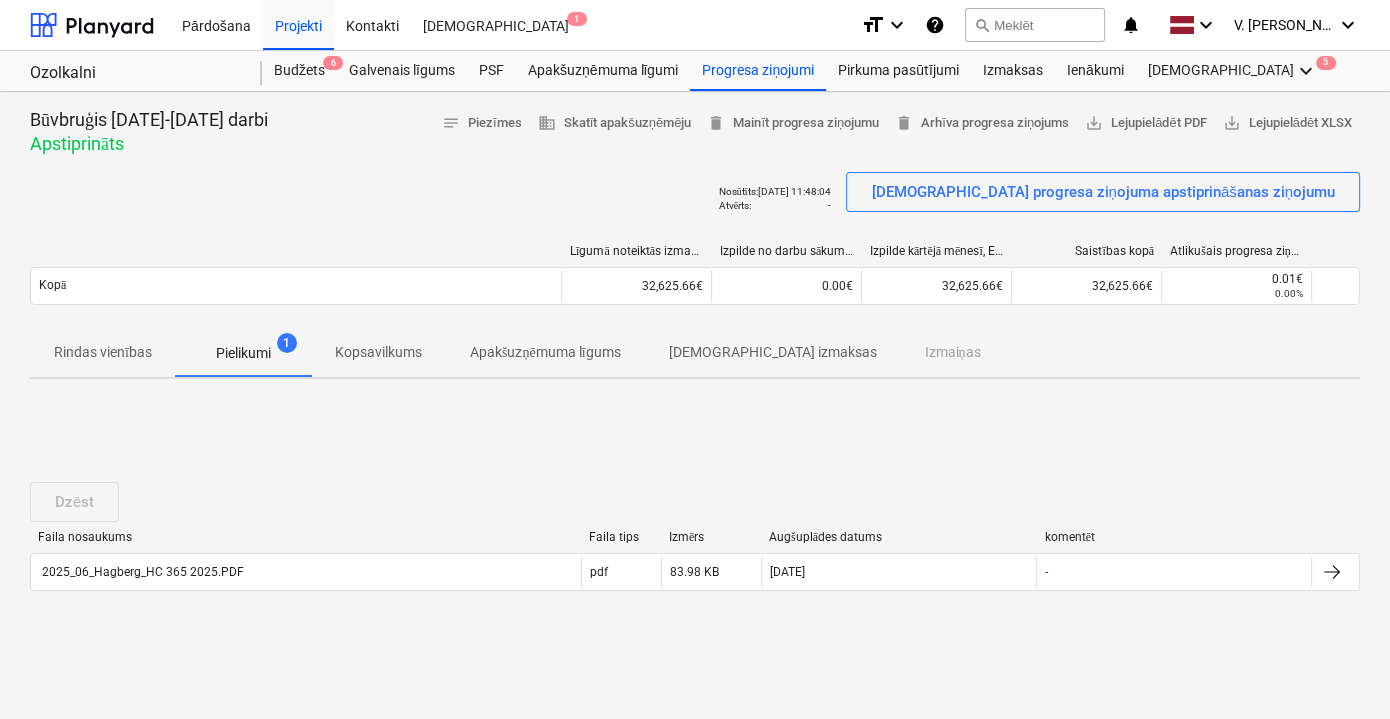 click on "Kopsavilkums" at bounding box center (378, 352) 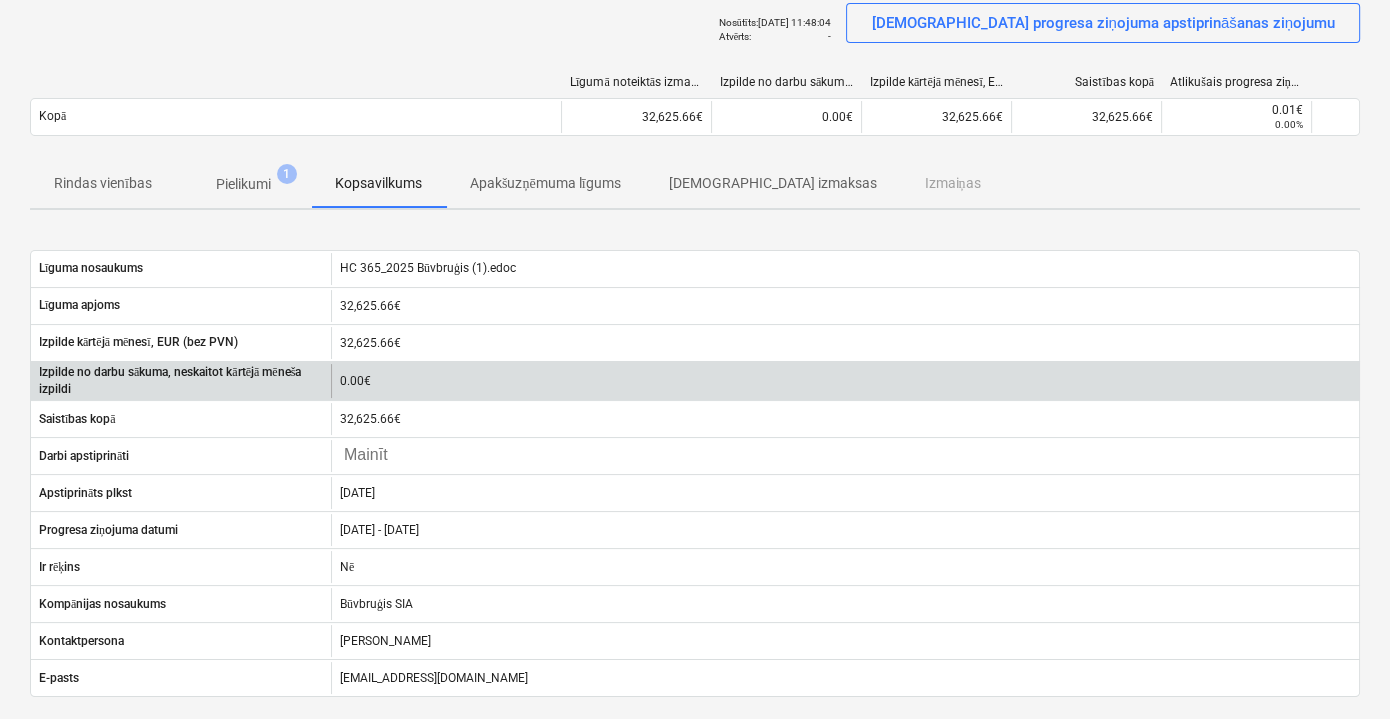 scroll, scrollTop: 0, scrollLeft: 0, axis: both 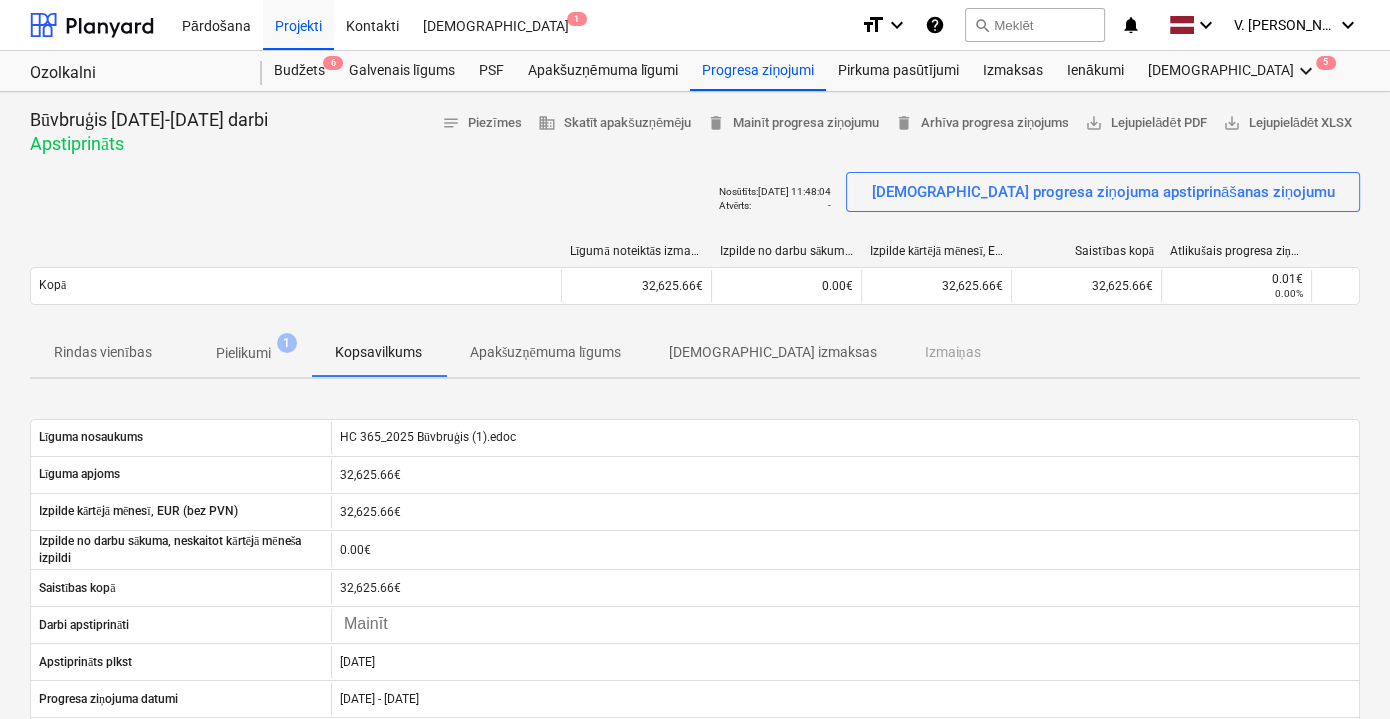 click on "Apakšuzņēmuma līgums" at bounding box center [545, 352] 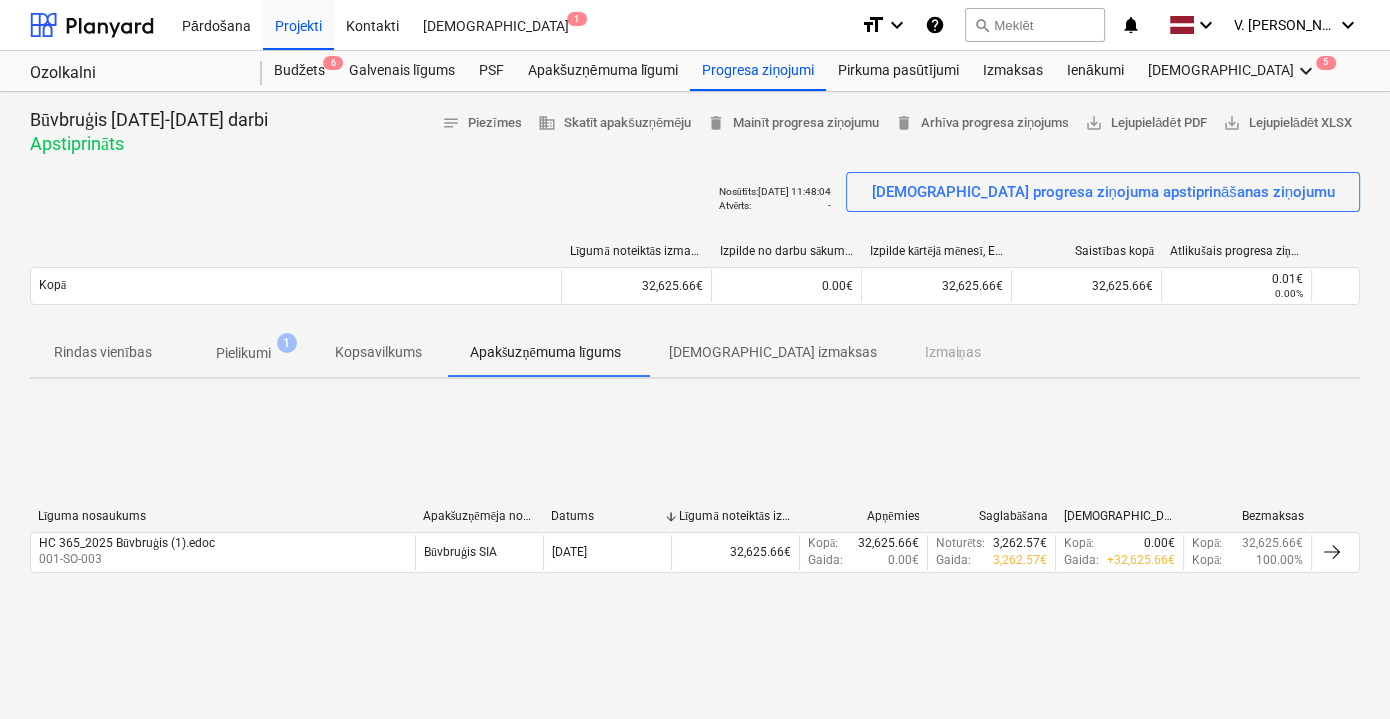 click on "[DEMOGRAPHIC_DATA] izmaksas" at bounding box center [772, 352] 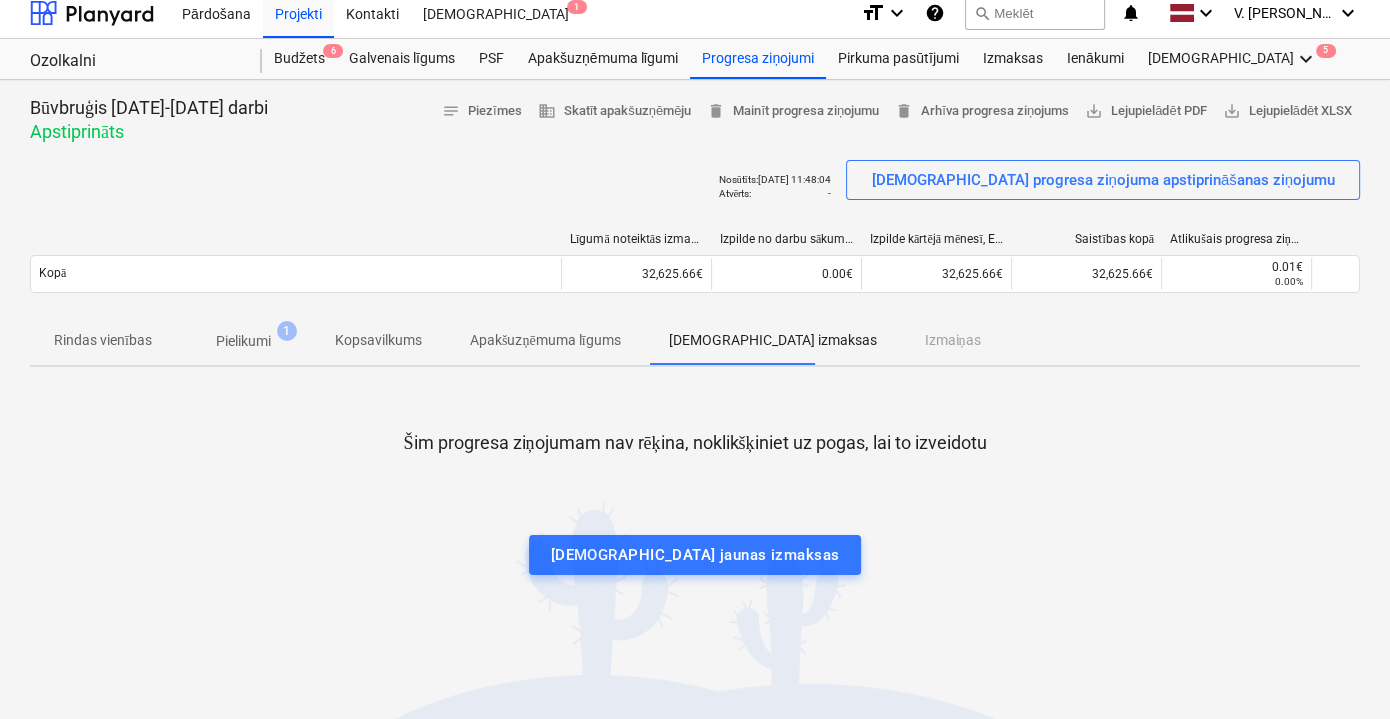 scroll, scrollTop: 181, scrollLeft: 0, axis: vertical 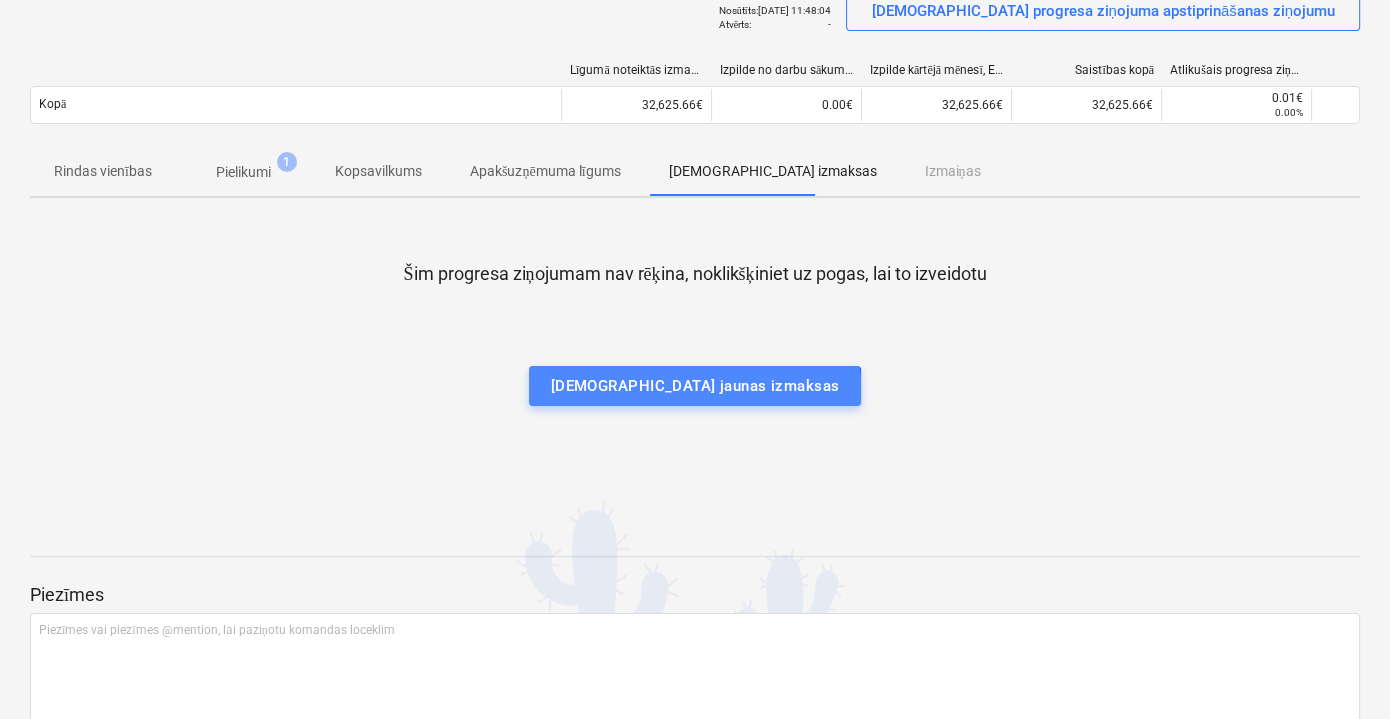 click on "[DEMOGRAPHIC_DATA] jaunas izmaksas" at bounding box center [695, 386] 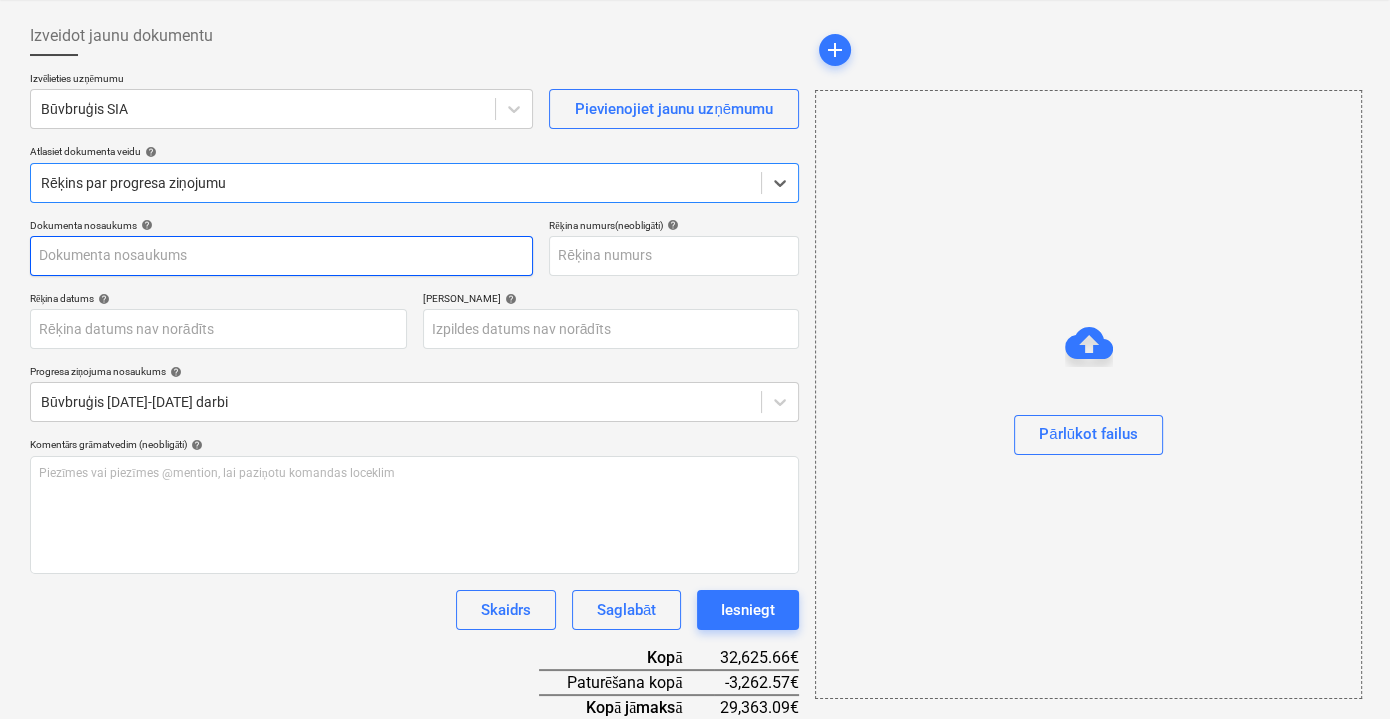 scroll, scrollTop: 0, scrollLeft: 0, axis: both 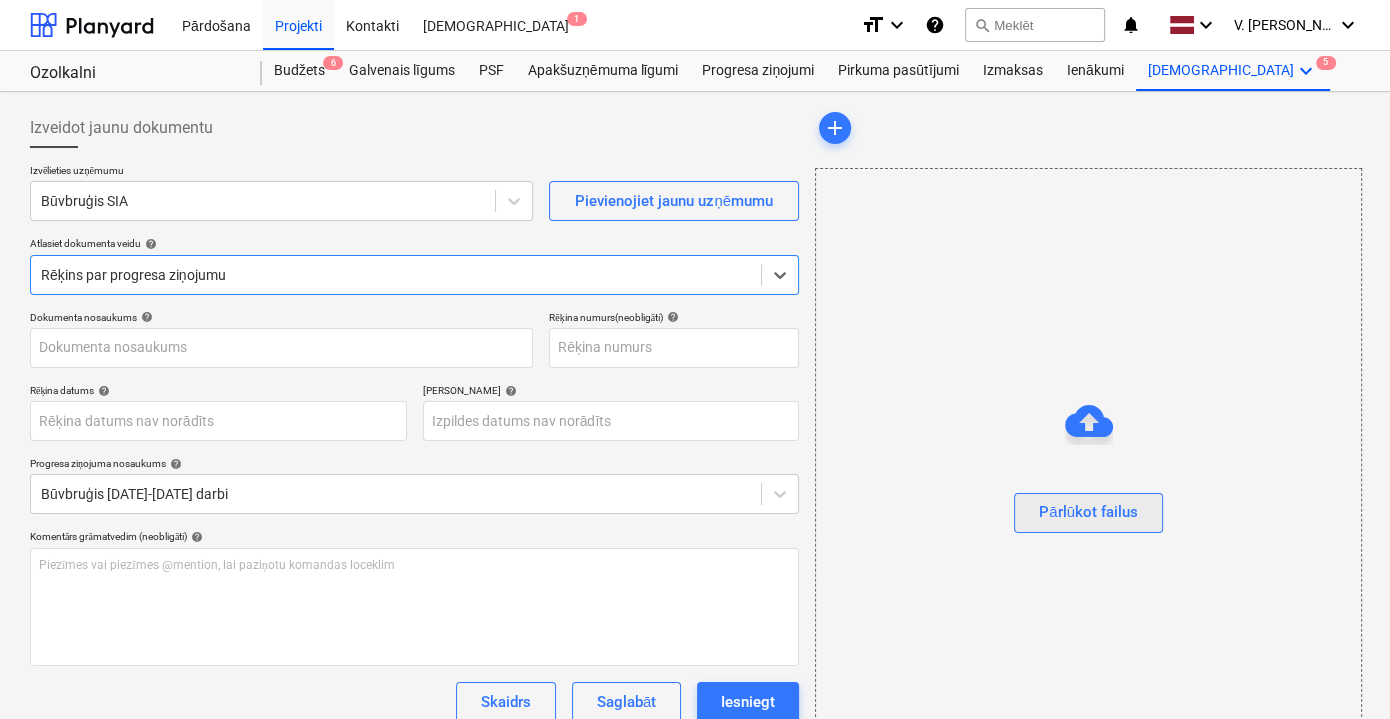 click on "Pārlūkot failus" at bounding box center (1088, 512) 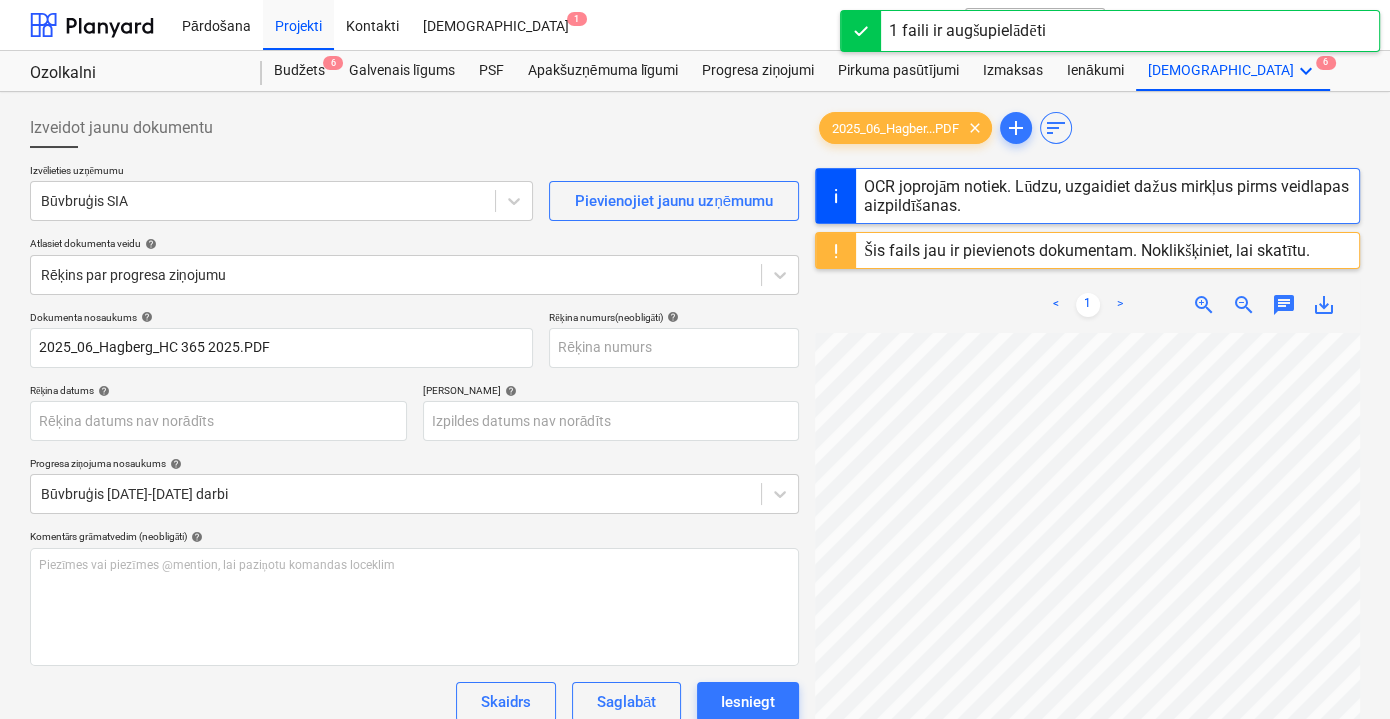 type on "2025-06" 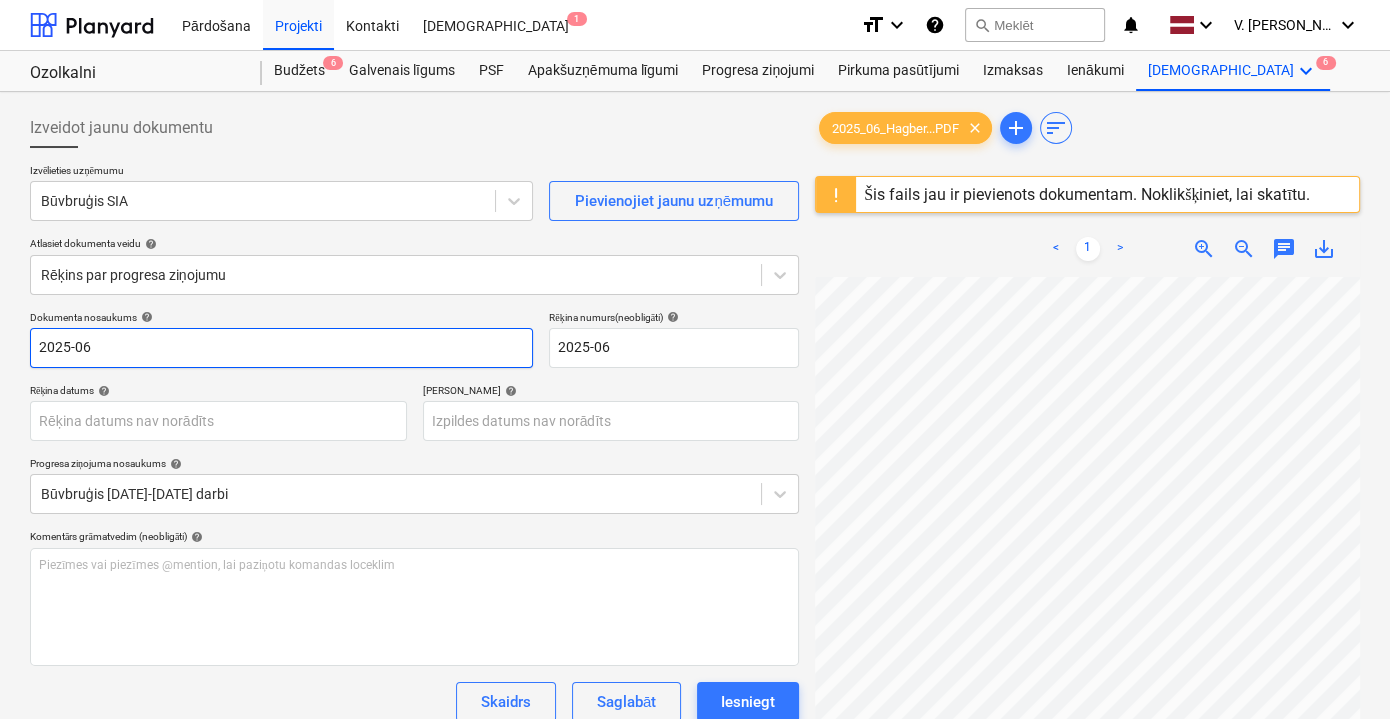 click on "2025-06" at bounding box center [281, 348] 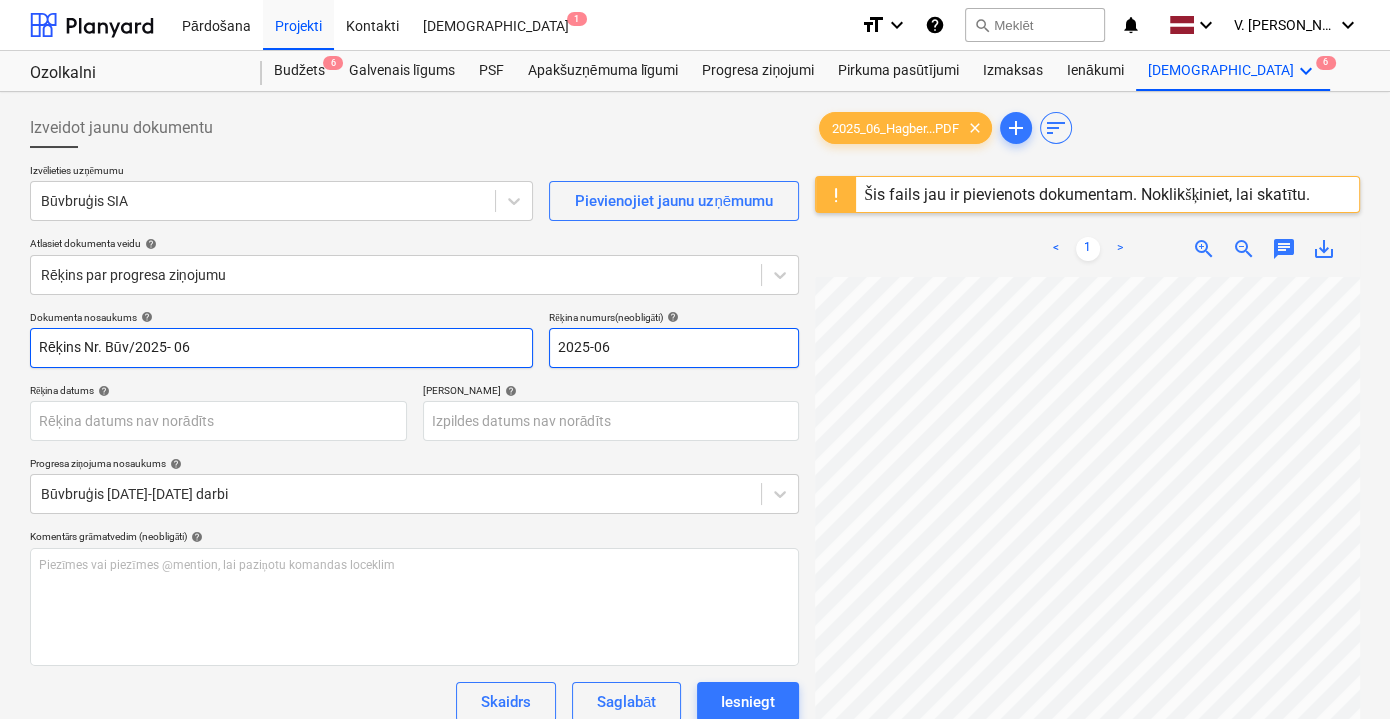type on "Rēķins Nr. Būv/2025- 06" 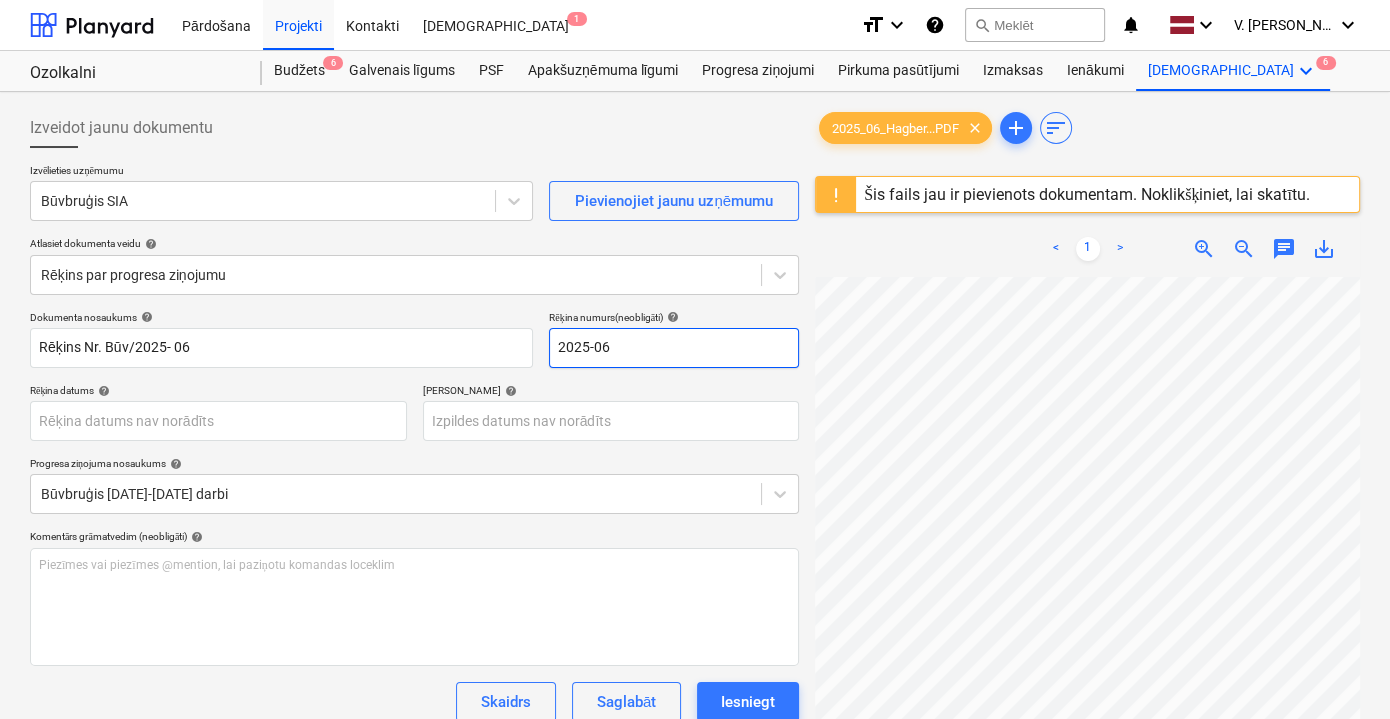 click on "2025-06" at bounding box center (674, 348) 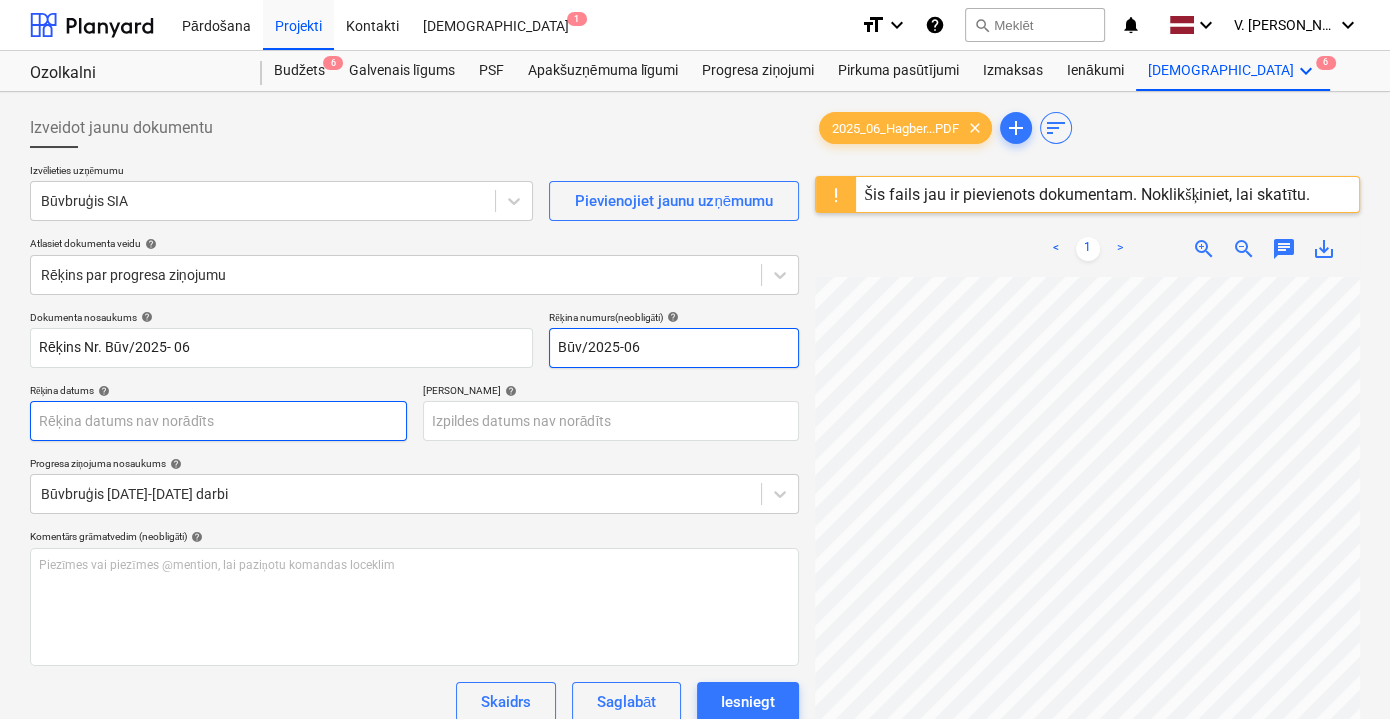 type on "Būv/2025-06" 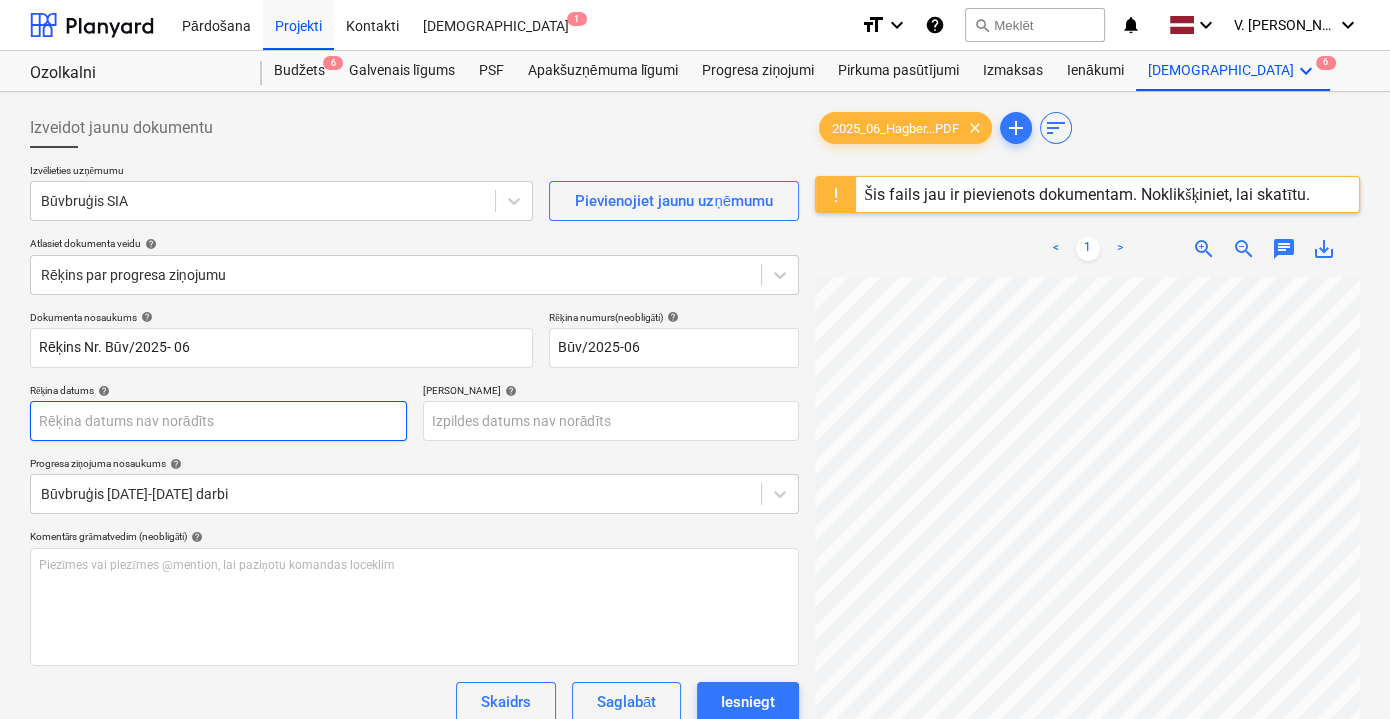 click on "Pārdošana Projekti Kontakti Iesūtne 1 format_size keyboard_arrow_down help search Meklēt notifications 0 keyboard_arrow_down V. Filipčenko keyboard_arrow_down Ozolkalni Budžets 6 Galvenais līgums PSF Apakšuzņēmuma līgumi Progresa ziņojumi Pirkuma pasūtījumi Izmaksas Ienākumi Vairāk keyboard_arrow_down 6 Izveidot jaunu dokumentu Izvēlieties uzņēmumu Būvbruģis SIA   Pievienojiet jaunu uzņēmumu Atlasiet dokumenta veidu help Rēķins par progresa ziņojumu Dokumenta nosaukums help Rēķins Nr. Būv/2025- 06 Rēķina numurs  (neobligāti) help Būv/2025-06 Rēķina datums help Press the down arrow key to interact with the calendar and
select a date. Press the question mark key to get the keyboard shortcuts for changing dates. Termiņš help Press the down arrow key to interact with the calendar and
select a date. Press the question mark key to get the keyboard shortcuts for changing dates. Progresa ziņojuma nosaukums help Būvbruģis 15.04-15.05.25 darbi help ﻿ Skaidrs Saglabāt" at bounding box center [695, 359] 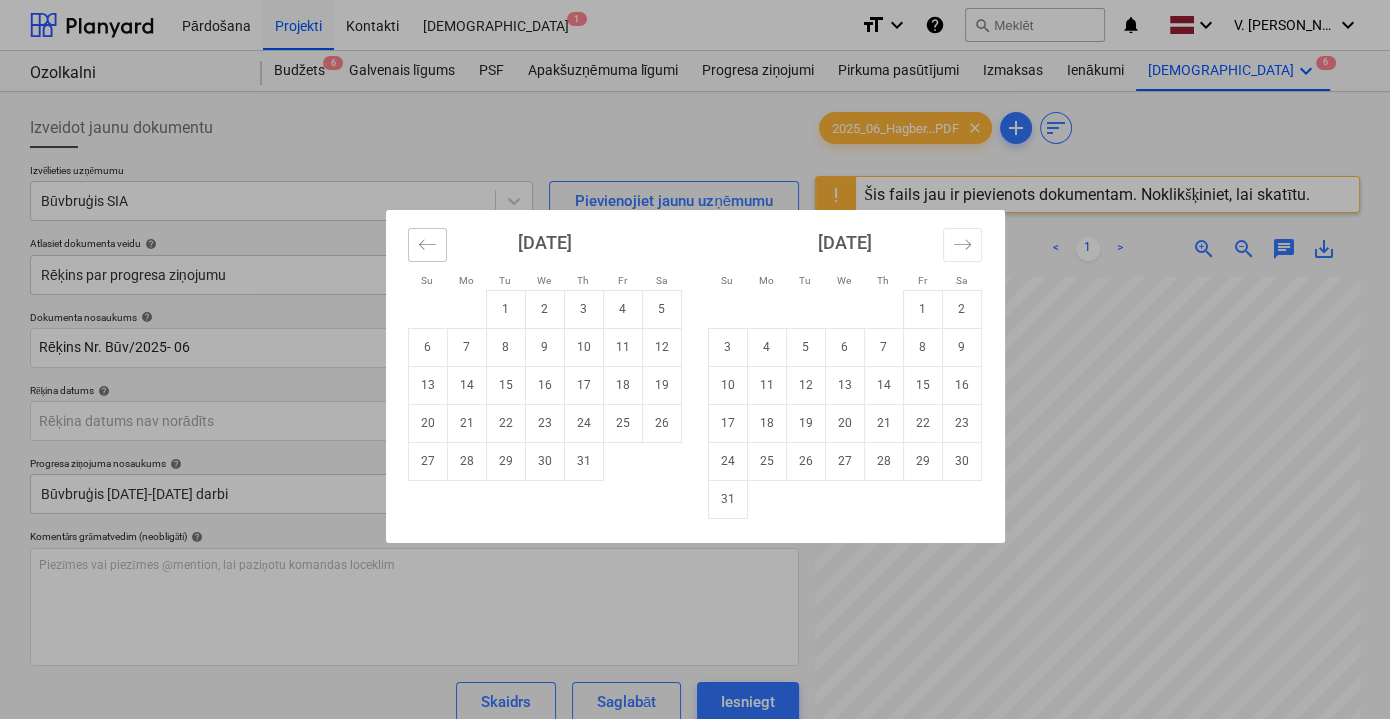 click 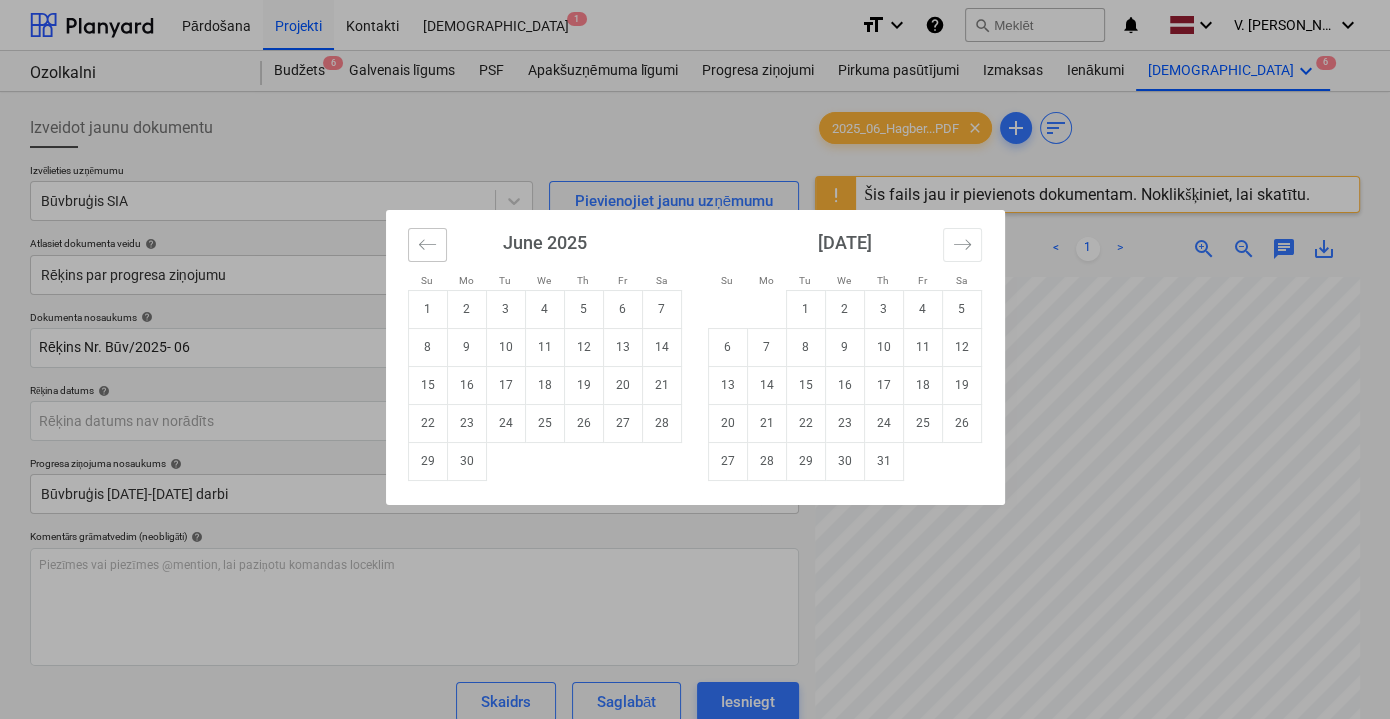 click 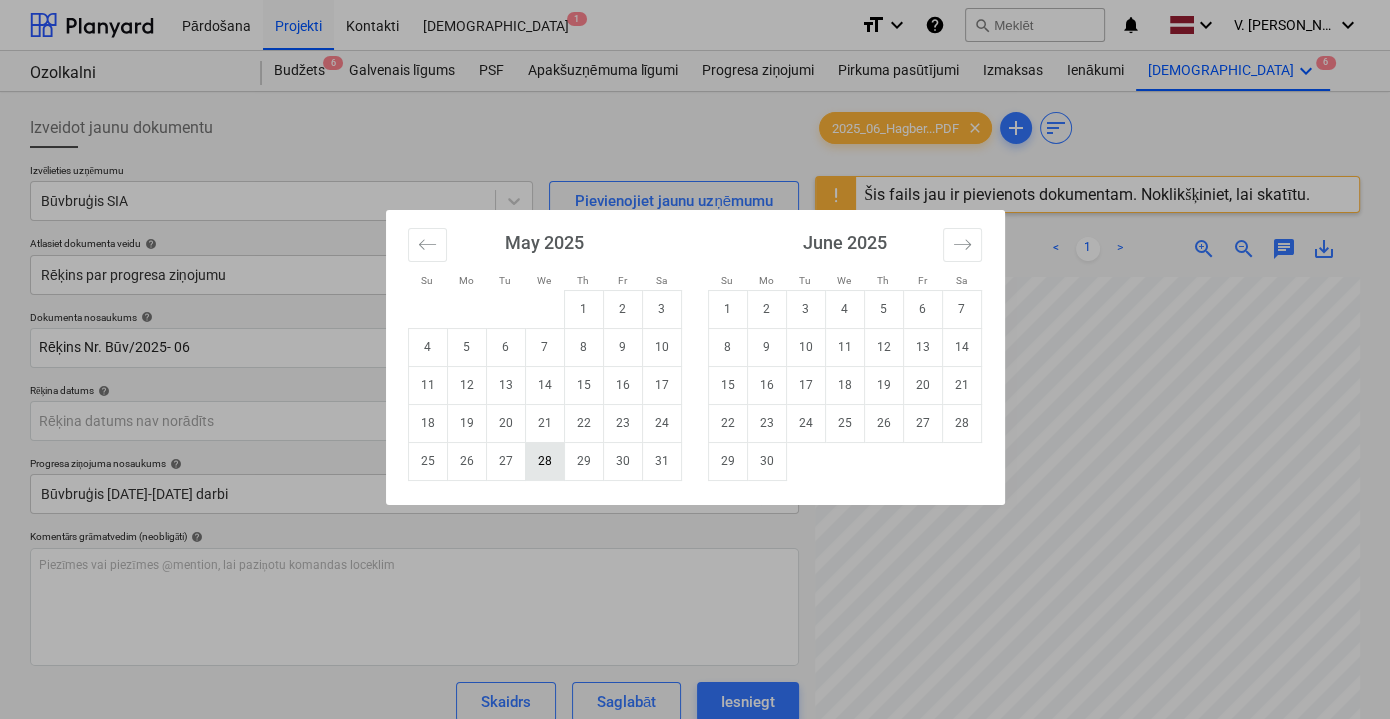 click on "28" at bounding box center [544, 461] 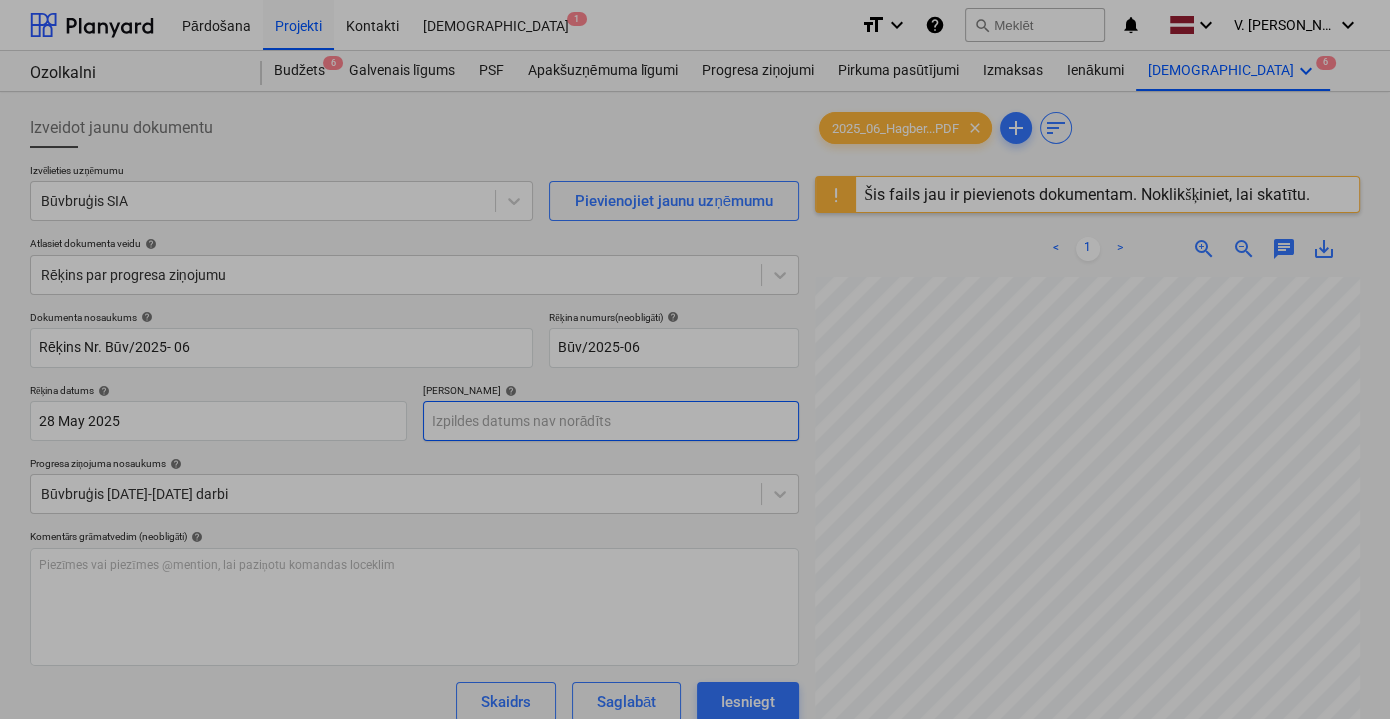 click on "Pārdošana Projekti Kontakti Iesūtne 1 format_size keyboard_arrow_down help search Meklēt notifications 0 keyboard_arrow_down V. Filipčenko keyboard_arrow_down Ozolkalni Budžets 6 Galvenais līgums PSF Apakšuzņēmuma līgumi Progresa ziņojumi Pirkuma pasūtījumi Izmaksas Ienākumi Vairāk keyboard_arrow_down 6 Izveidot jaunu dokumentu Izvēlieties uzņēmumu Būvbruģis SIA   Pievienojiet jaunu uzņēmumu Atlasiet dokumenta veidu help Rēķins par progresa ziņojumu Dokumenta nosaukums help Rēķins Nr. Būv/2025- 06 Rēķina numurs  (neobligāti) help Būv/2025-06 Rēķina datums help 28 May 2025 28.05.2025 Press the down arrow key to interact with the calendar and
select a date. Press the question mark key to get the keyboard shortcuts for changing dates. Termiņš help Press the down arrow key to interact with the calendar and
select a date. Press the question mark key to get the keyboard shortcuts for changing dates. Progresa ziņojuma nosaukums help Būvbruģis 15.04-15.05.25 darbi ﻿" at bounding box center (695, 359) 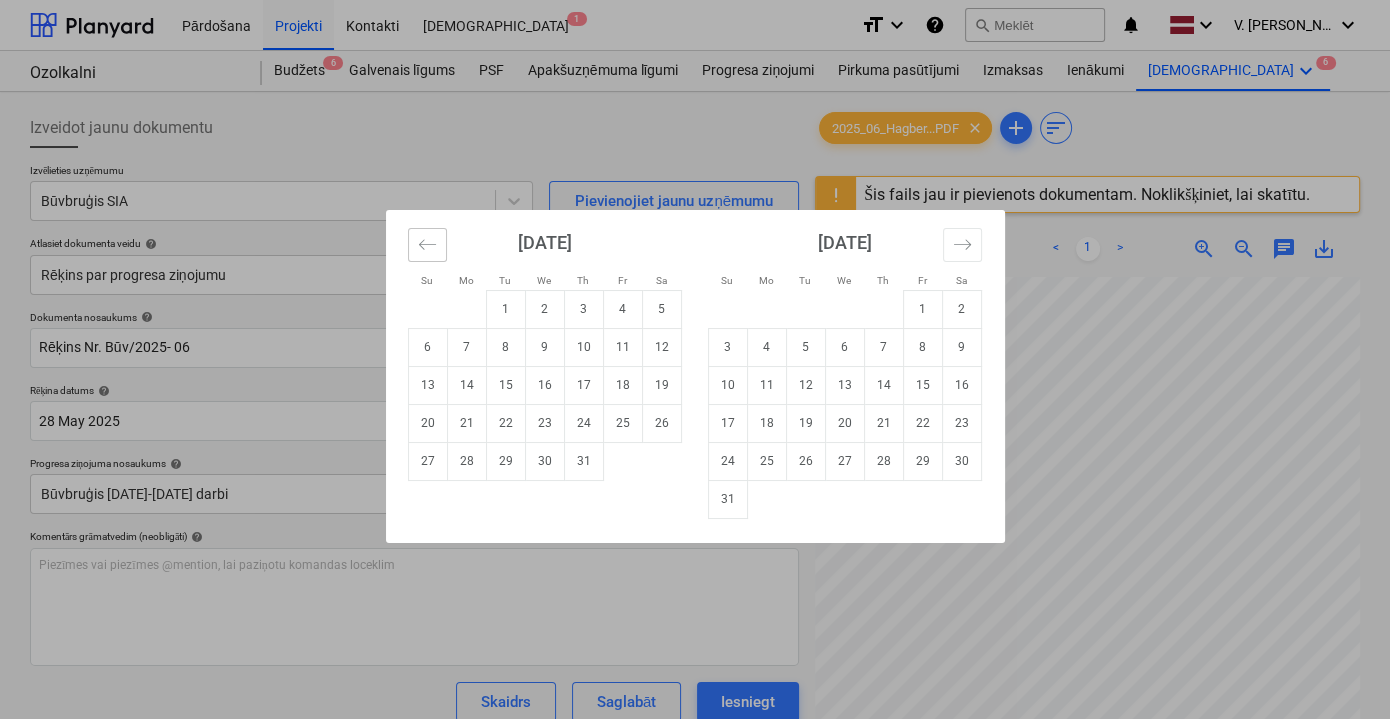 click at bounding box center (427, 245) 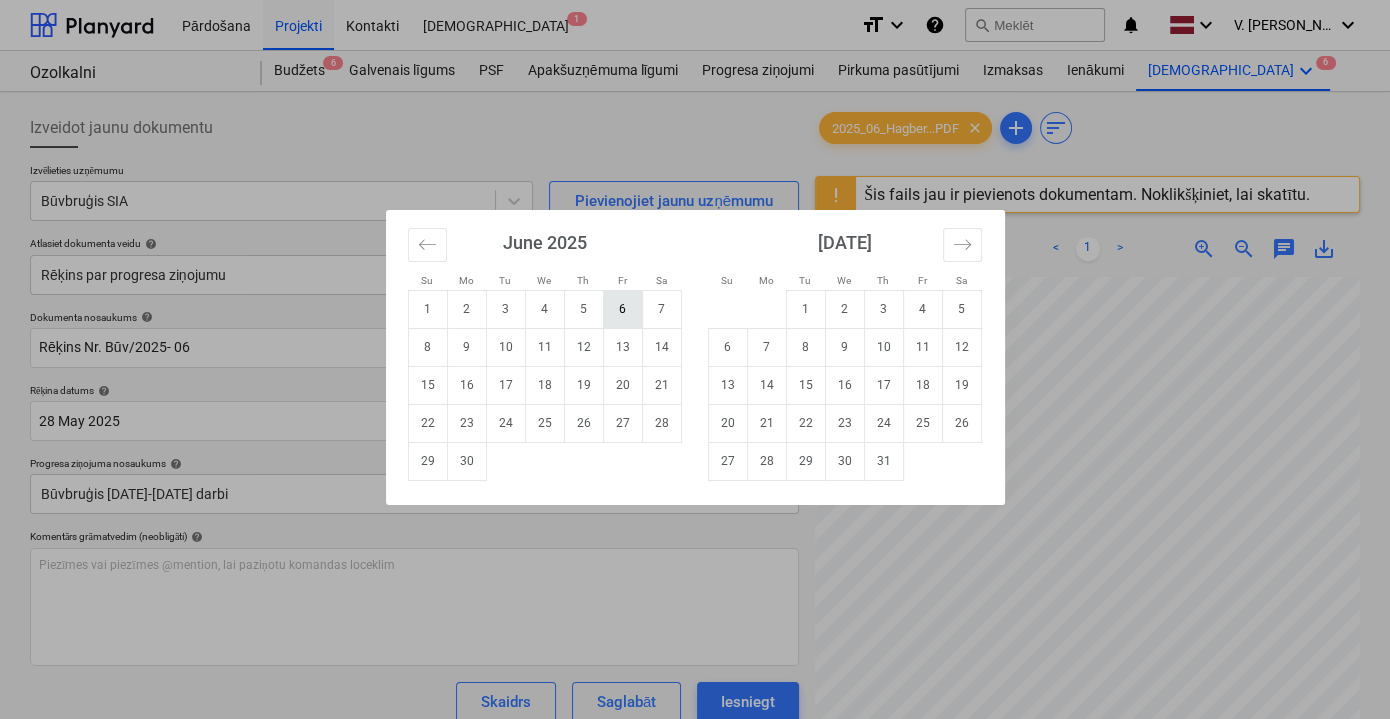 click on "6" at bounding box center [622, 309] 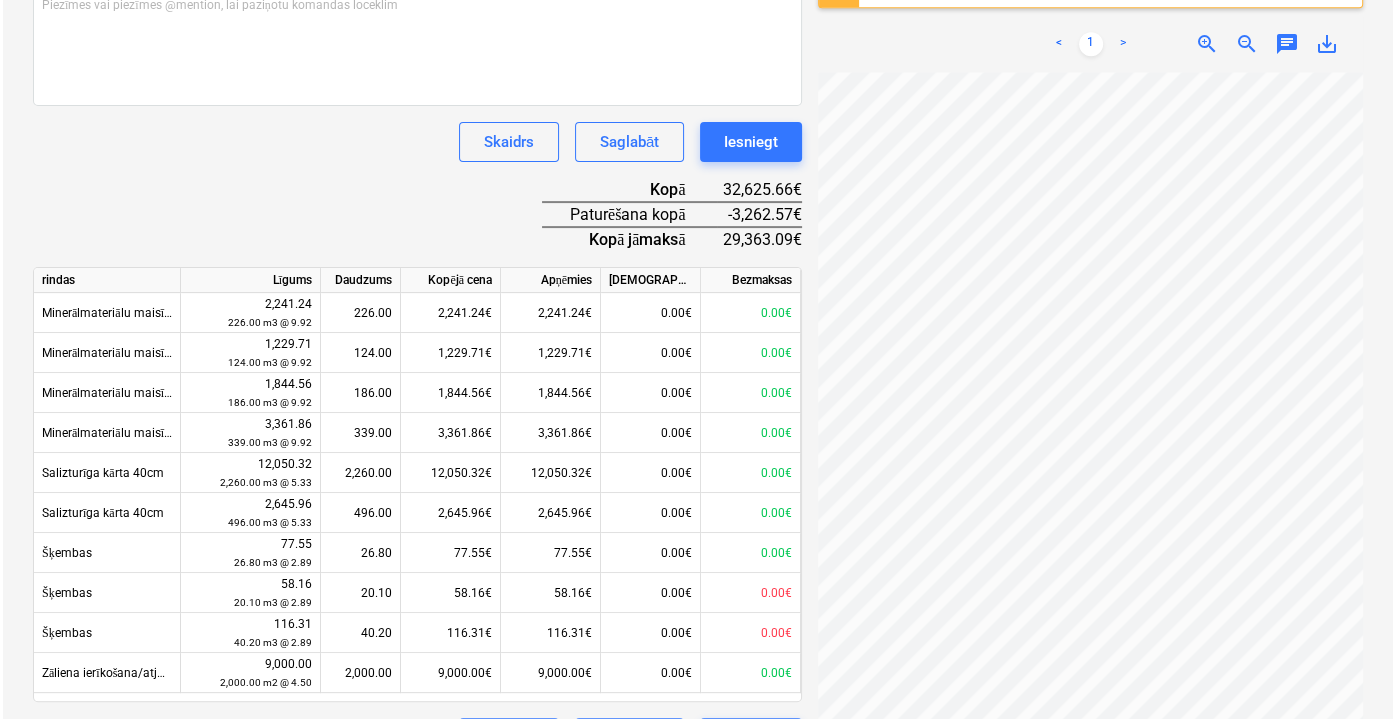 scroll, scrollTop: 614, scrollLeft: 0, axis: vertical 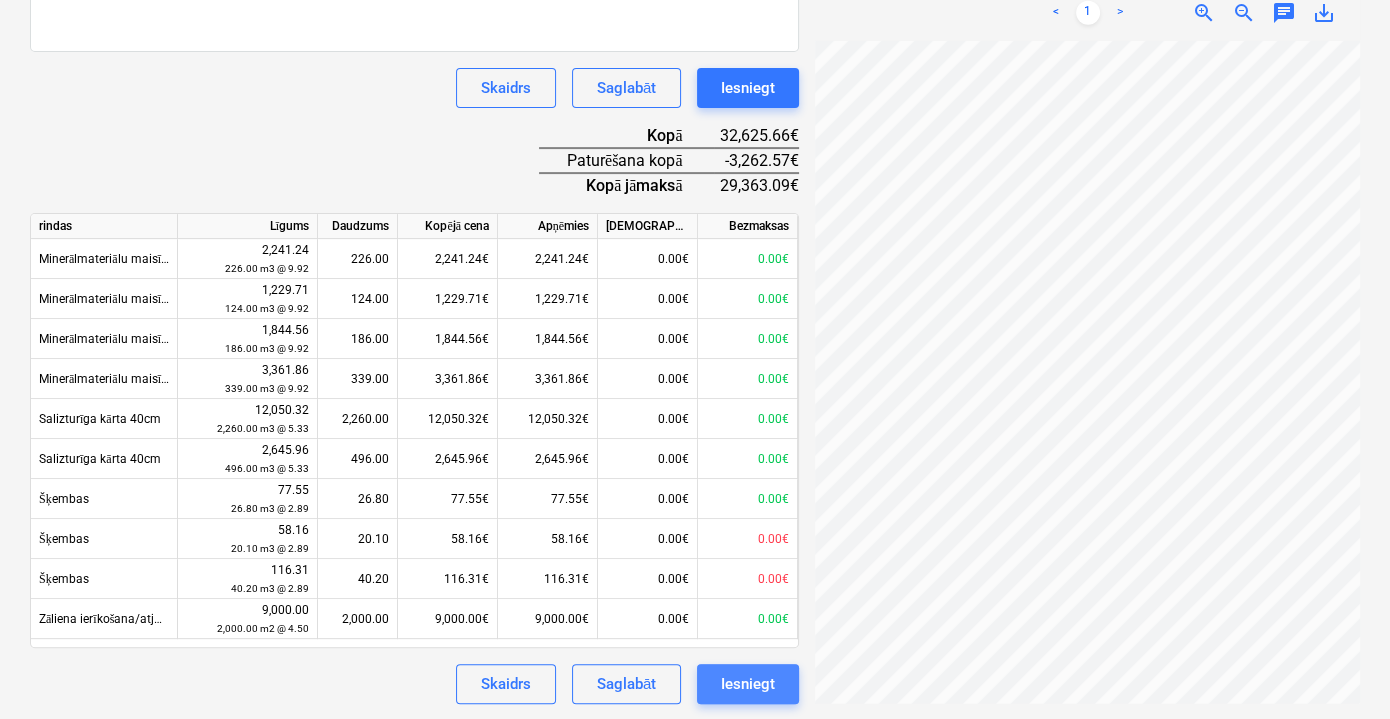 click on "Iesniegt" at bounding box center [748, 684] 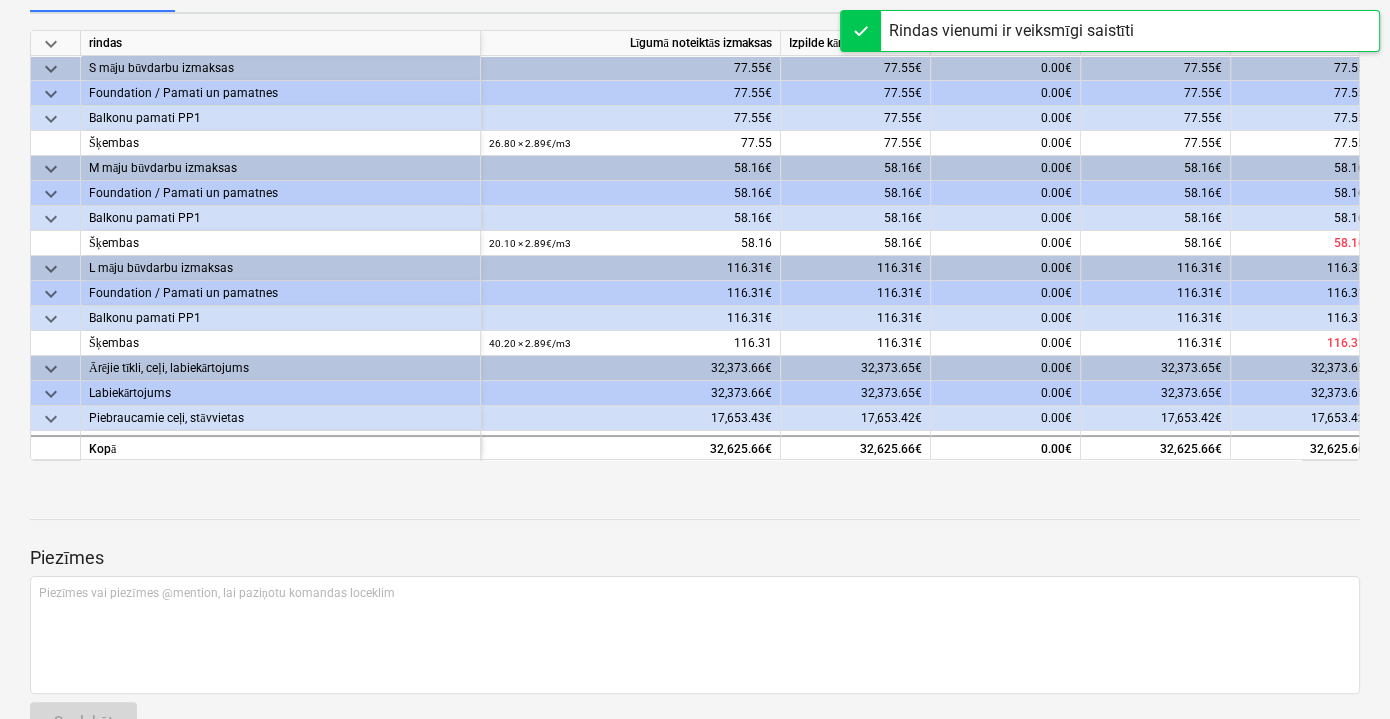scroll, scrollTop: 344, scrollLeft: 0, axis: vertical 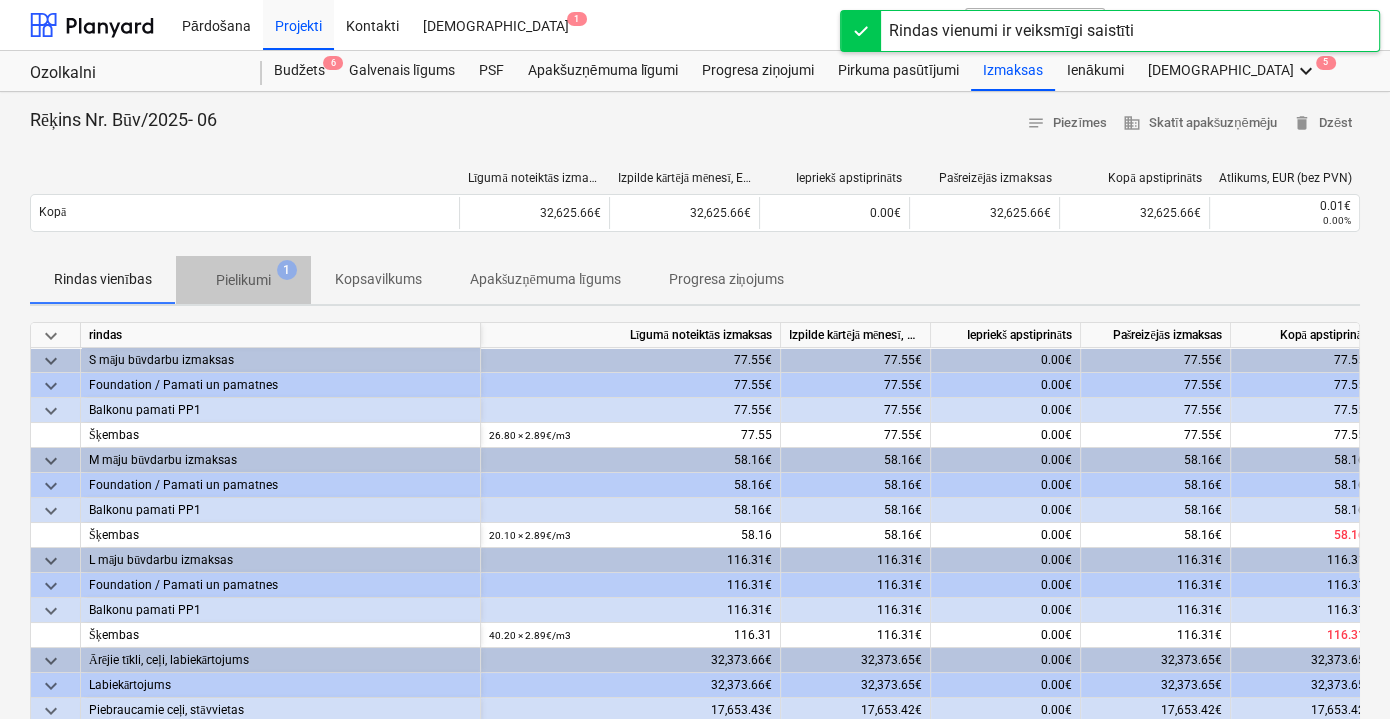 click on "Pielikumi 1" at bounding box center (243, 280) 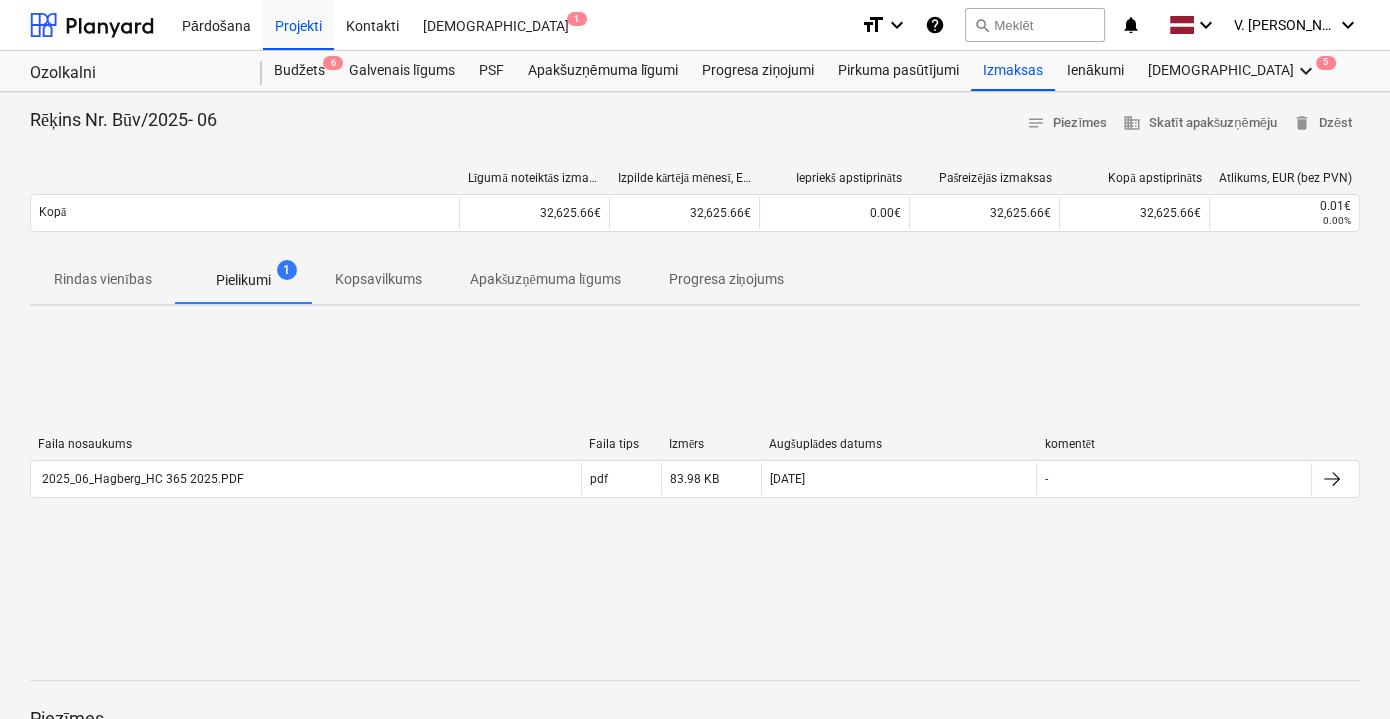 click on "Kopsavilkums" at bounding box center (378, 279) 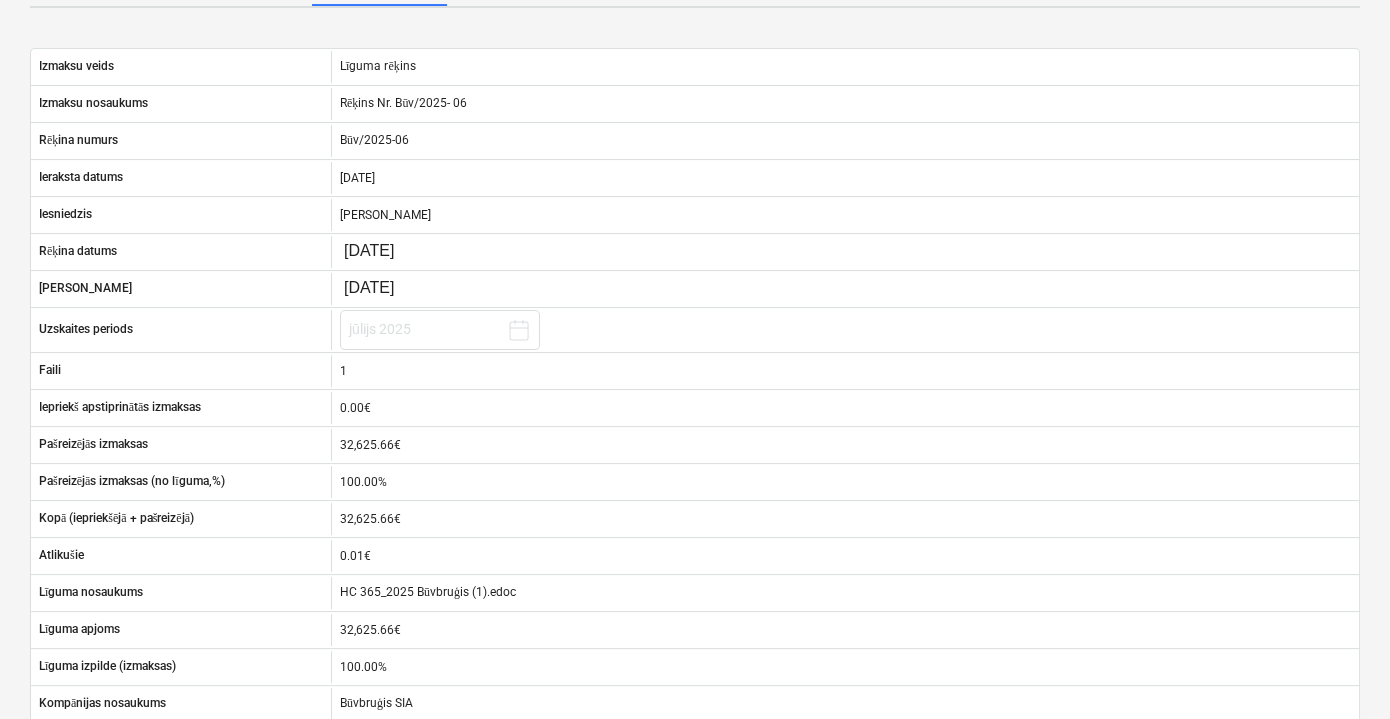 scroll, scrollTop: 0, scrollLeft: 0, axis: both 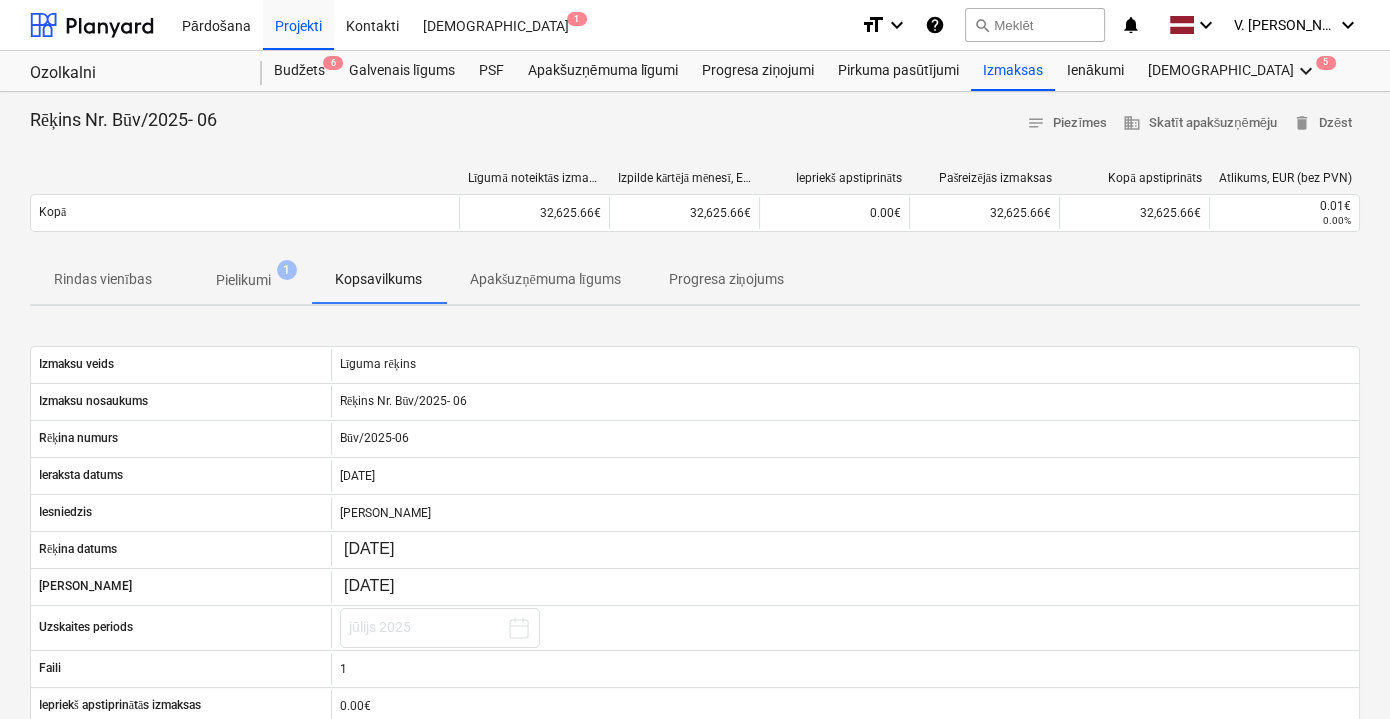 click on "Apakšuzņēmuma līgums" at bounding box center [545, 279] 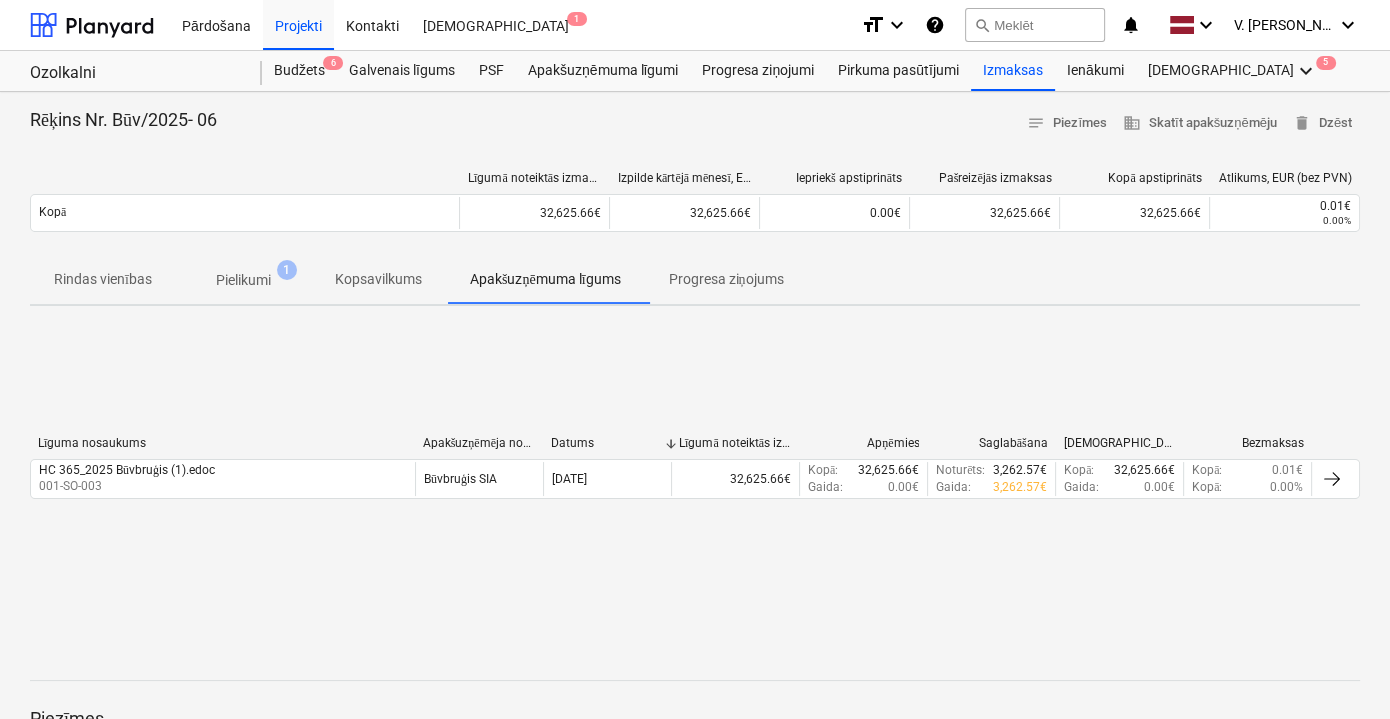 click on "Progresa ziņojums" at bounding box center [725, 279] 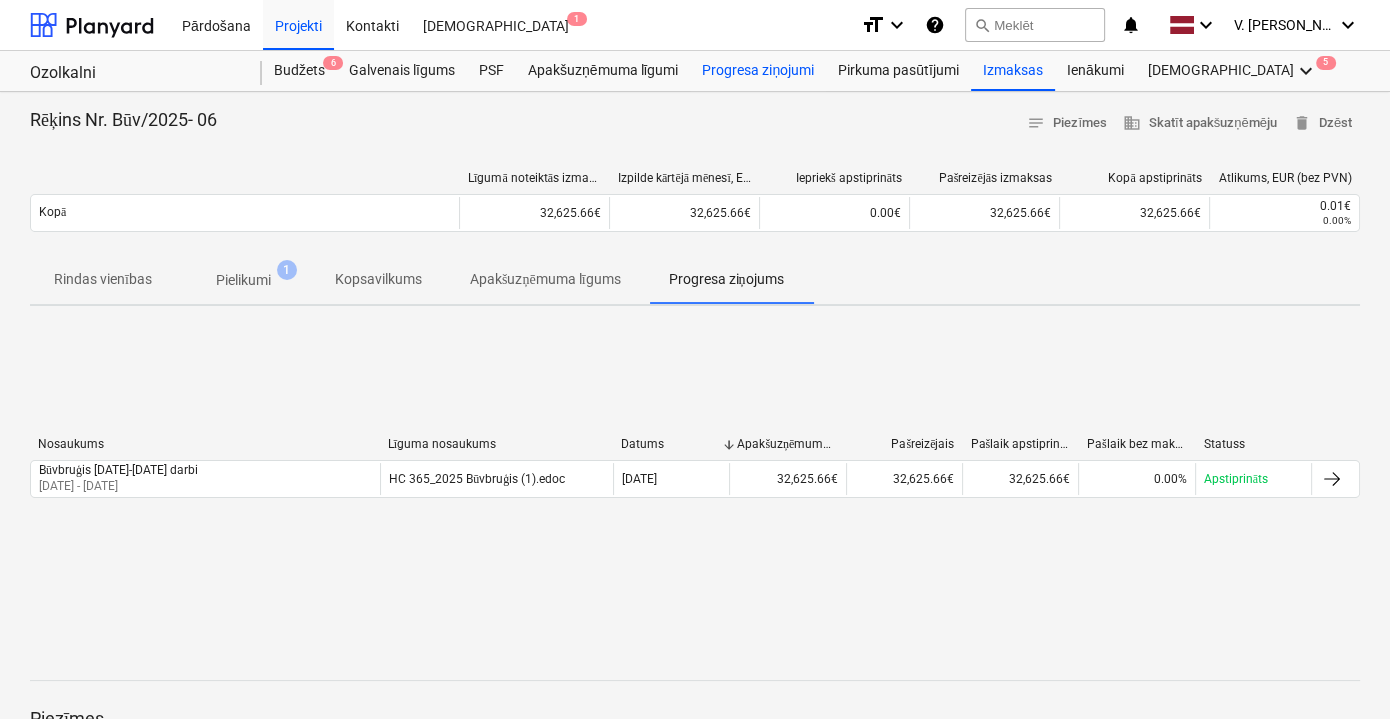 click on "Progresa ziņojumi" at bounding box center [758, 71] 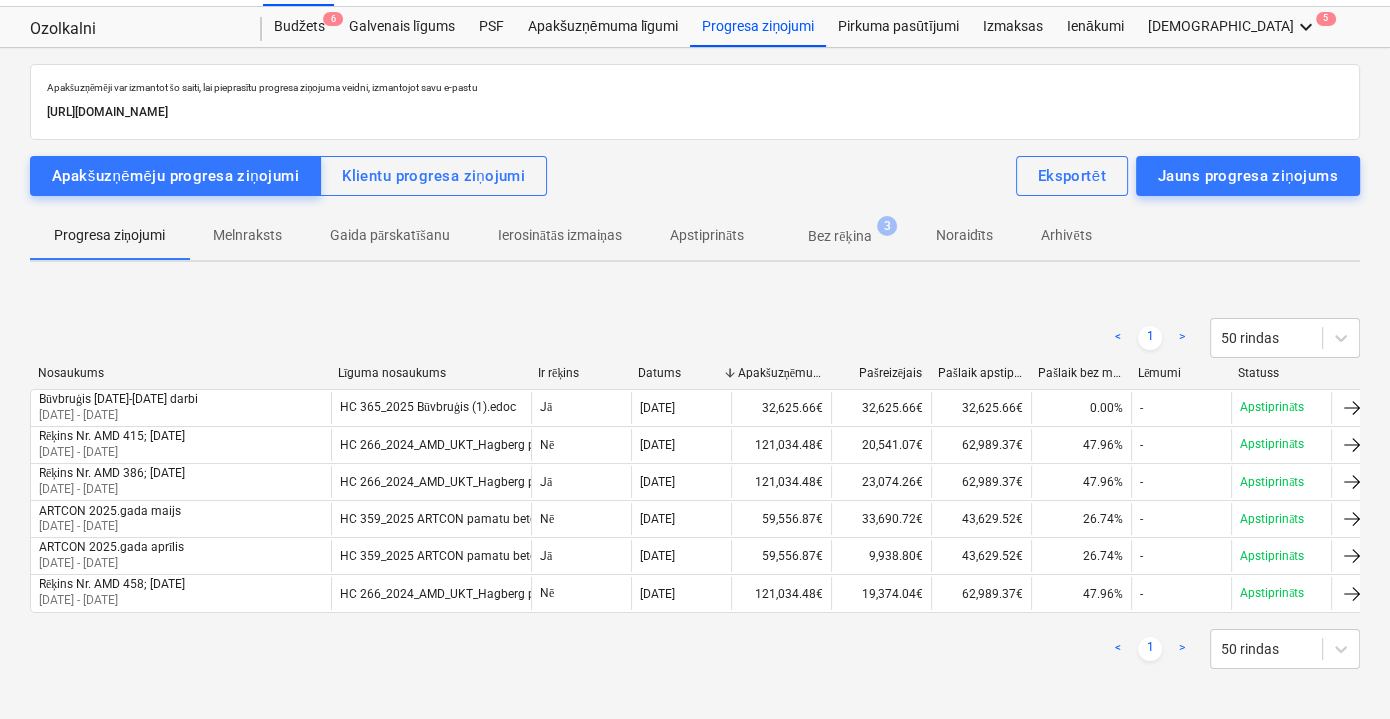 scroll, scrollTop: 0, scrollLeft: 0, axis: both 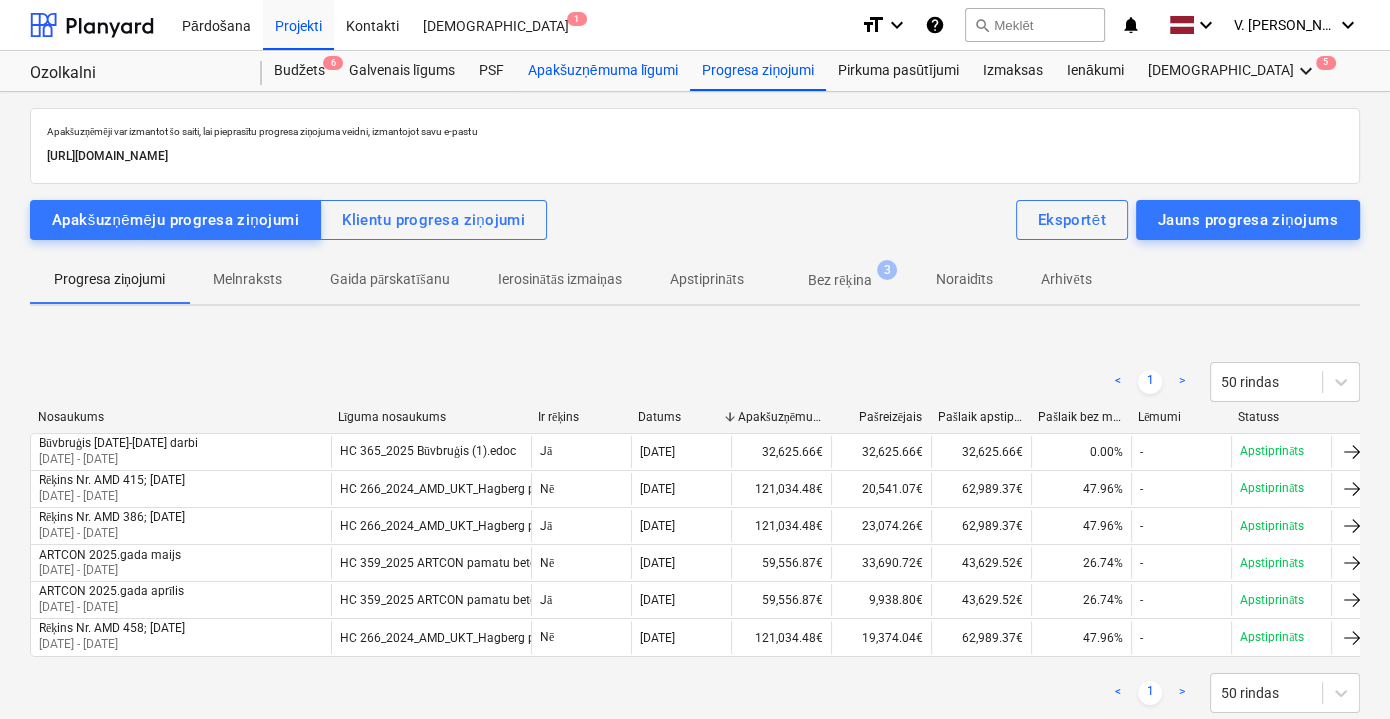 click on "Apakšuzņēmuma līgumi" at bounding box center (603, 71) 